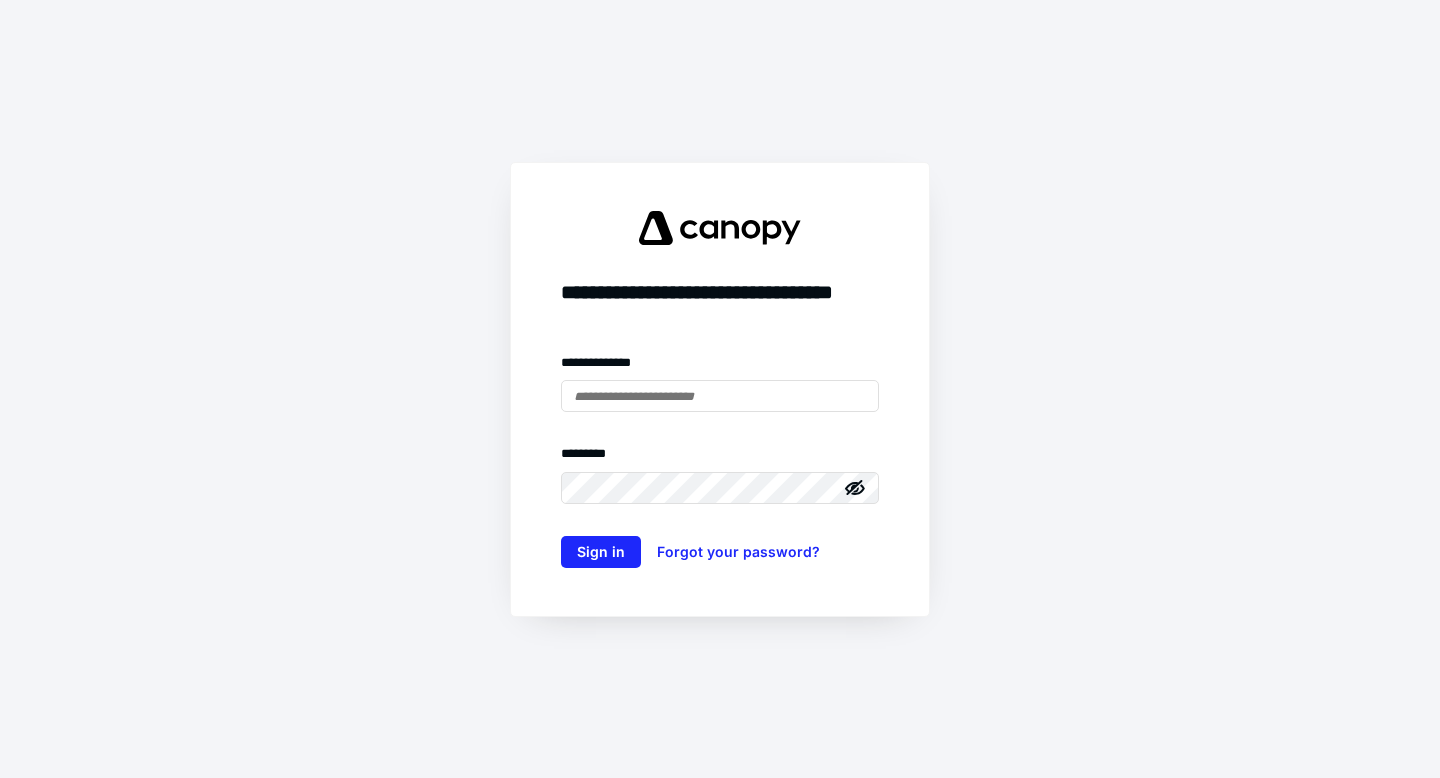 scroll, scrollTop: 0, scrollLeft: 0, axis: both 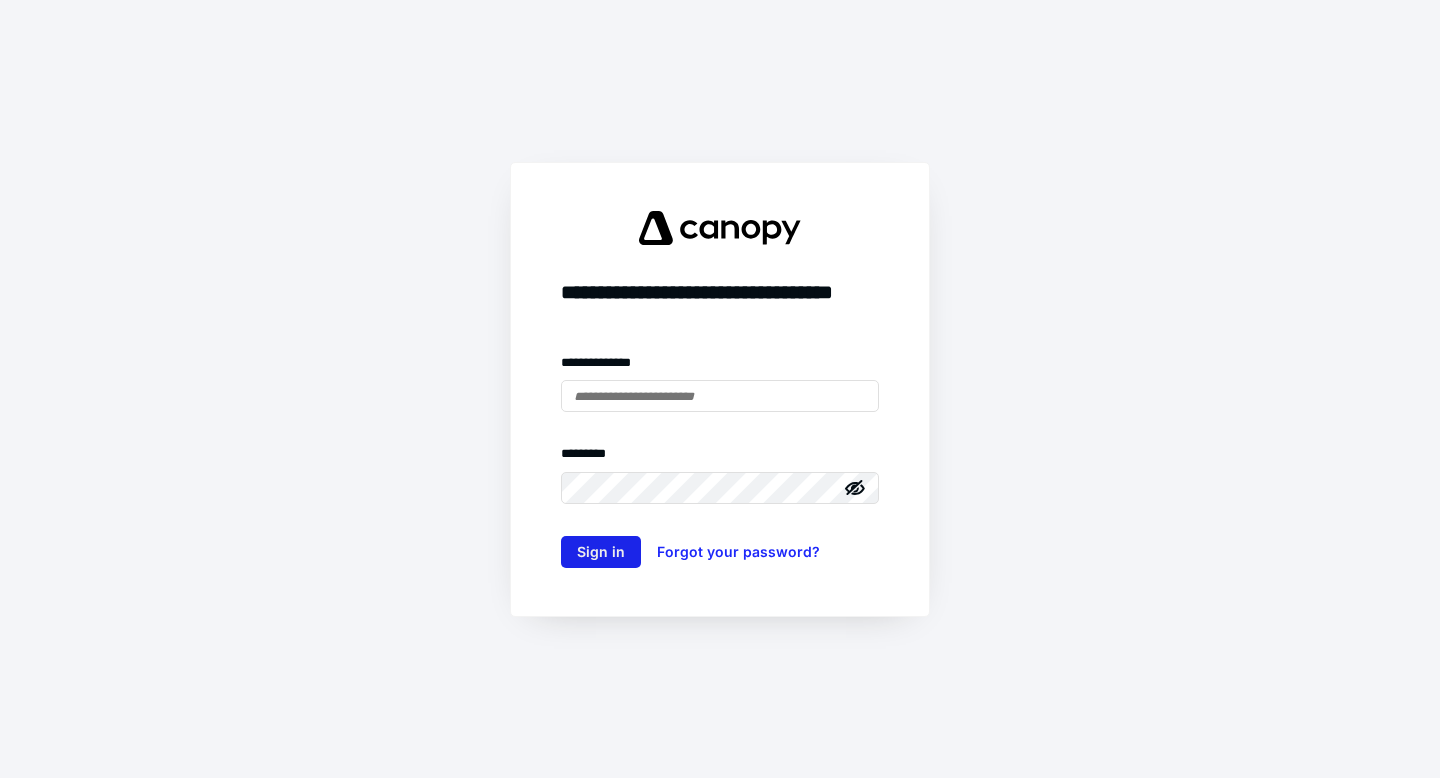 type on "**********" 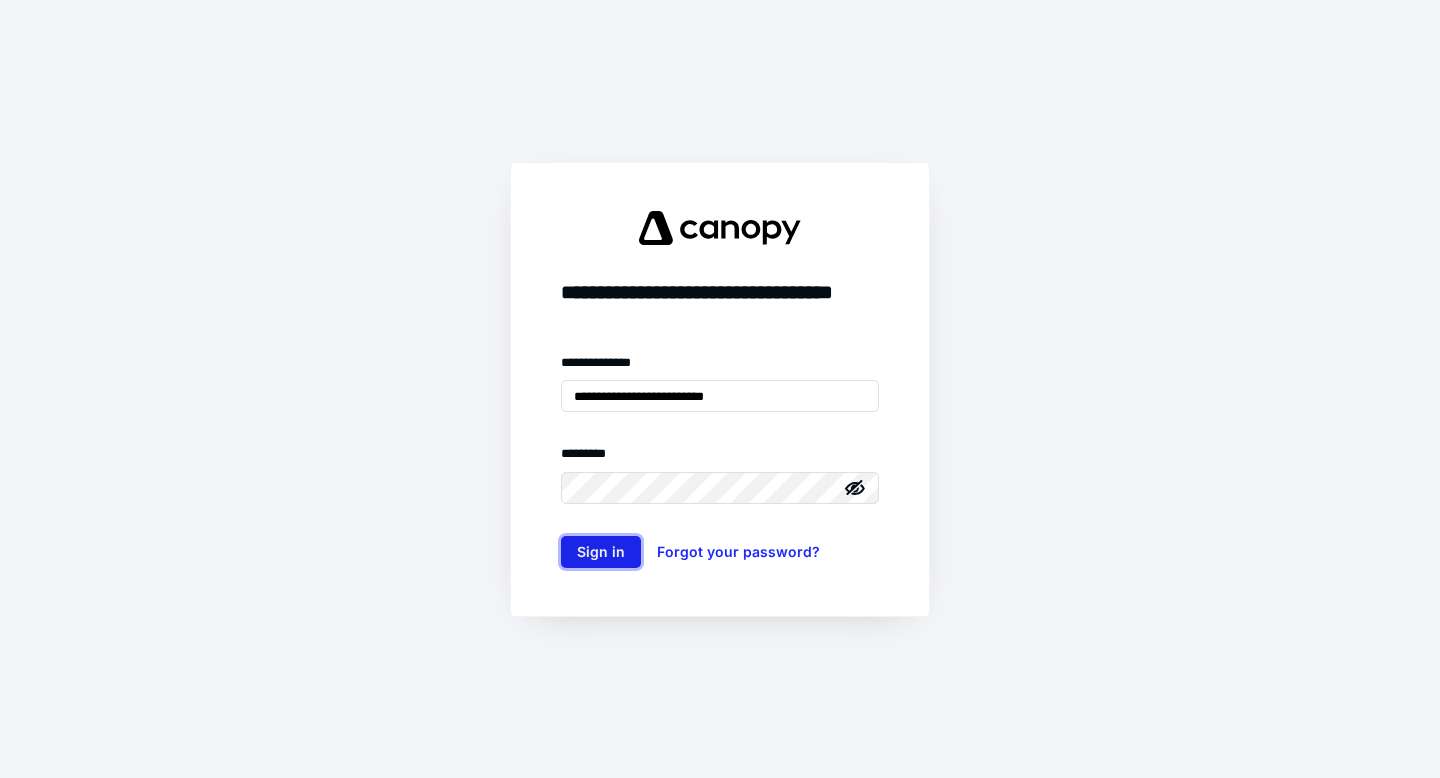 click on "Sign in" at bounding box center (601, 552) 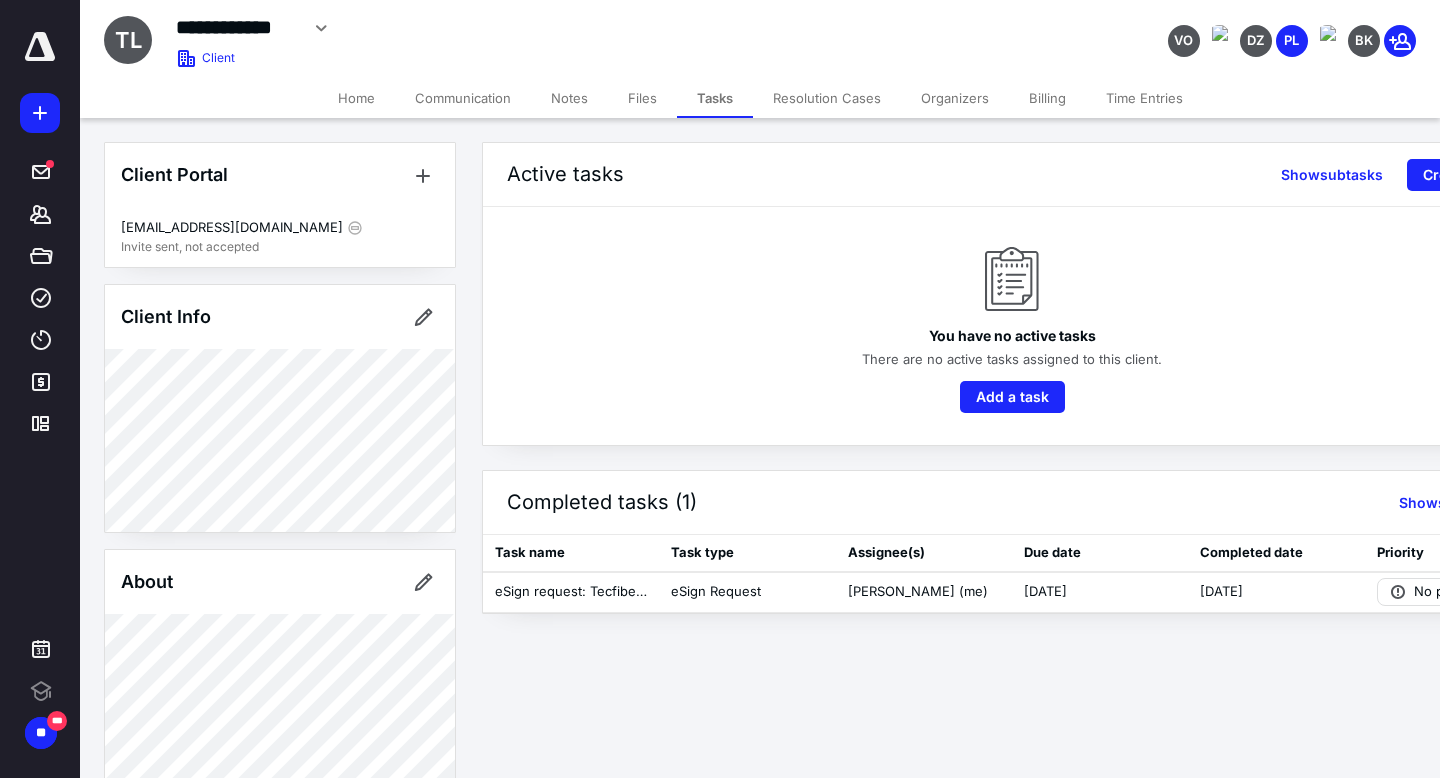 scroll, scrollTop: 0, scrollLeft: 0, axis: both 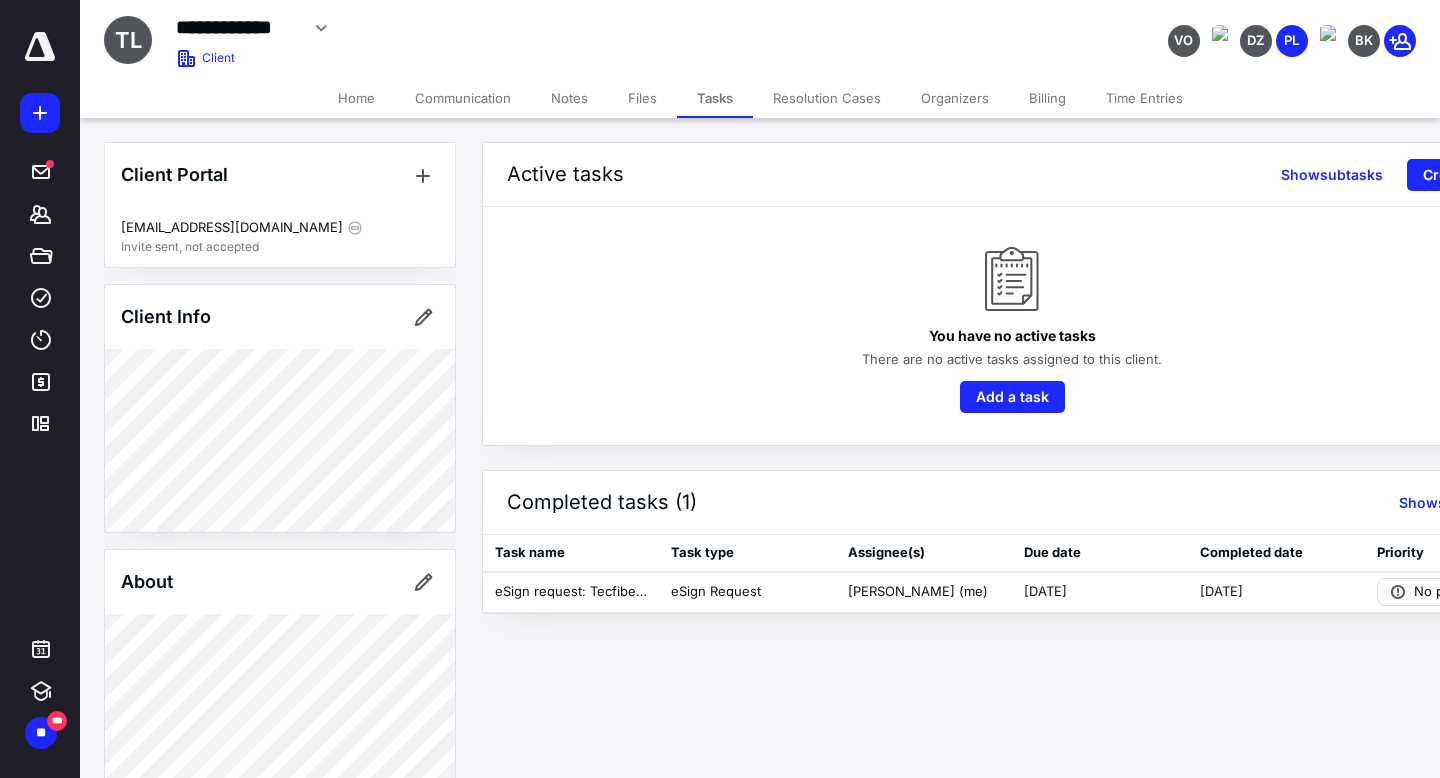 click 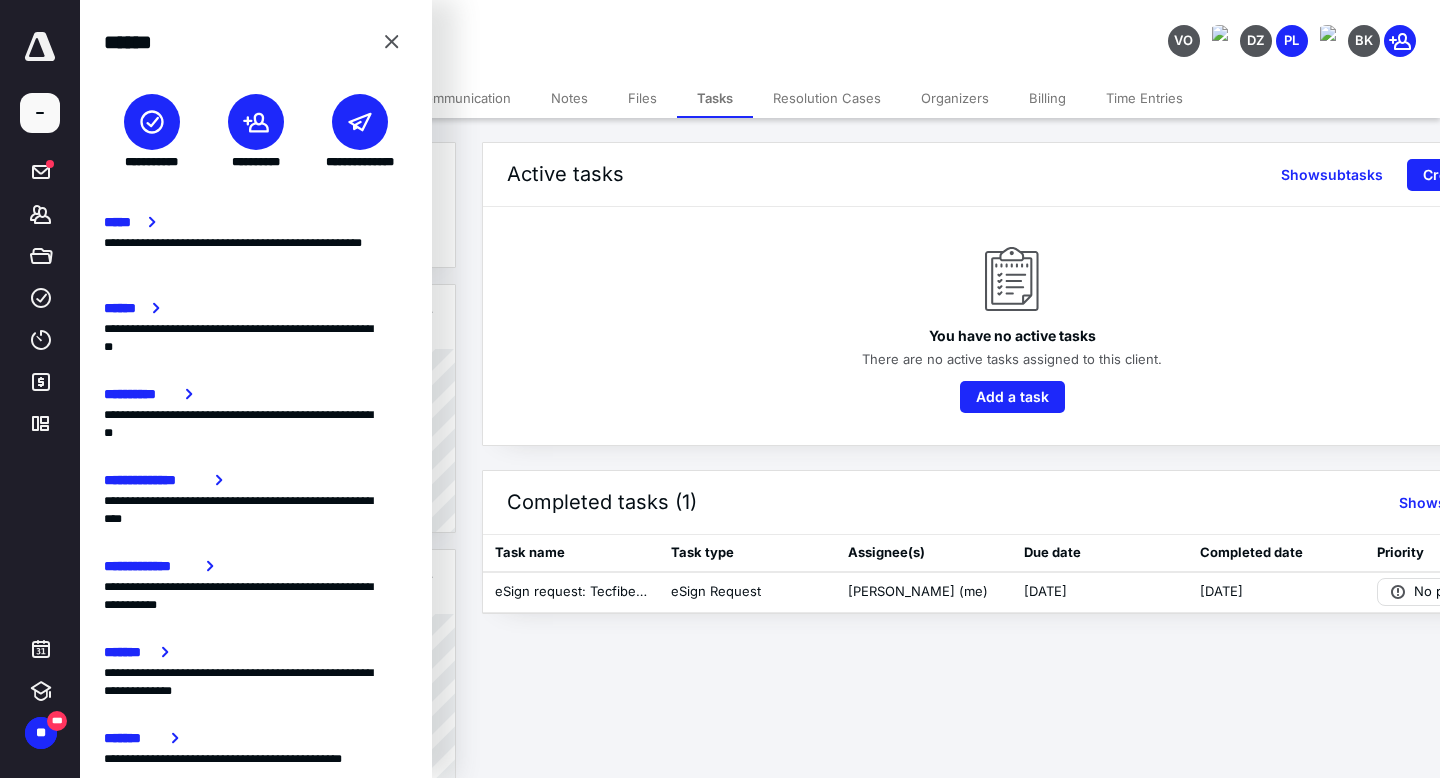 click 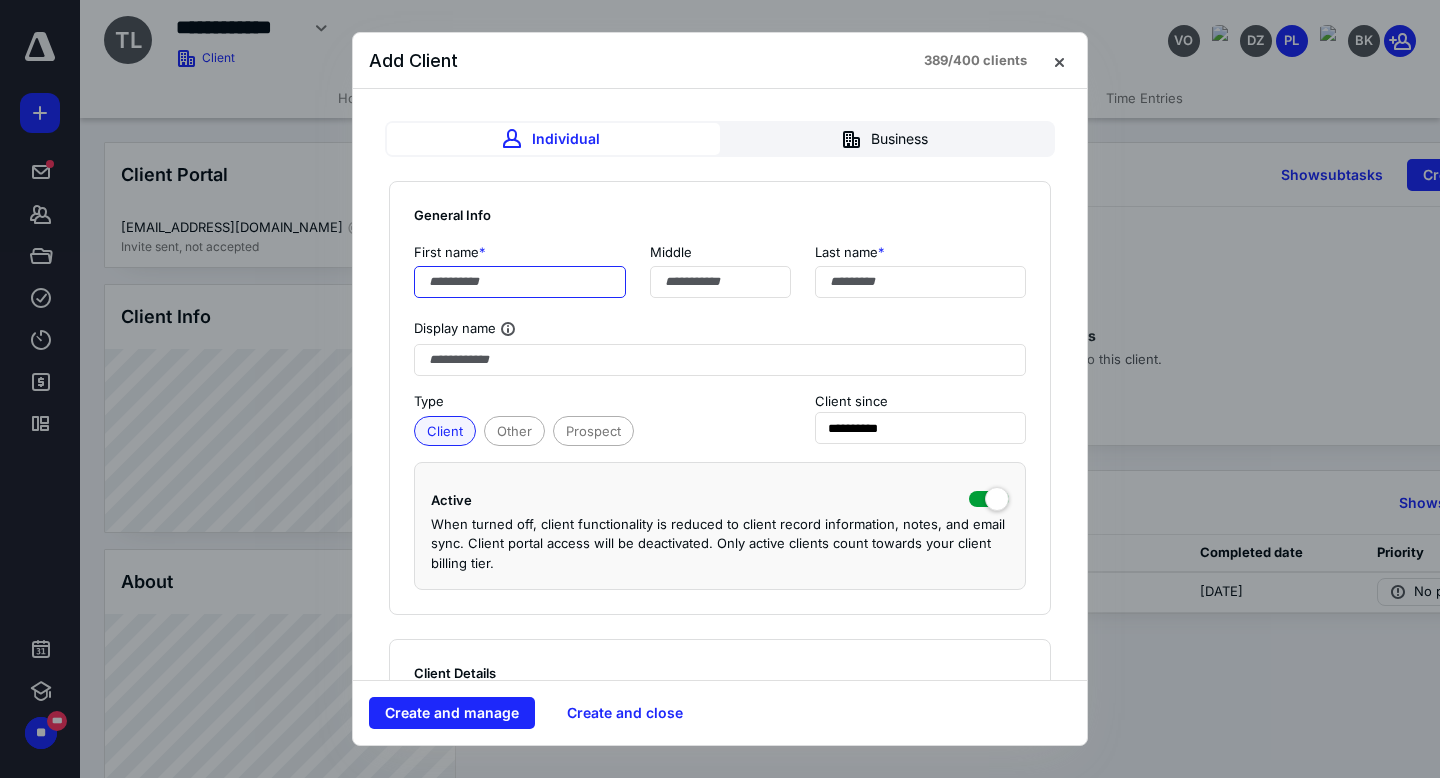 click at bounding box center [520, 282] 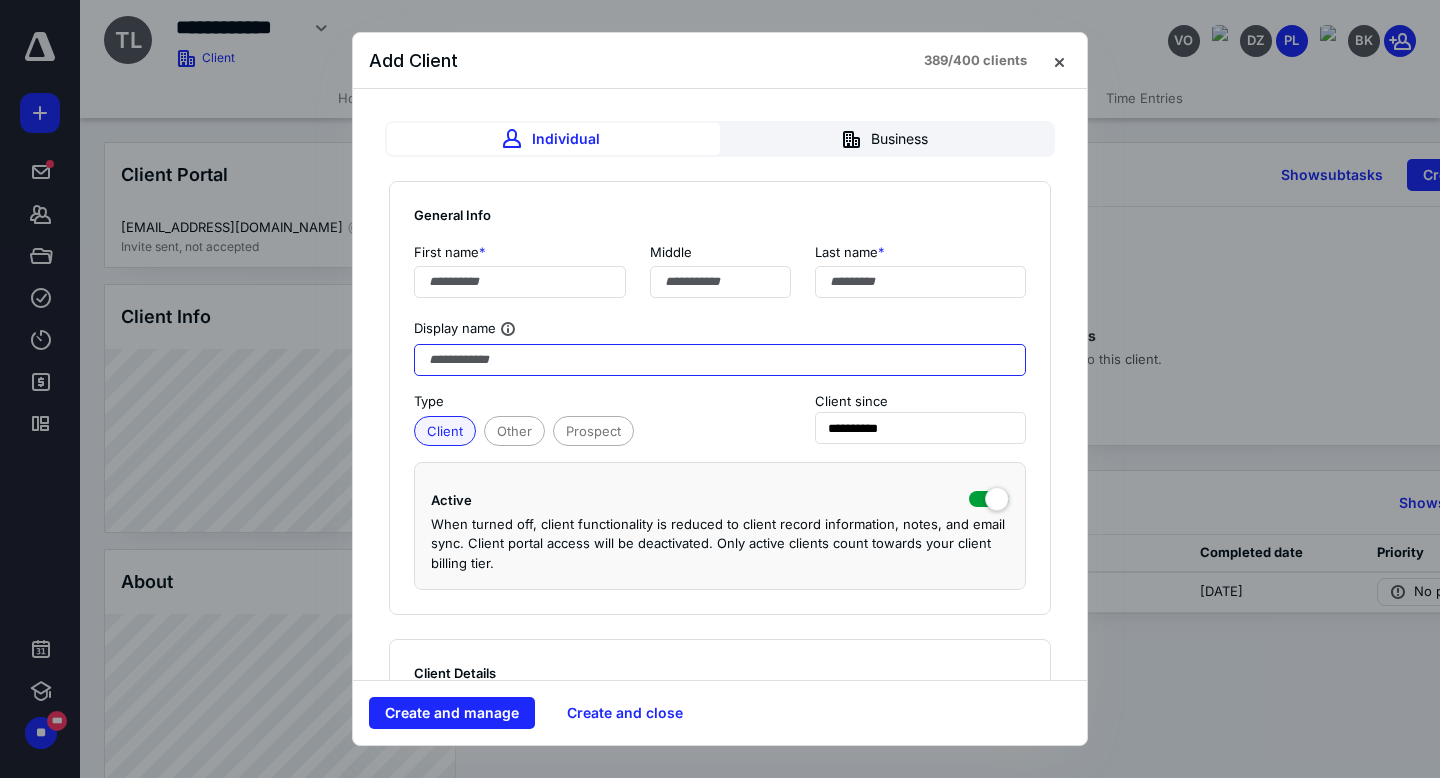 click at bounding box center (720, 360) 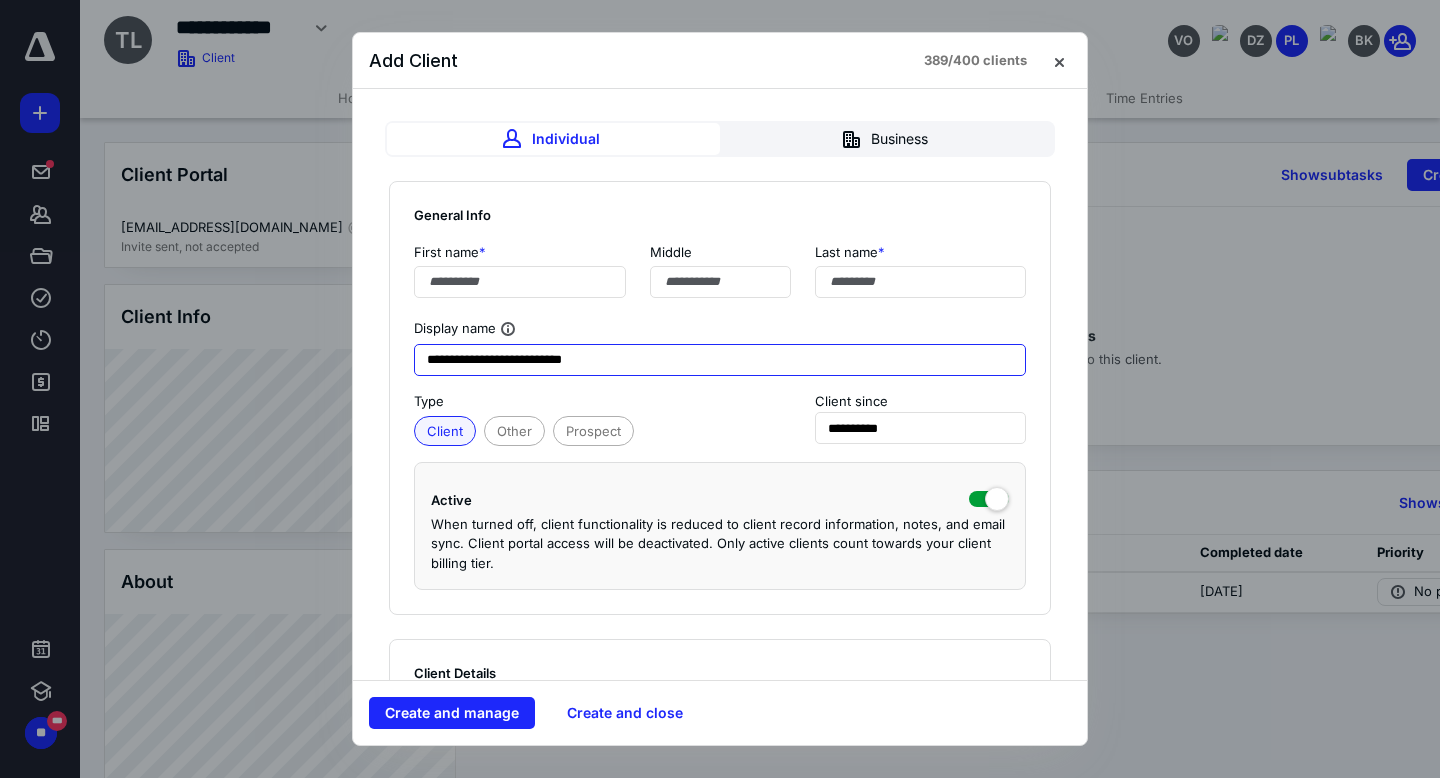 click on "**********" at bounding box center [720, 360] 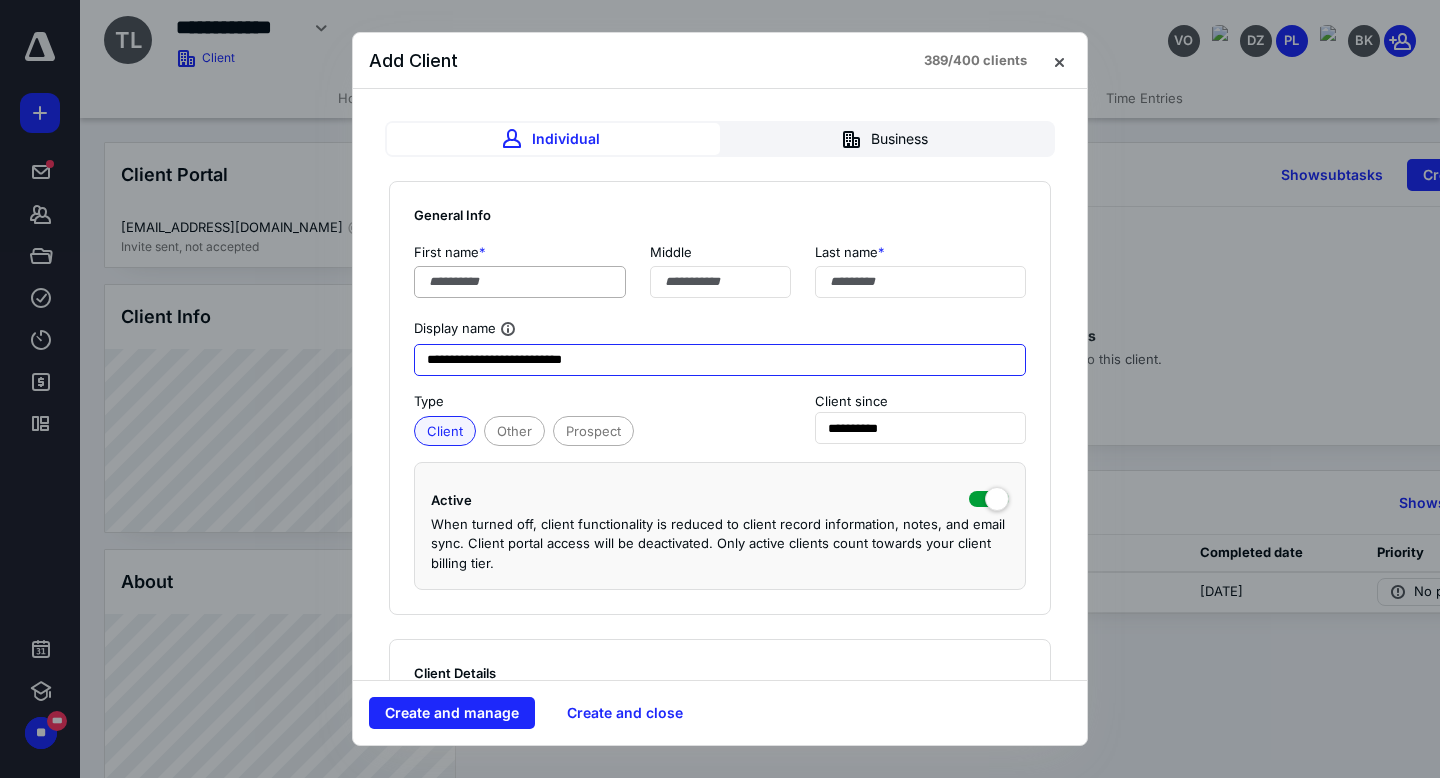 type on "**********" 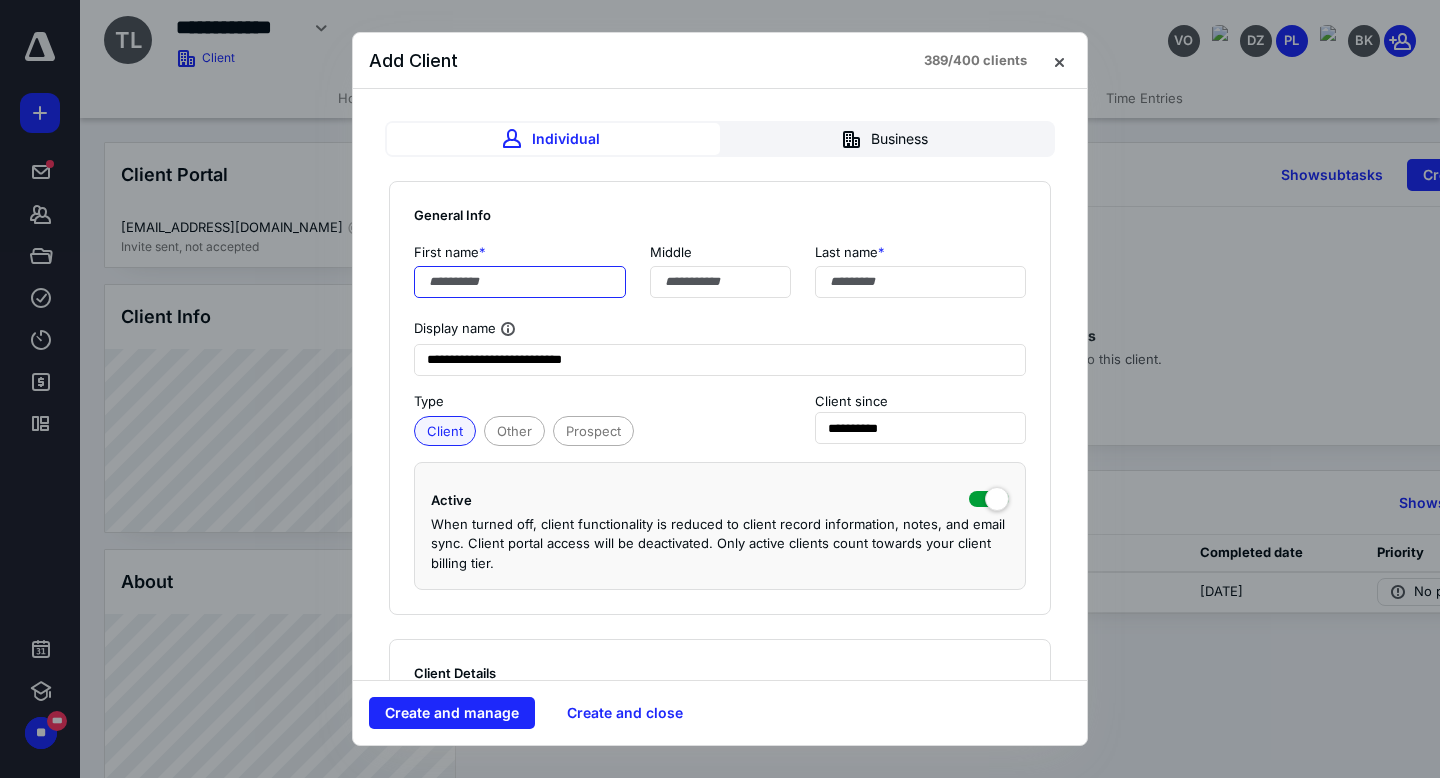 click at bounding box center [520, 282] 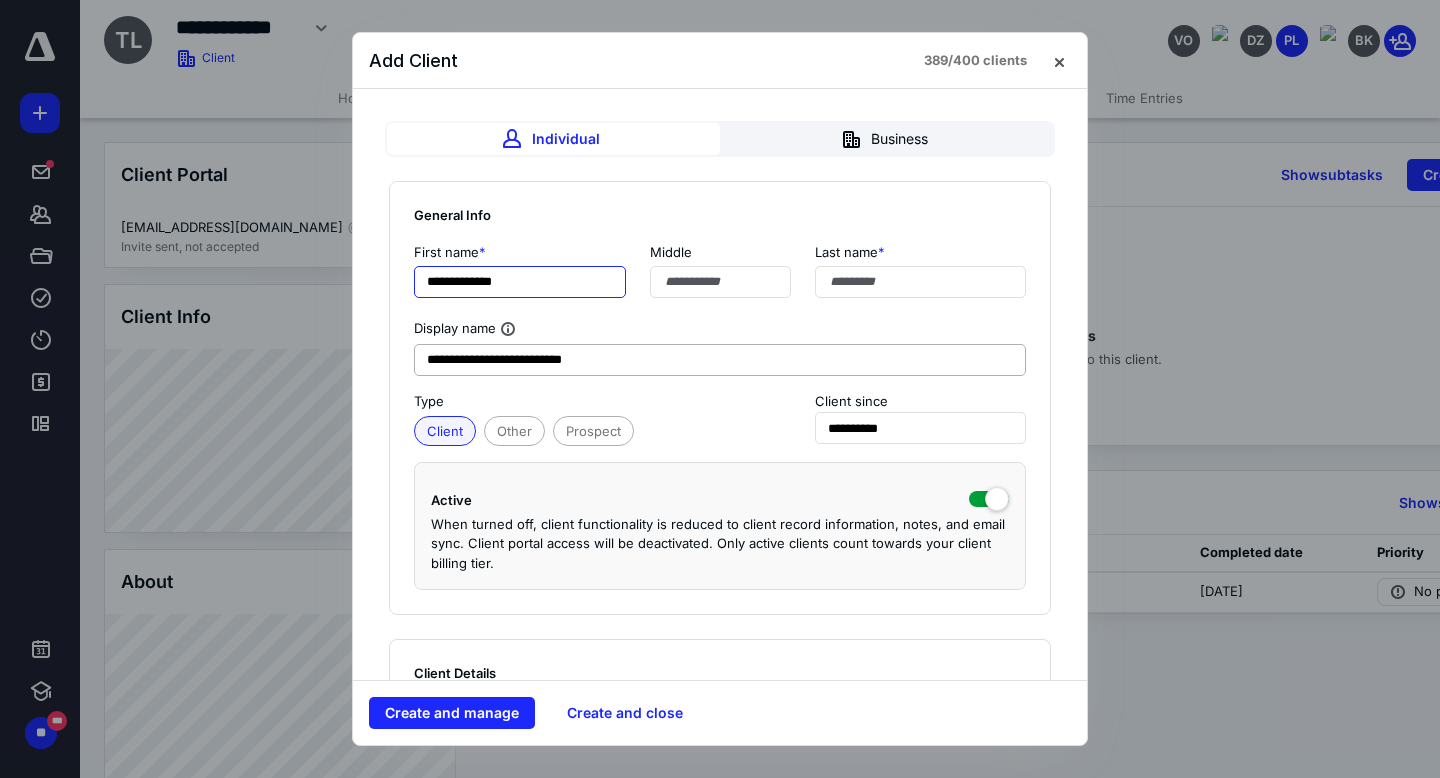 type on "**********" 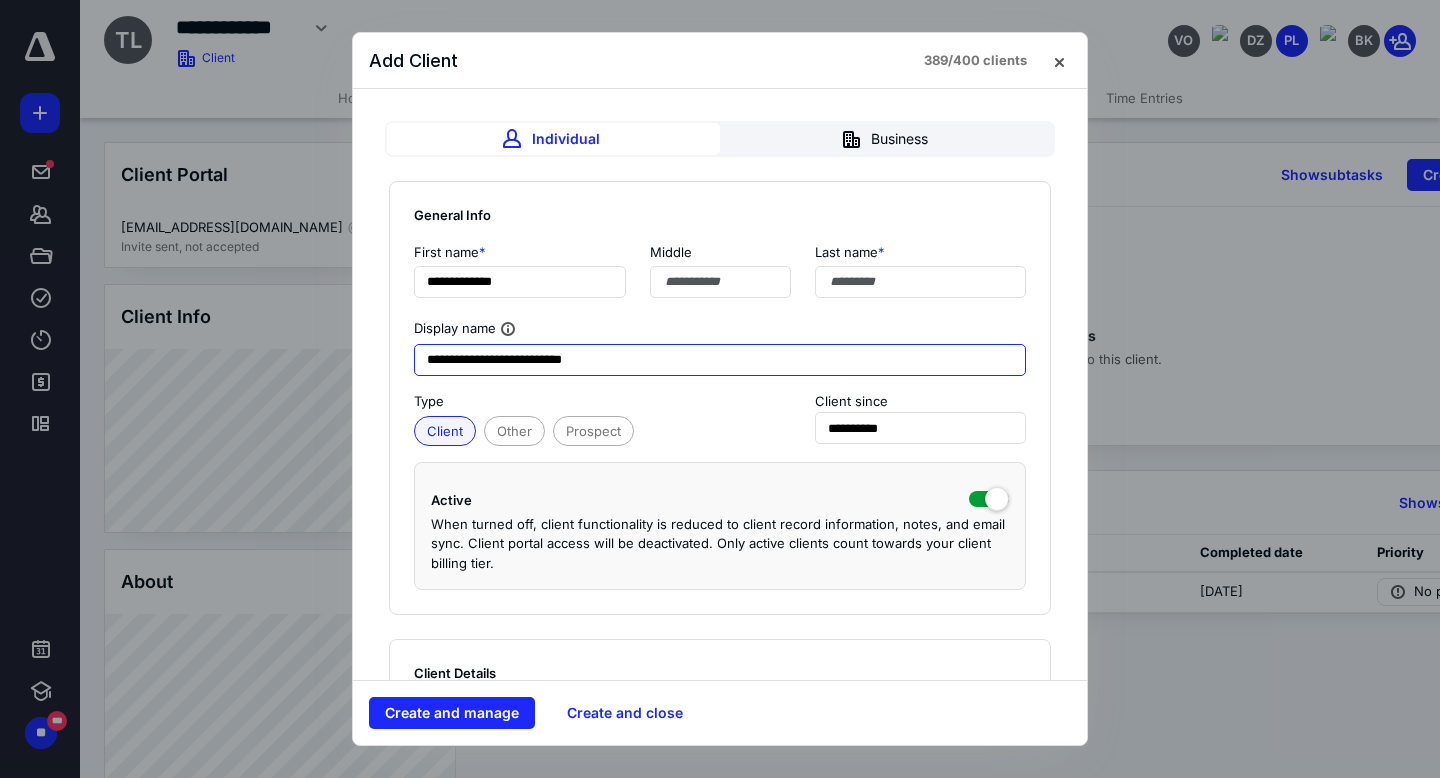 drag, startPoint x: 518, startPoint y: 358, endPoint x: 693, endPoint y: 359, distance: 175.00285 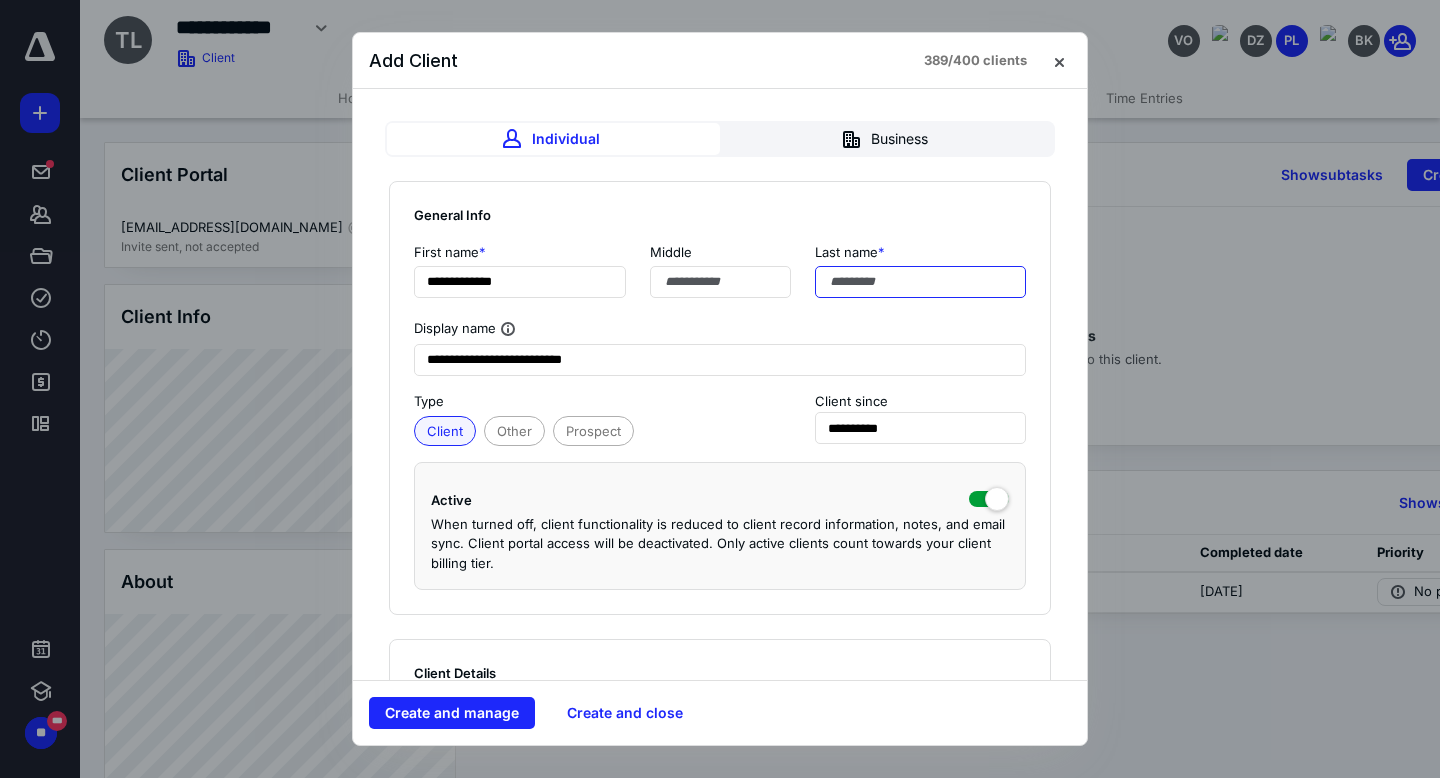 click at bounding box center (921, 282) 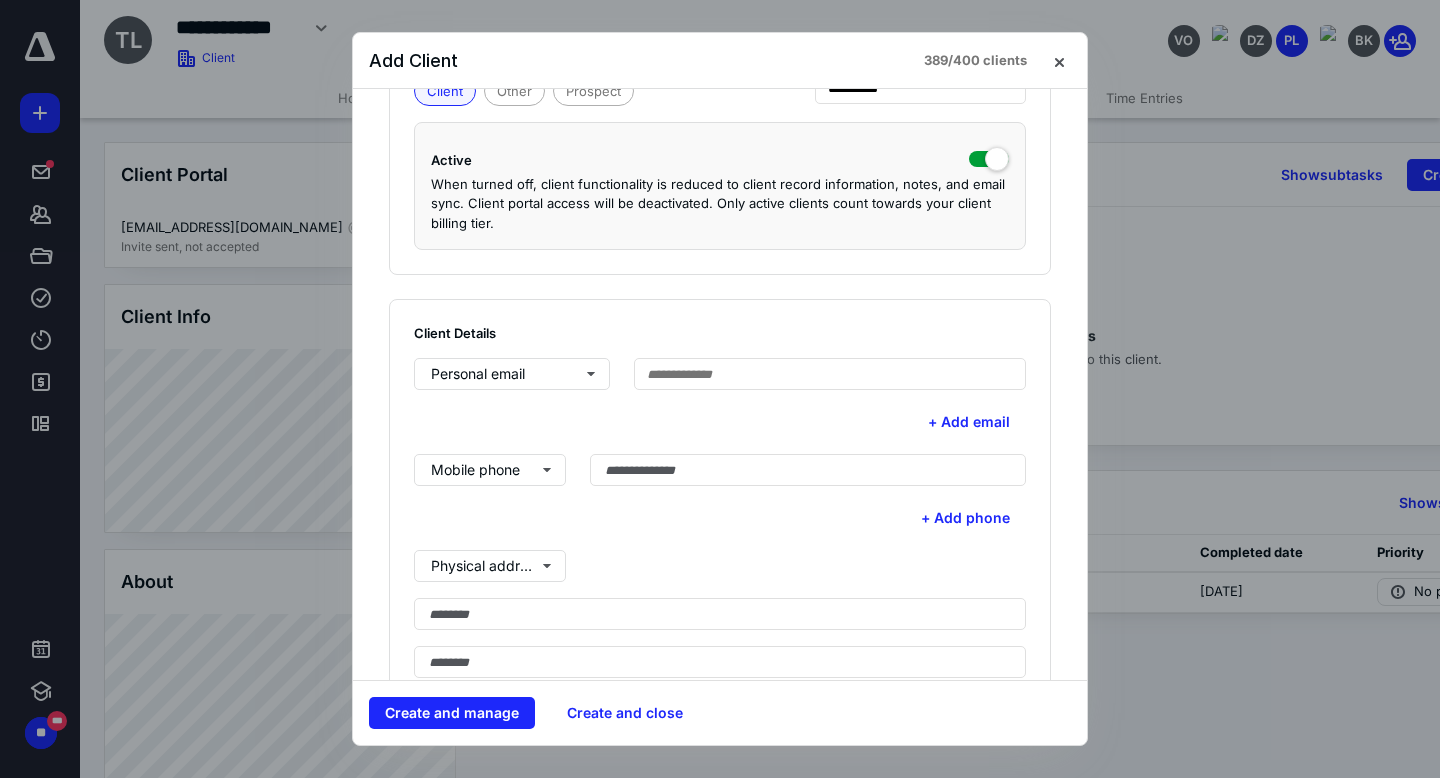 scroll, scrollTop: 350, scrollLeft: 0, axis: vertical 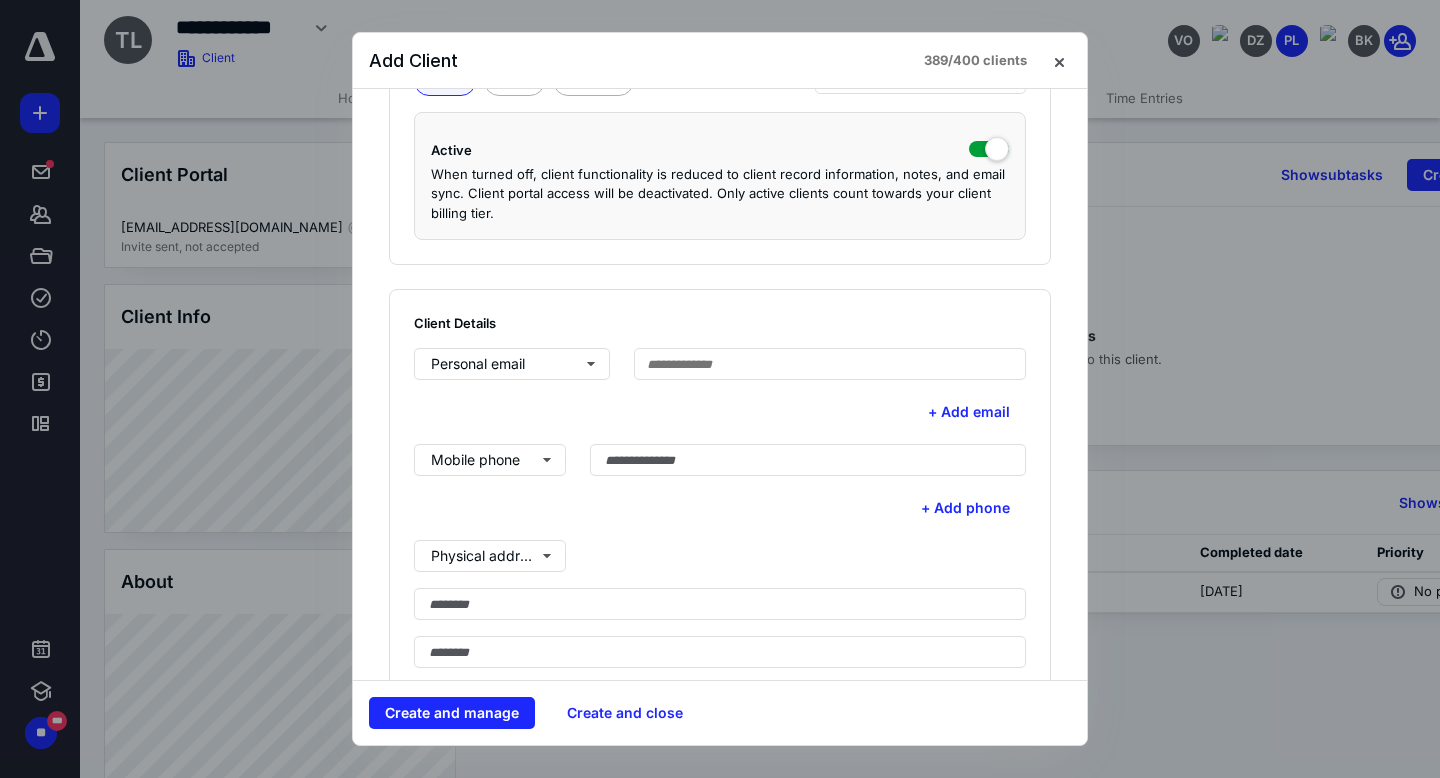 type on "**********" 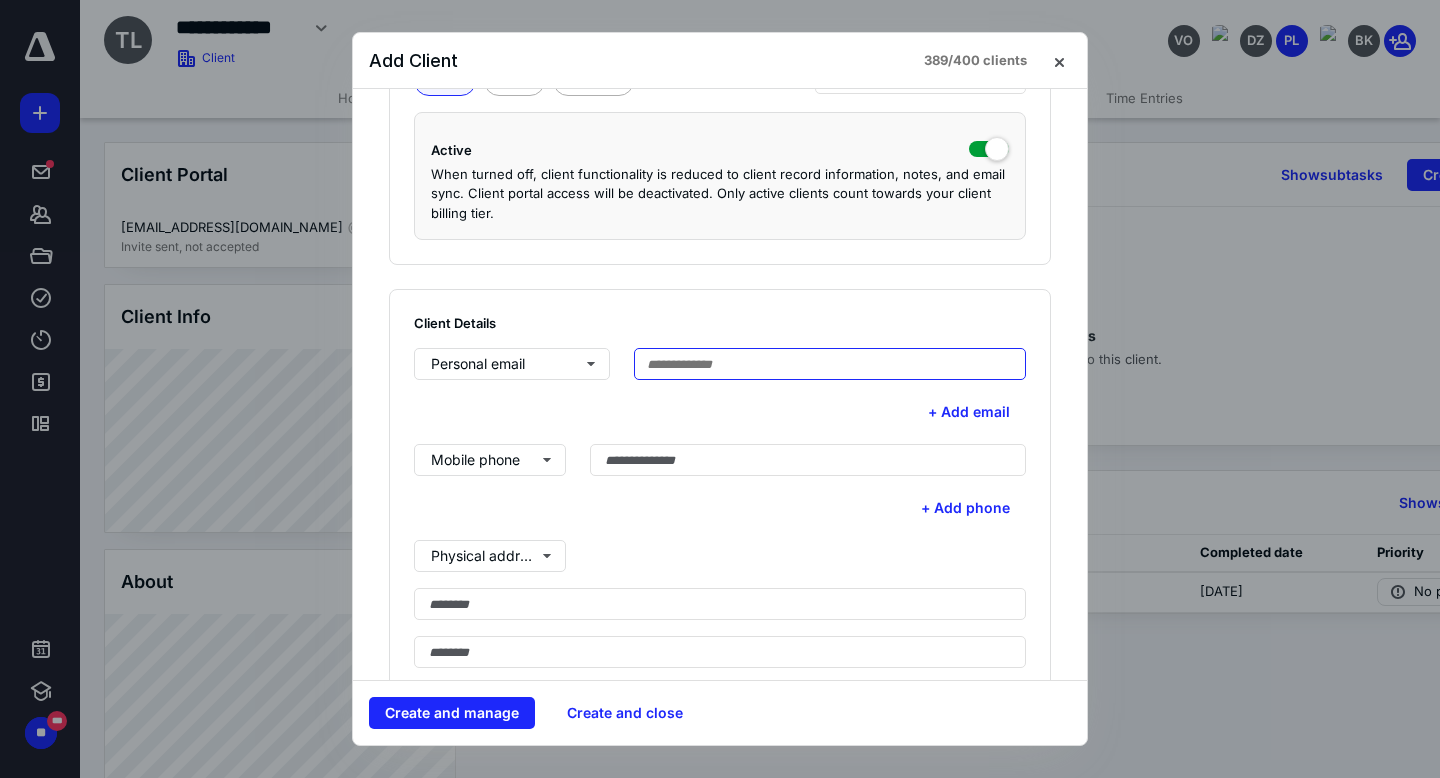 click at bounding box center [830, 364] 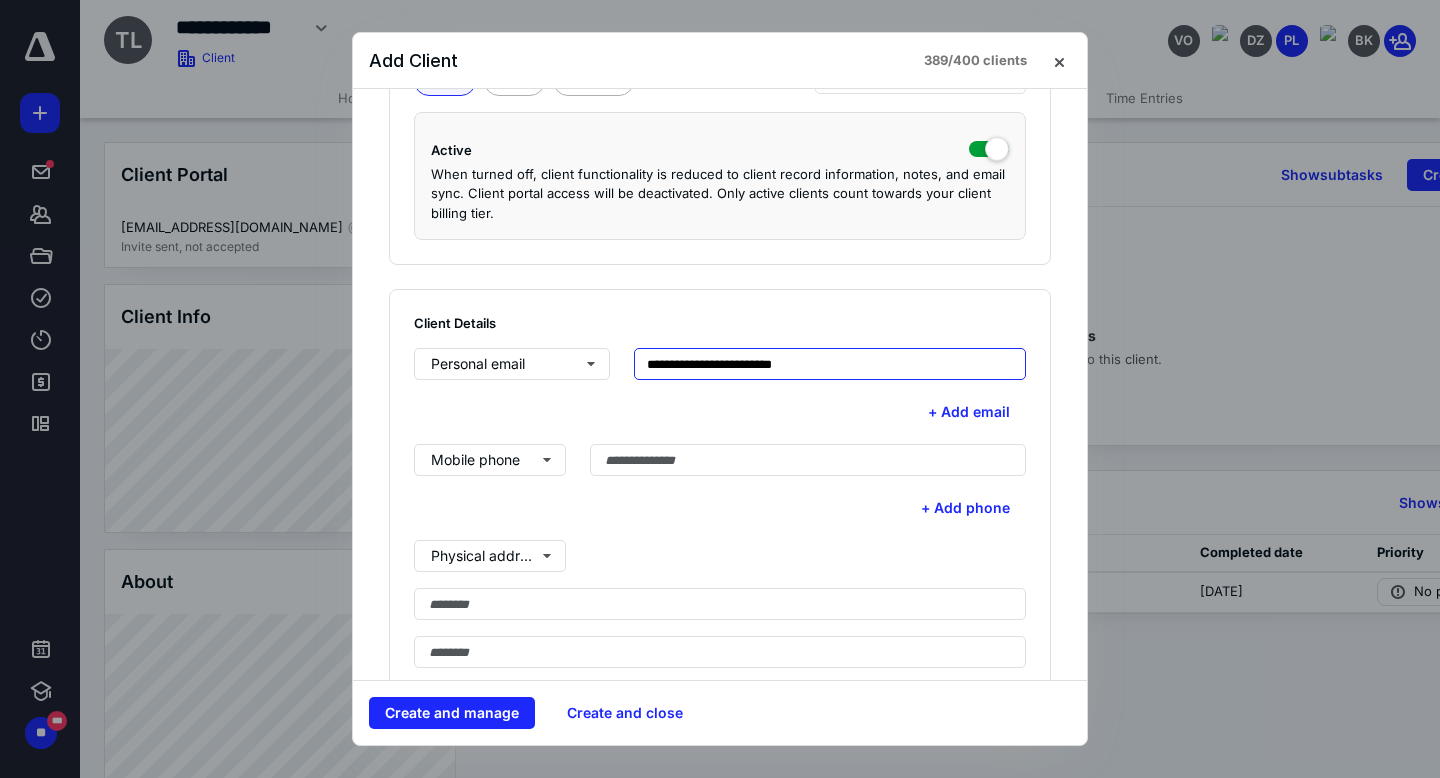 type on "**********" 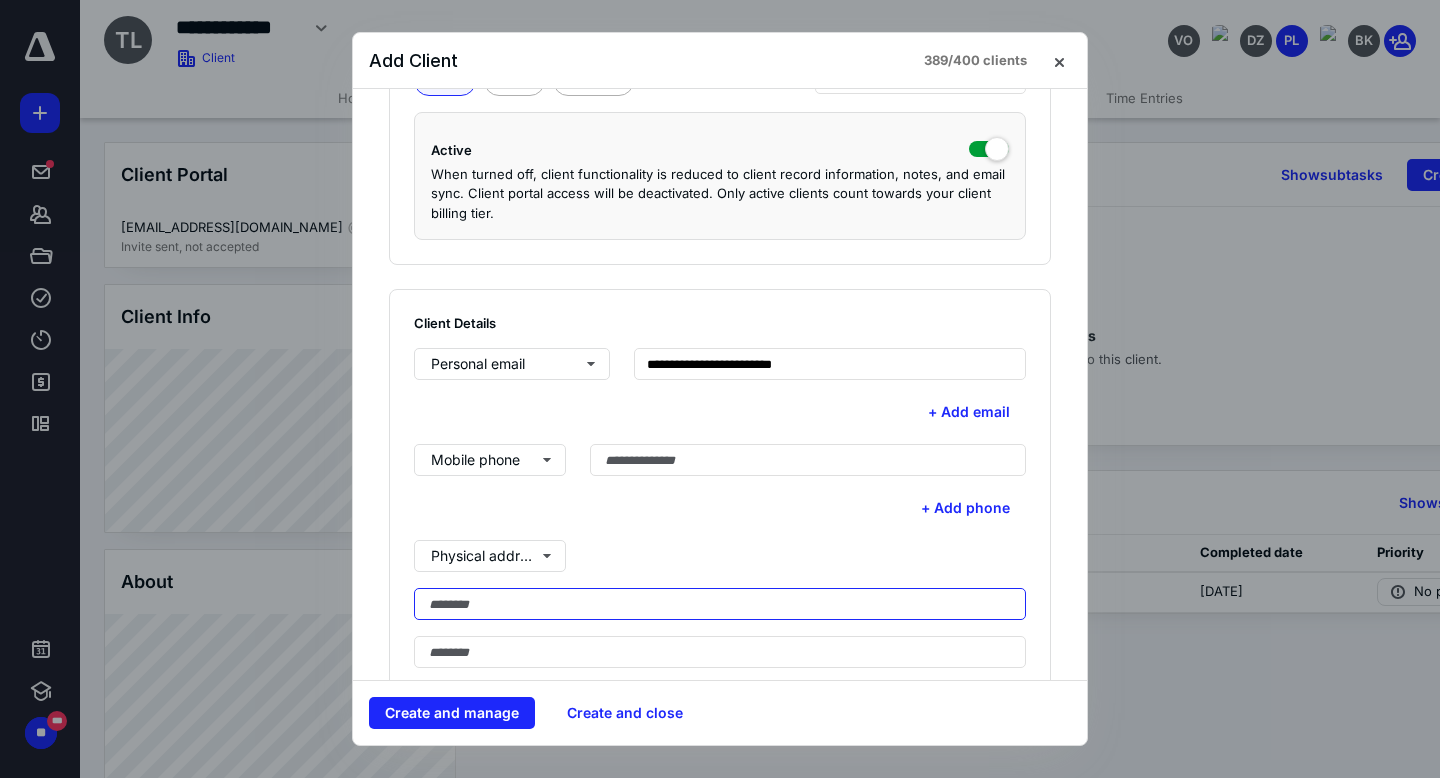 click at bounding box center [720, 604] 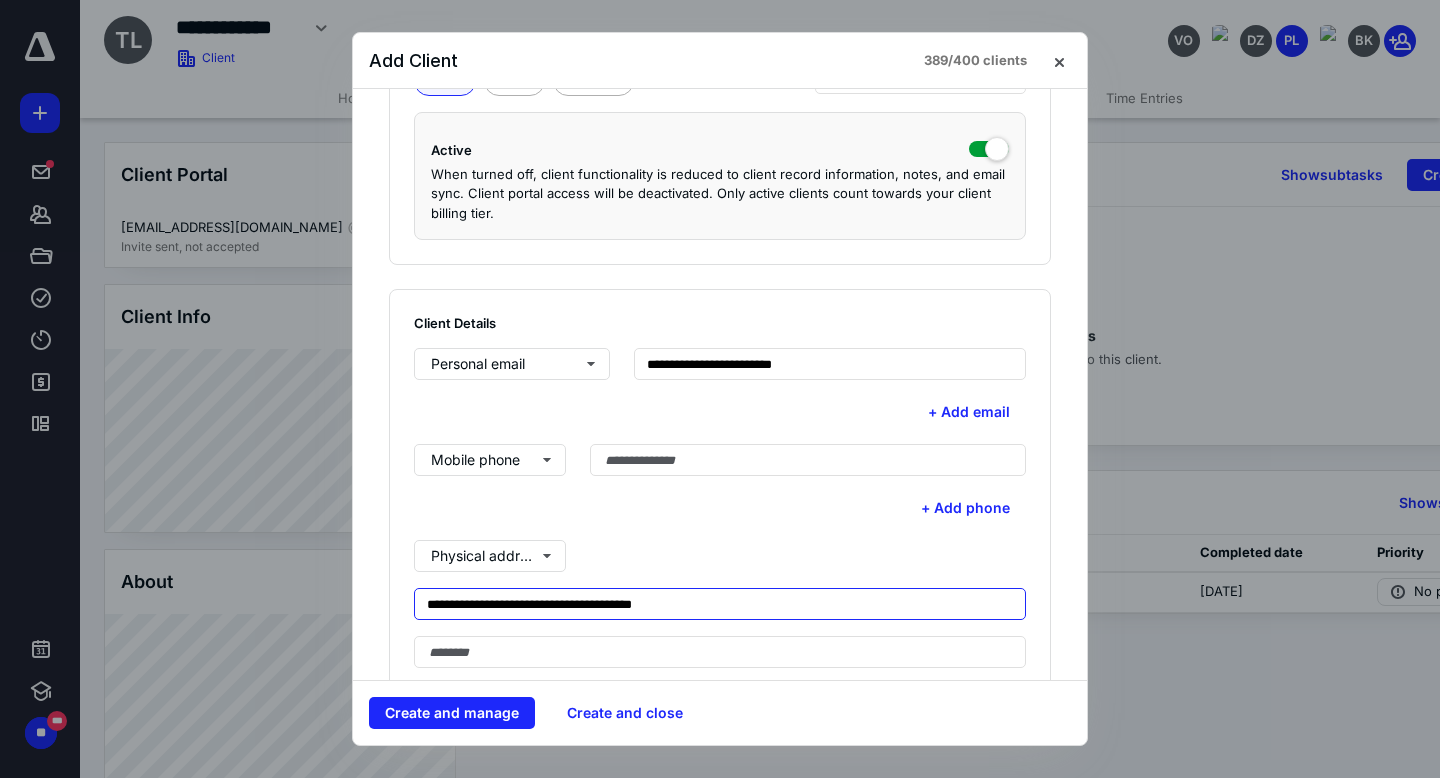 click on "**********" at bounding box center [720, 604] 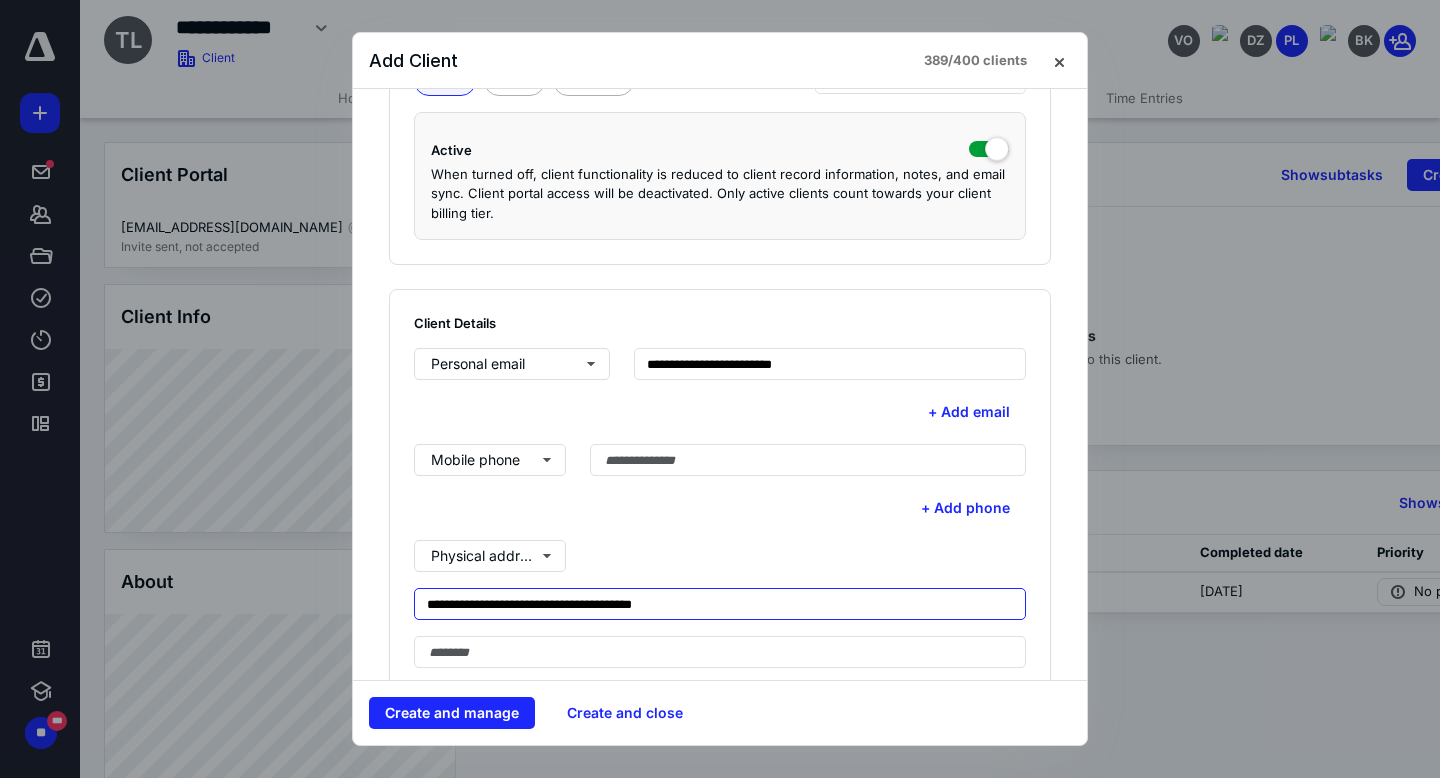 drag, startPoint x: 559, startPoint y: 602, endPoint x: 648, endPoint y: 596, distance: 89.20202 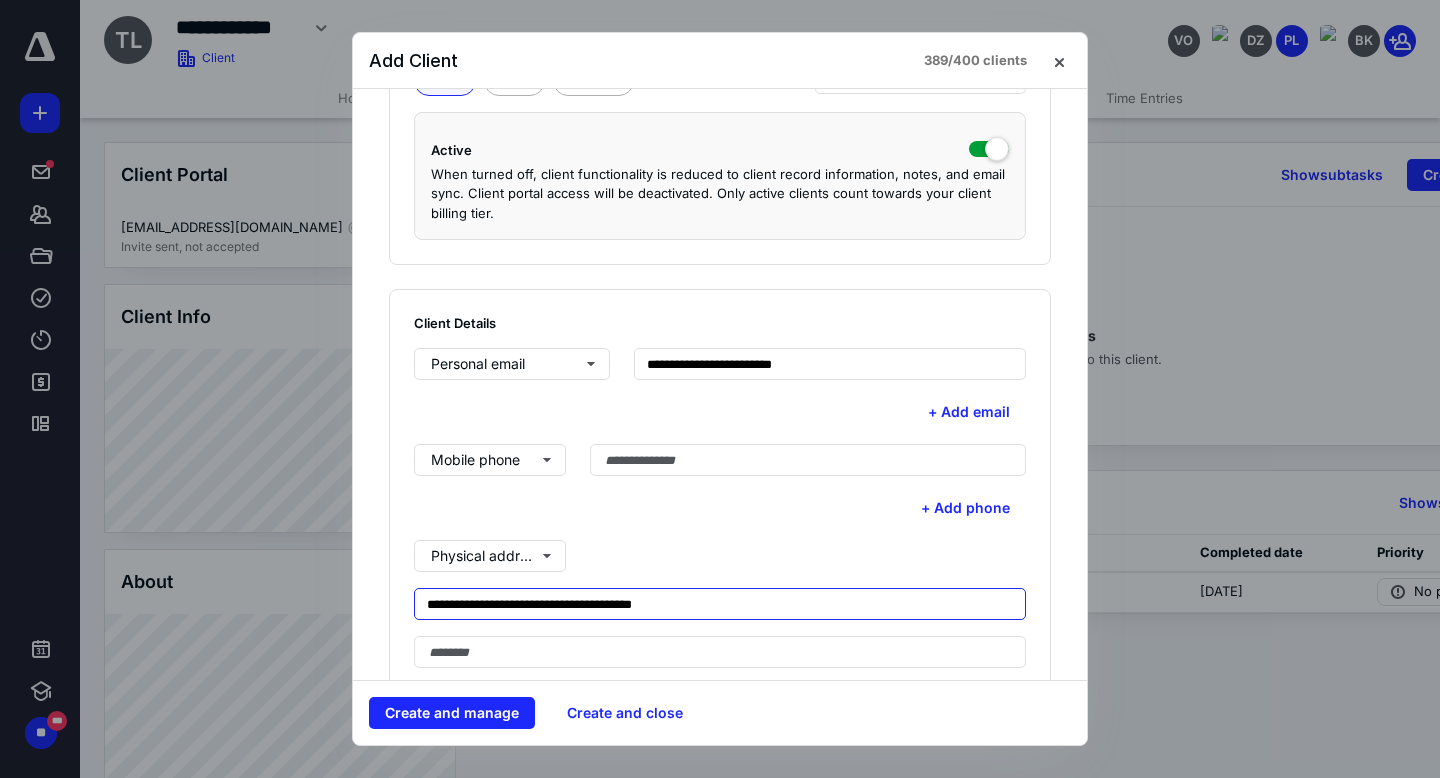 click on "**********" at bounding box center (720, 604) 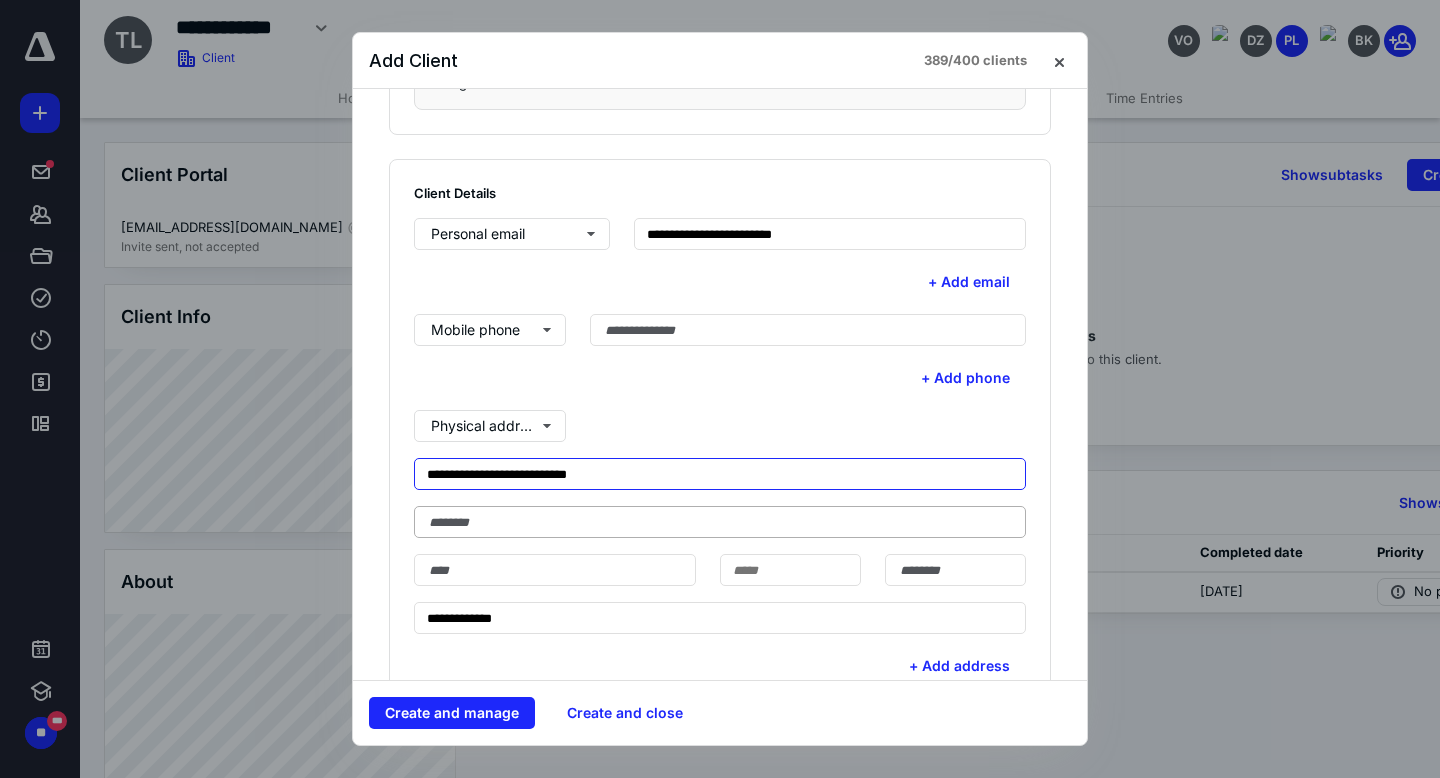 scroll, scrollTop: 481, scrollLeft: 0, axis: vertical 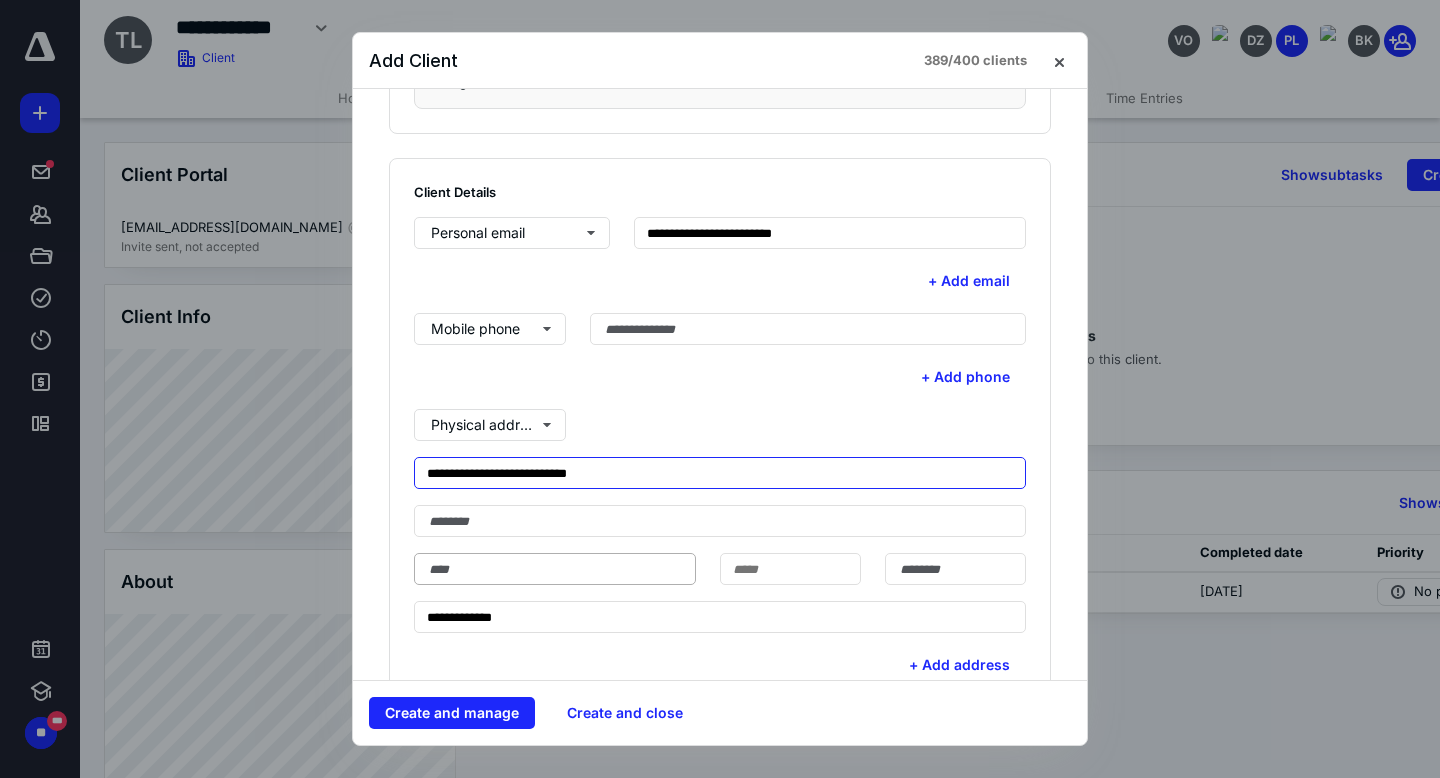 type on "**********" 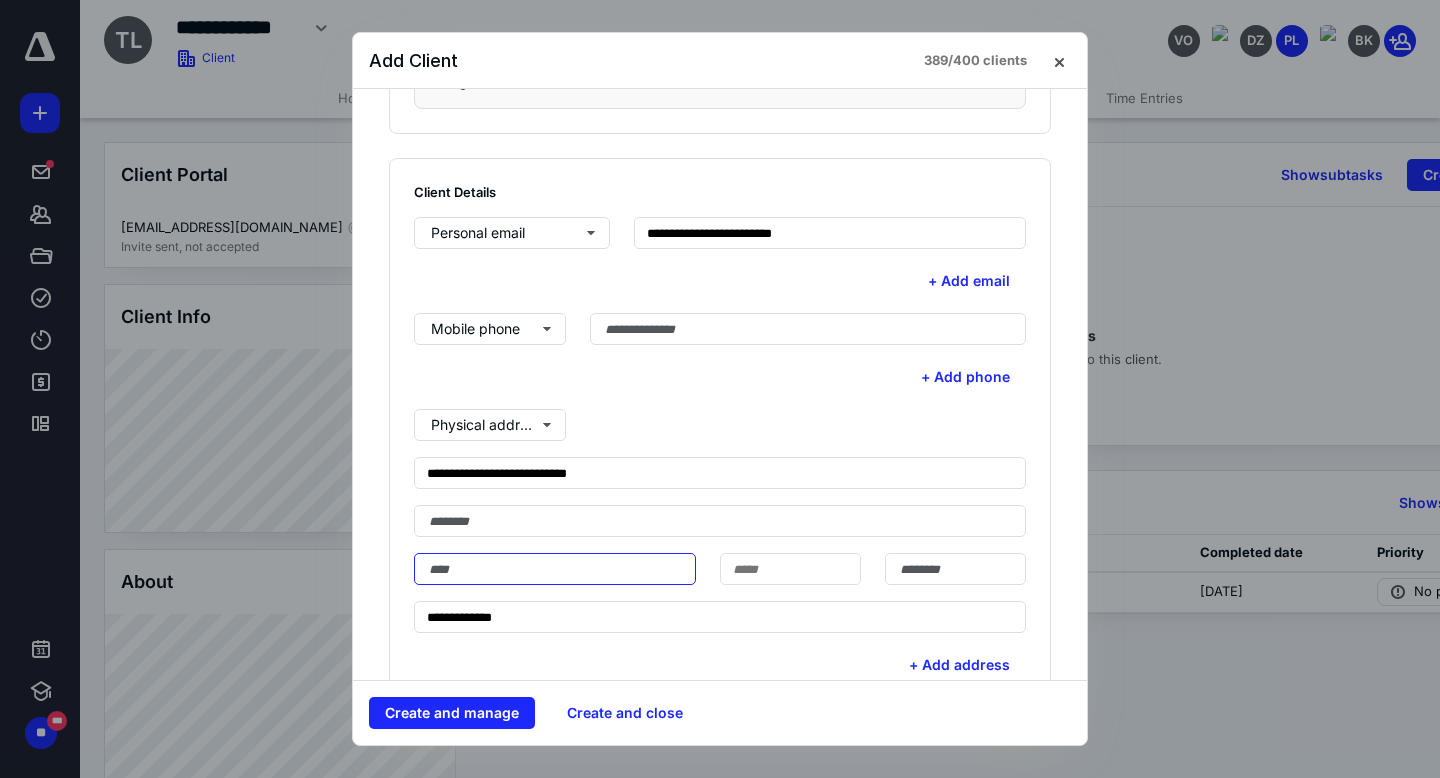 click at bounding box center (555, 569) 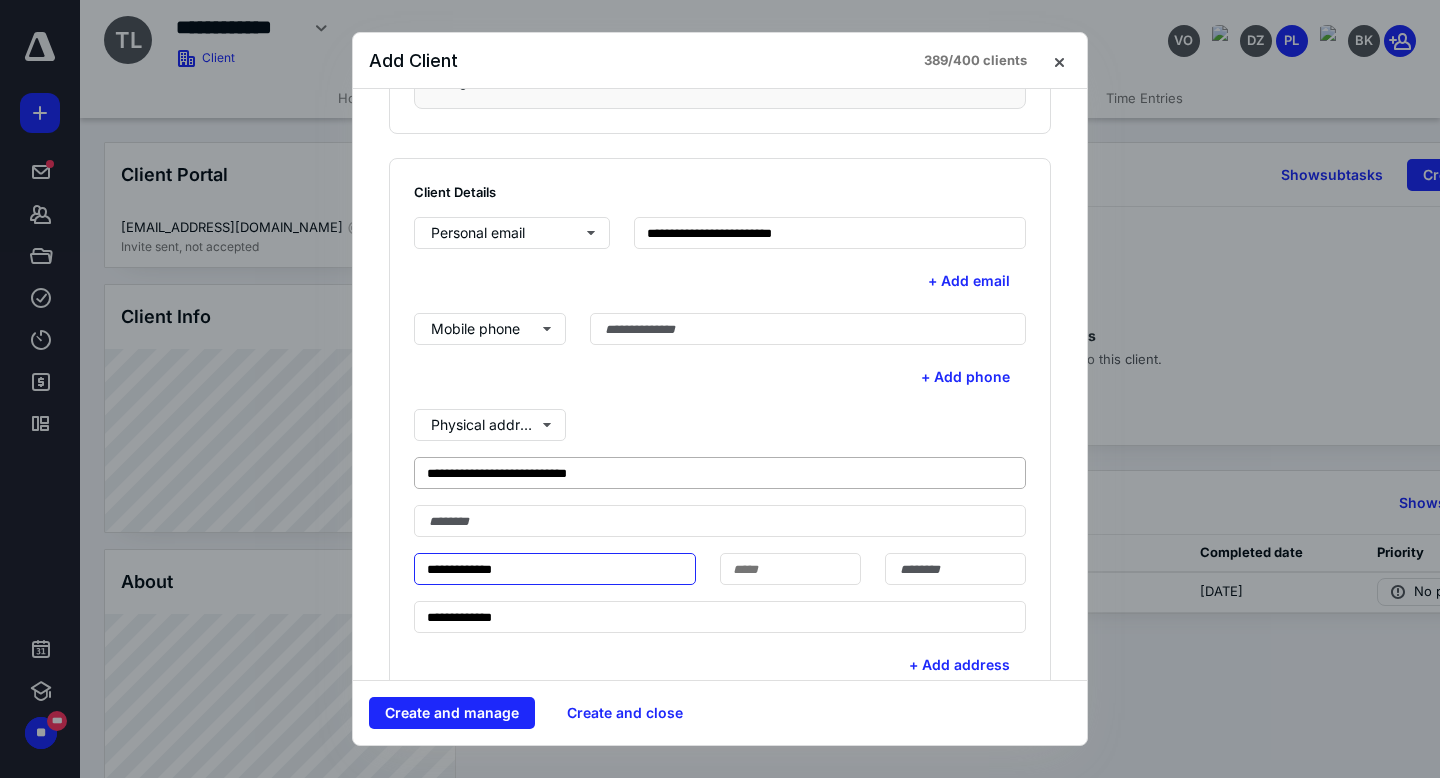 type on "**********" 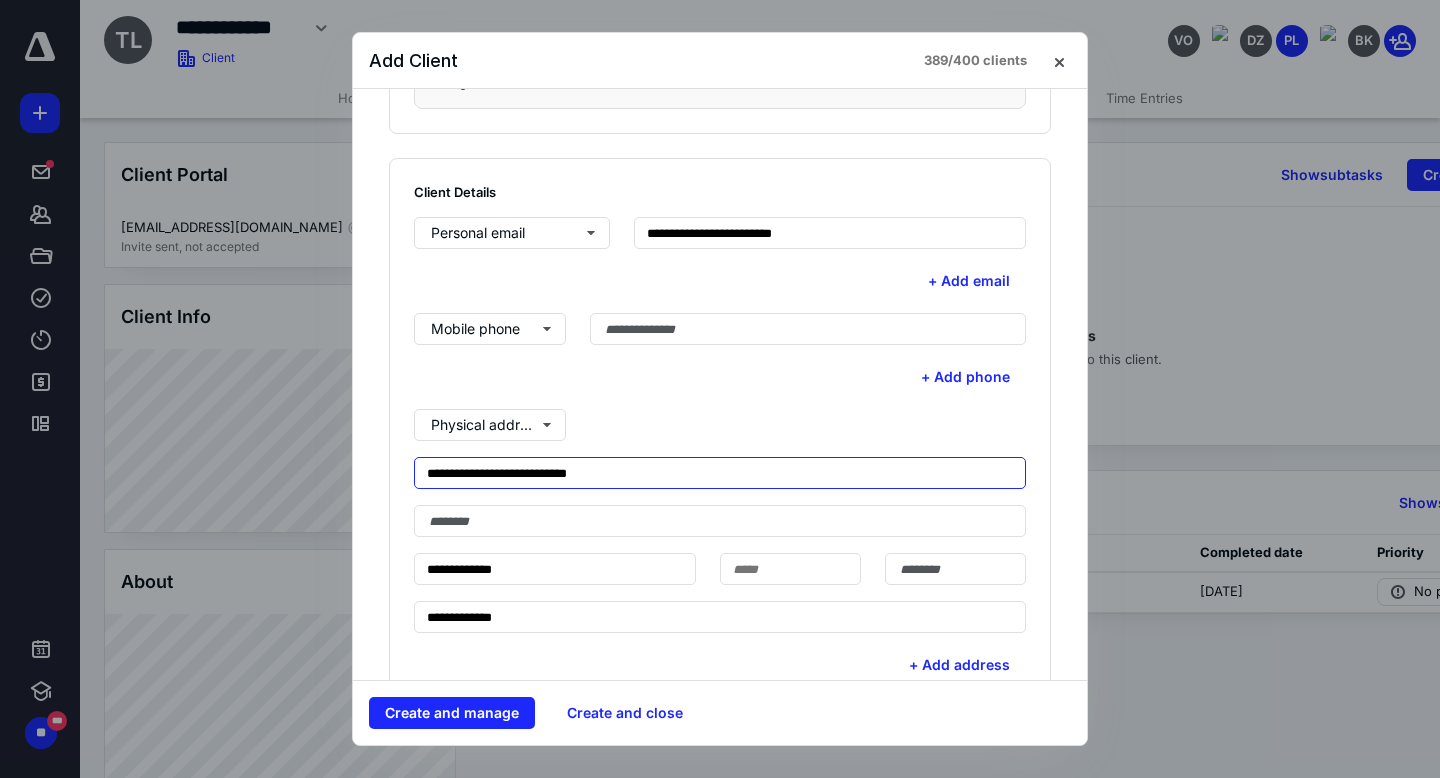 drag, startPoint x: 585, startPoint y: 474, endPoint x: 723, endPoint y: 474, distance: 138 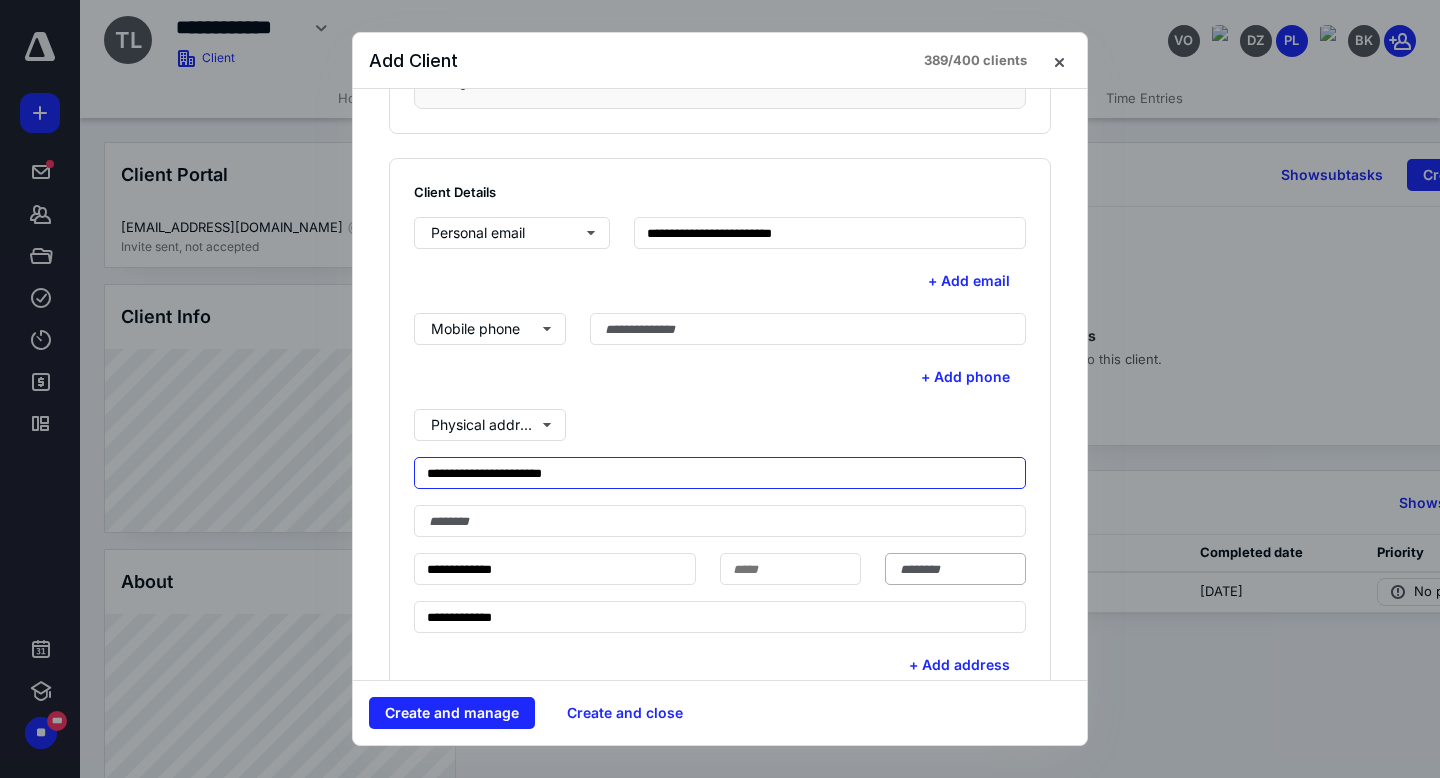 type on "**********" 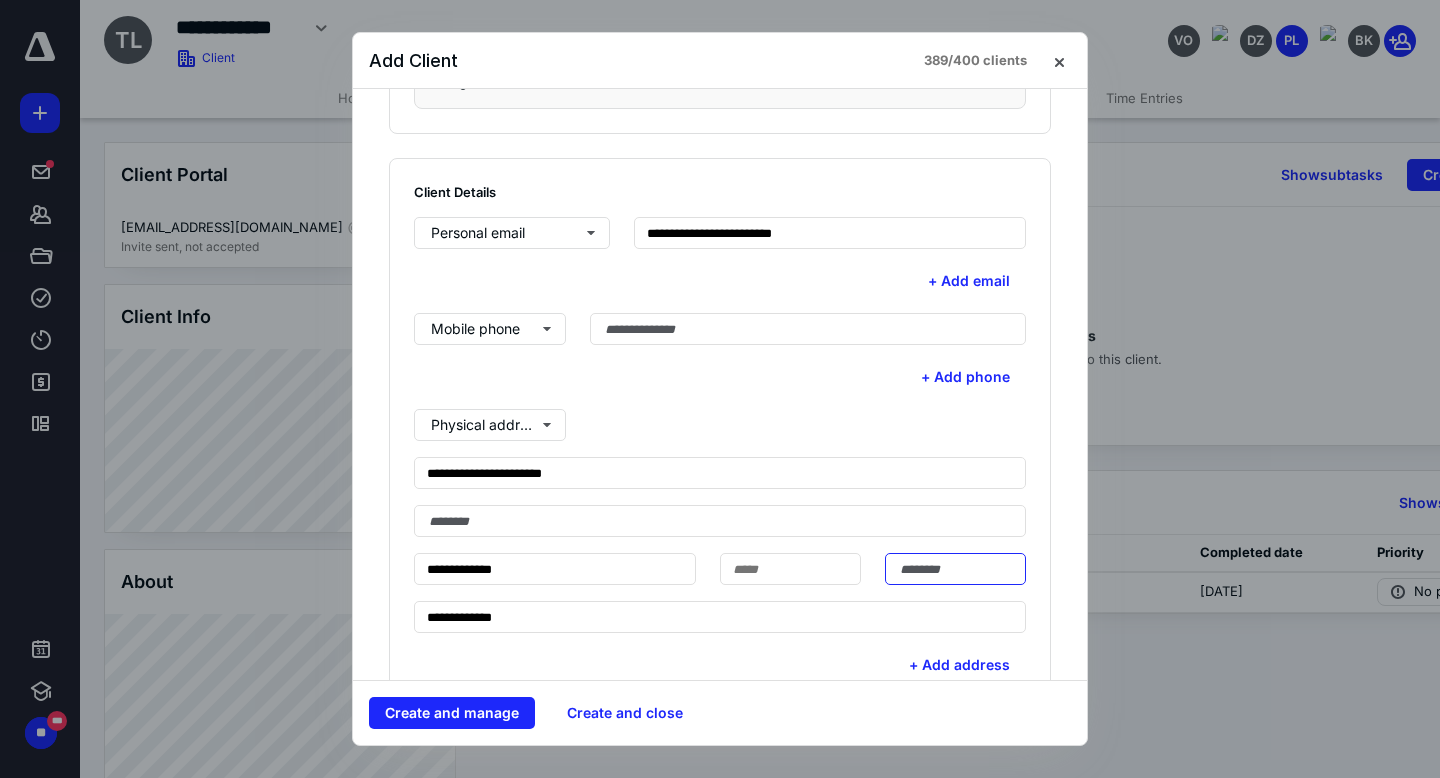 click at bounding box center (955, 569) 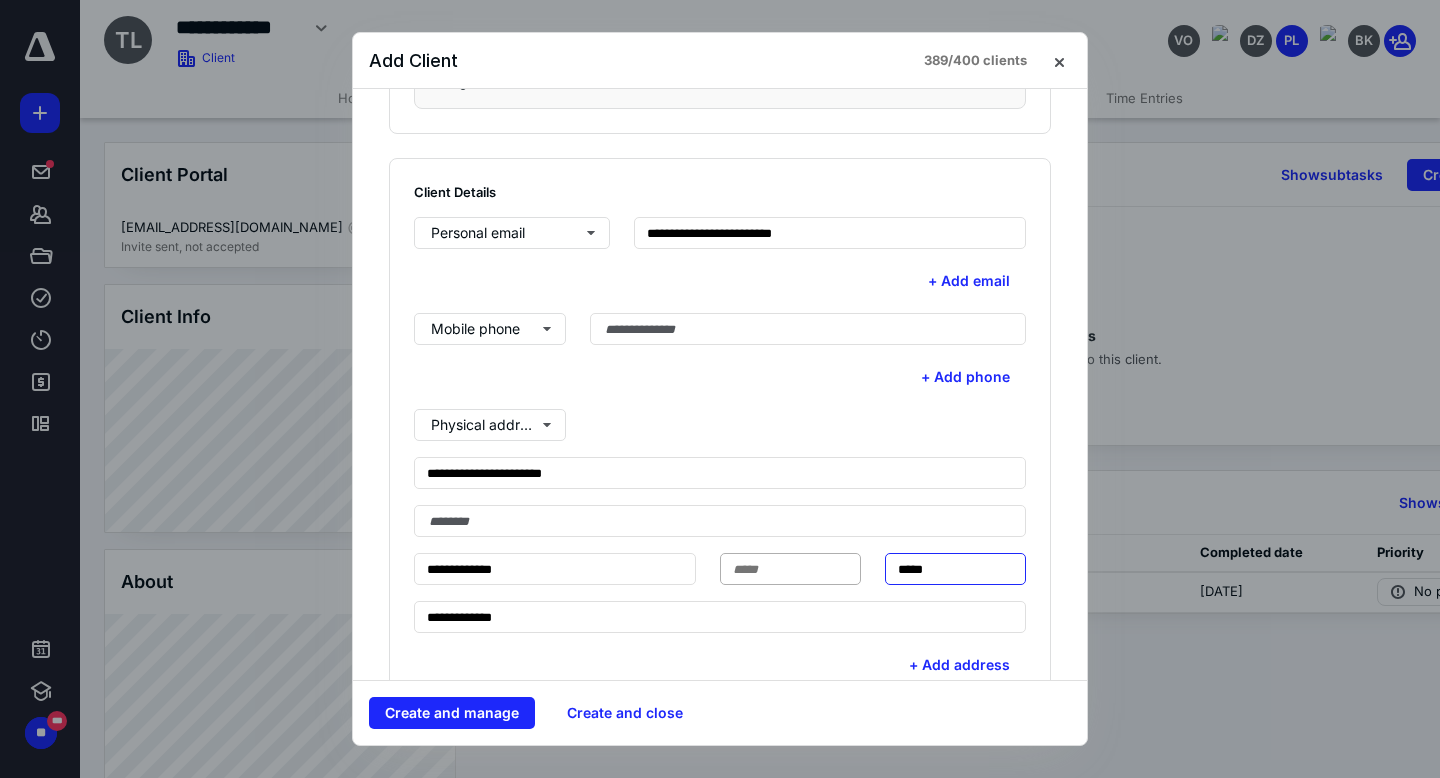 type on "*****" 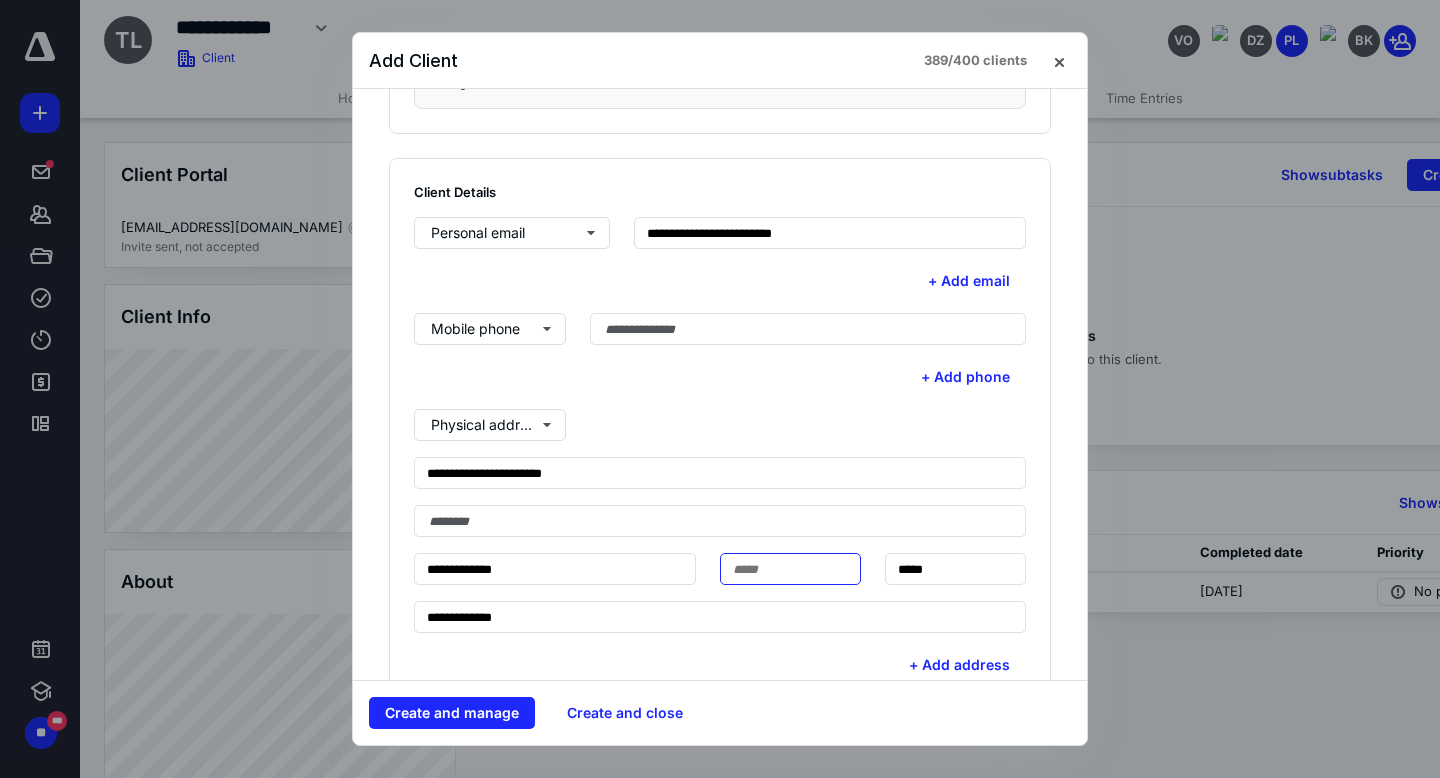 click at bounding box center (790, 569) 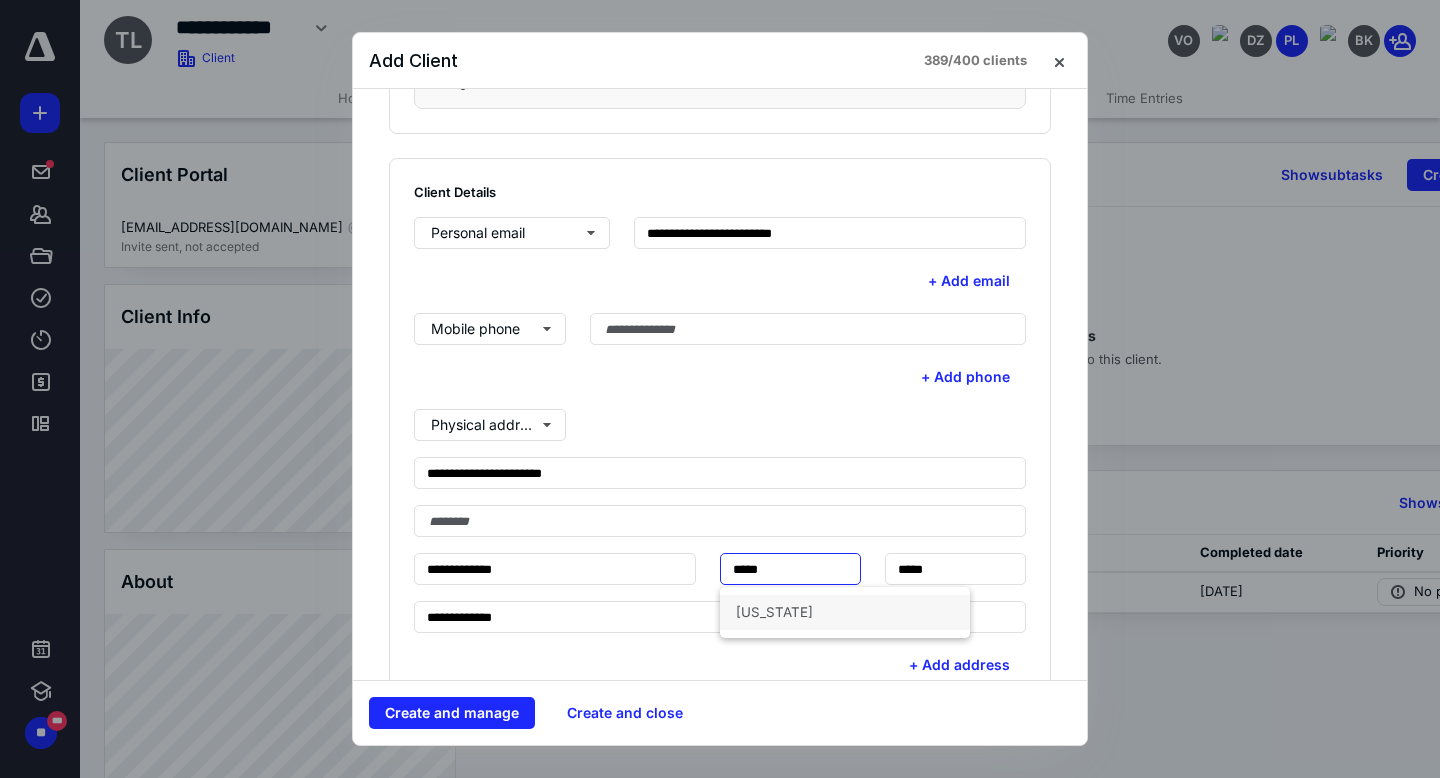 click on "[US_STATE]" at bounding box center (845, 612) 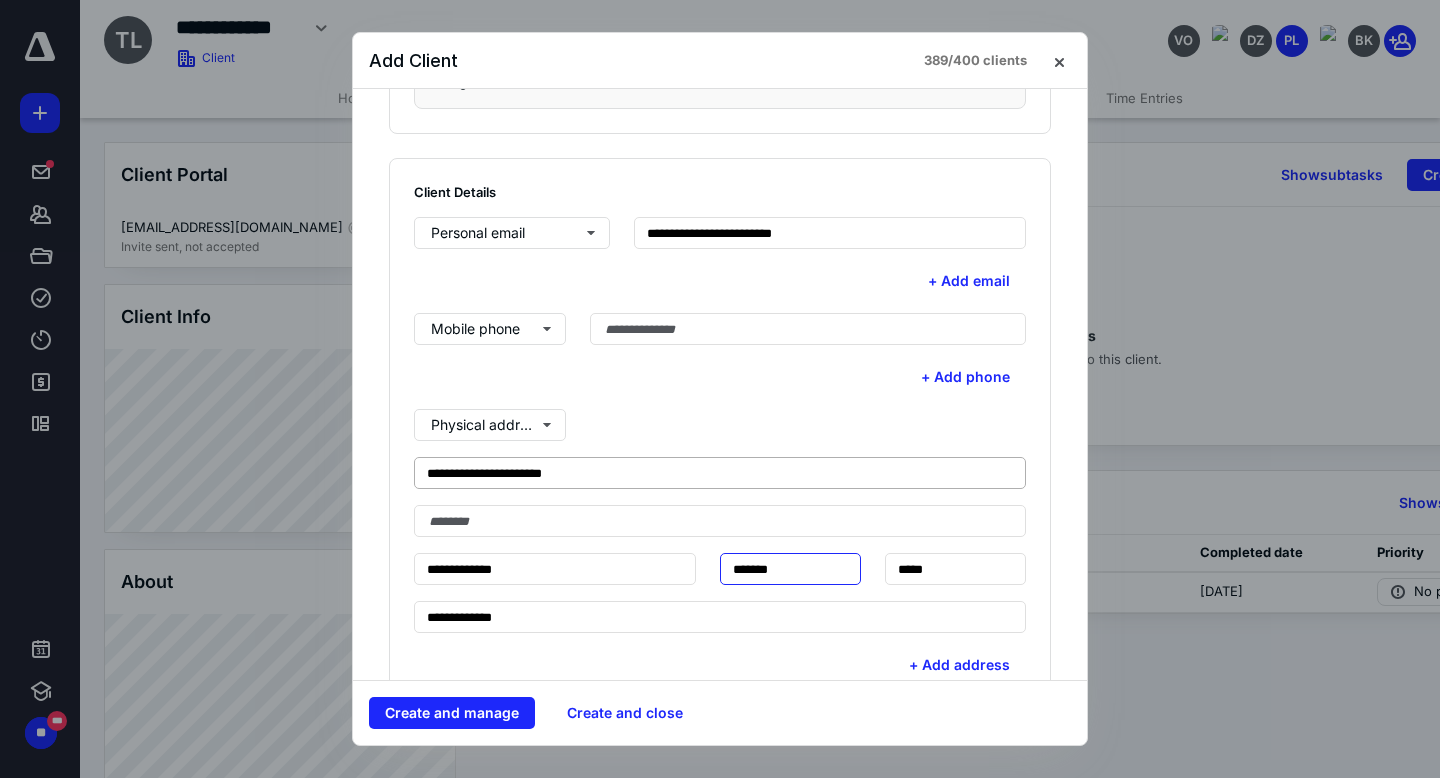 type on "*******" 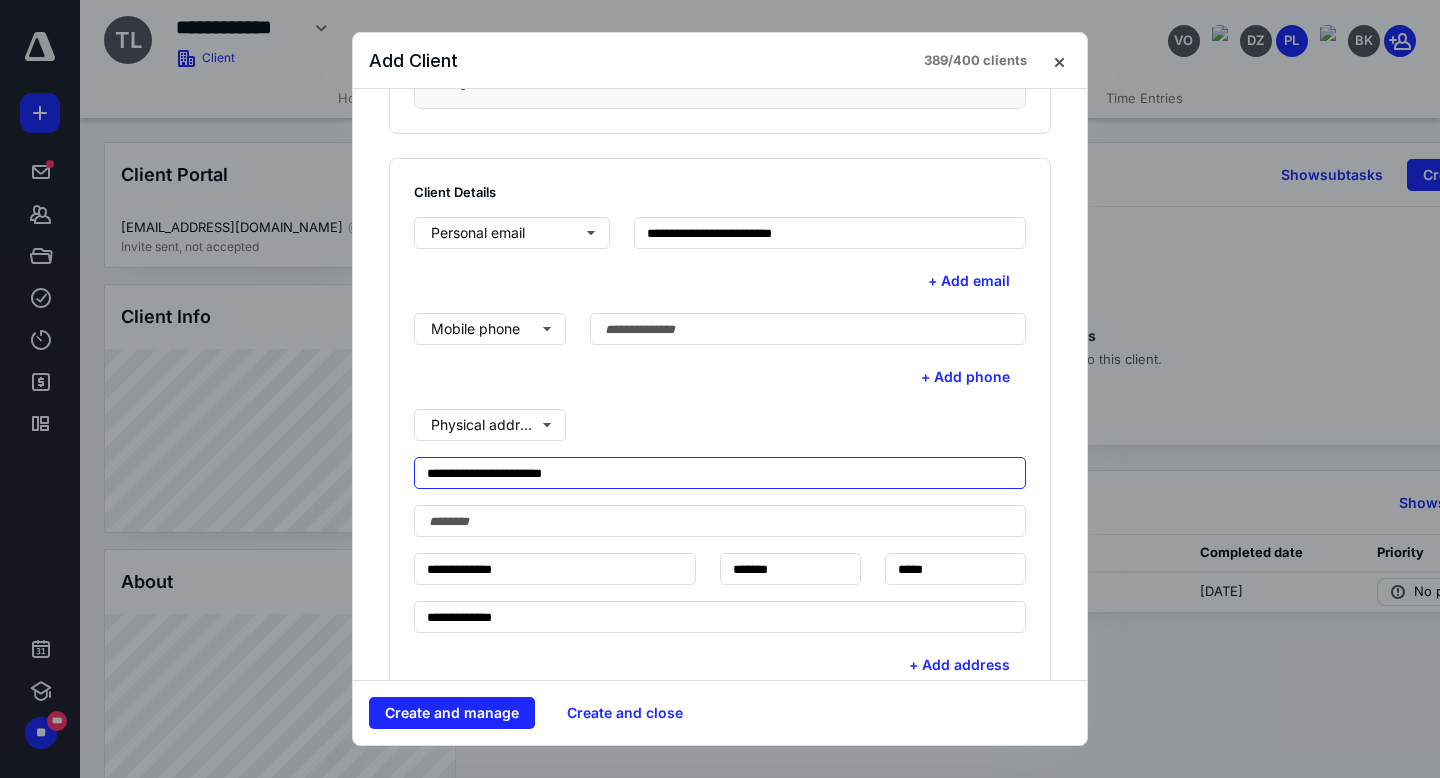 click on "**********" at bounding box center (720, 473) 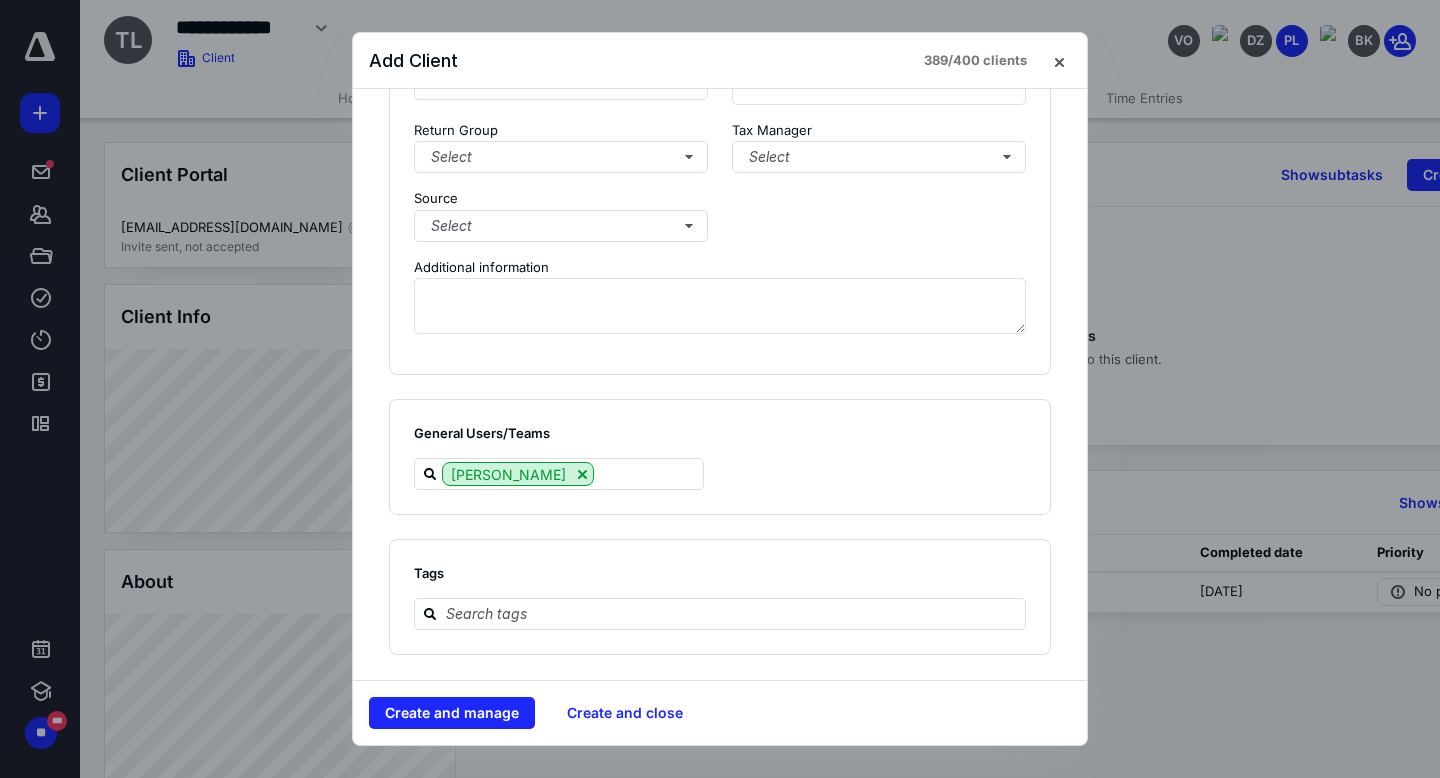 scroll, scrollTop: 1767, scrollLeft: 0, axis: vertical 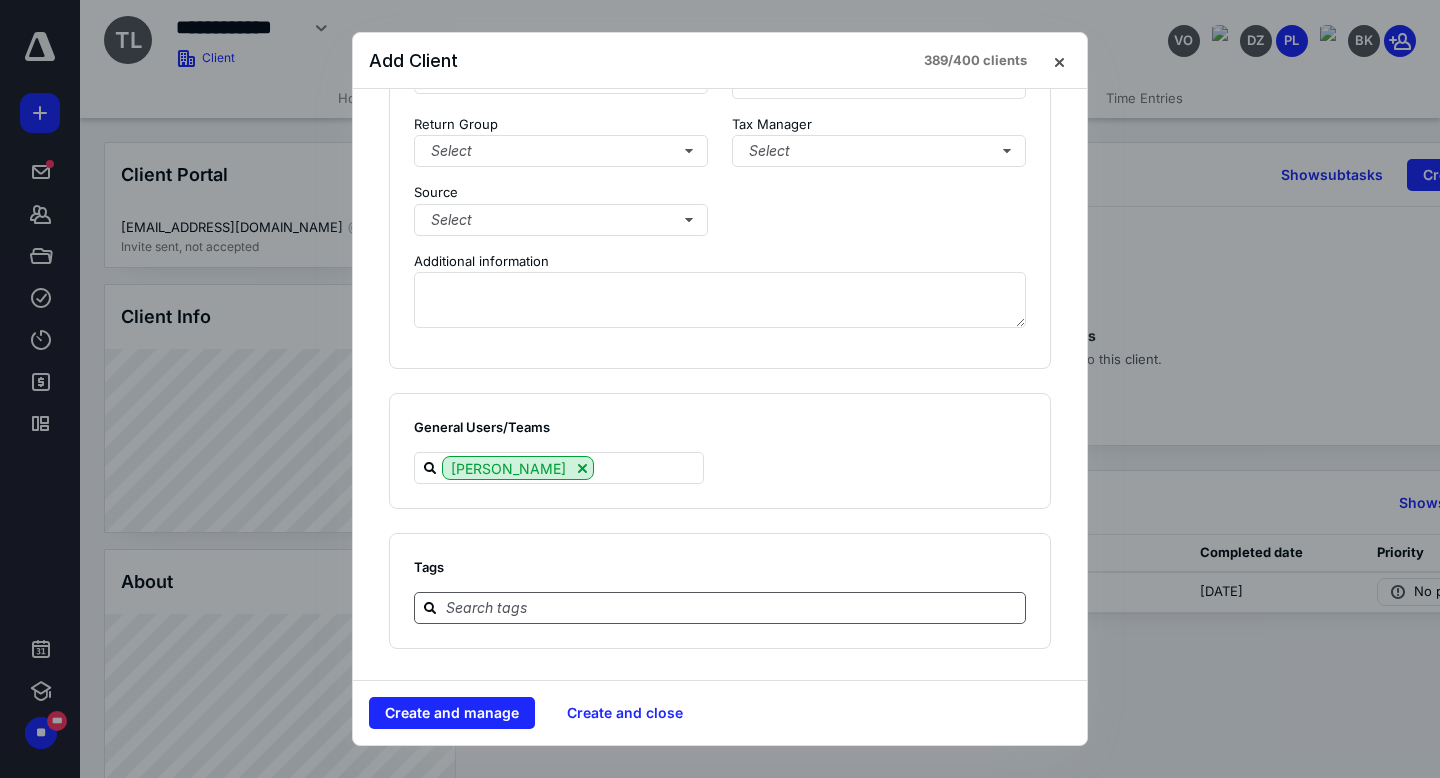 type on "**********" 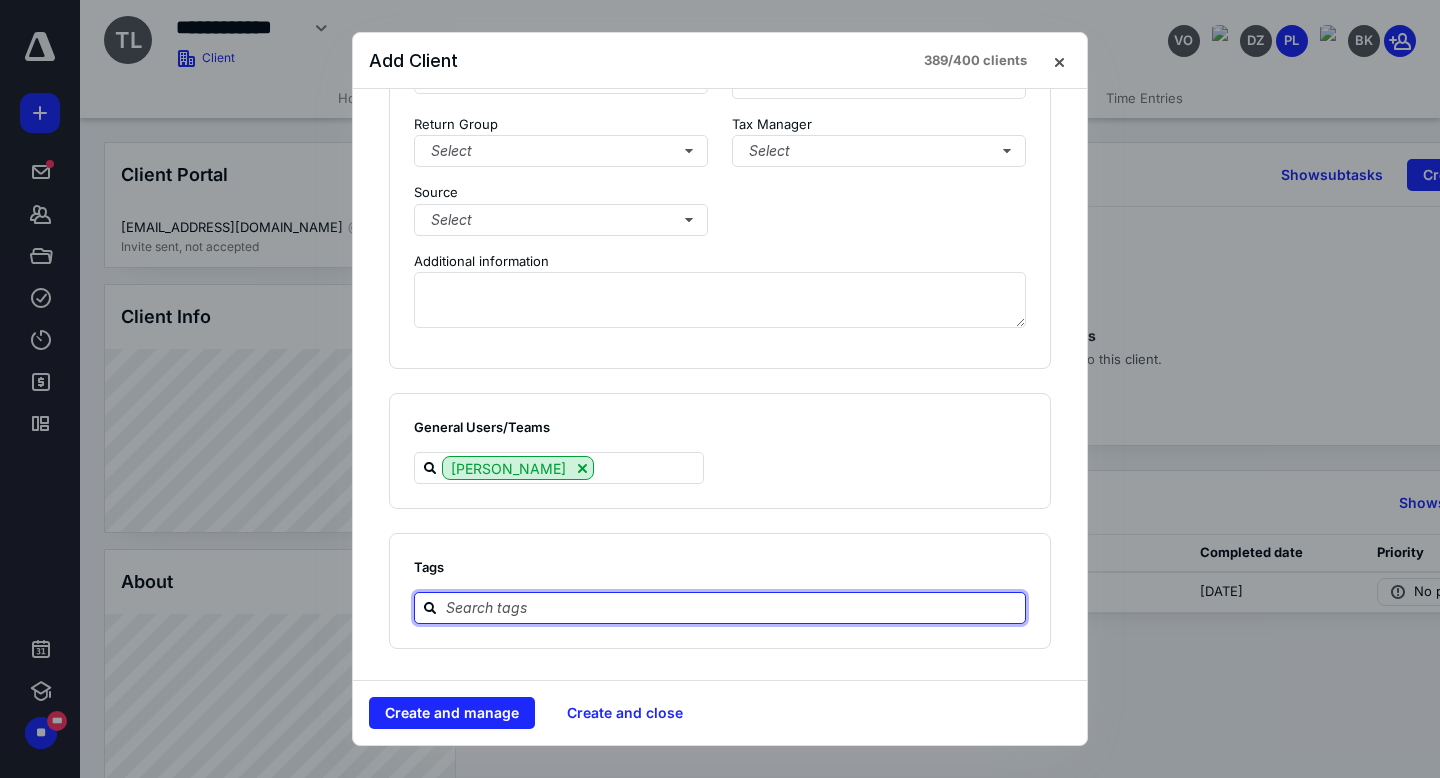 click at bounding box center (732, 607) 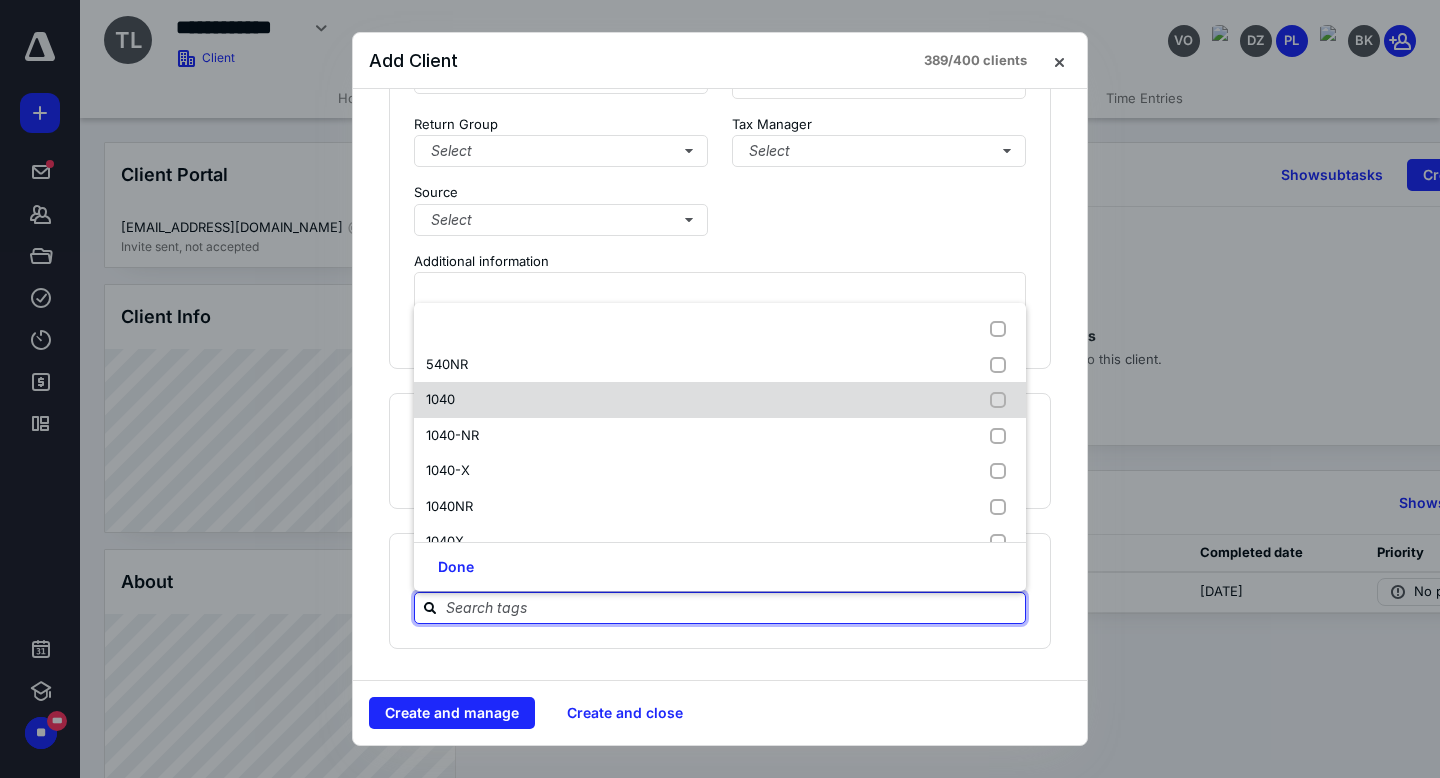click on "1040" at bounding box center (720, 400) 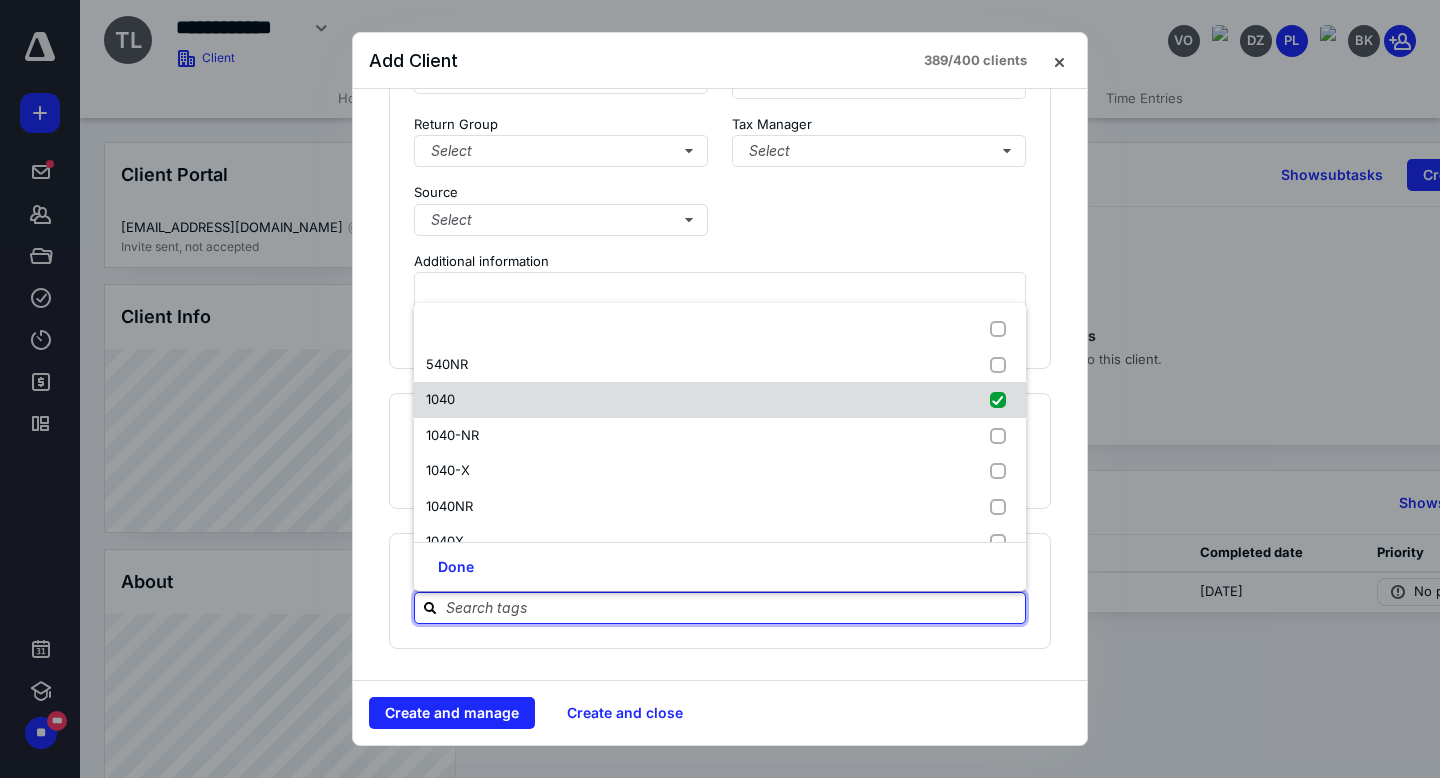 checkbox on "true" 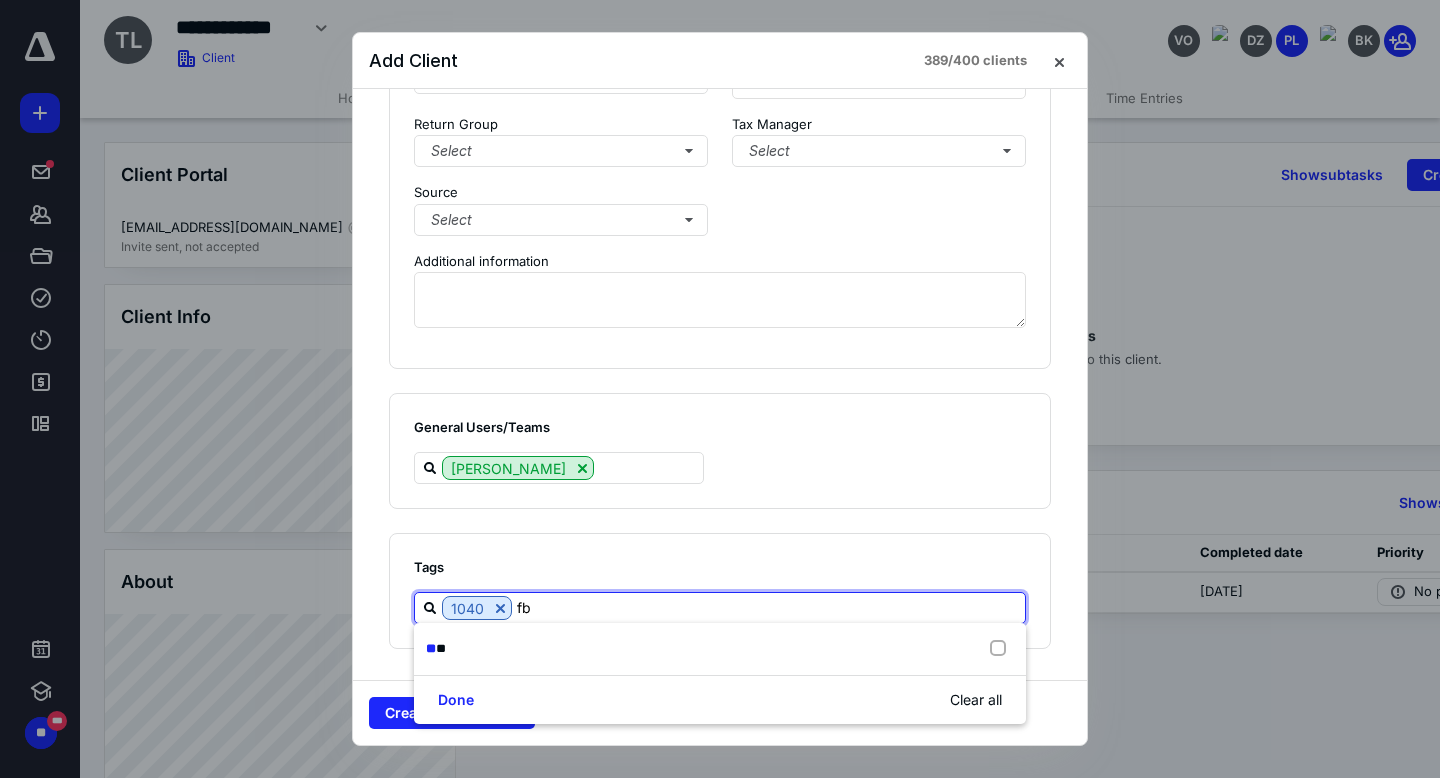 type on "fba" 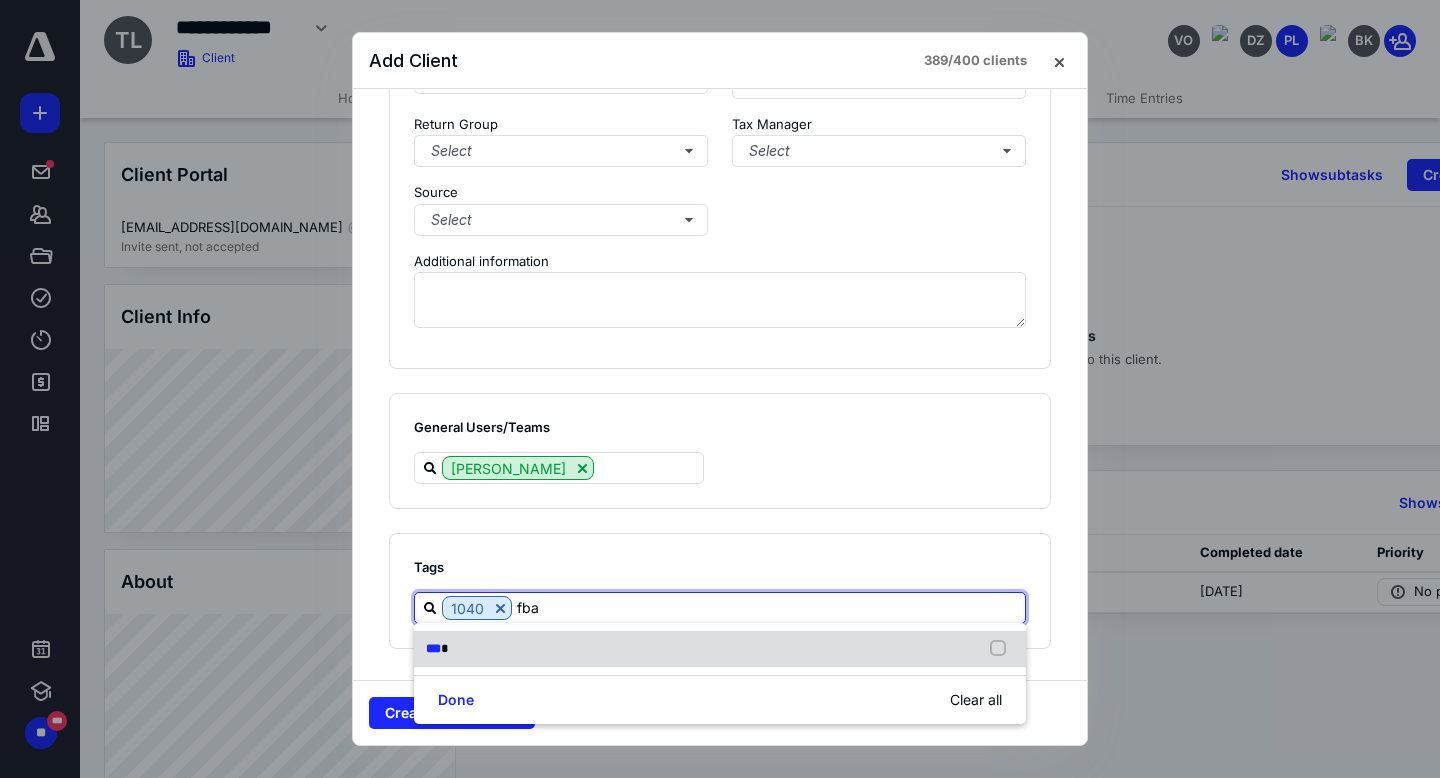 click on "*** *" at bounding box center [720, 649] 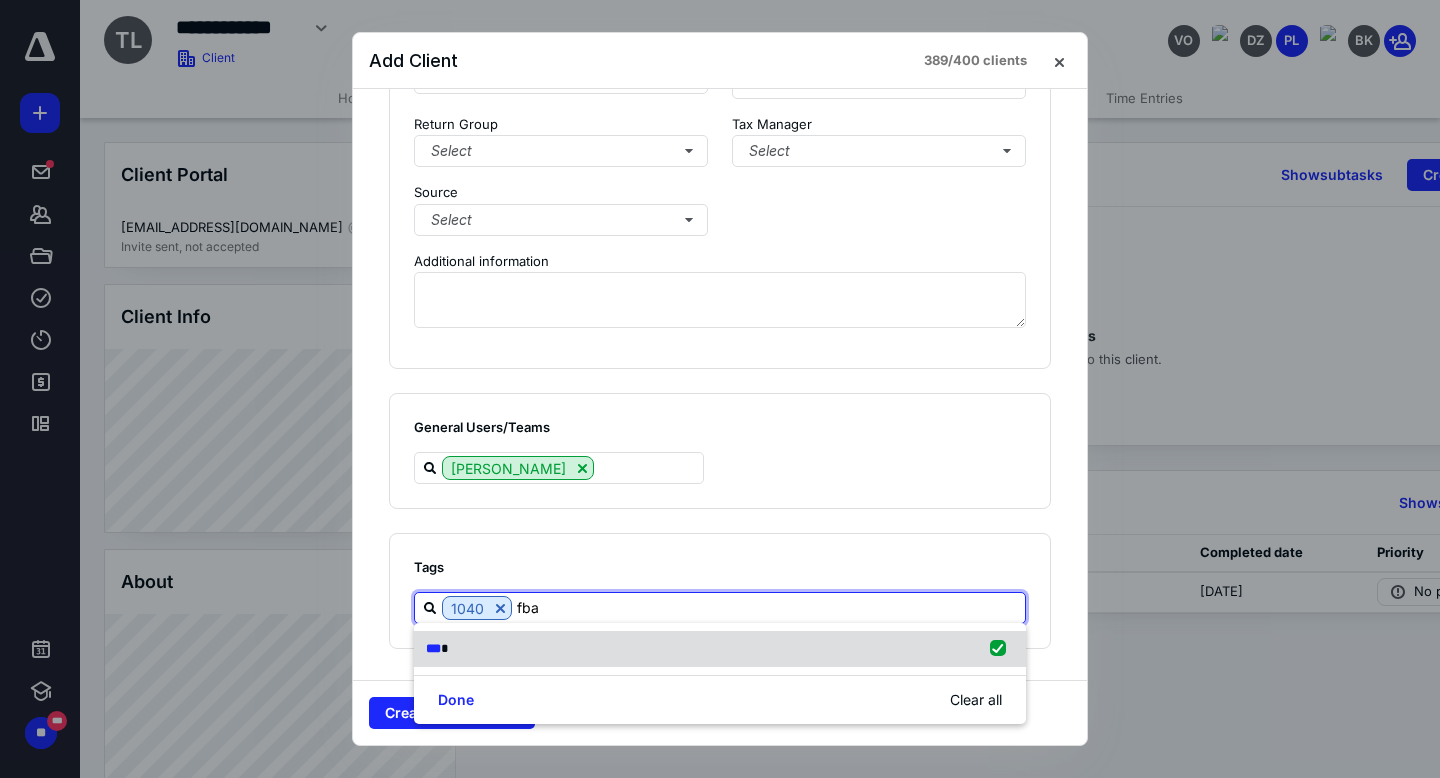 checkbox on "true" 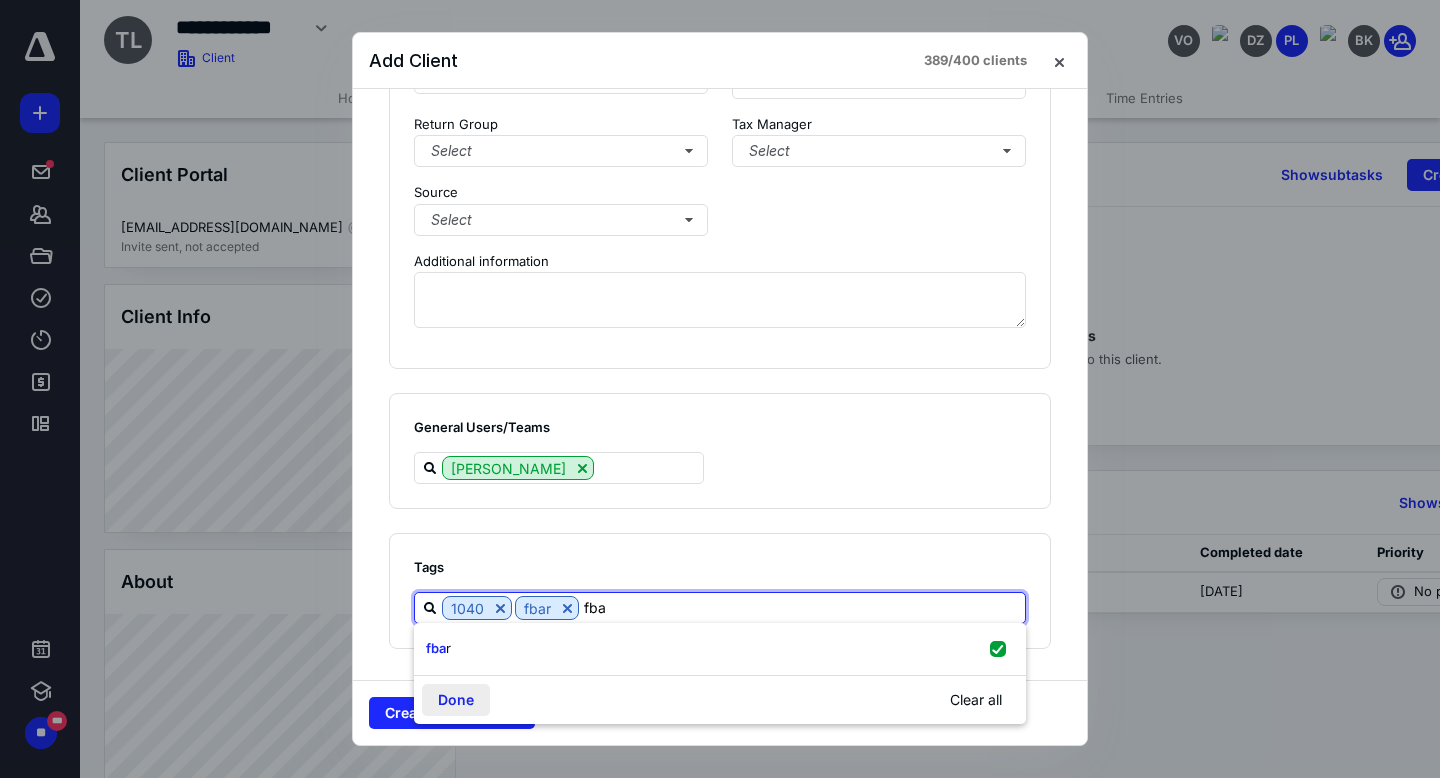 type on "fba" 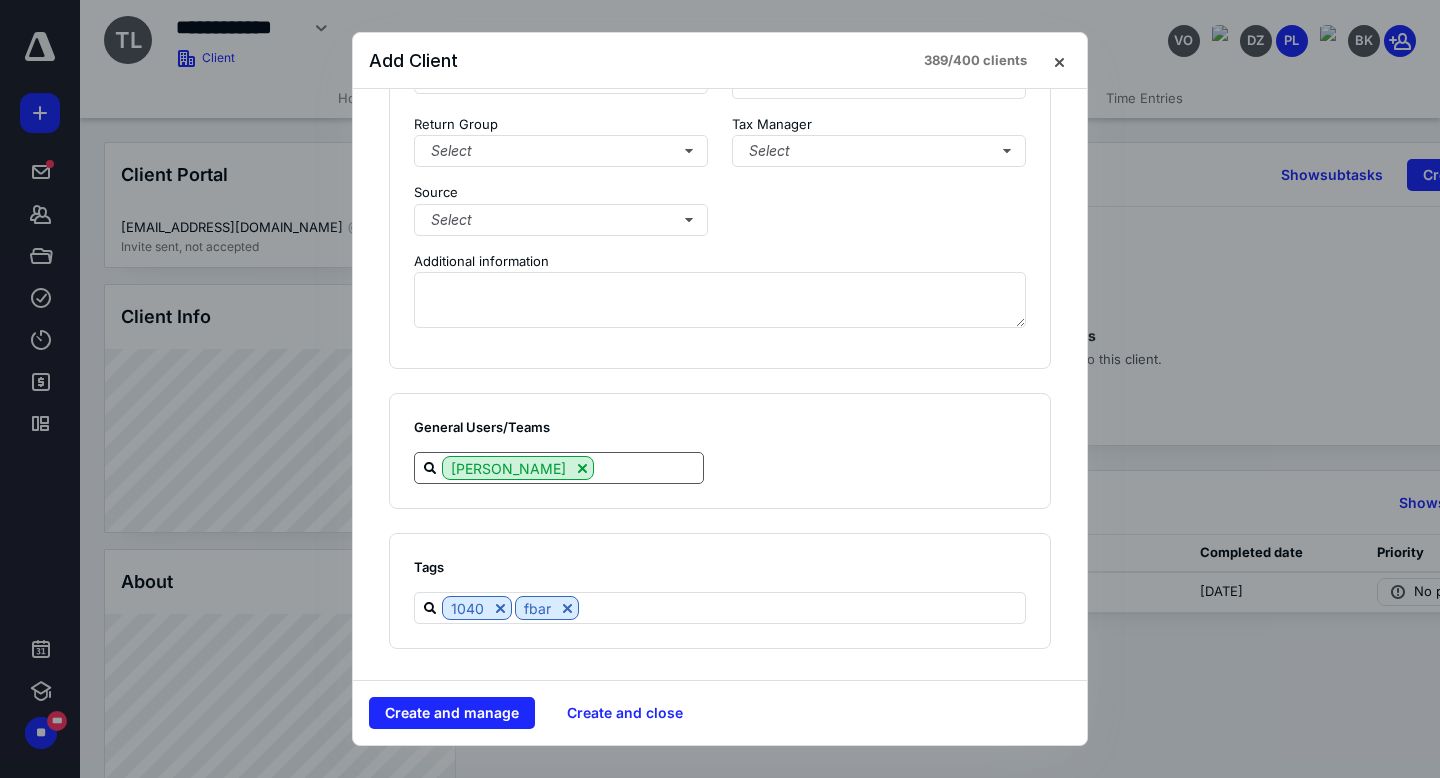 click at bounding box center [648, 467] 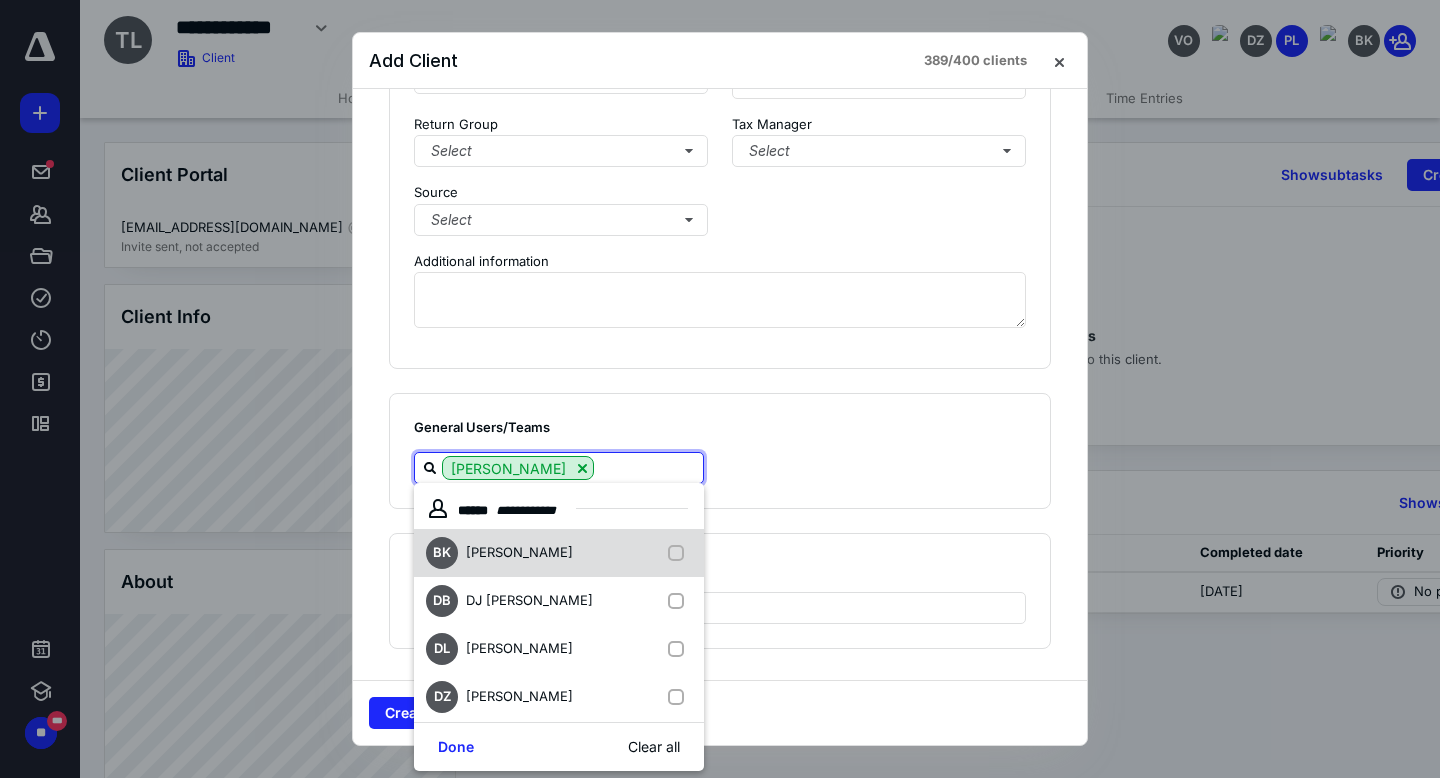 click on "Bianca Kegel" at bounding box center (519, 552) 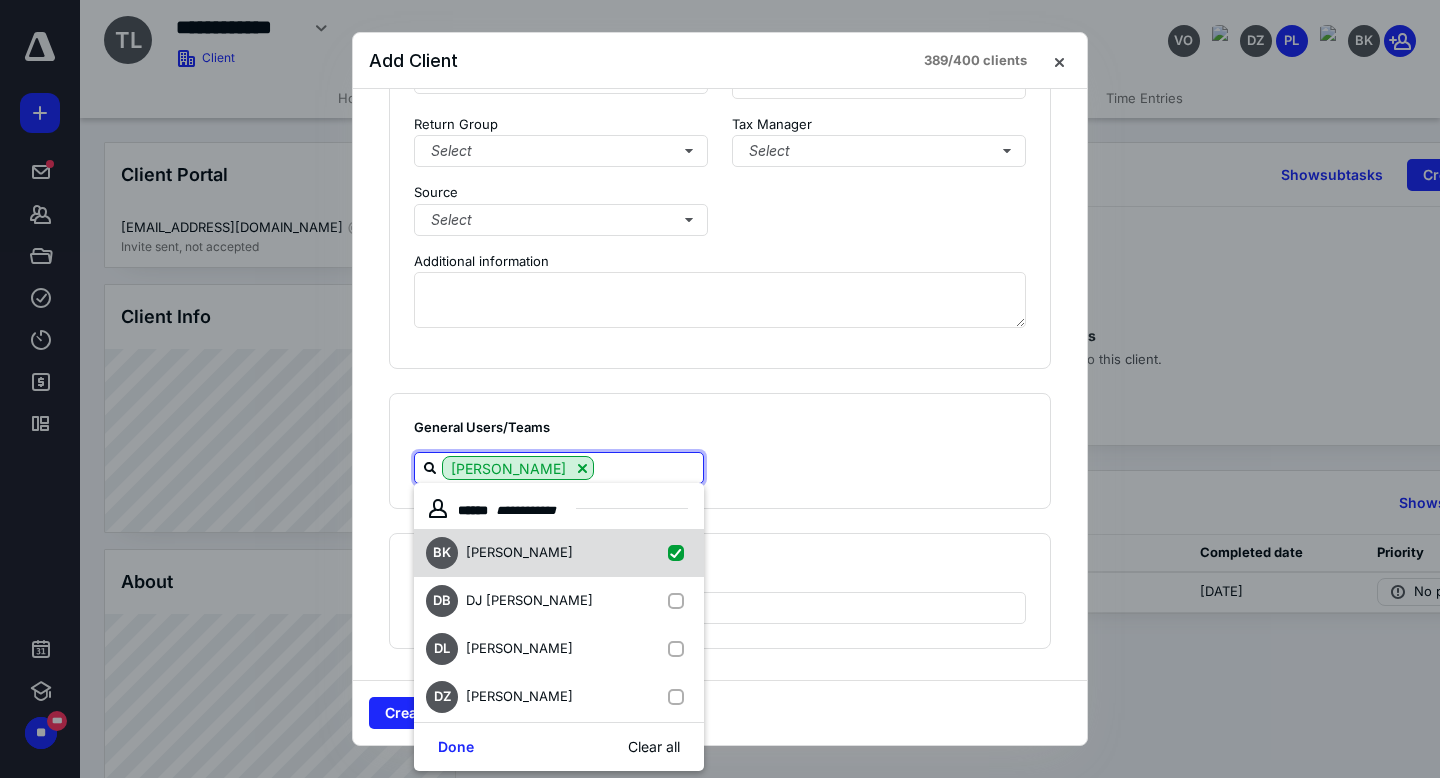 checkbox on "true" 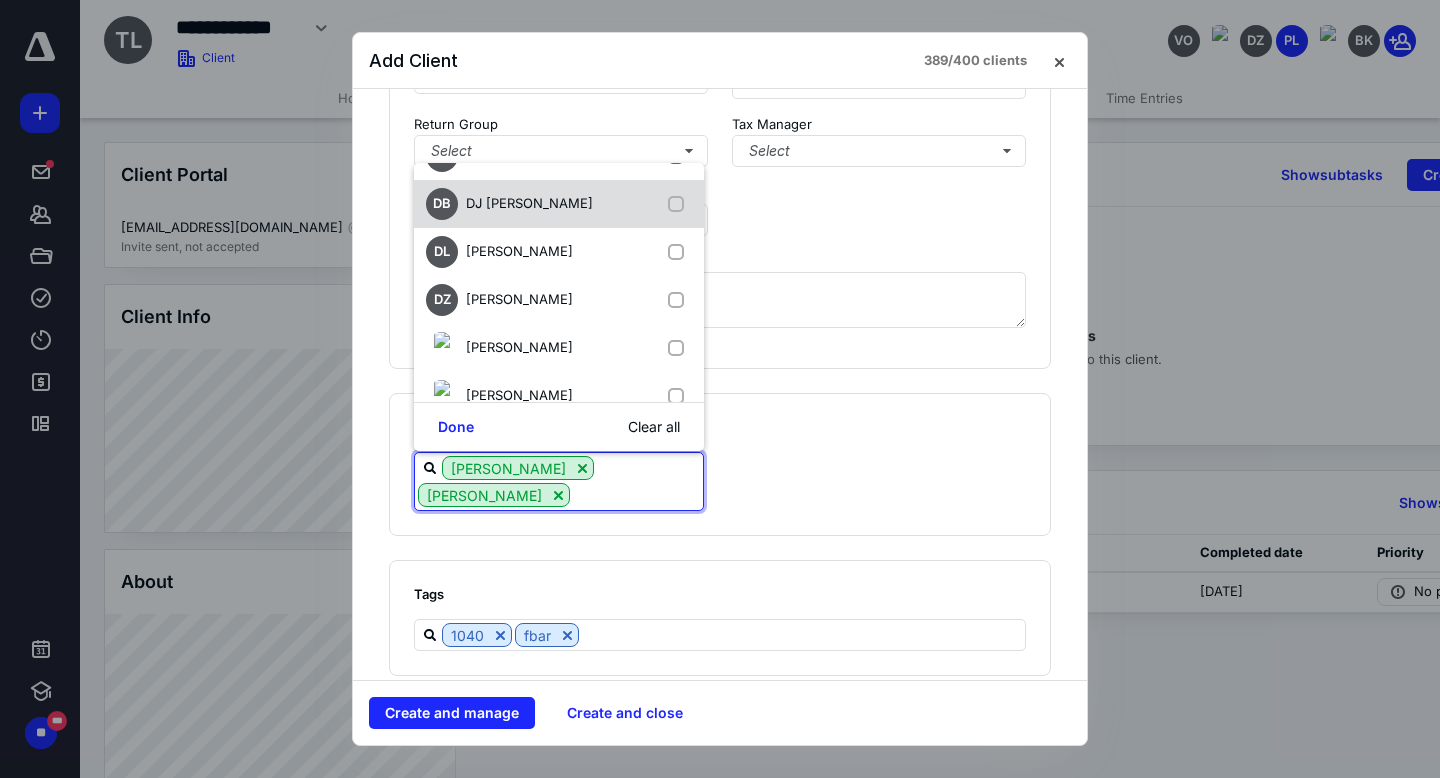 scroll, scrollTop: 86, scrollLeft: 0, axis: vertical 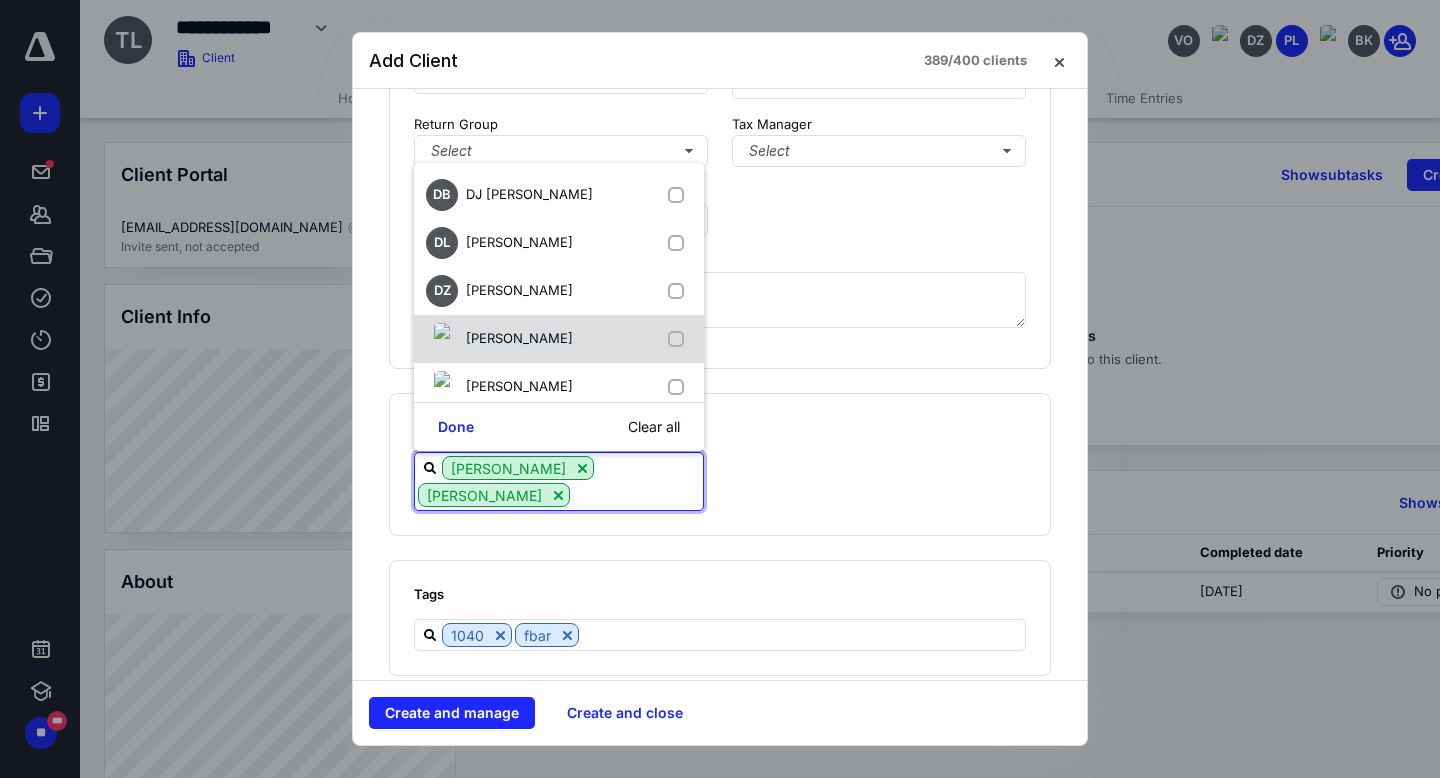 click on "Juliana Furlan Zenti" at bounding box center (519, 338) 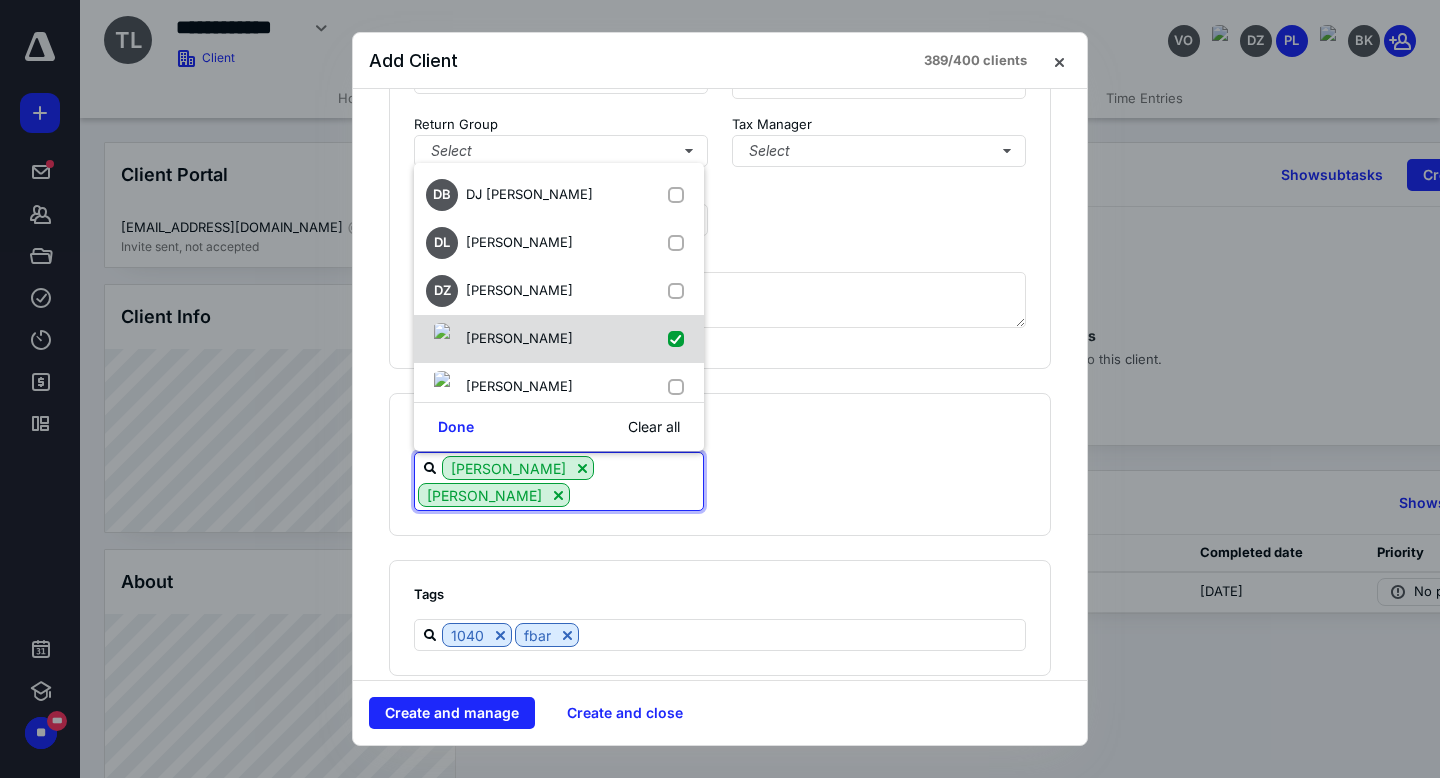 checkbox on "true" 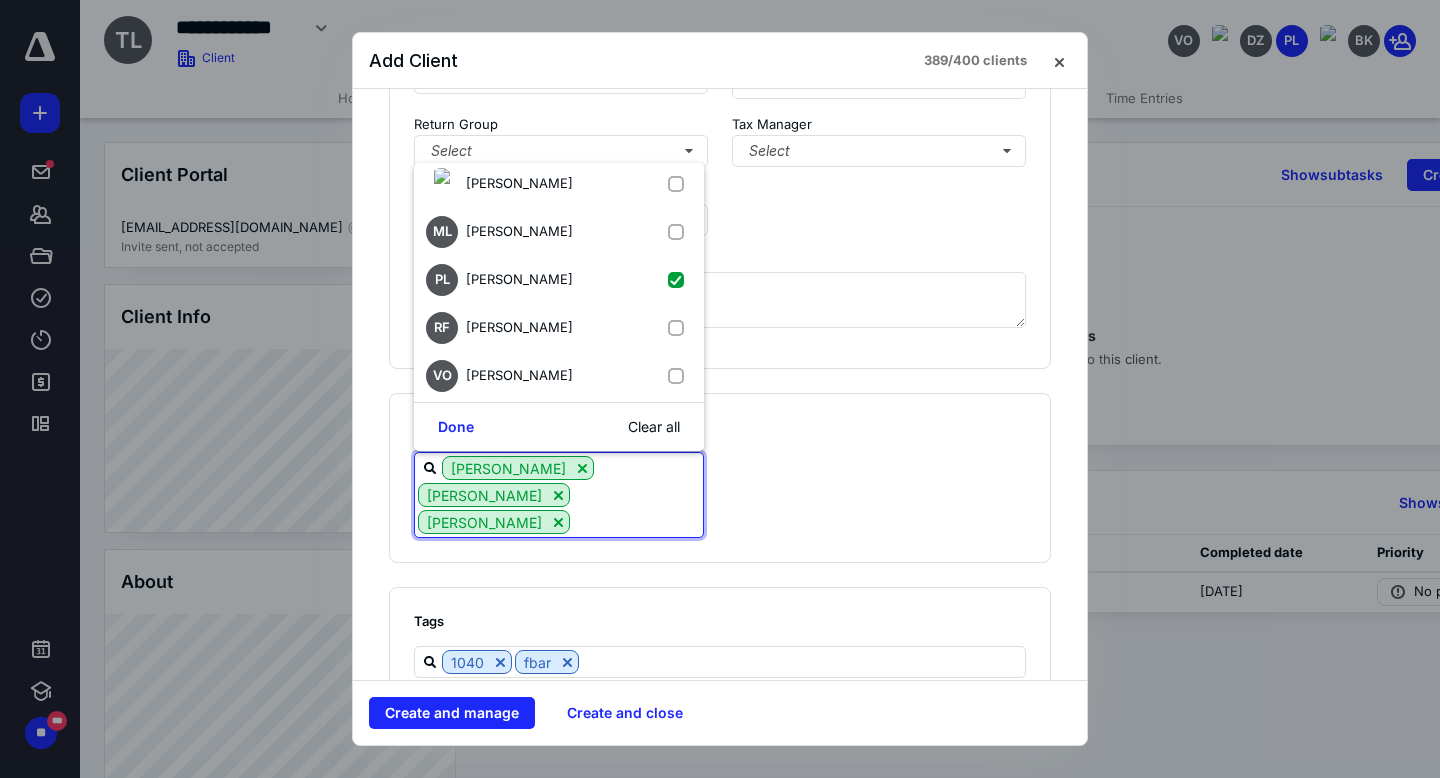 scroll, scrollTop: 294, scrollLeft: 0, axis: vertical 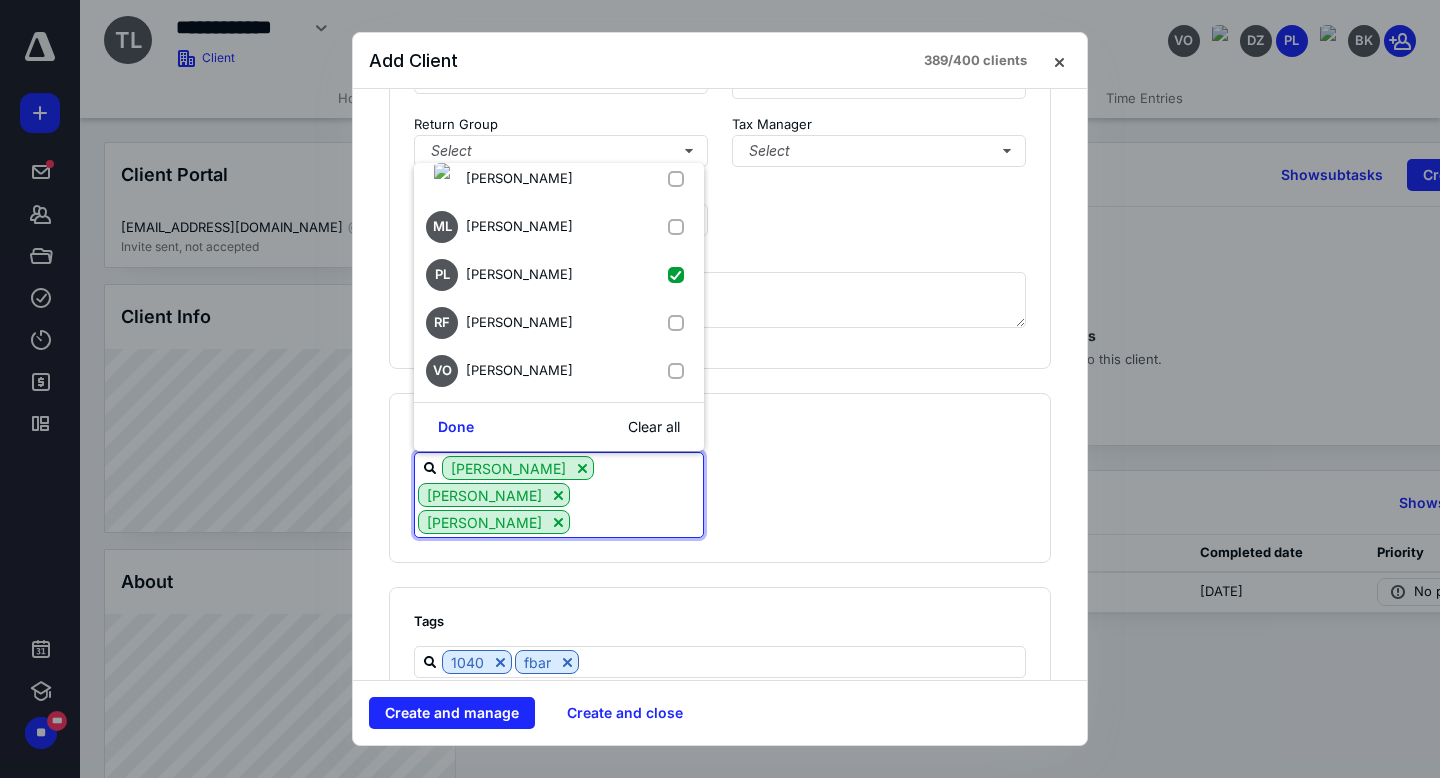 click on "RF RAPHAELA FIOR" at bounding box center [503, 323] 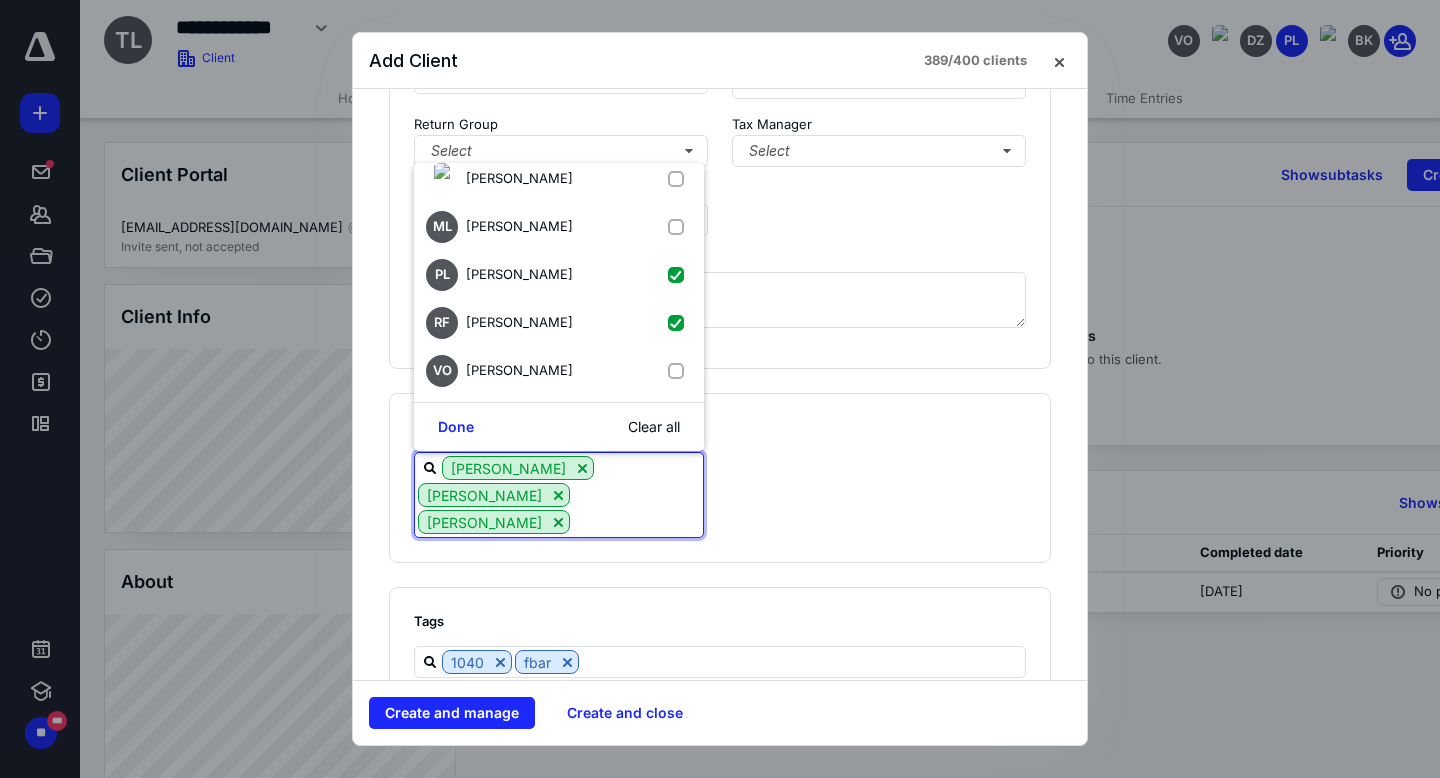 checkbox on "true" 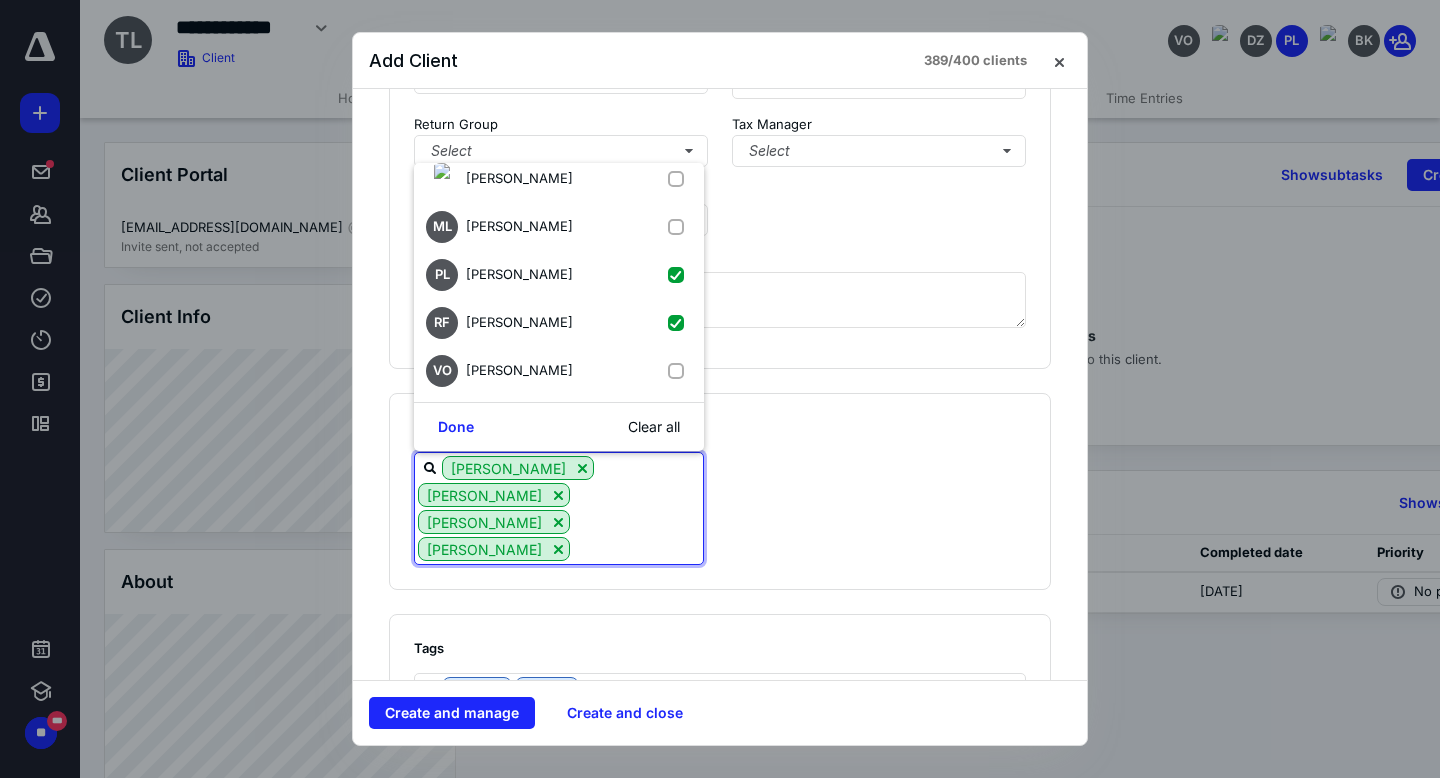 scroll, scrollTop: 0, scrollLeft: 0, axis: both 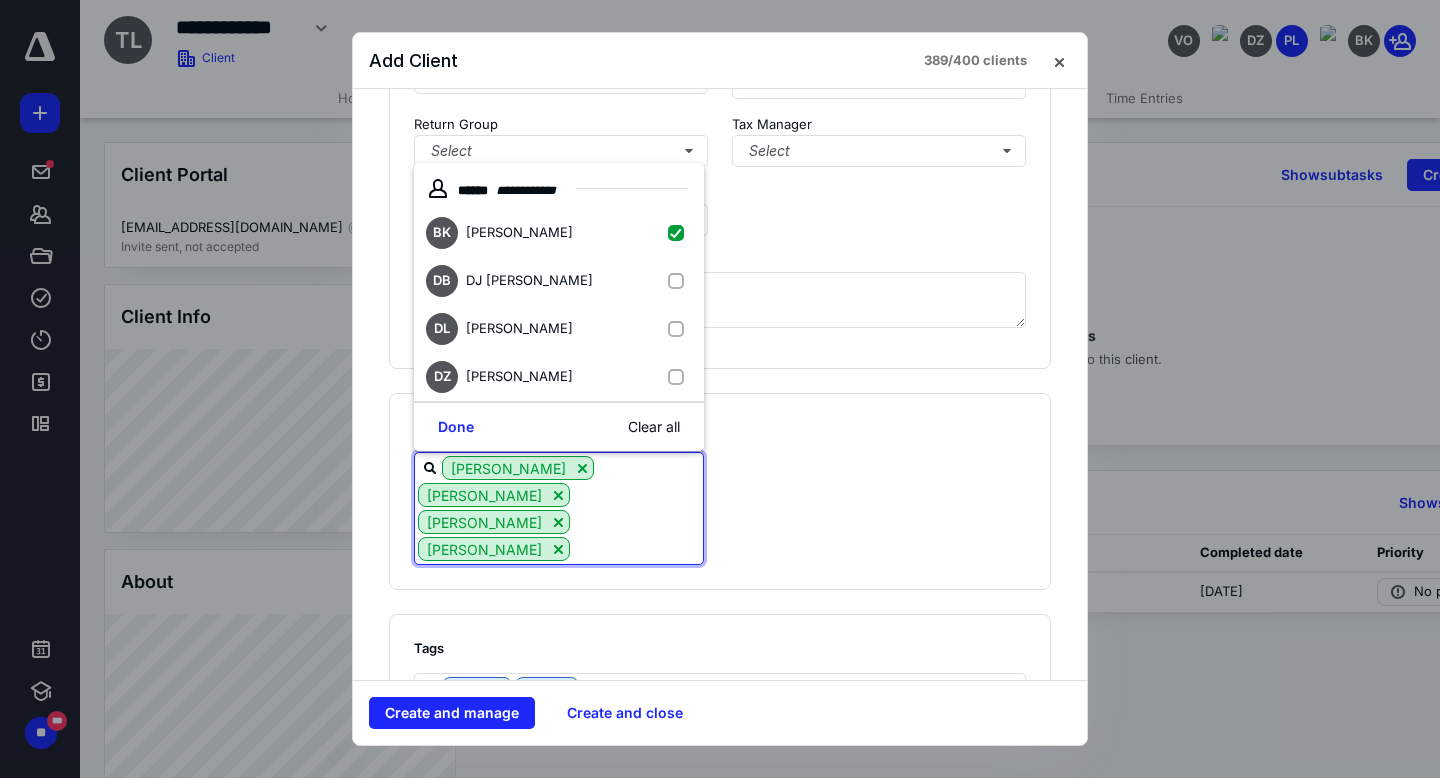 click on "Daniela Leandro" at bounding box center (523, 329) 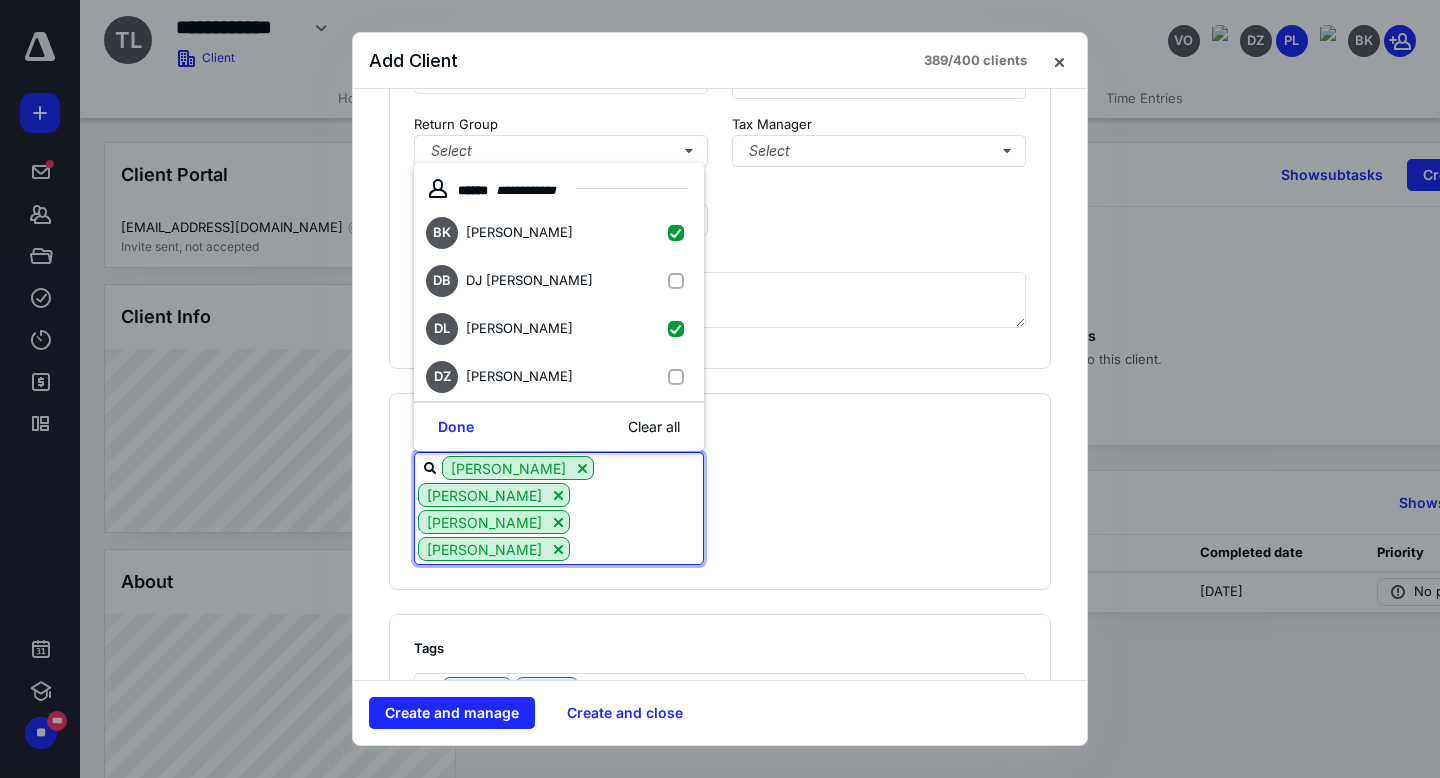 checkbox on "true" 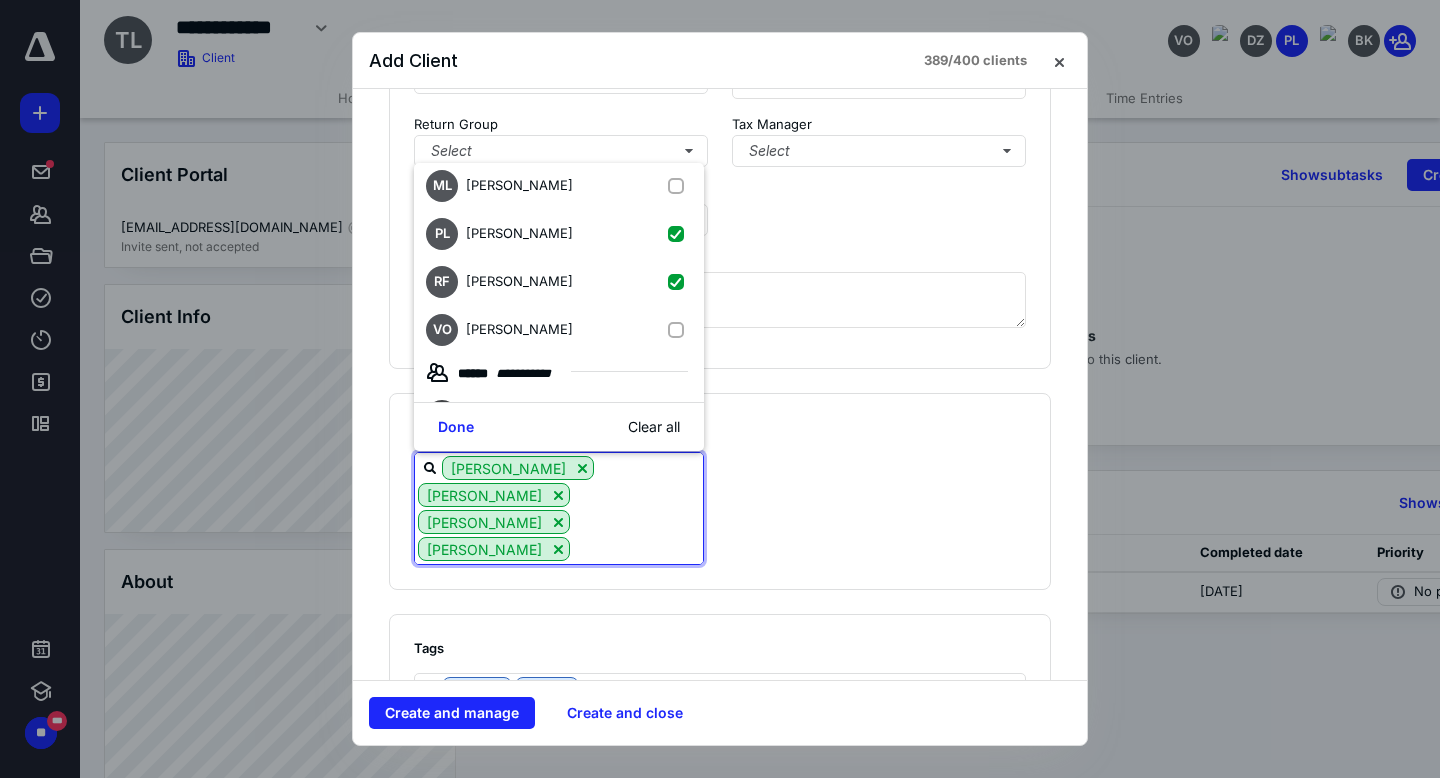 scroll, scrollTop: 343, scrollLeft: 0, axis: vertical 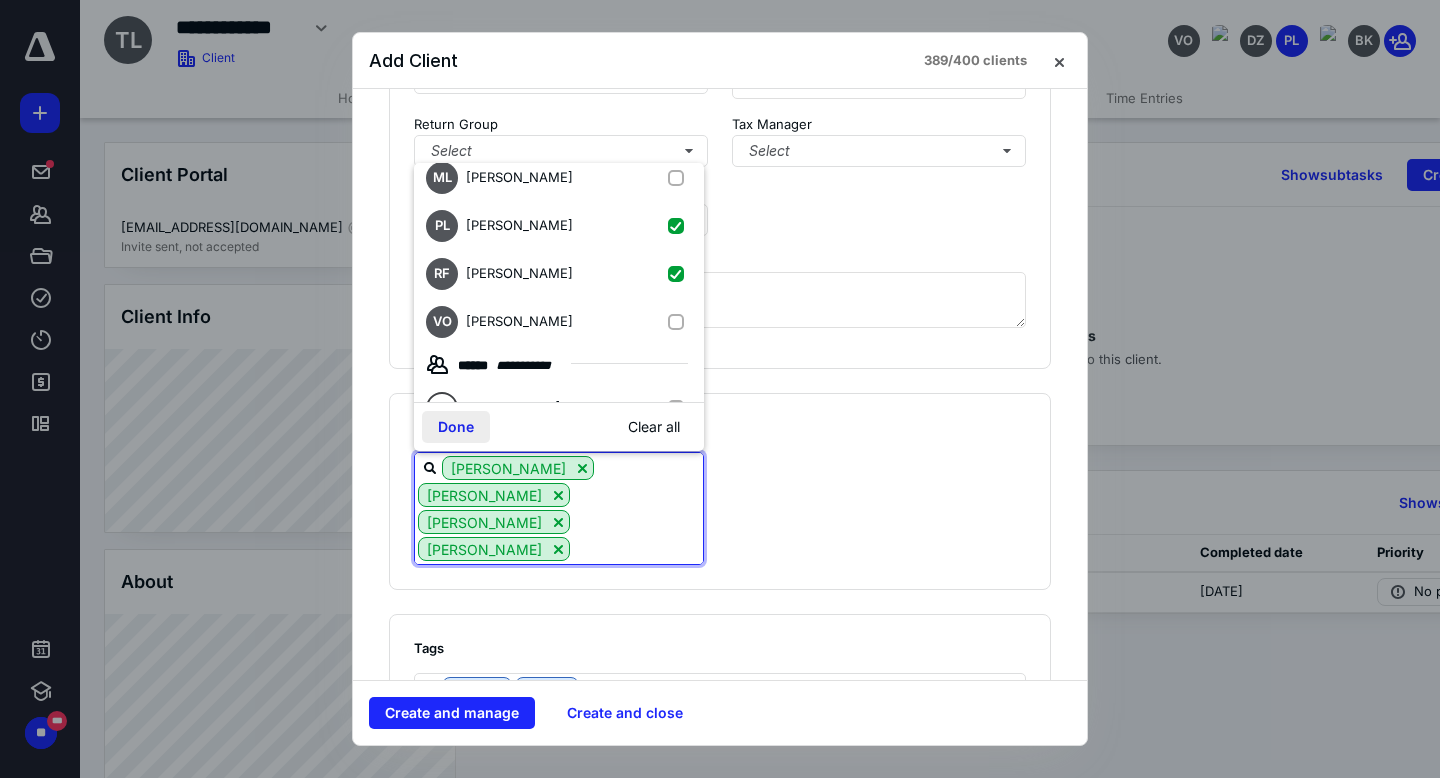click on "Done" at bounding box center (456, 427) 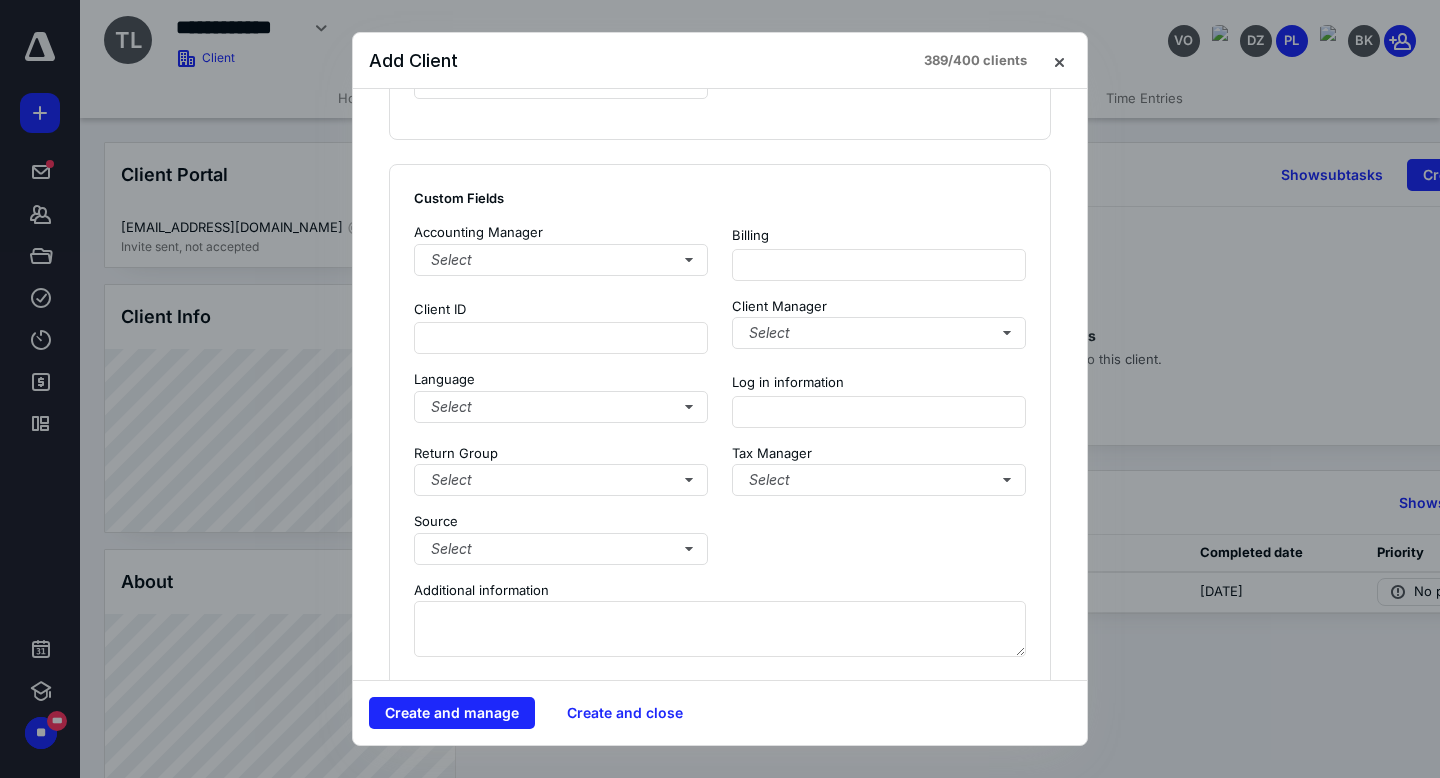 scroll, scrollTop: 1440, scrollLeft: 0, axis: vertical 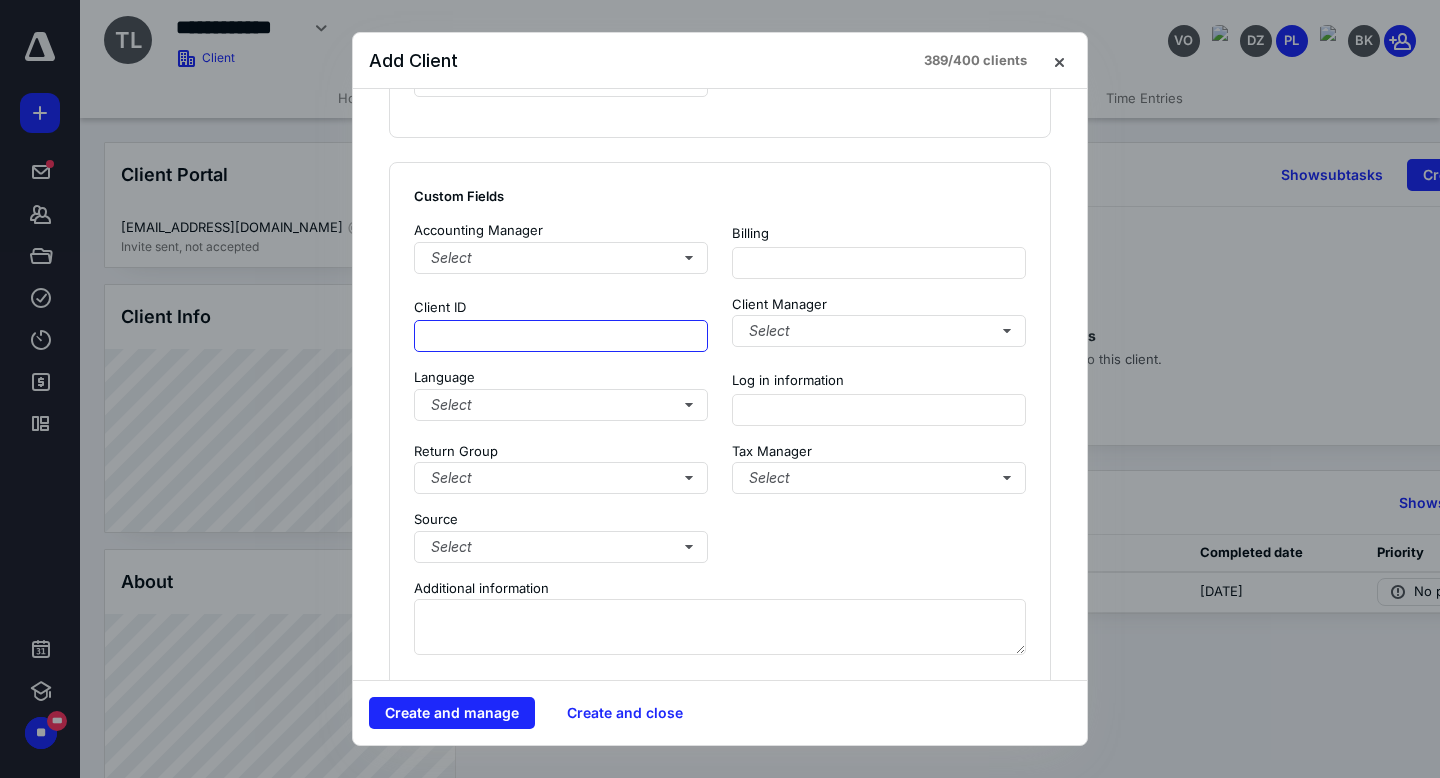 click at bounding box center [561, 336] 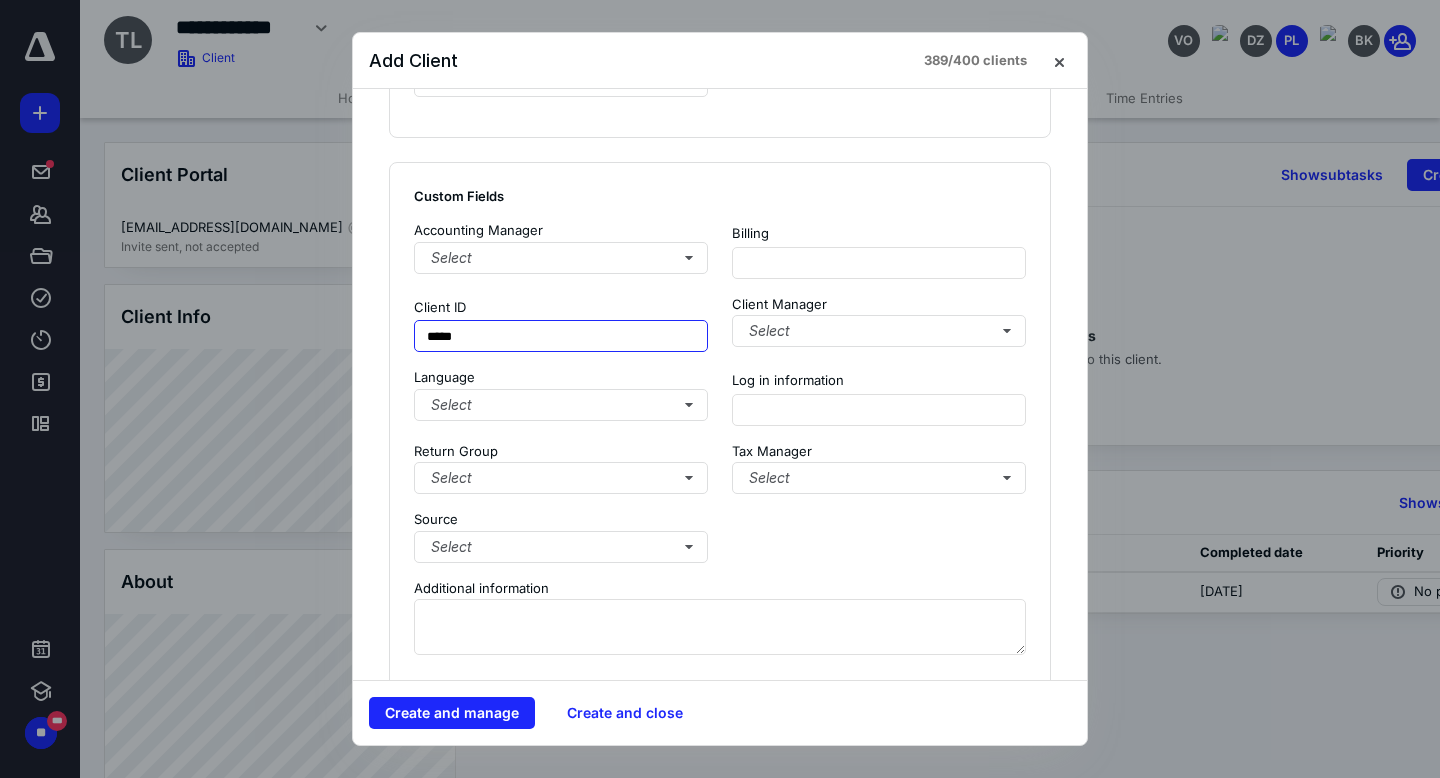 type on "*****" 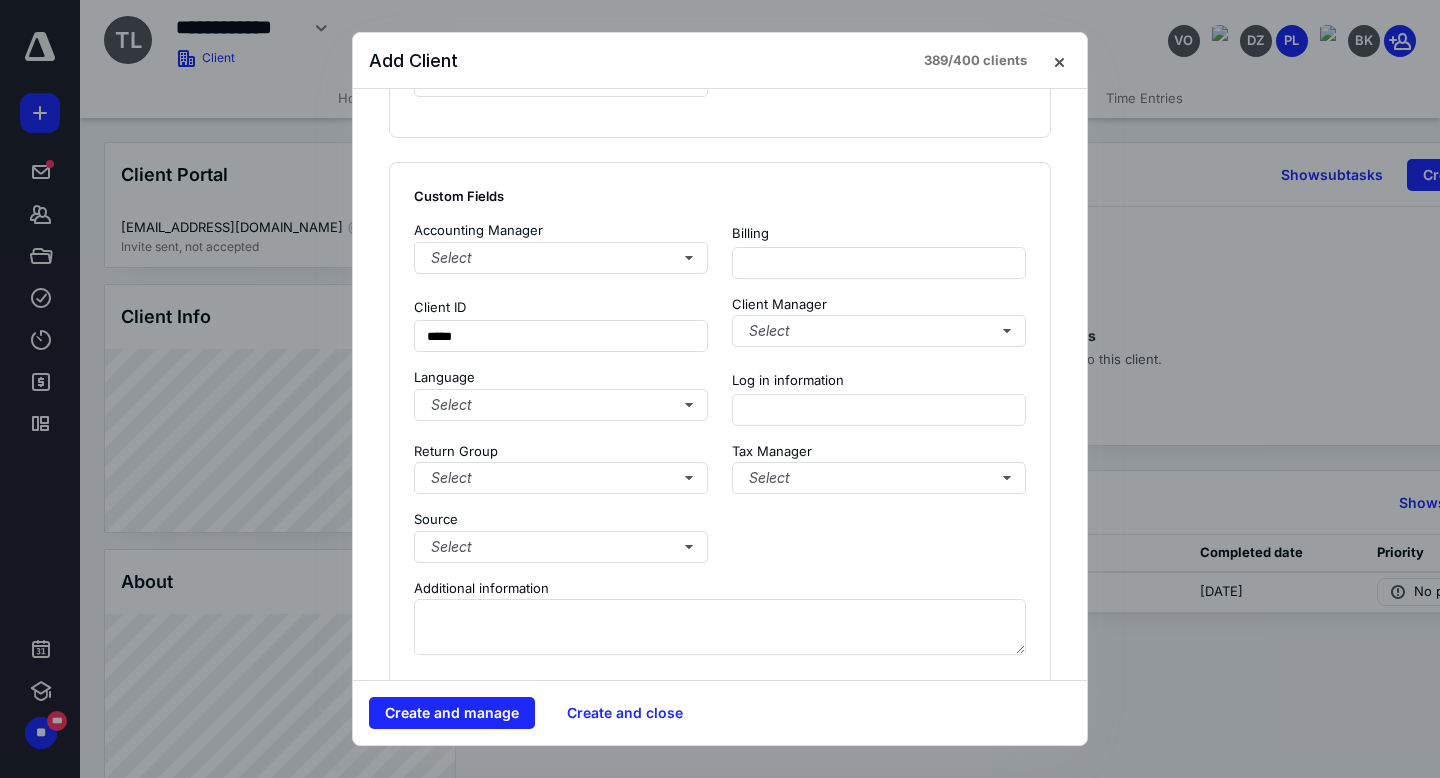 click on "Language" at bounding box center [561, 378] 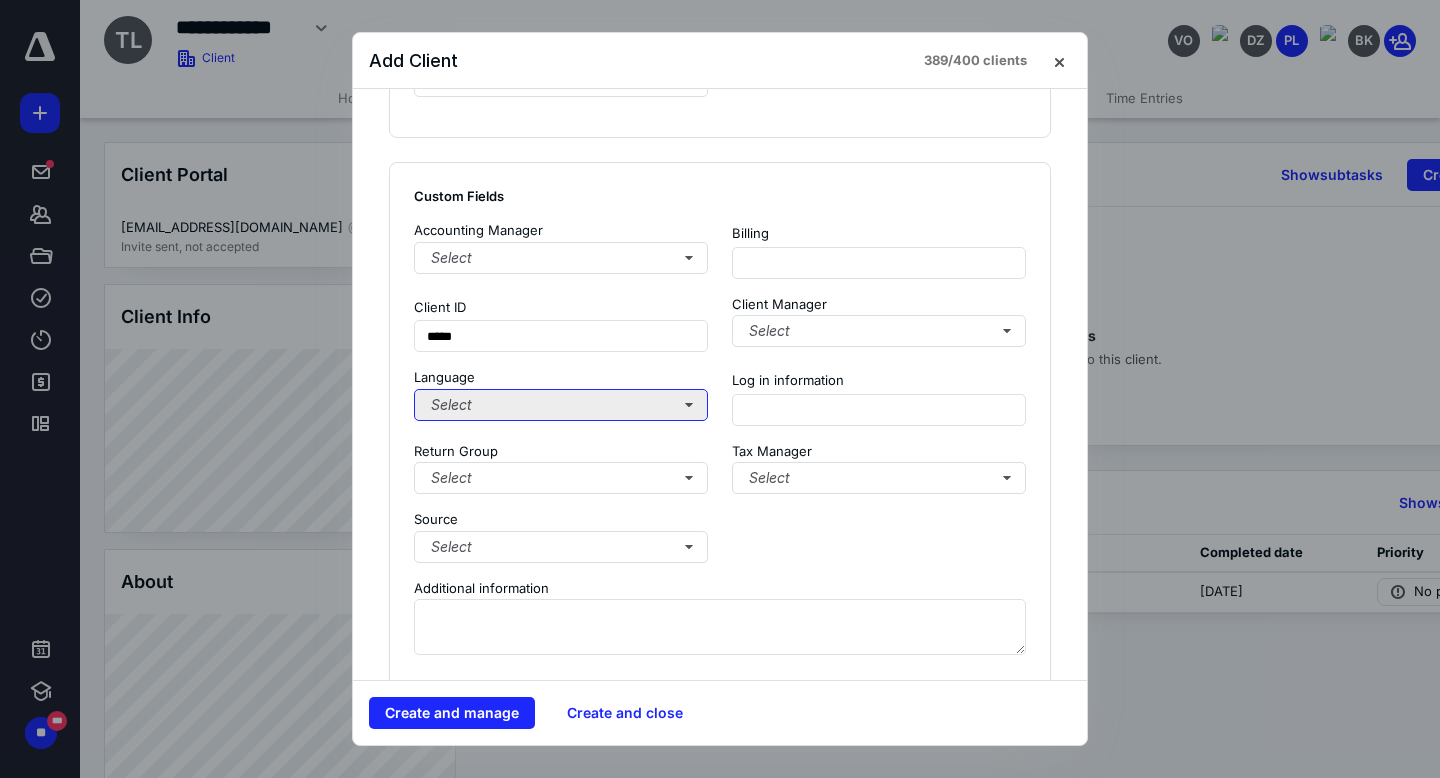 click on "Select" at bounding box center (561, 405) 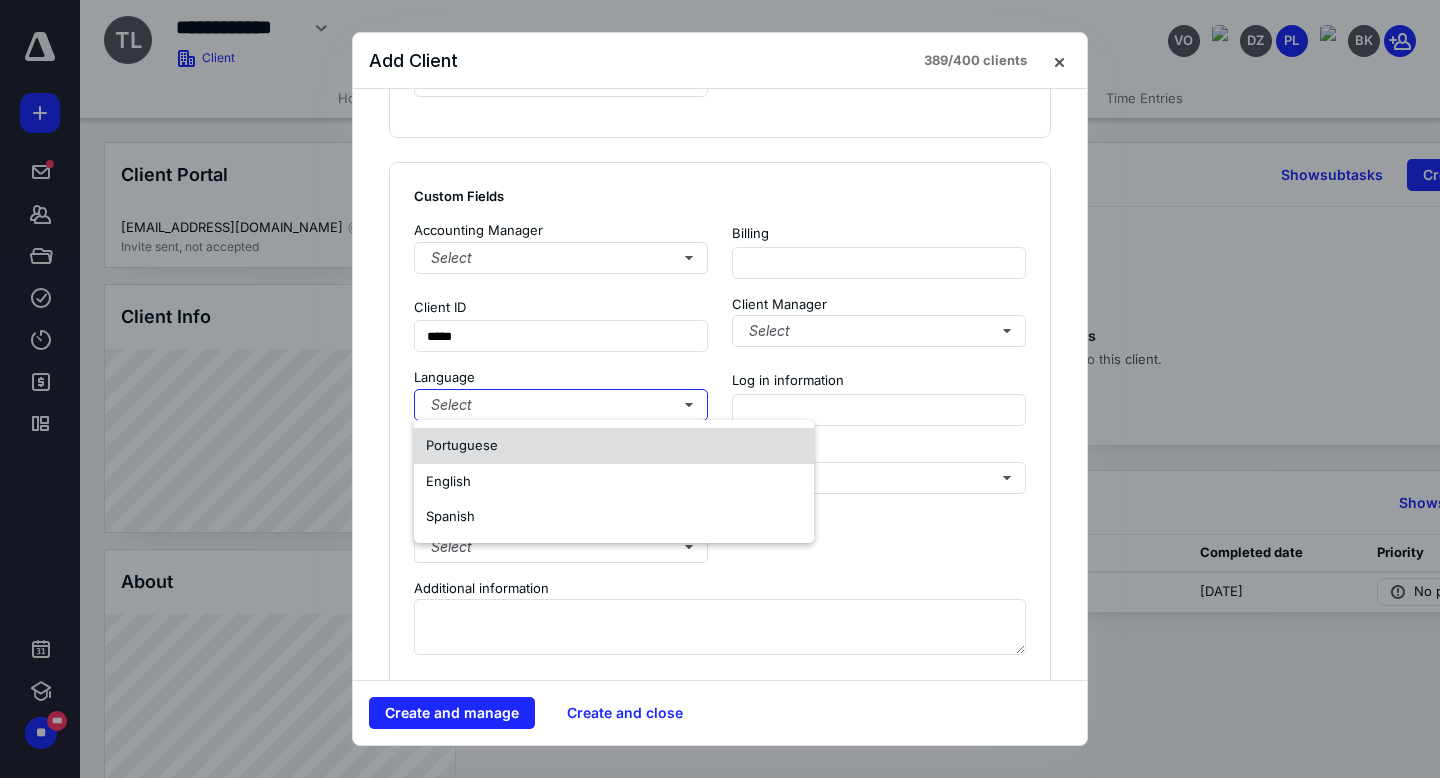 click on "Portuguese" at bounding box center [614, 446] 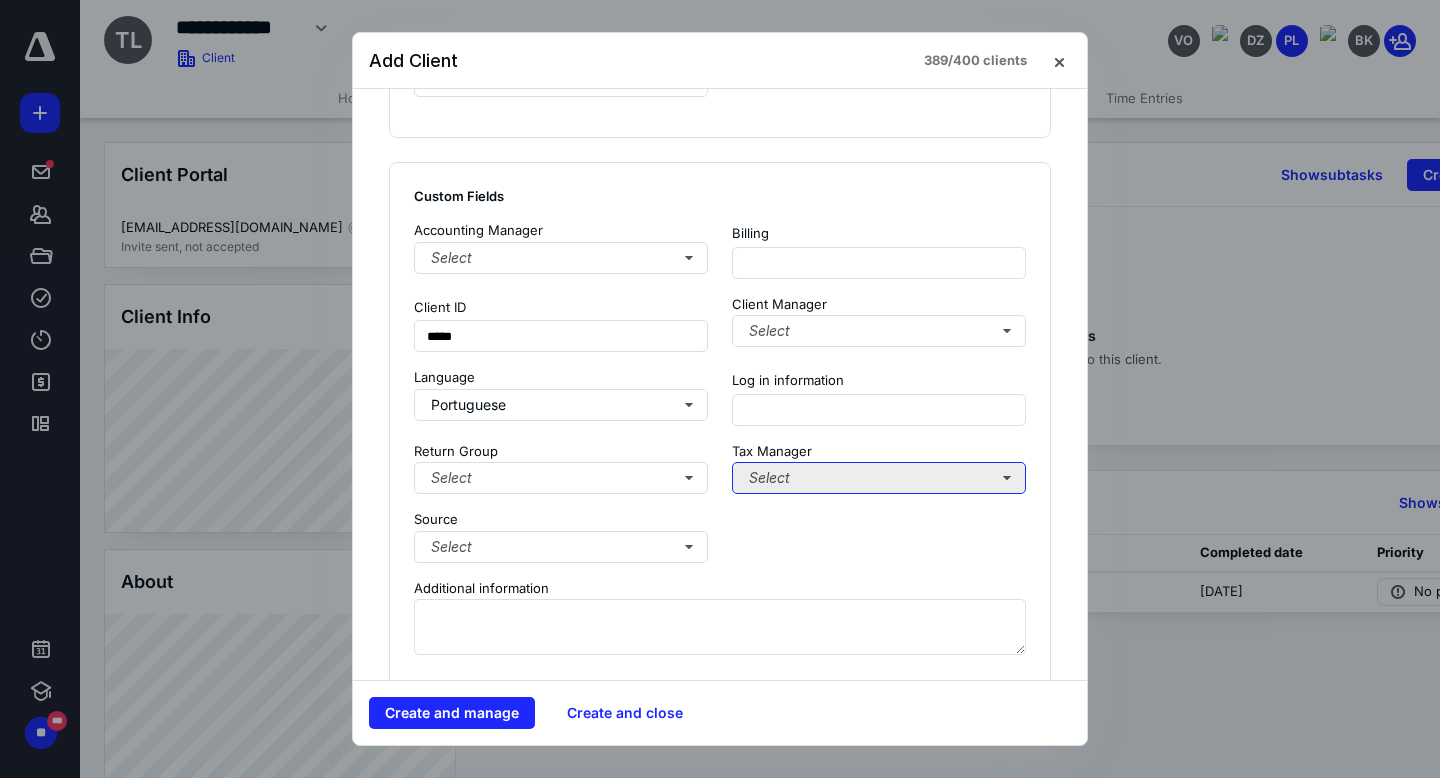 click on "Select" at bounding box center [879, 478] 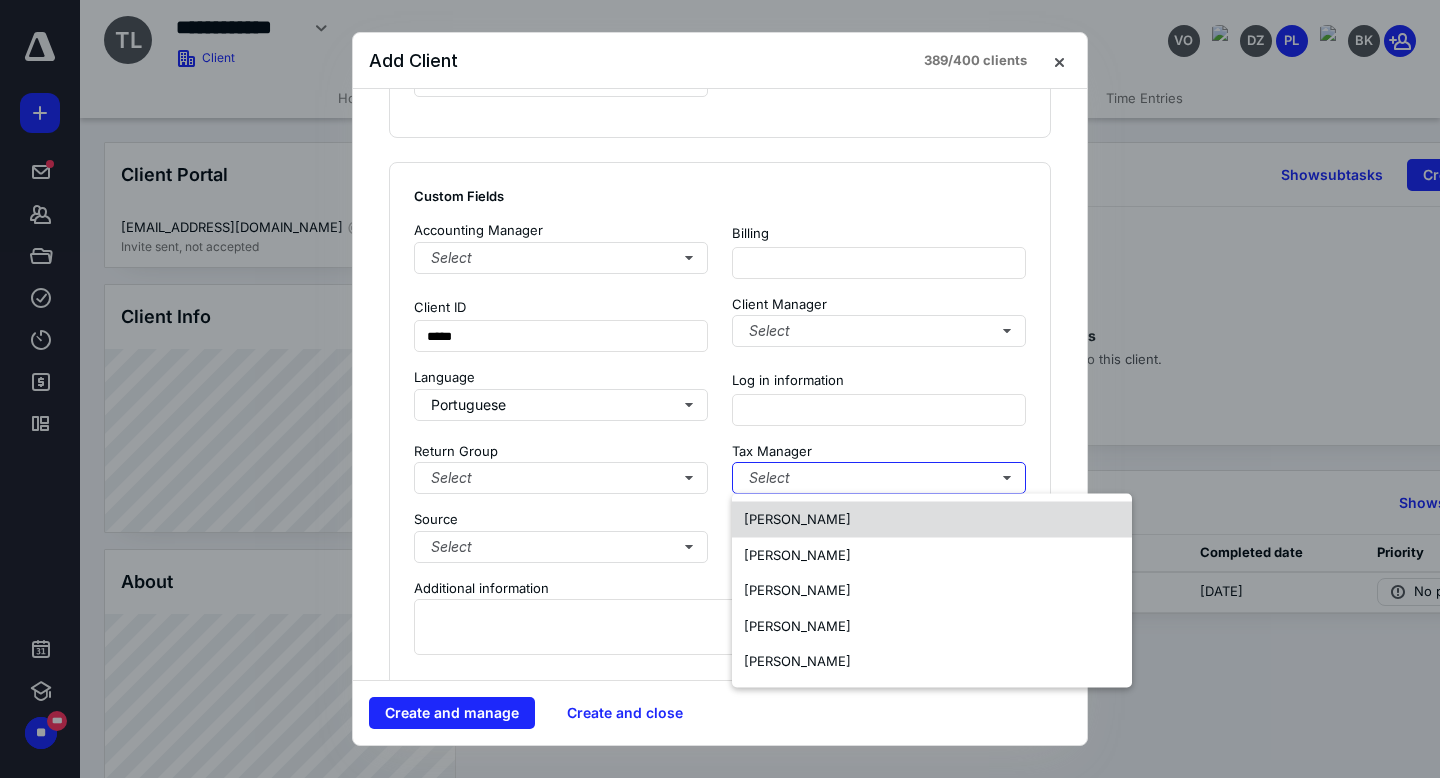 click on "Raphaela Fior" at bounding box center (797, 520) 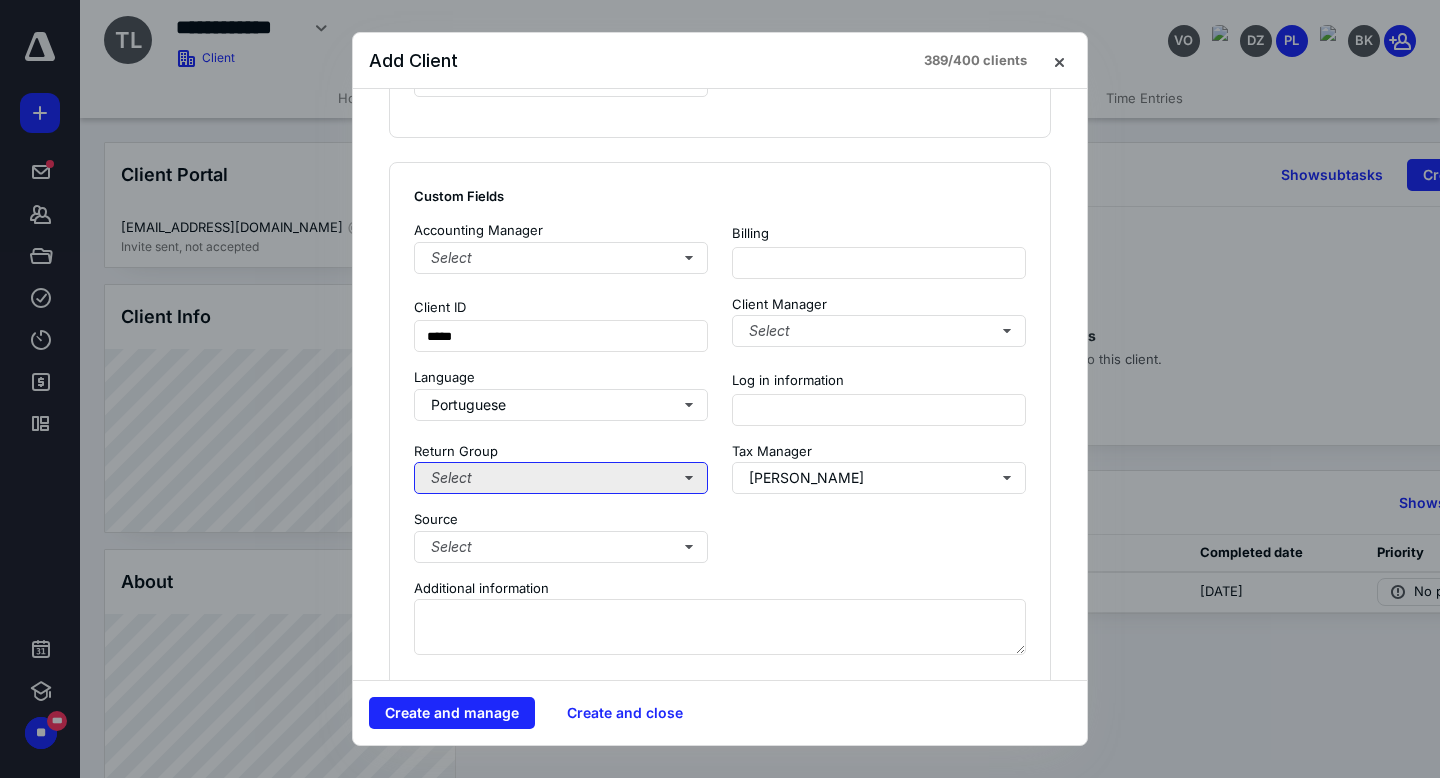 click on "Select" at bounding box center [561, 478] 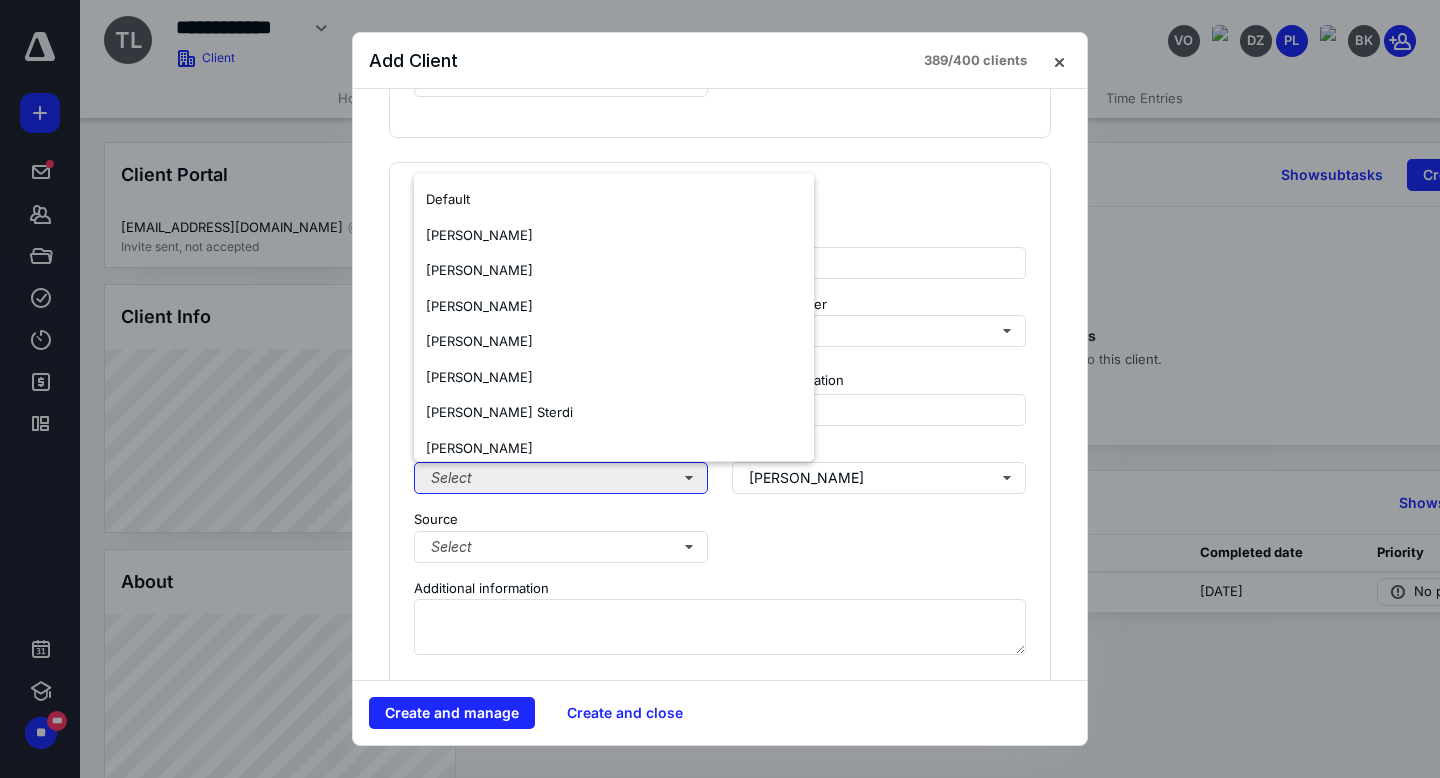 click on "Select" at bounding box center (561, 478) 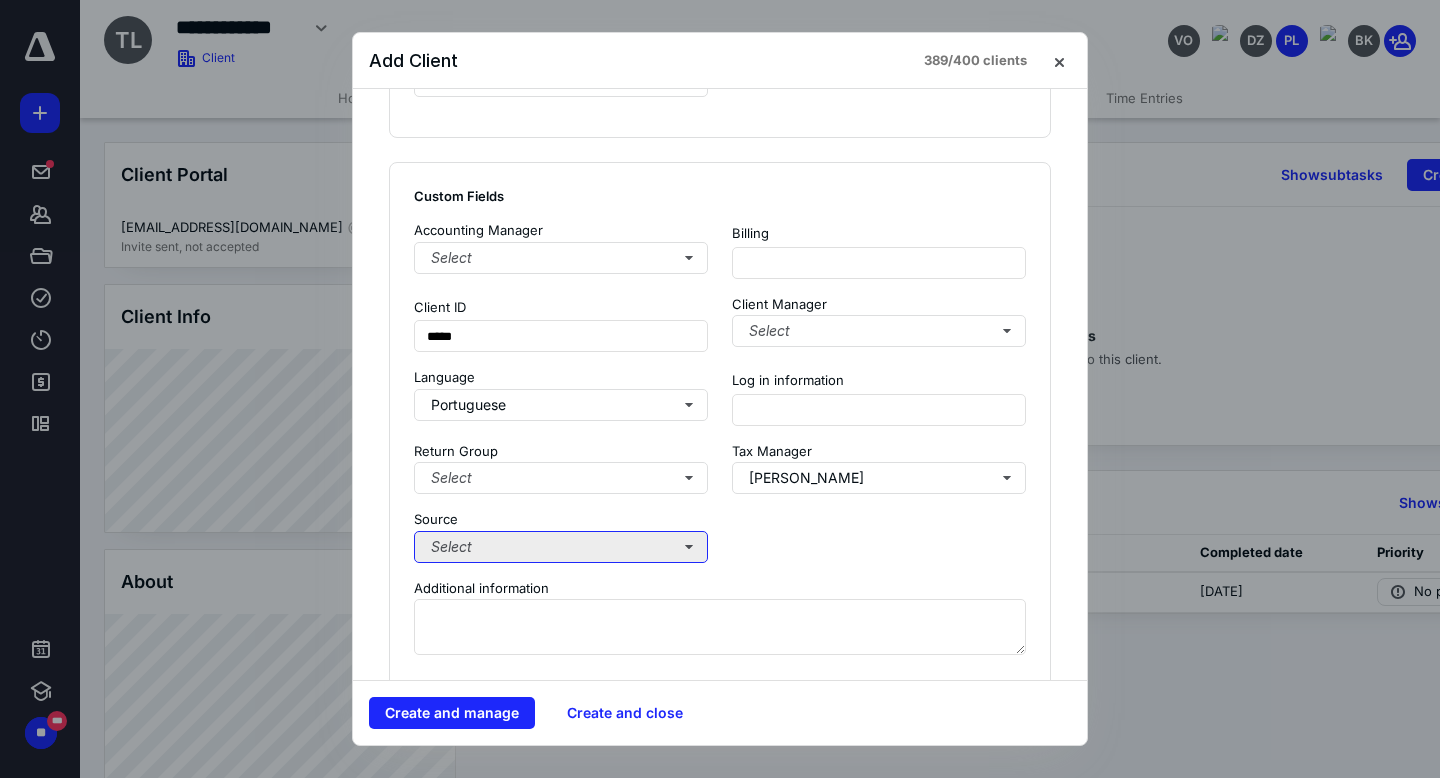 click on "Select" at bounding box center [561, 547] 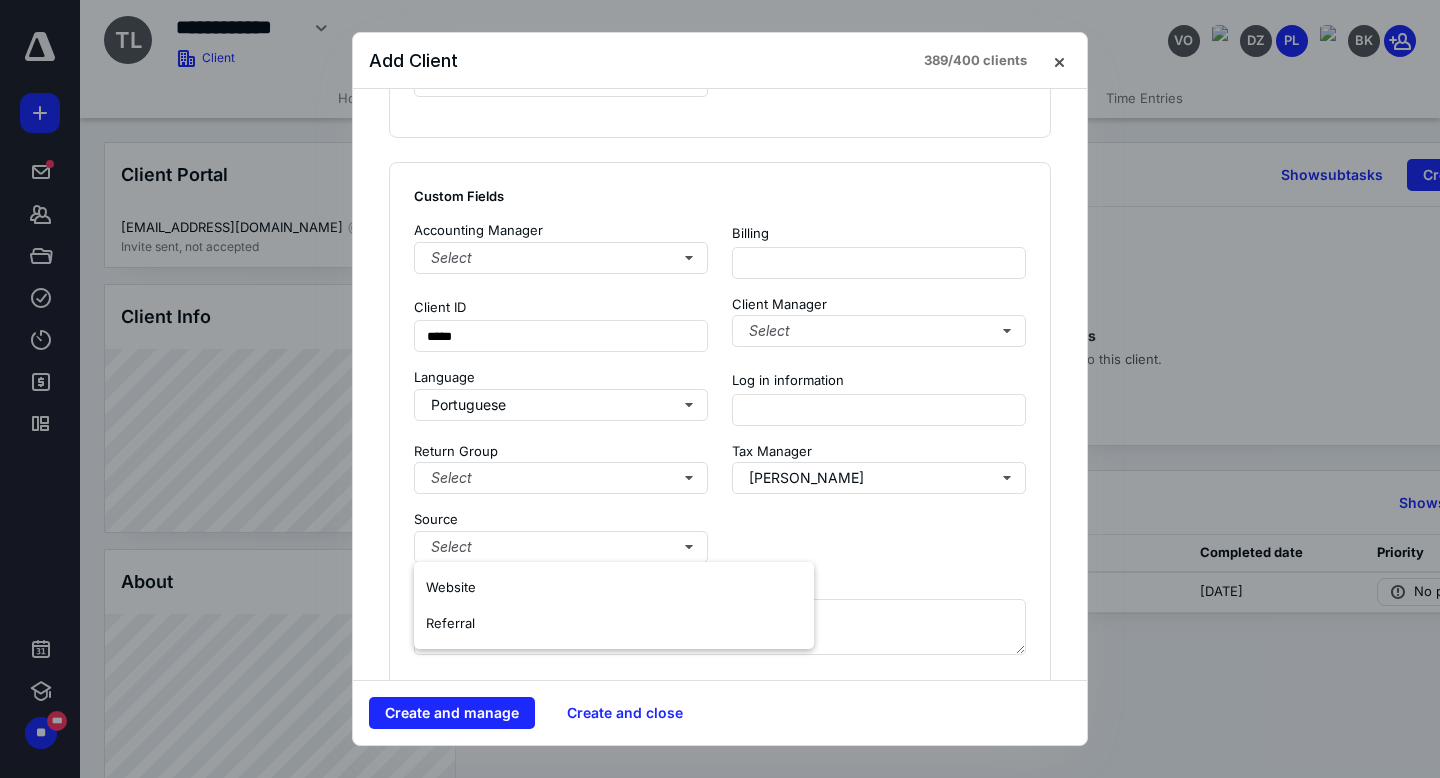 click at bounding box center (879, 536) 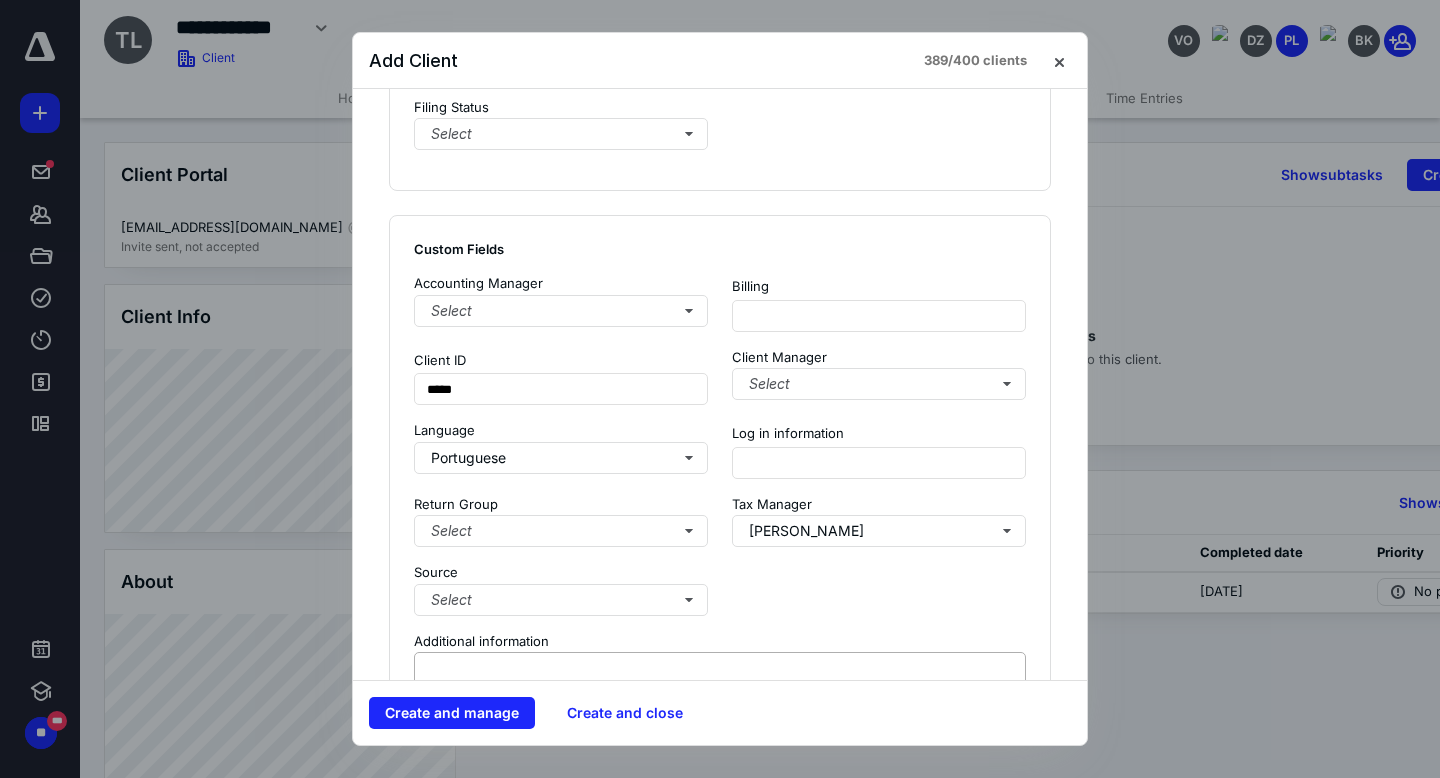 scroll, scrollTop: 1404, scrollLeft: 0, axis: vertical 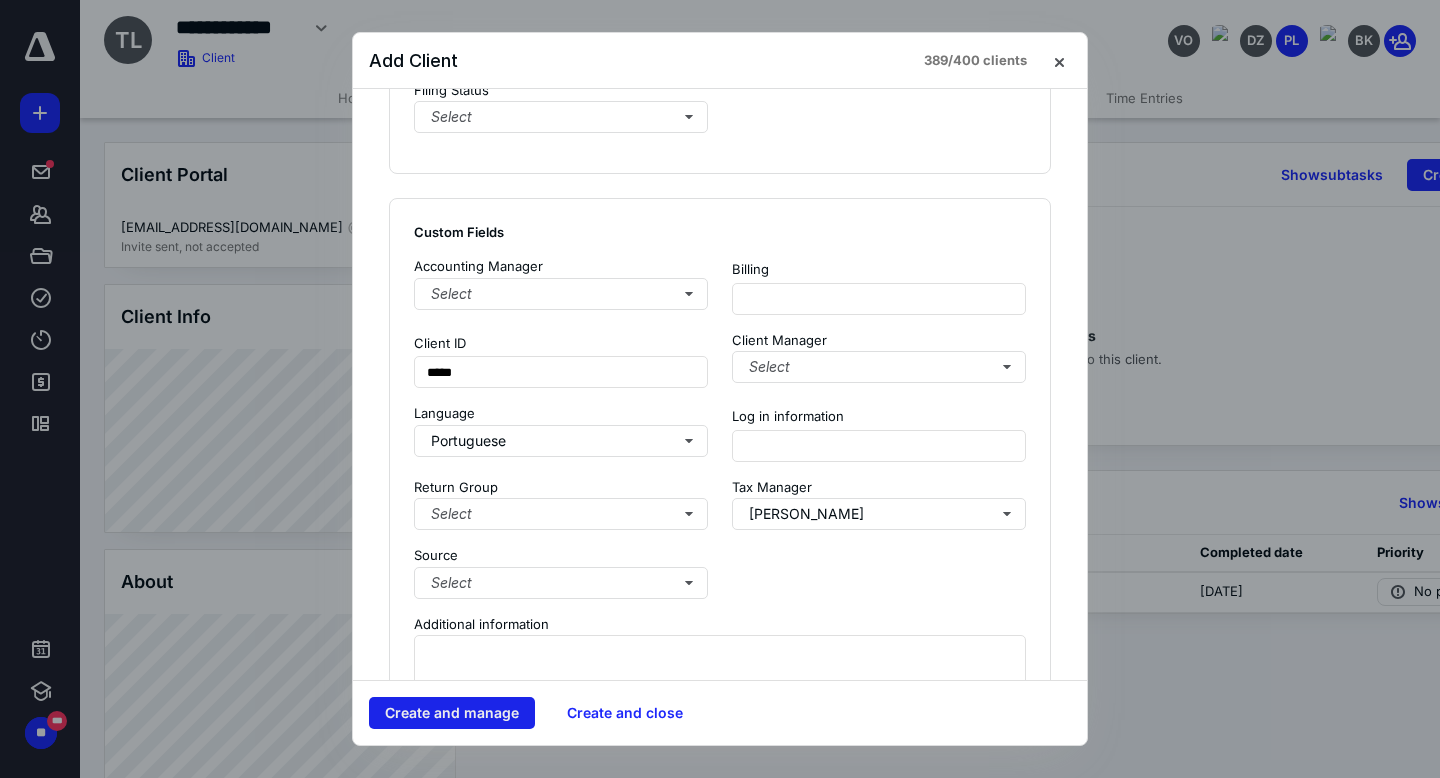 click on "Create and manage" at bounding box center (452, 713) 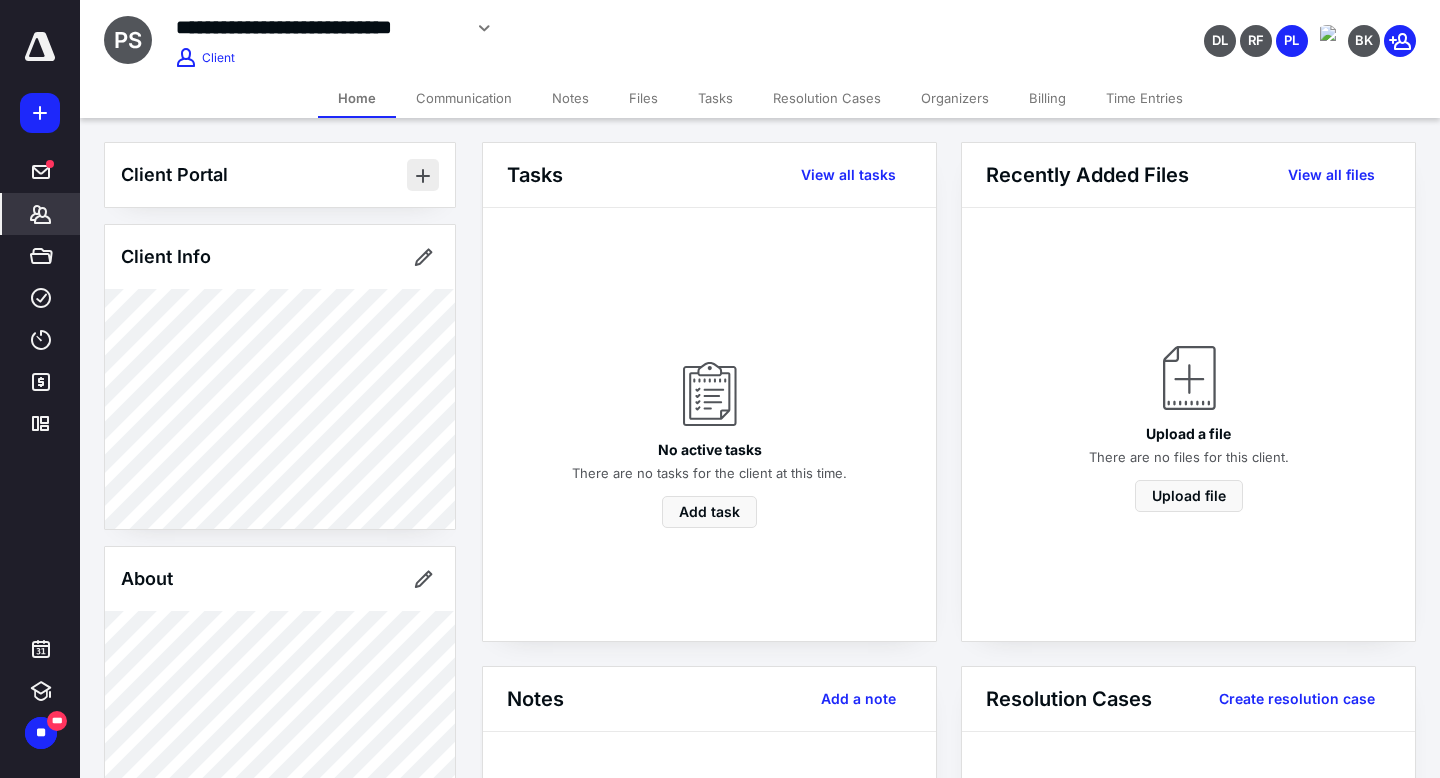 click at bounding box center [423, 175] 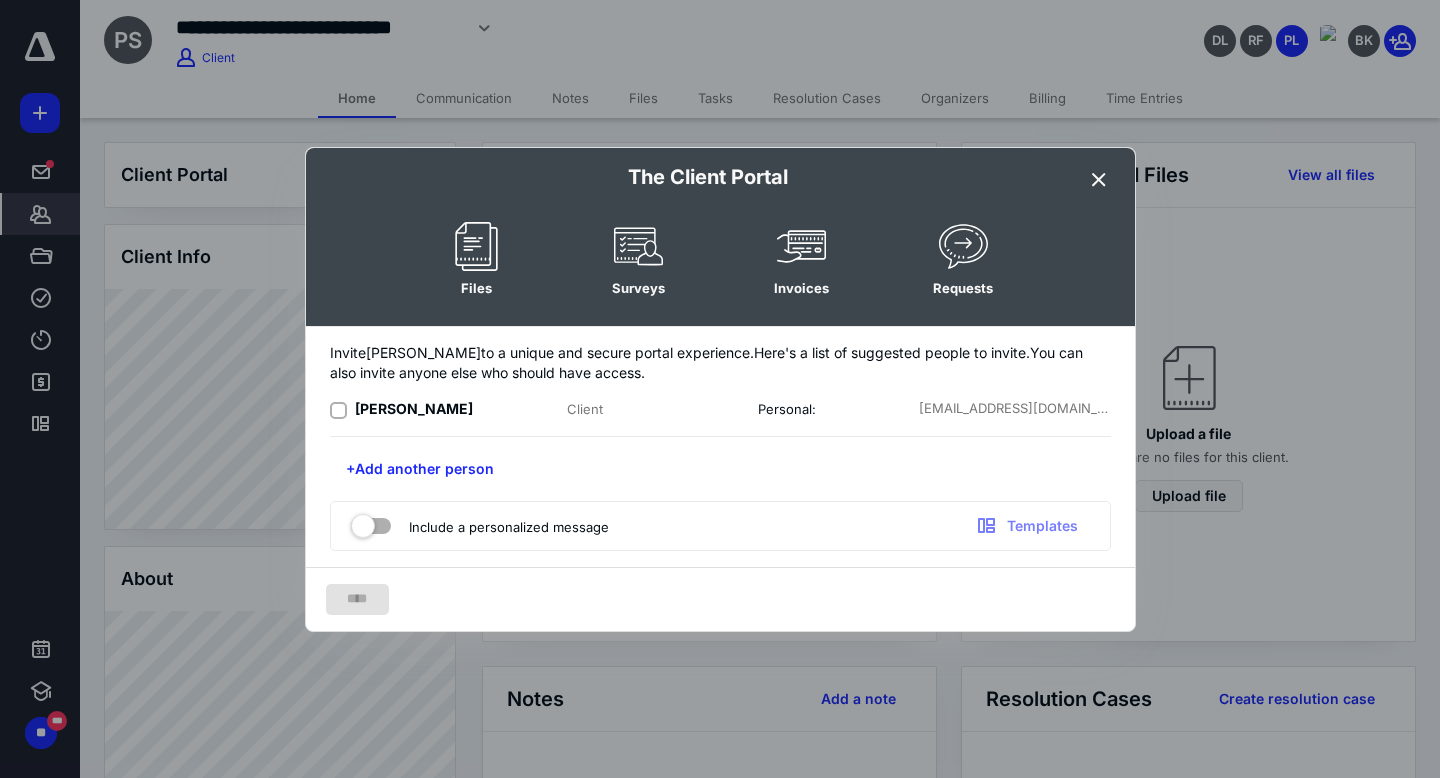 click at bounding box center [1099, 180] 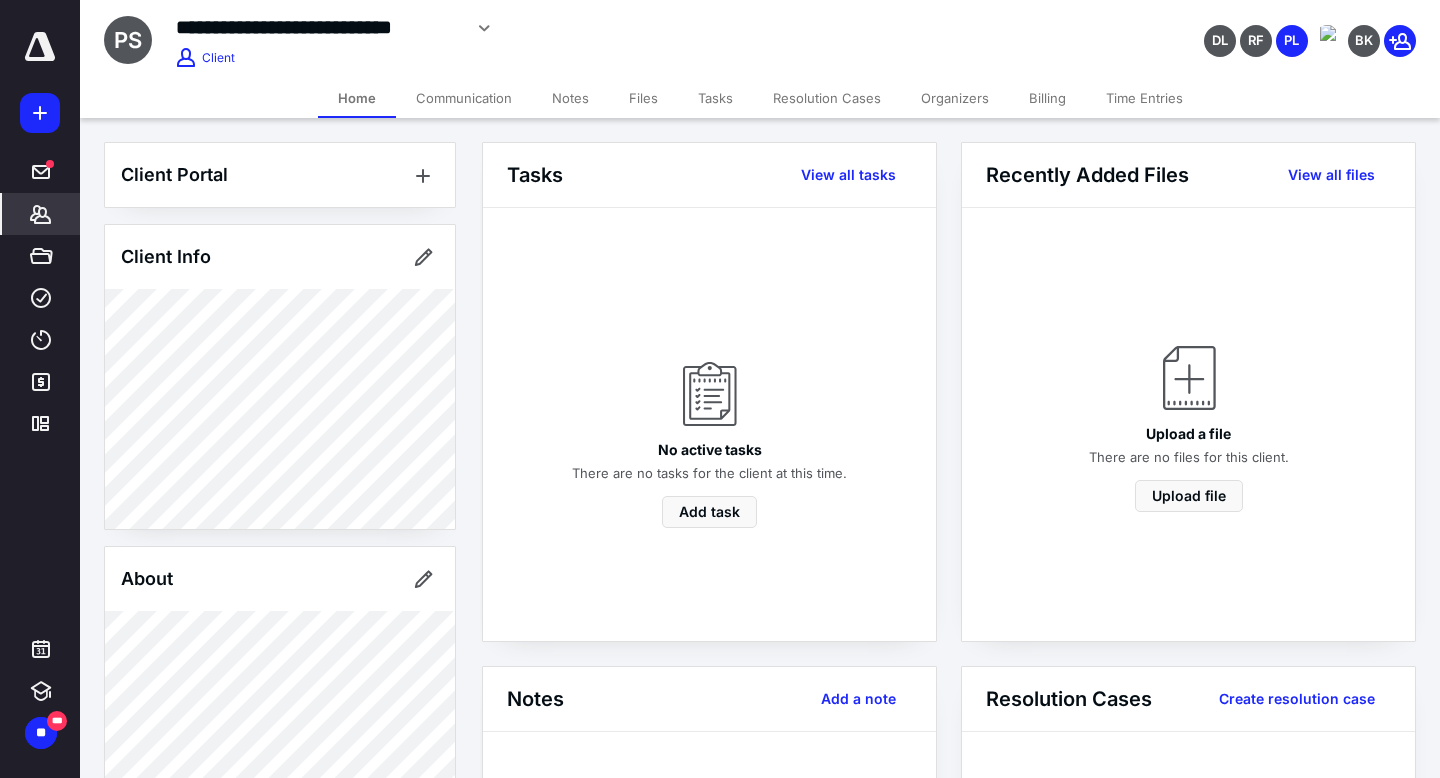 click on "Resolution Cases" at bounding box center [827, 98] 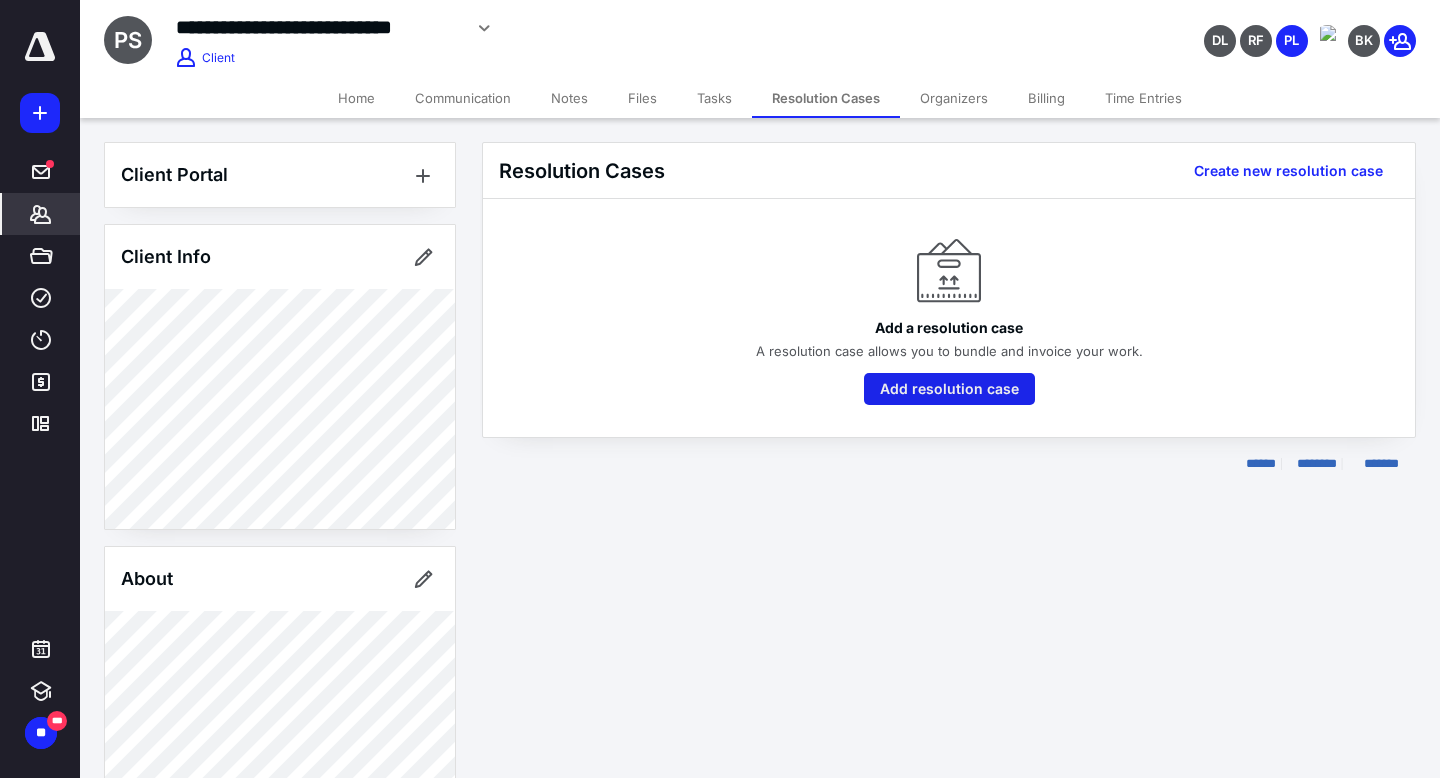 click on "Add resolution case" at bounding box center (949, 389) 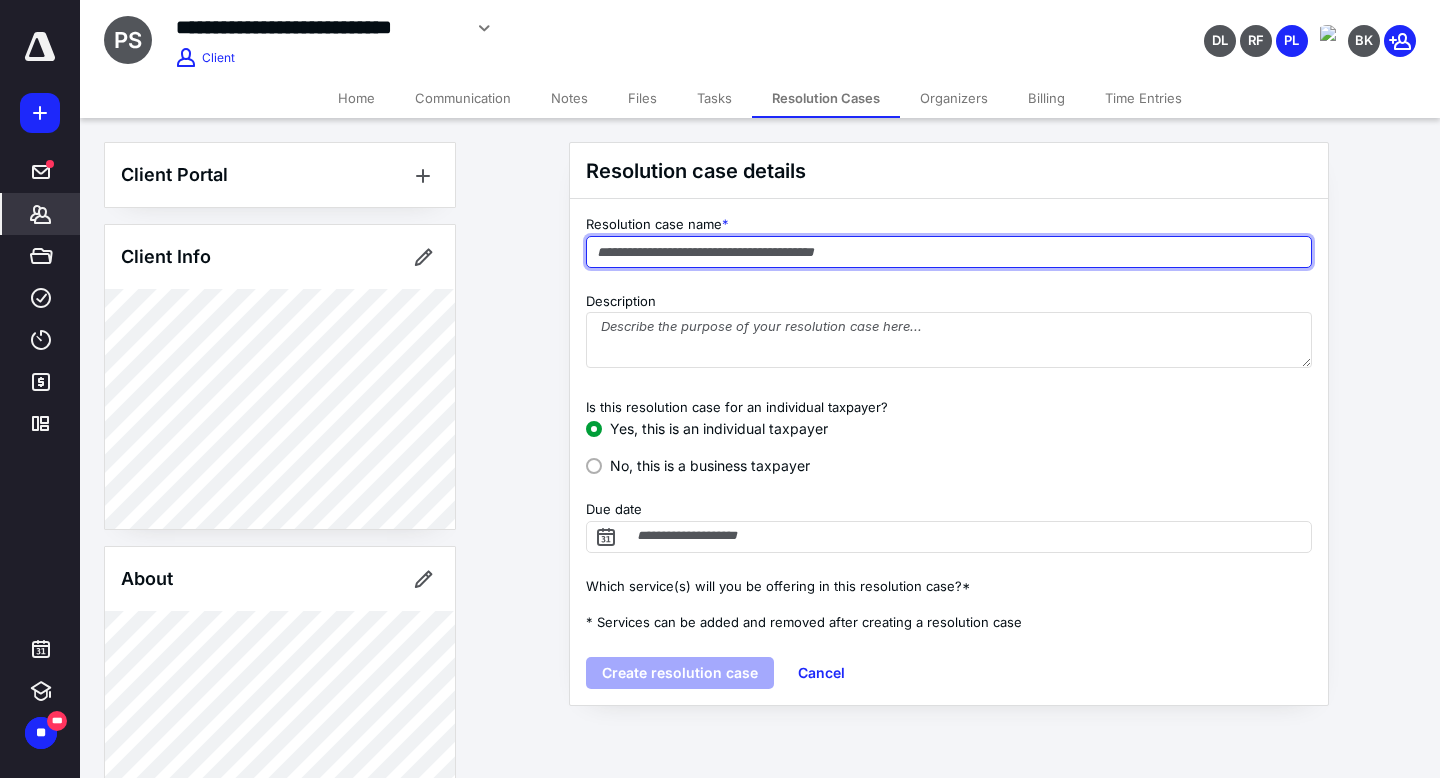 click at bounding box center (949, 252) 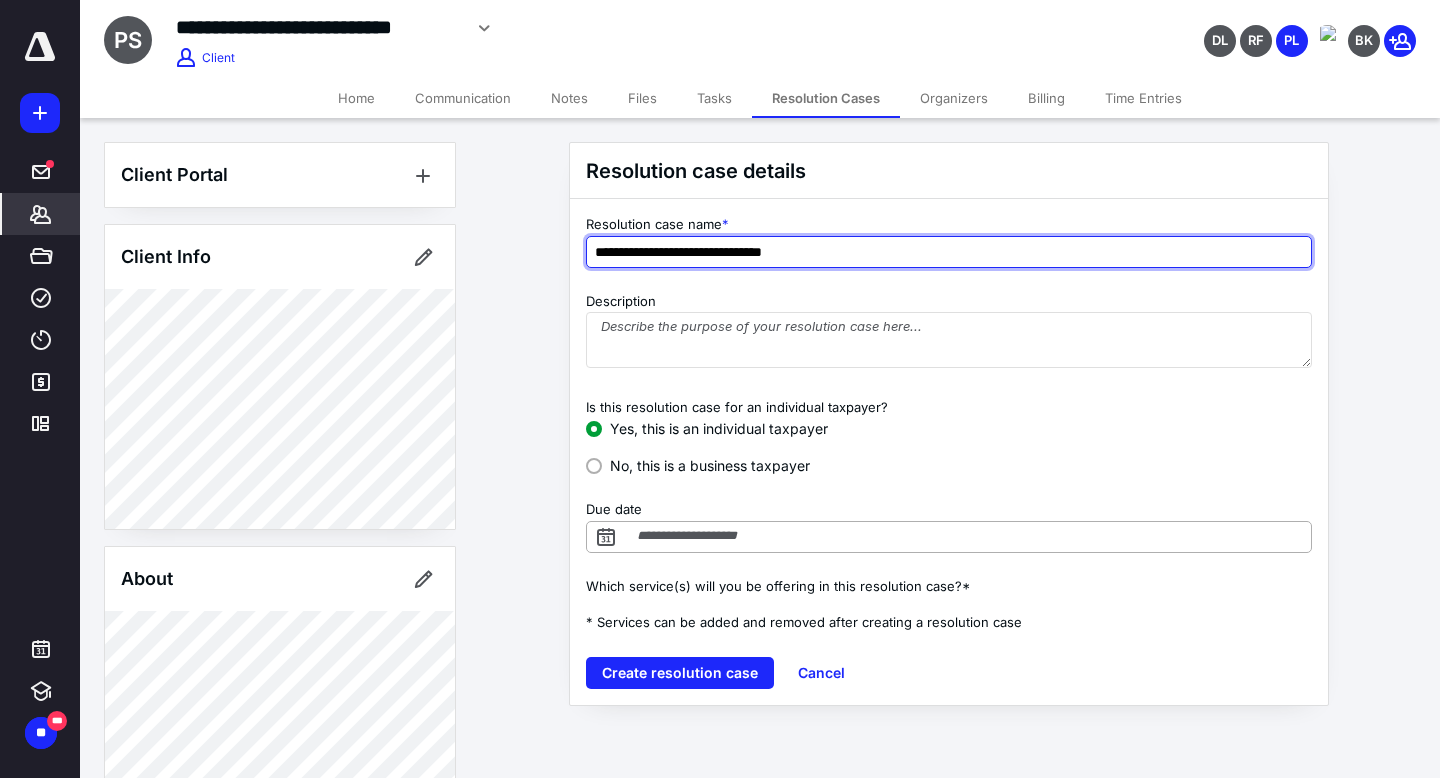 type on "**********" 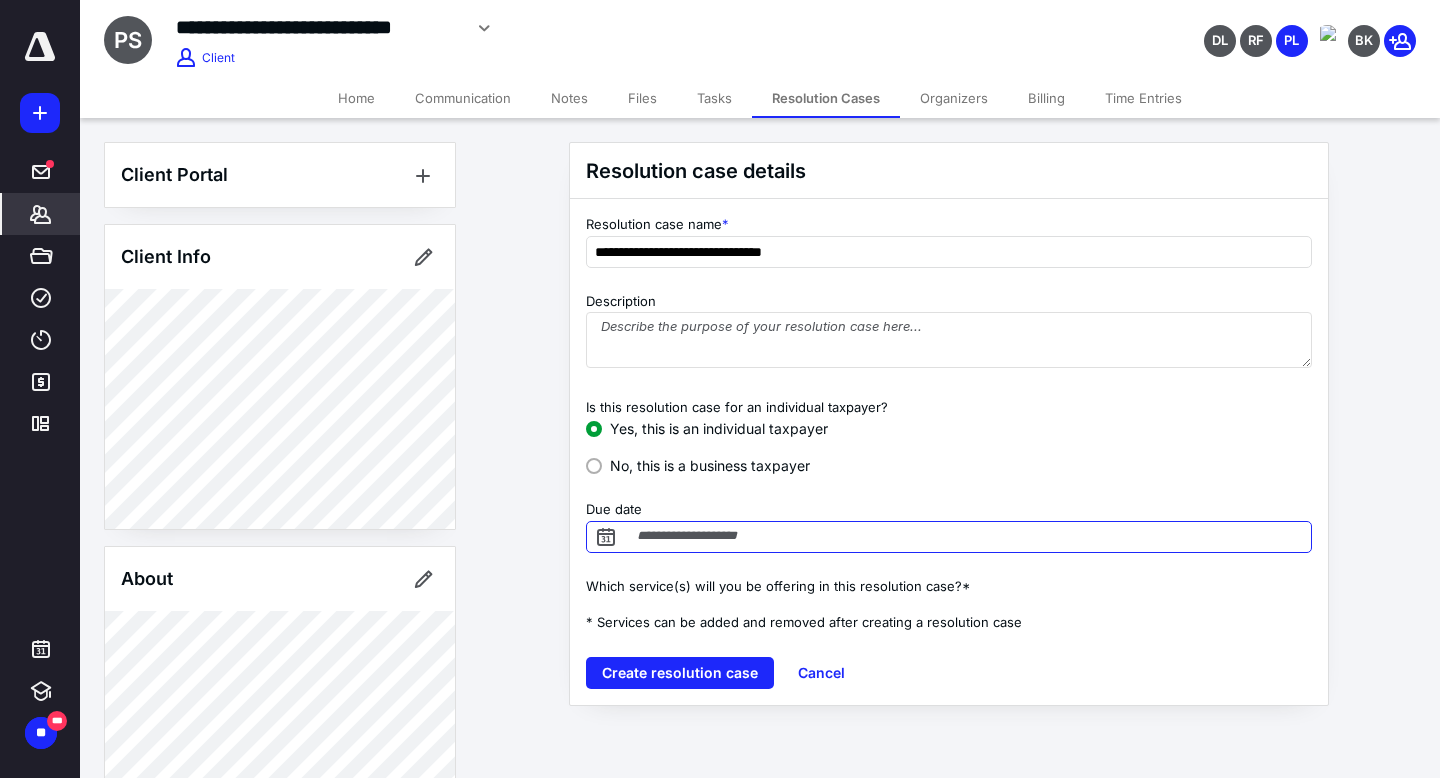 click on "Due date" at bounding box center (949, 537) 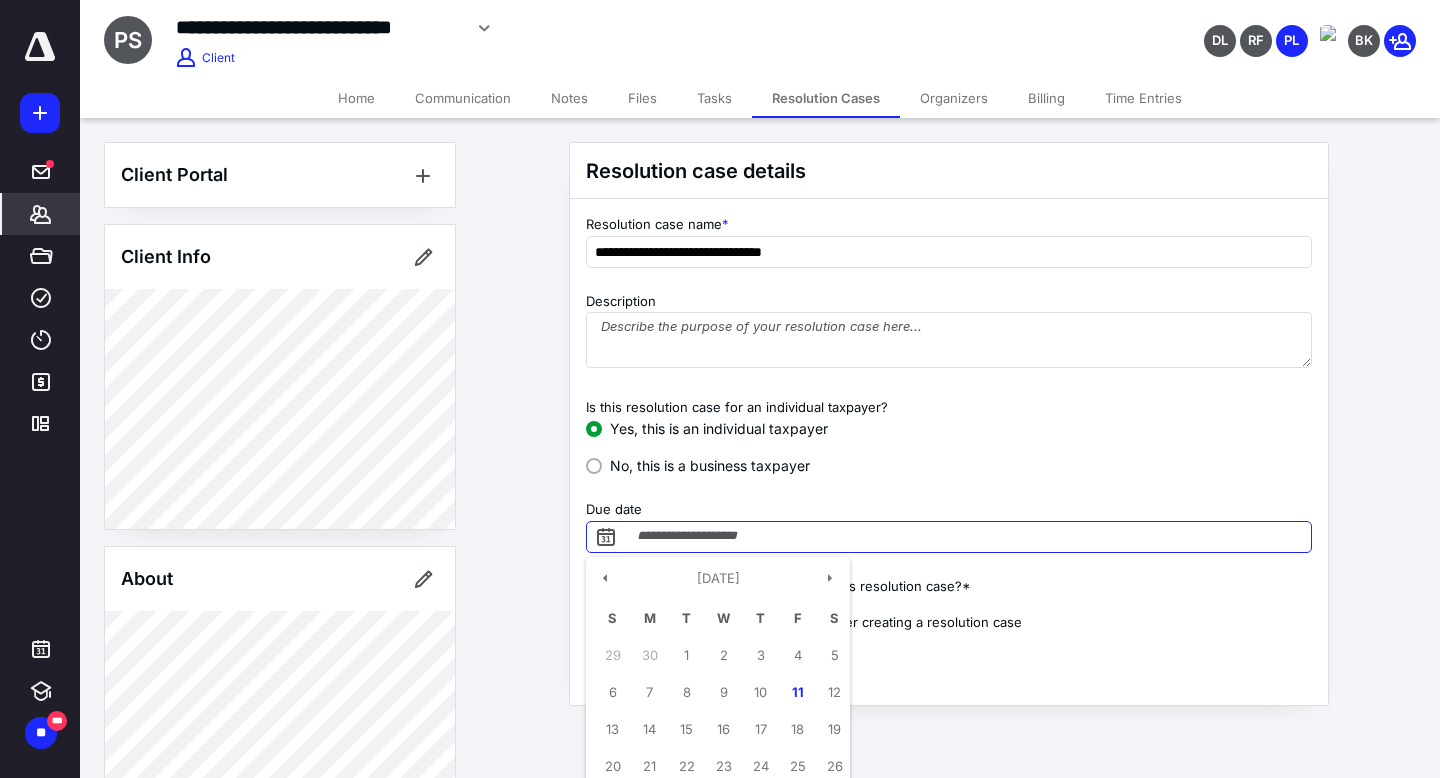 scroll, scrollTop: 88, scrollLeft: 0, axis: vertical 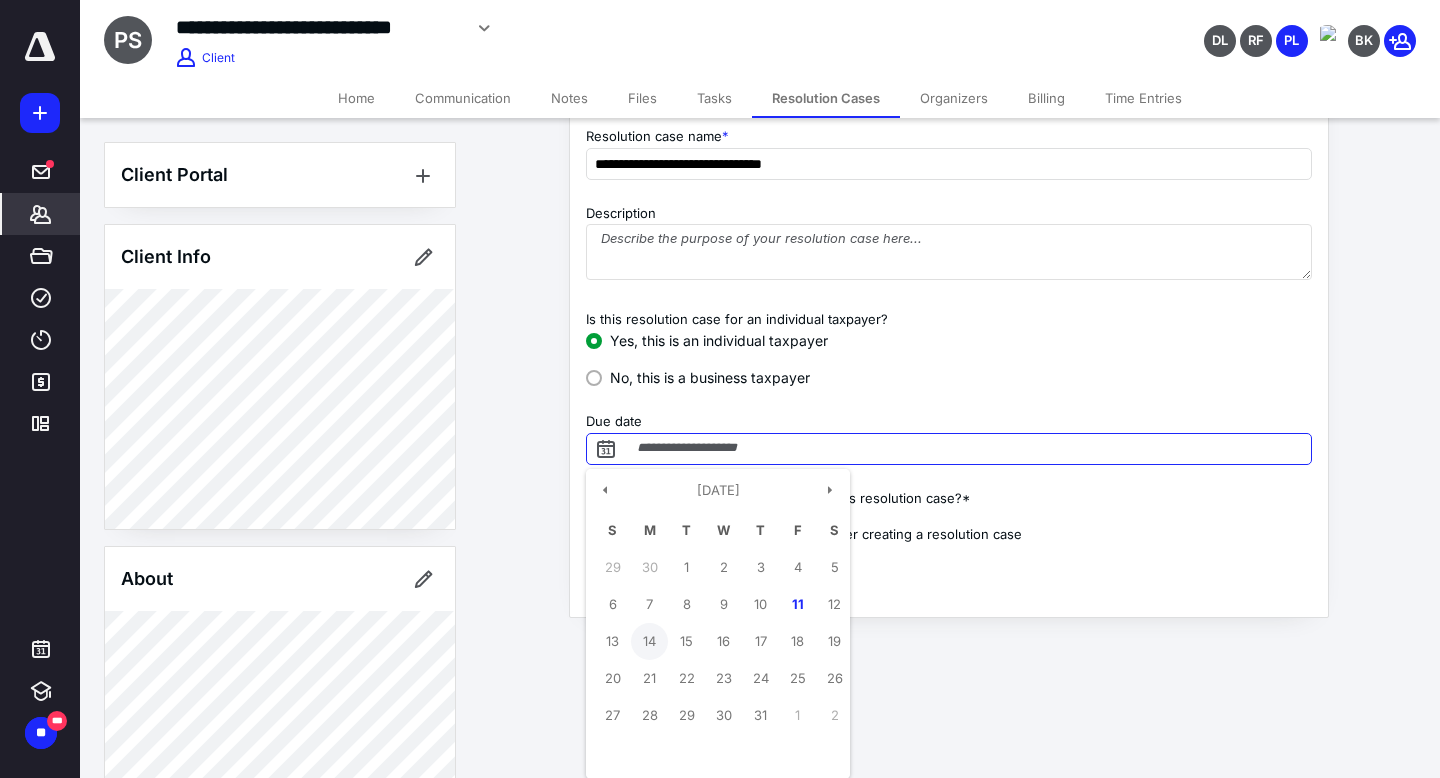 click on "14" at bounding box center (649, 641) 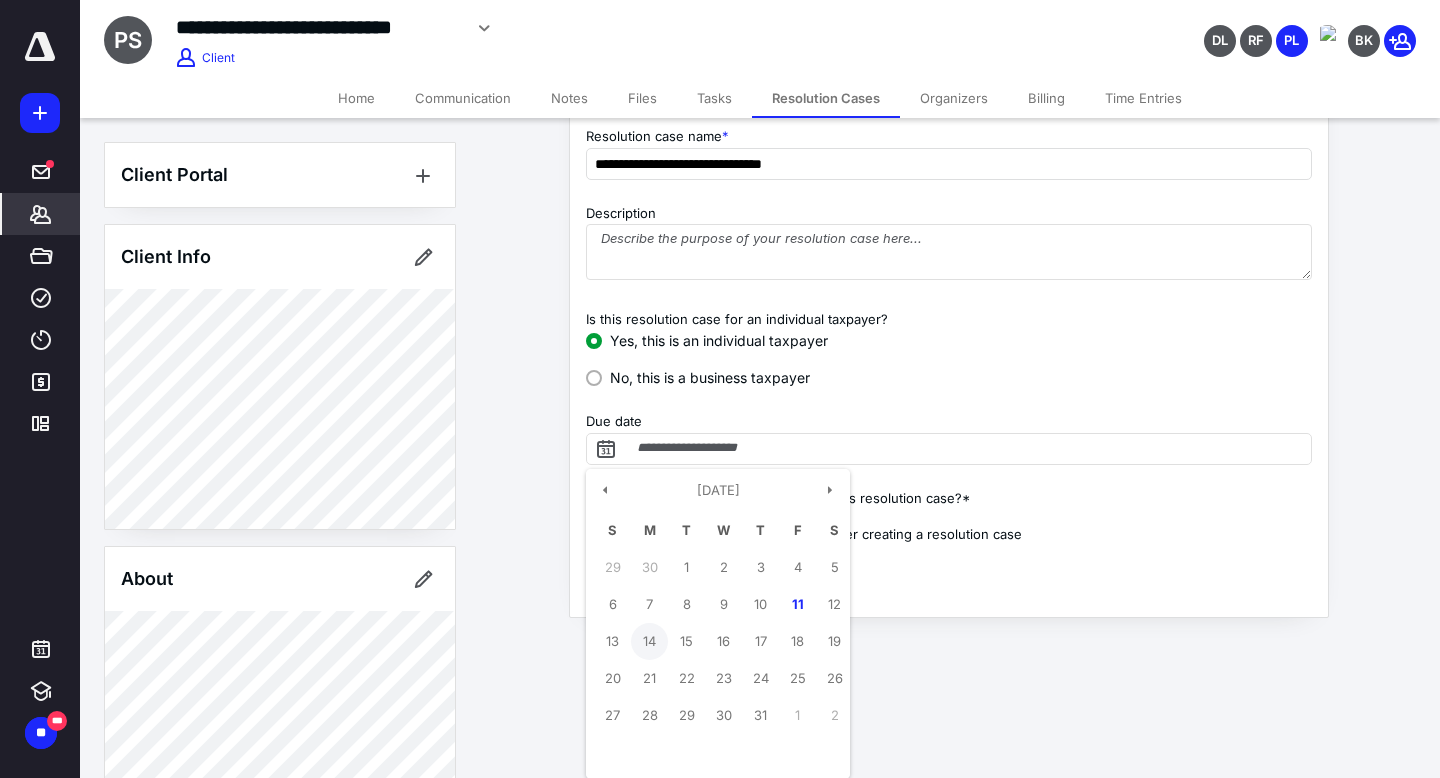 type on "**********" 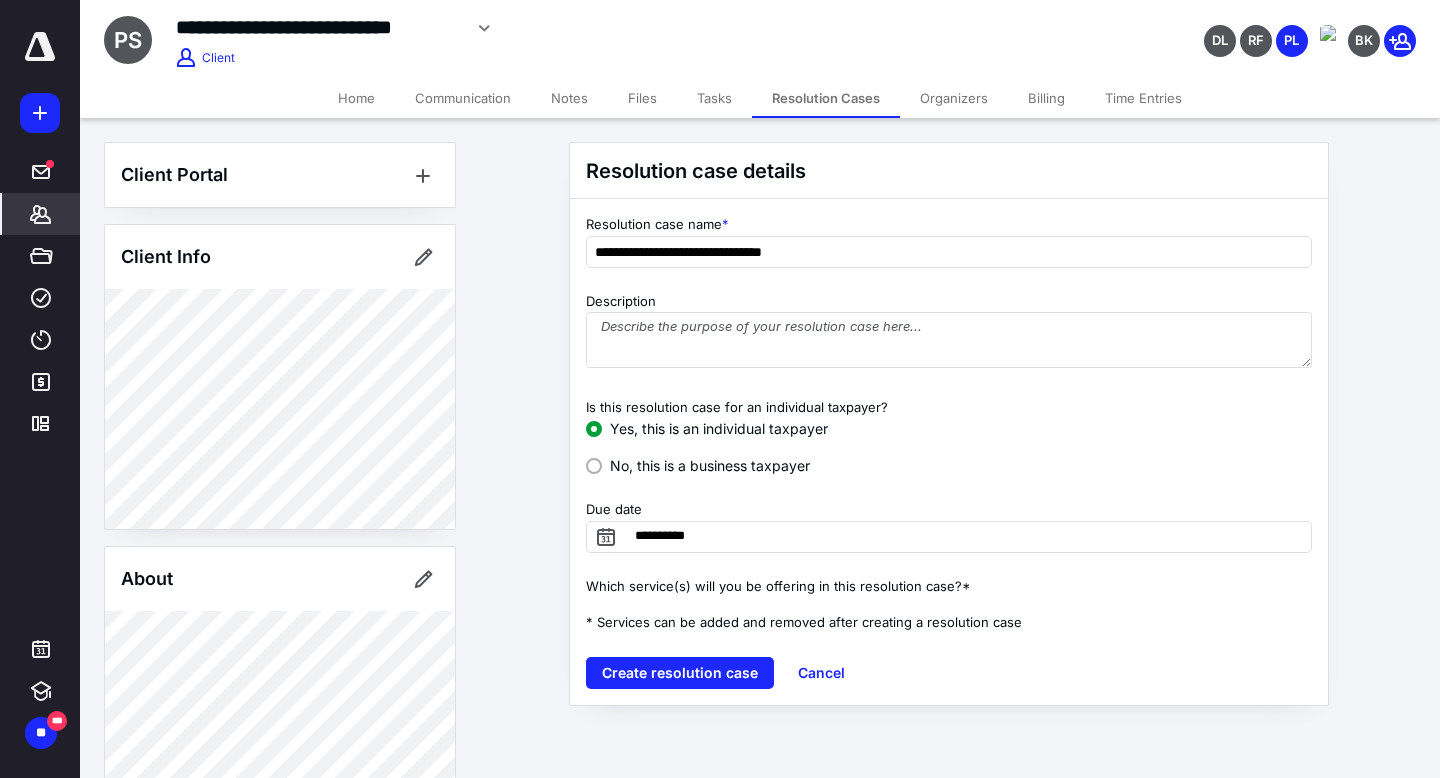 scroll, scrollTop: 0, scrollLeft: 0, axis: both 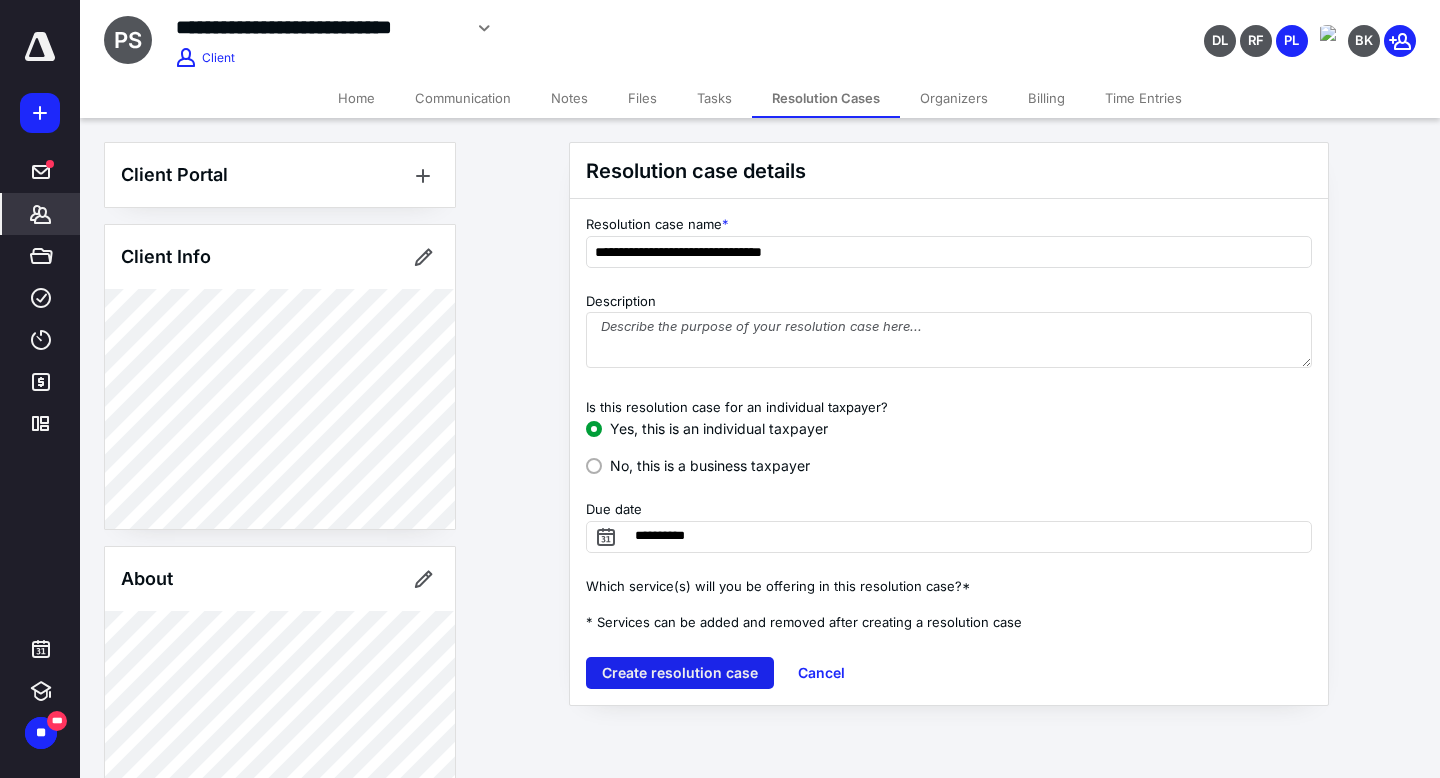 click on "Create resolution case" at bounding box center [680, 673] 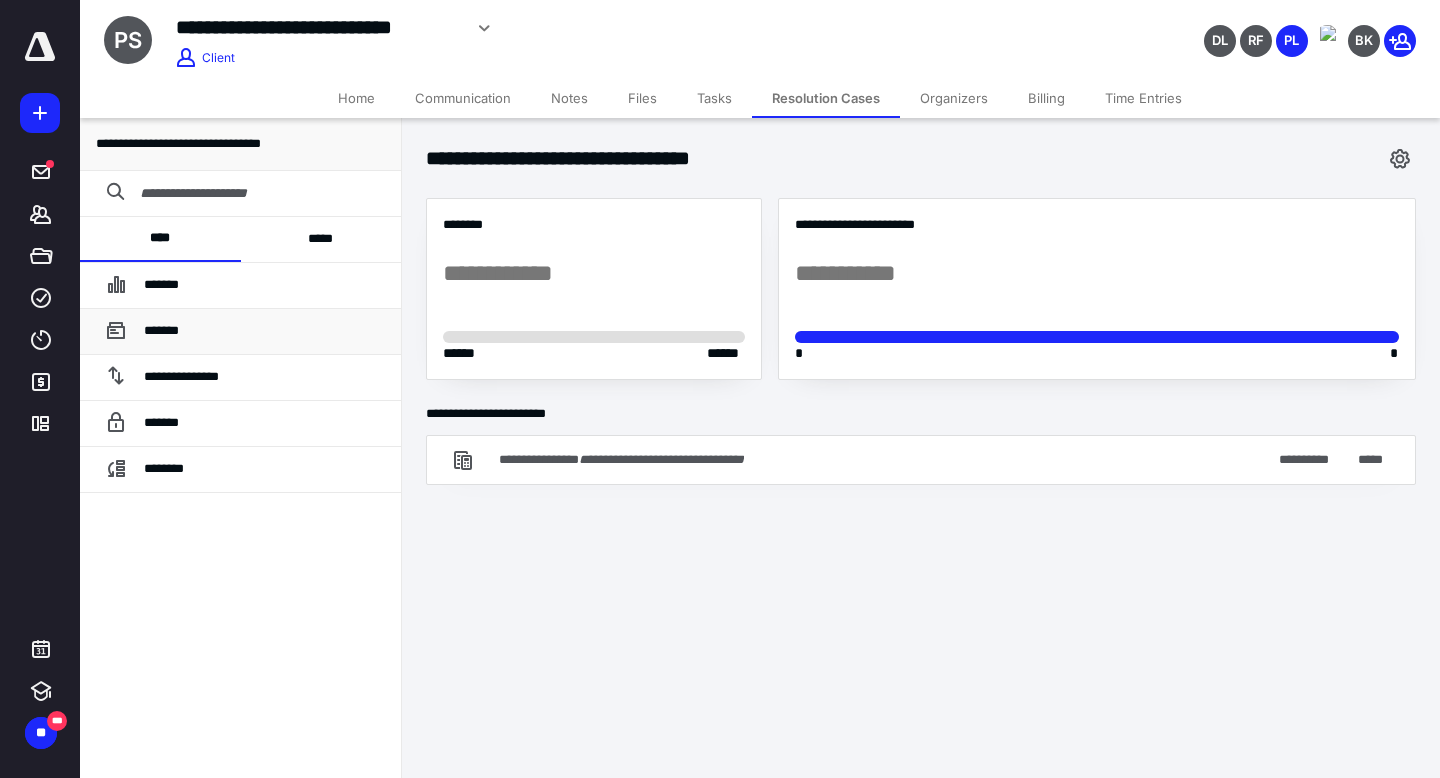click on "*******" at bounding box center (240, 332) 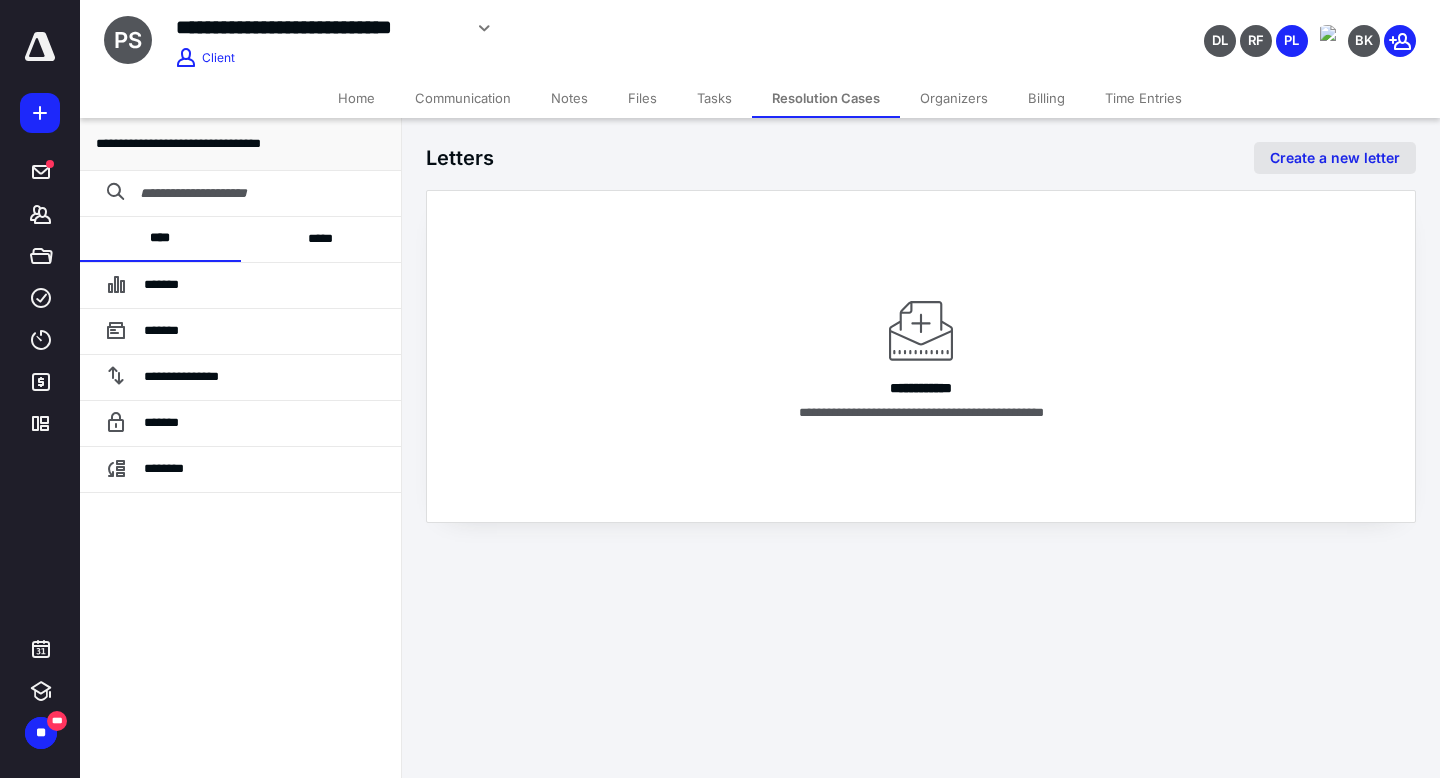 click on "Create a new letter" at bounding box center (1335, 158) 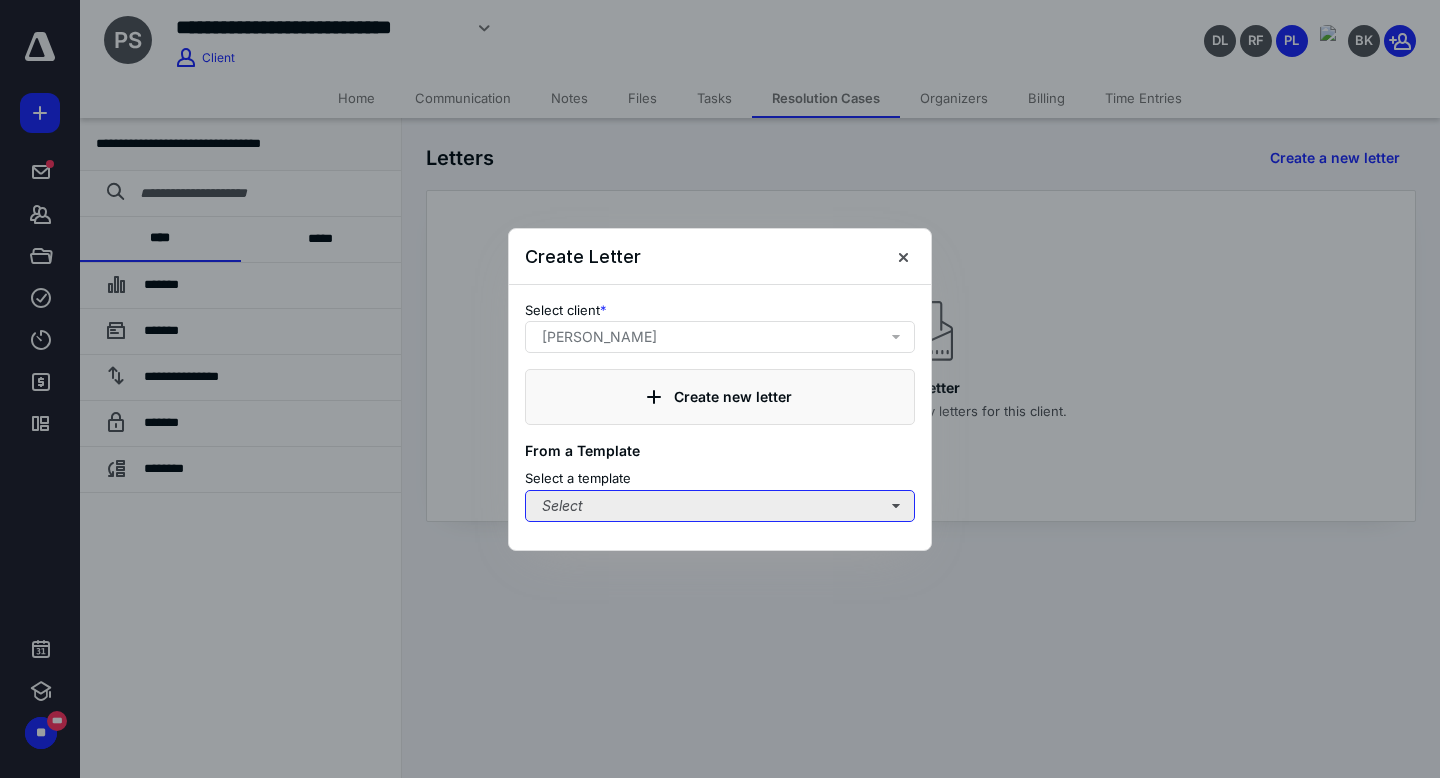 click on "Select" at bounding box center [720, 506] 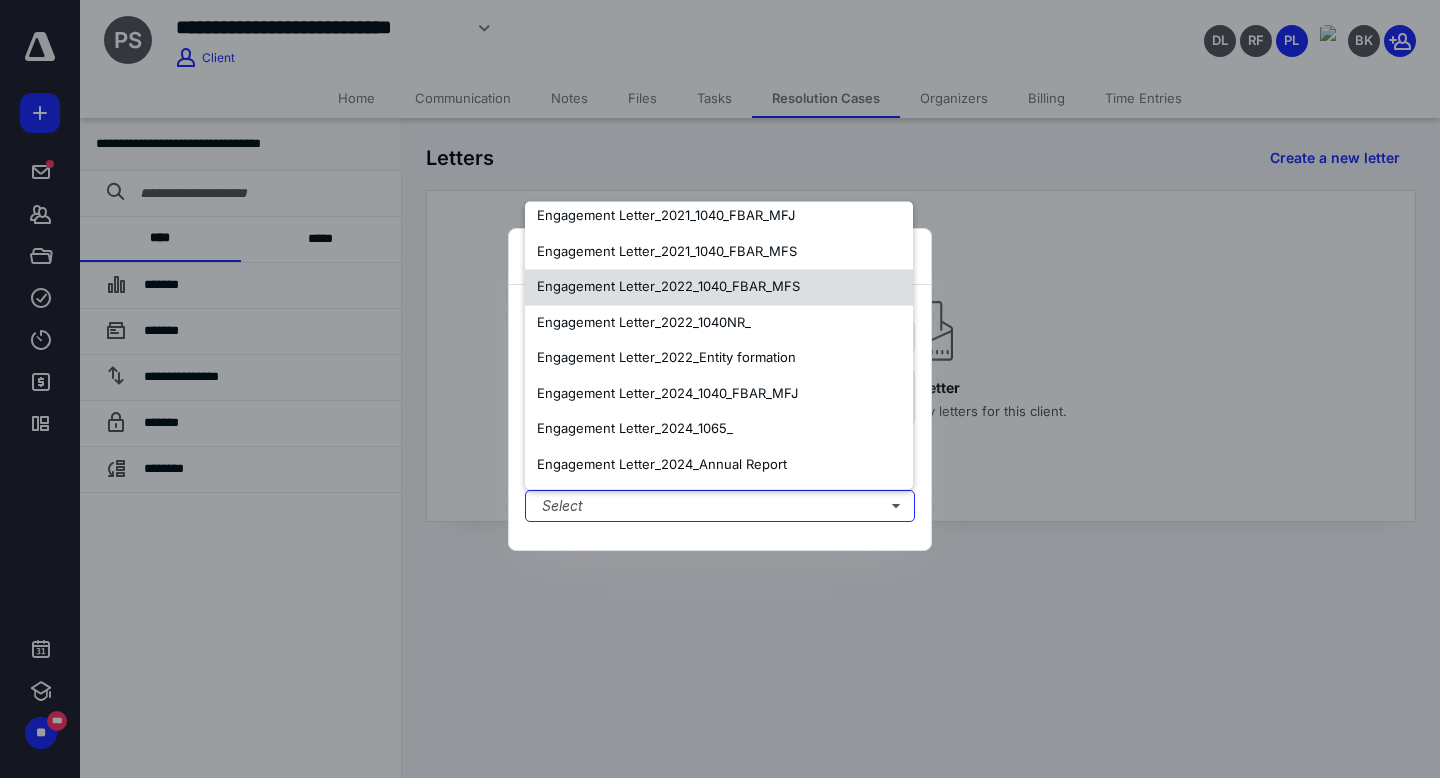 scroll, scrollTop: 263, scrollLeft: 0, axis: vertical 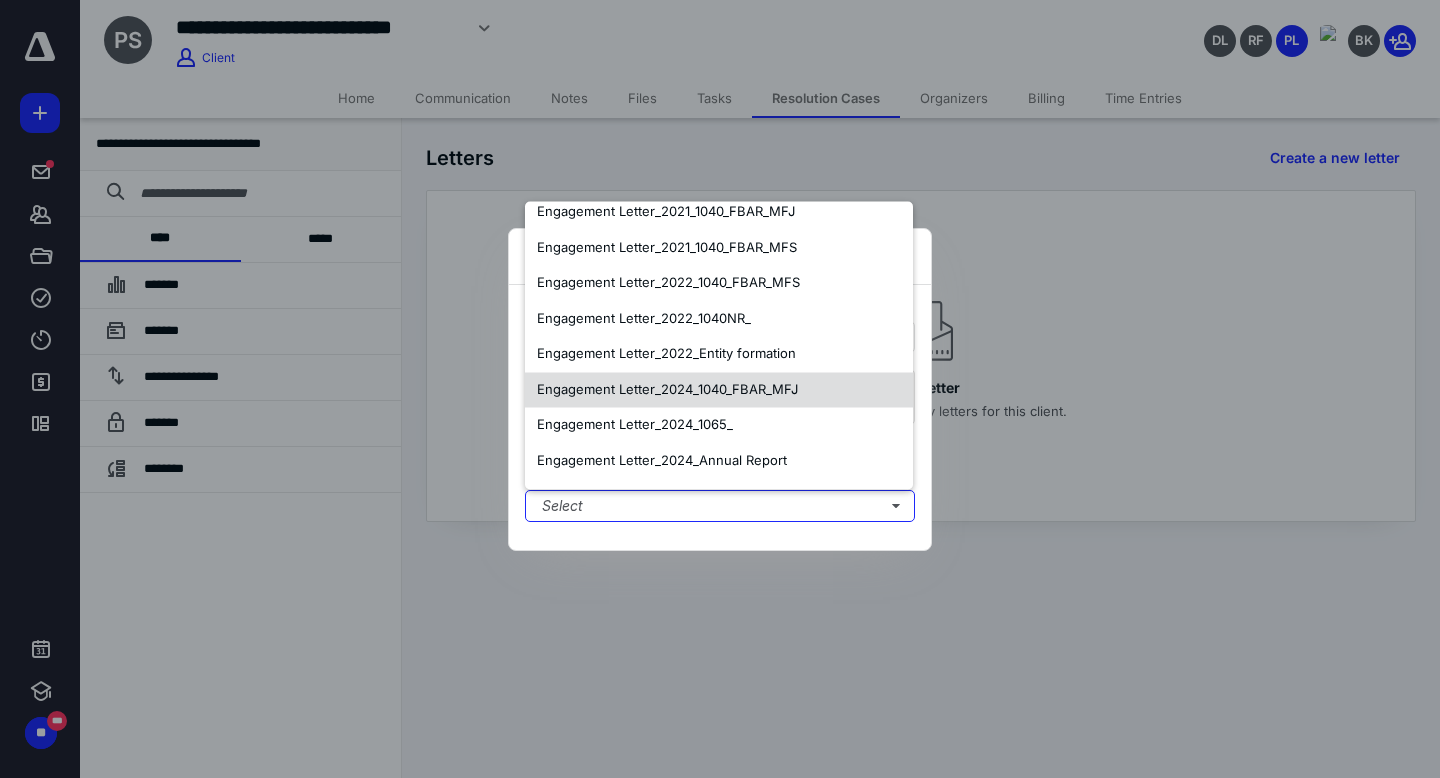 click on "Engagement Letter_2024_1040_FBAR_MFJ" at bounding box center [667, 389] 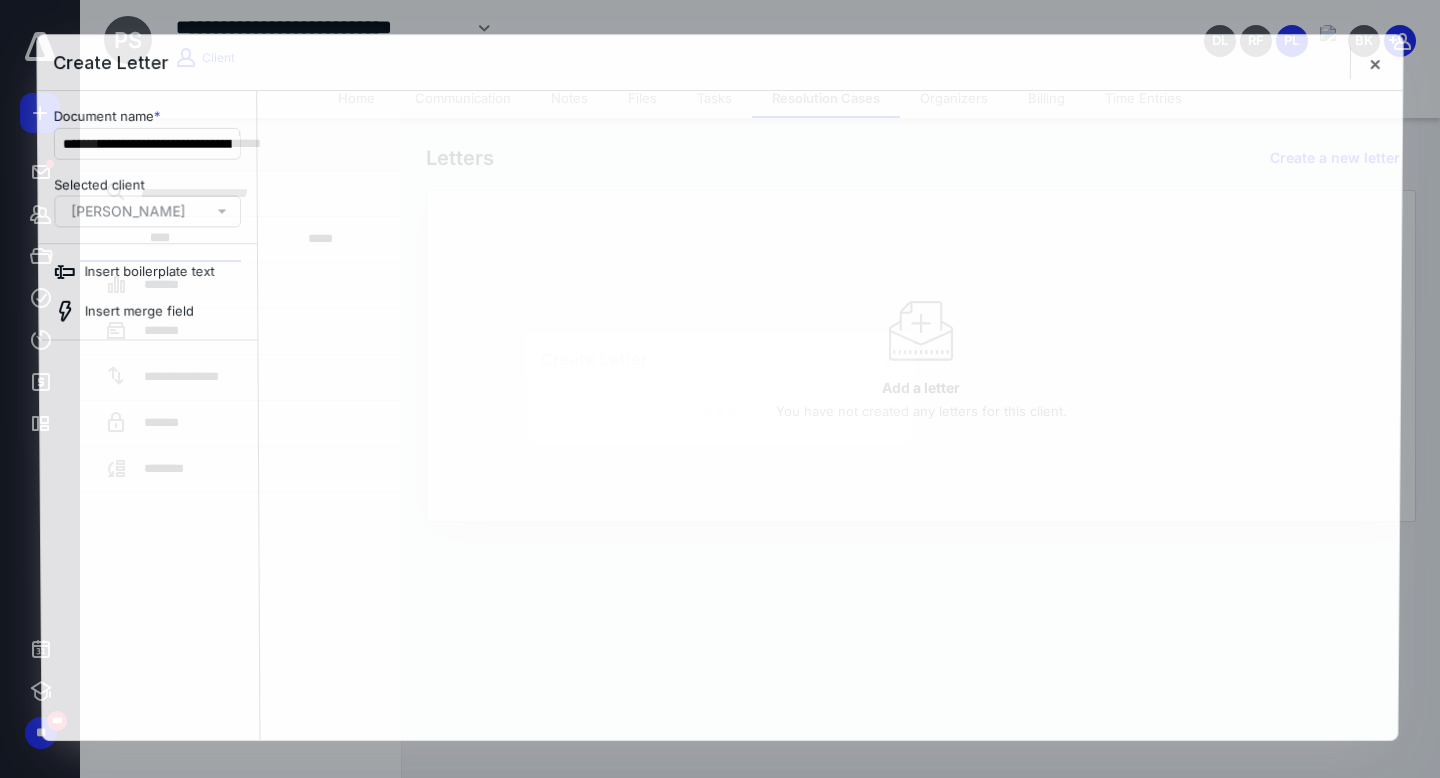 scroll, scrollTop: 0, scrollLeft: 0, axis: both 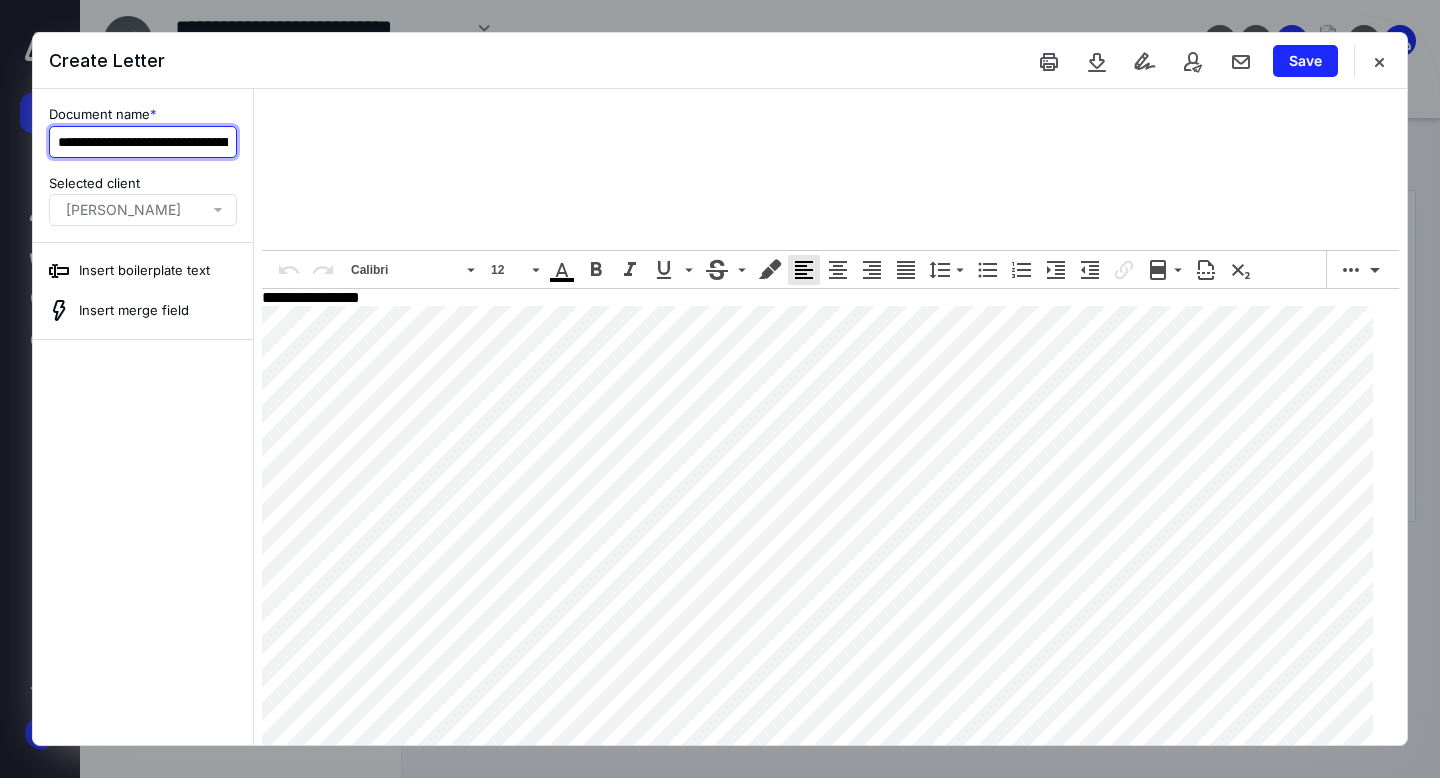 click on "**********" at bounding box center (143, 142) 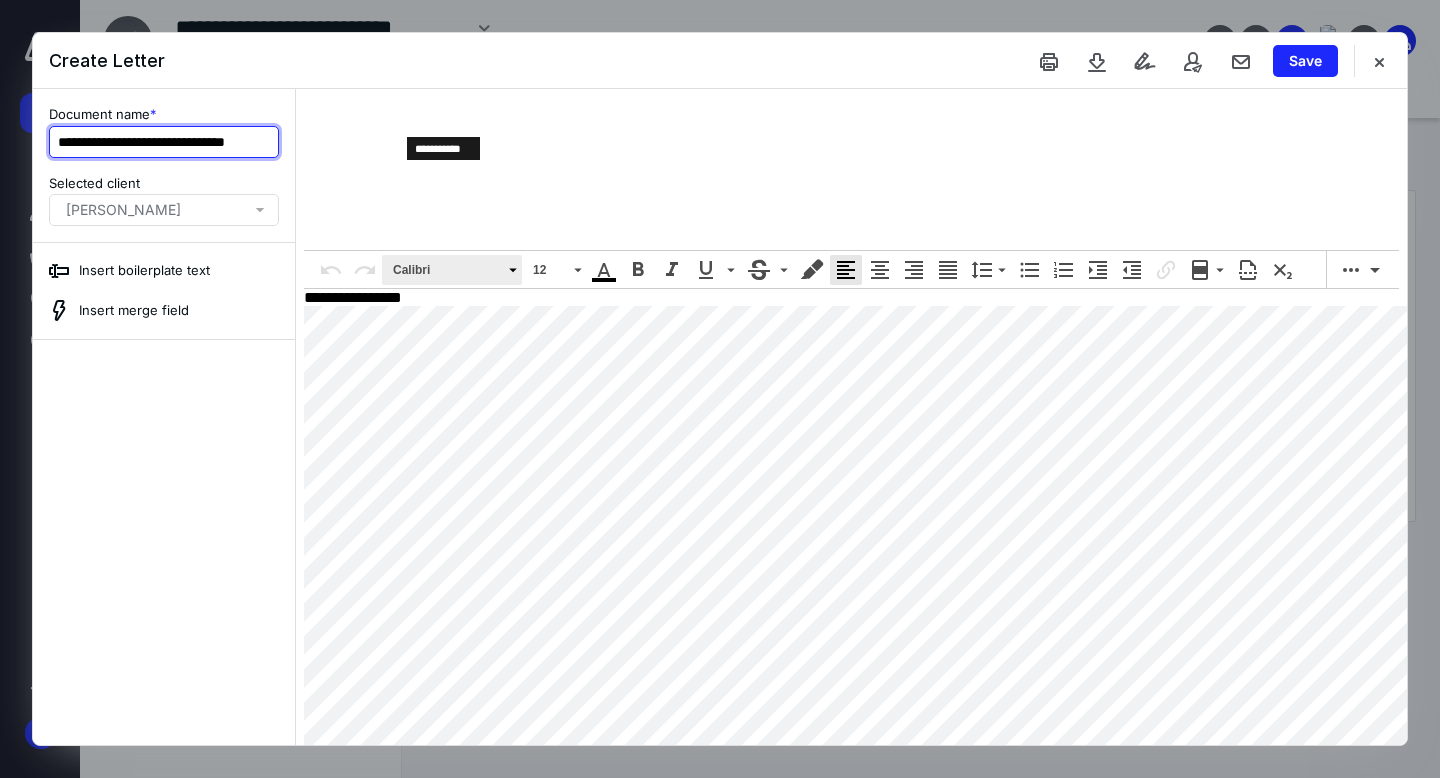 scroll, scrollTop: 0, scrollLeft: 42, axis: horizontal 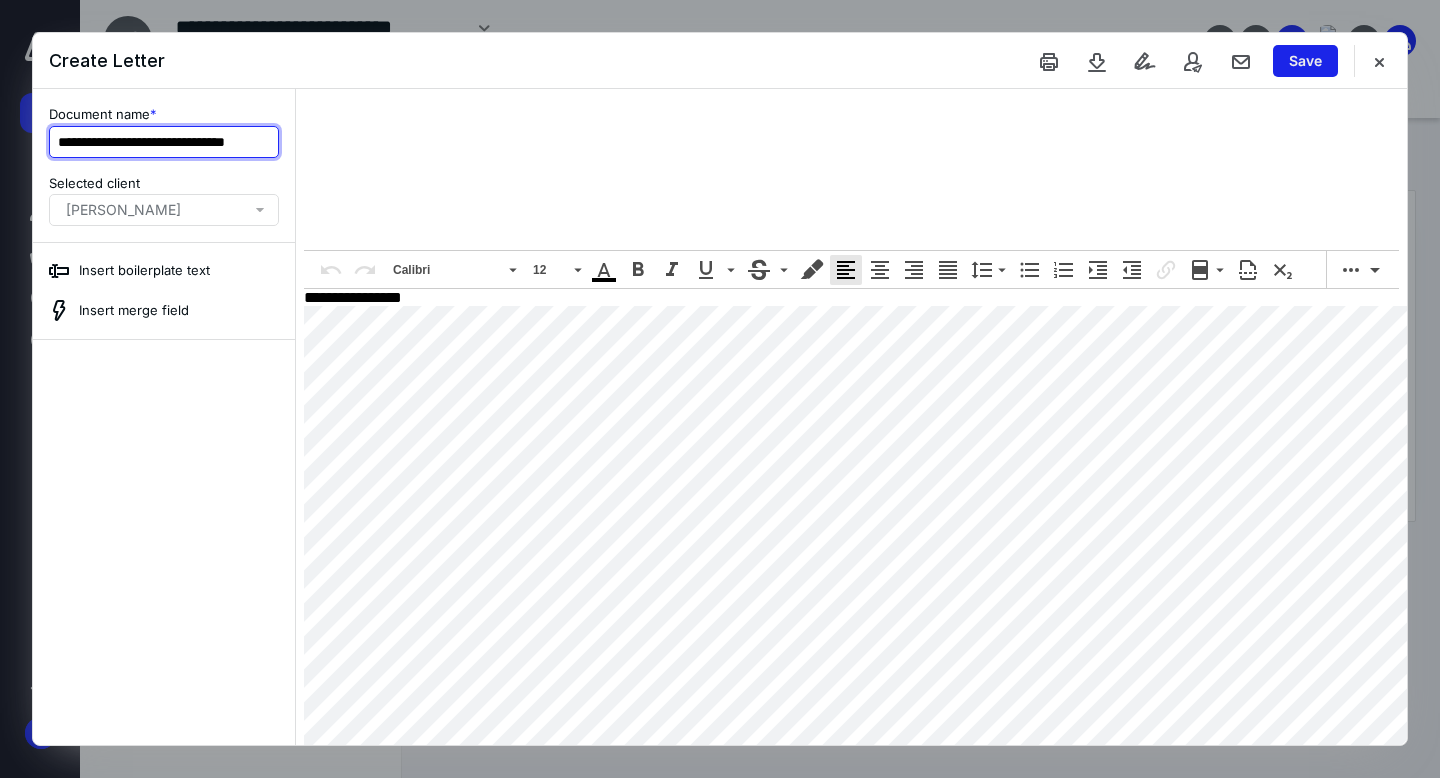type on "**********" 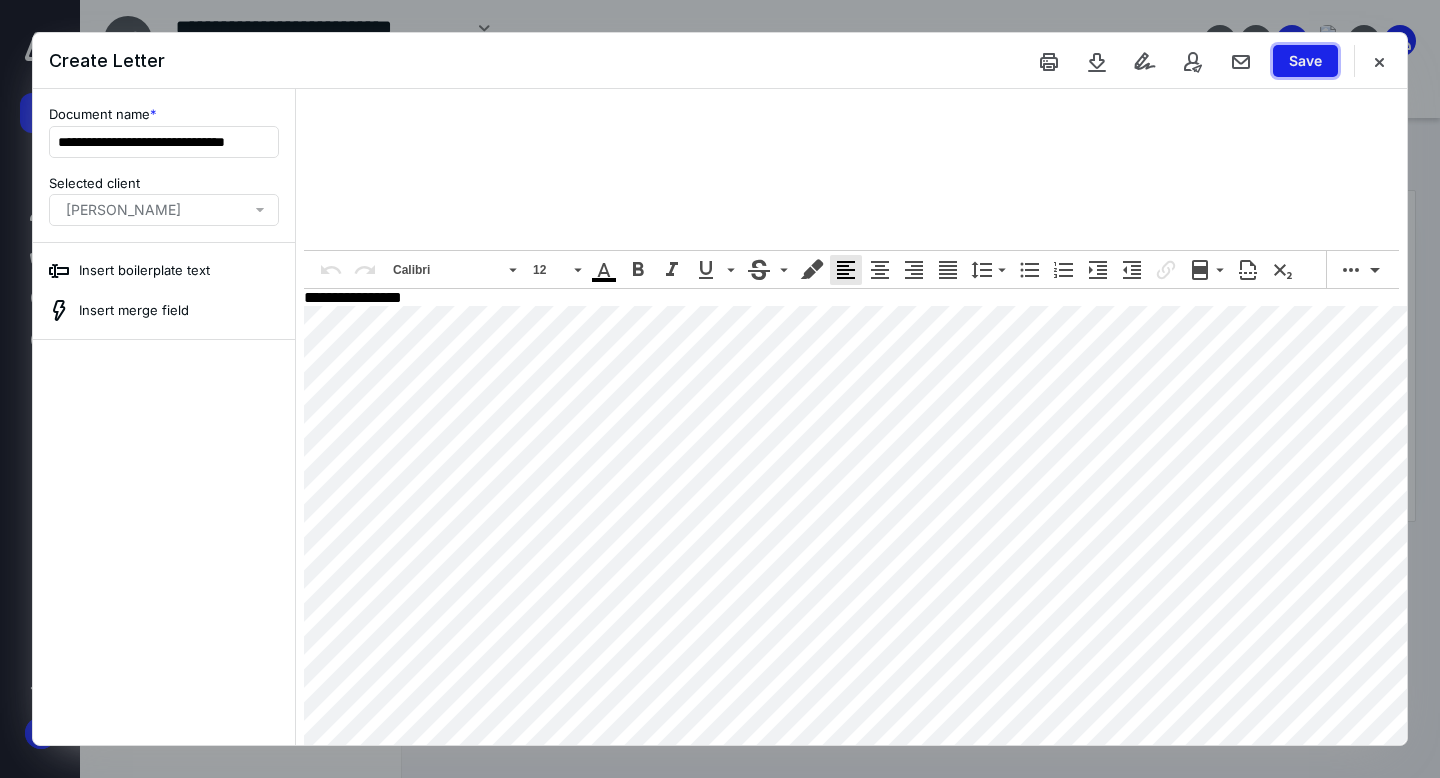 click on "Save" at bounding box center [1305, 61] 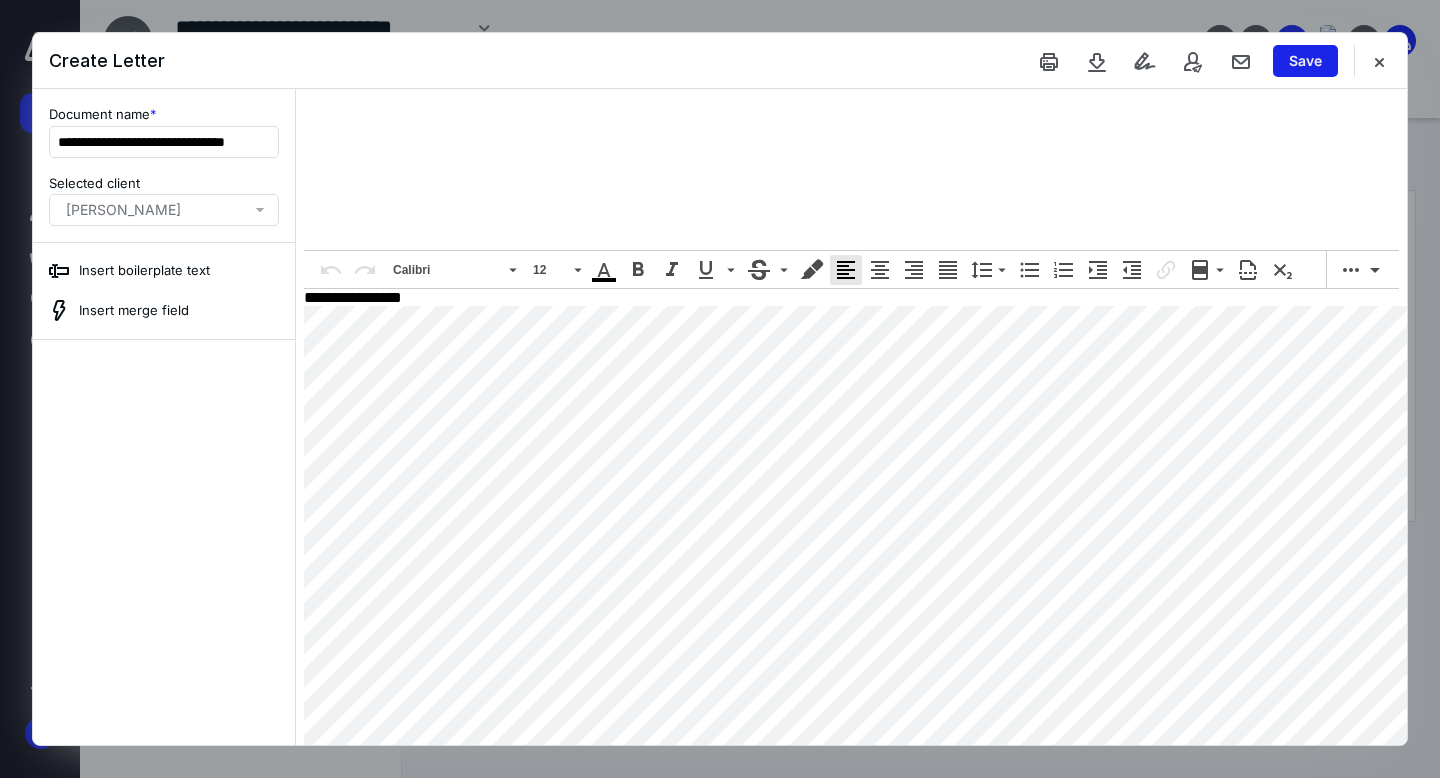 scroll, scrollTop: 0, scrollLeft: 0, axis: both 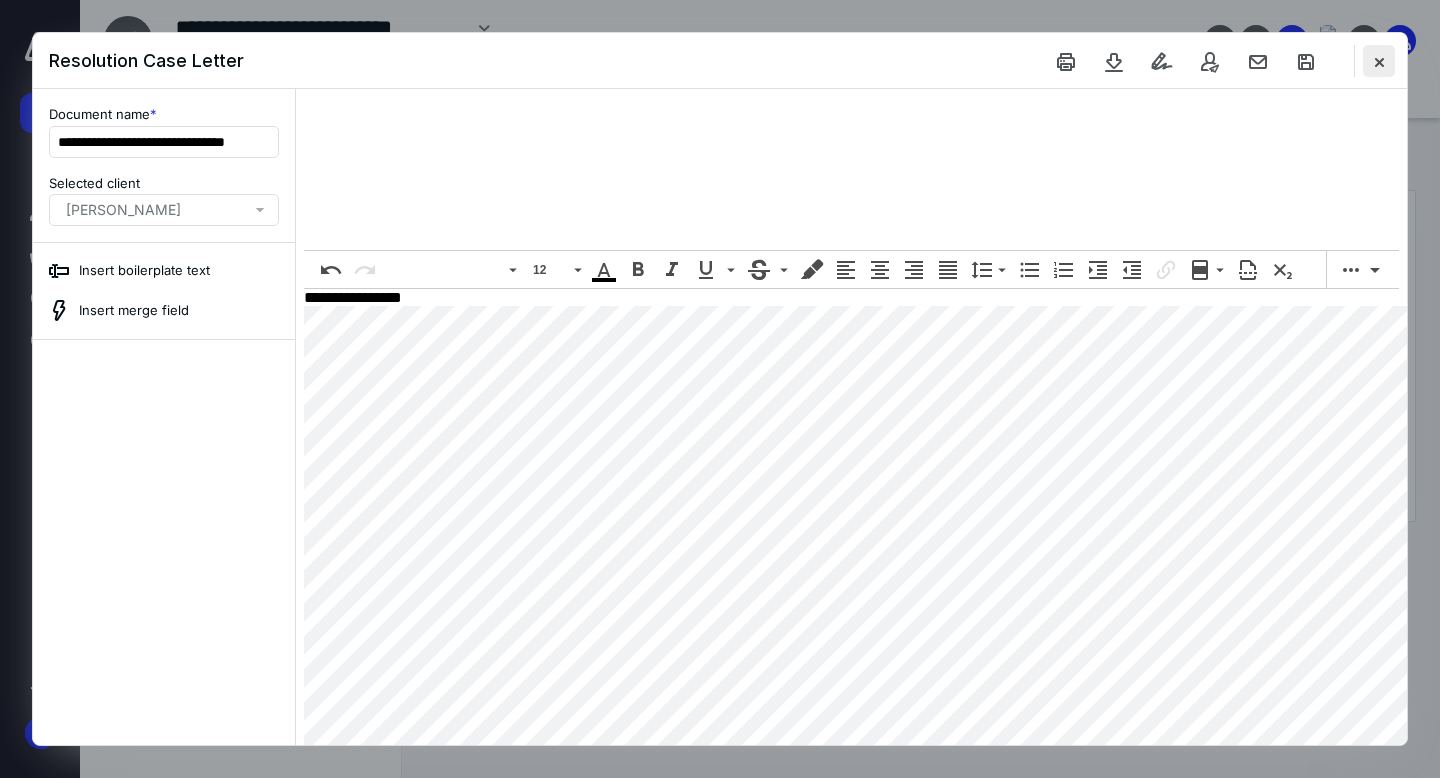 click at bounding box center [1379, 61] 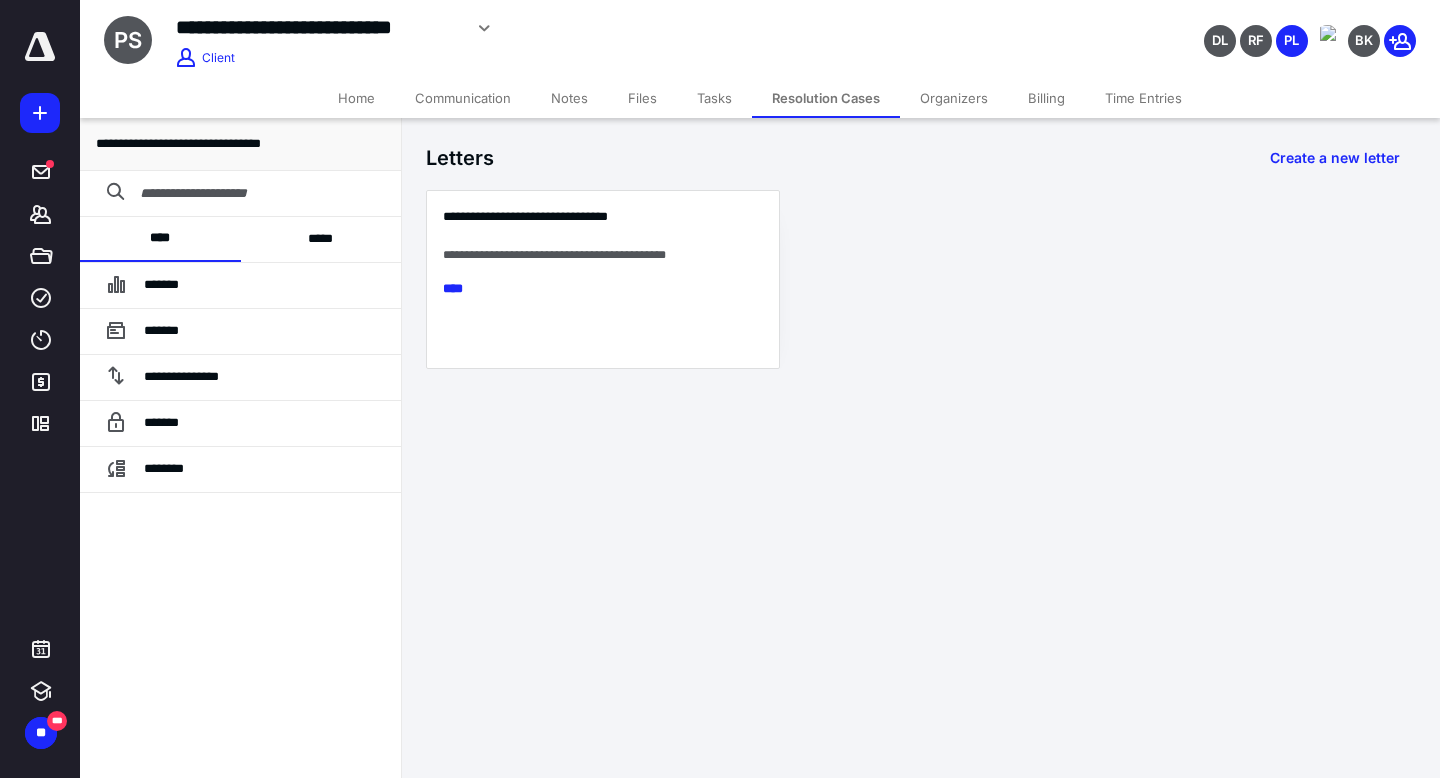 click on "Files" at bounding box center (642, 98) 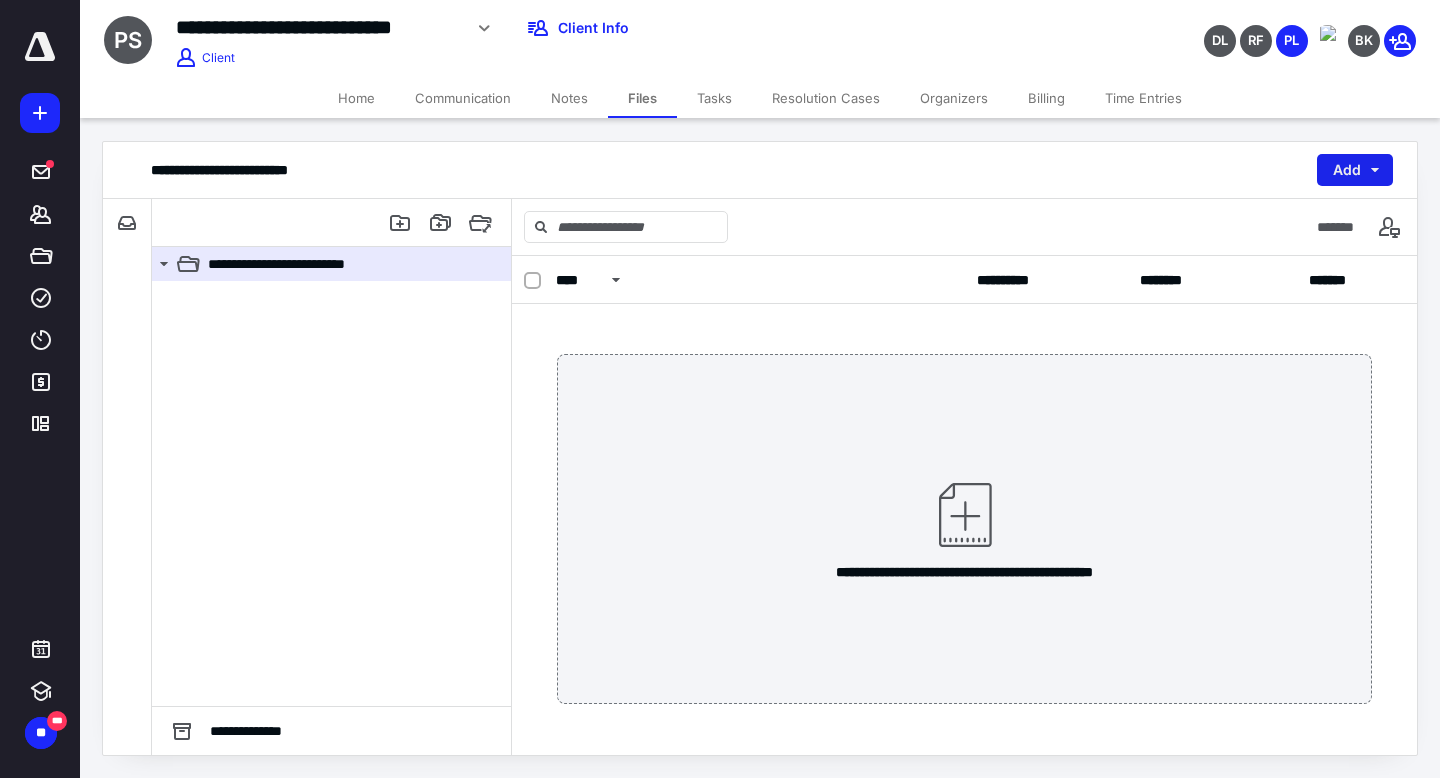 click on "Add" at bounding box center (1355, 170) 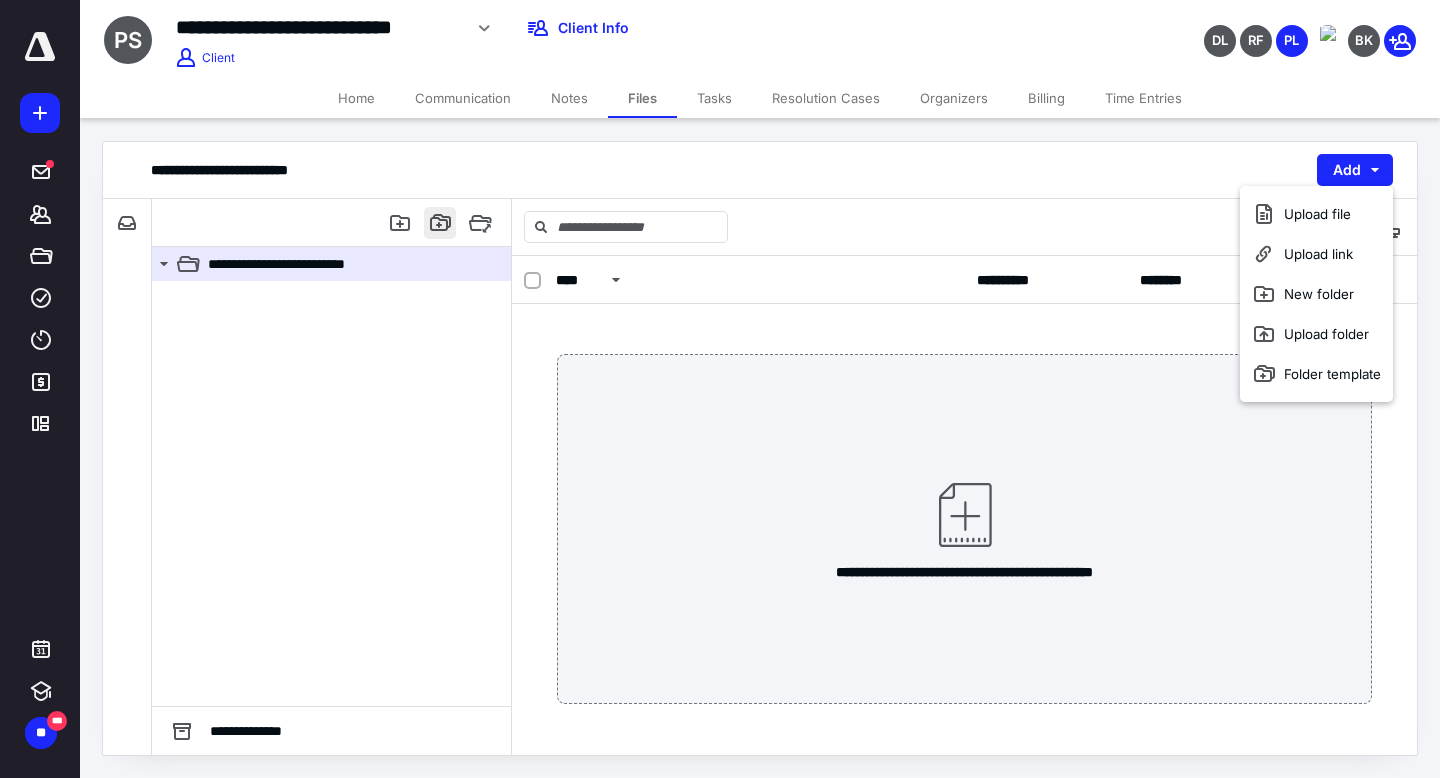 click at bounding box center (440, 223) 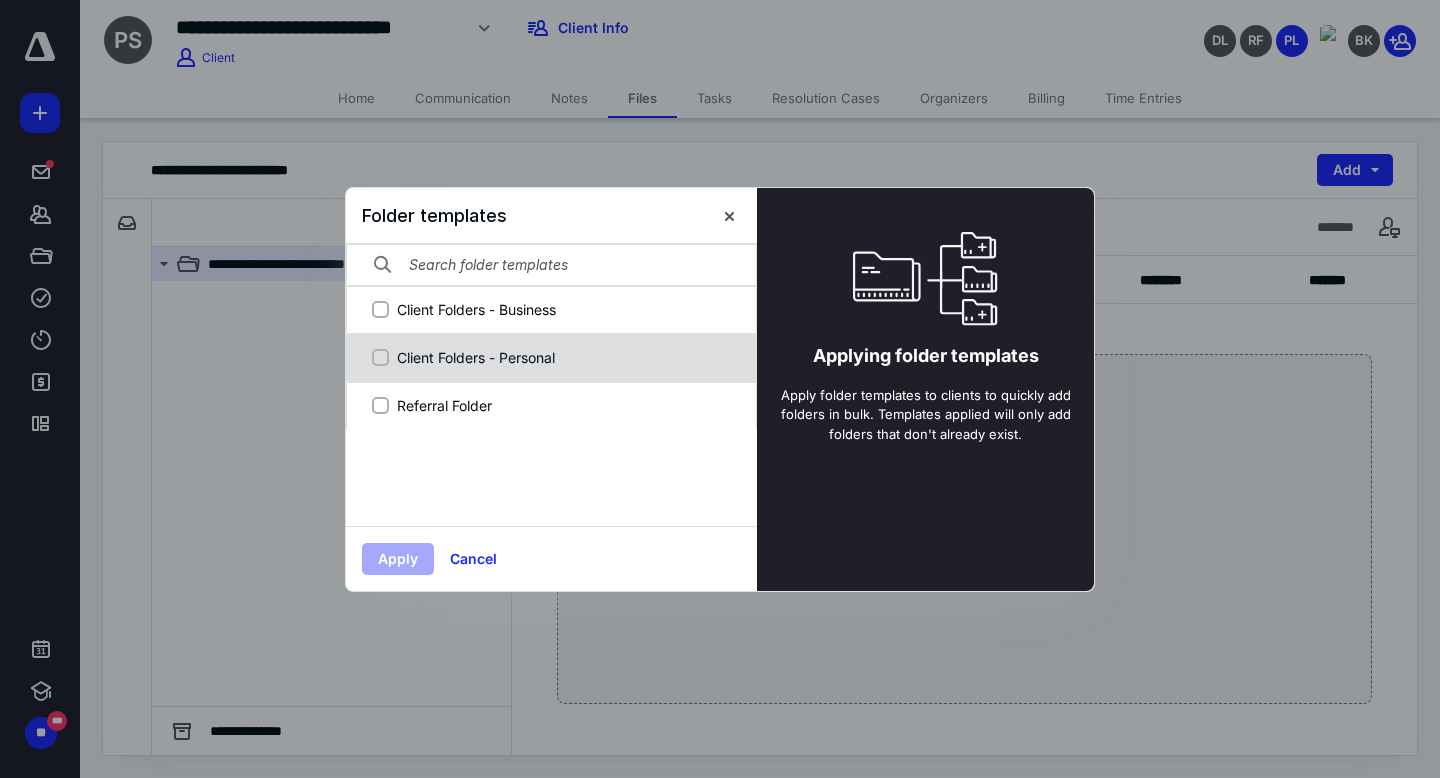 click on "Client Folders - Personal" at bounding box center (562, 357) 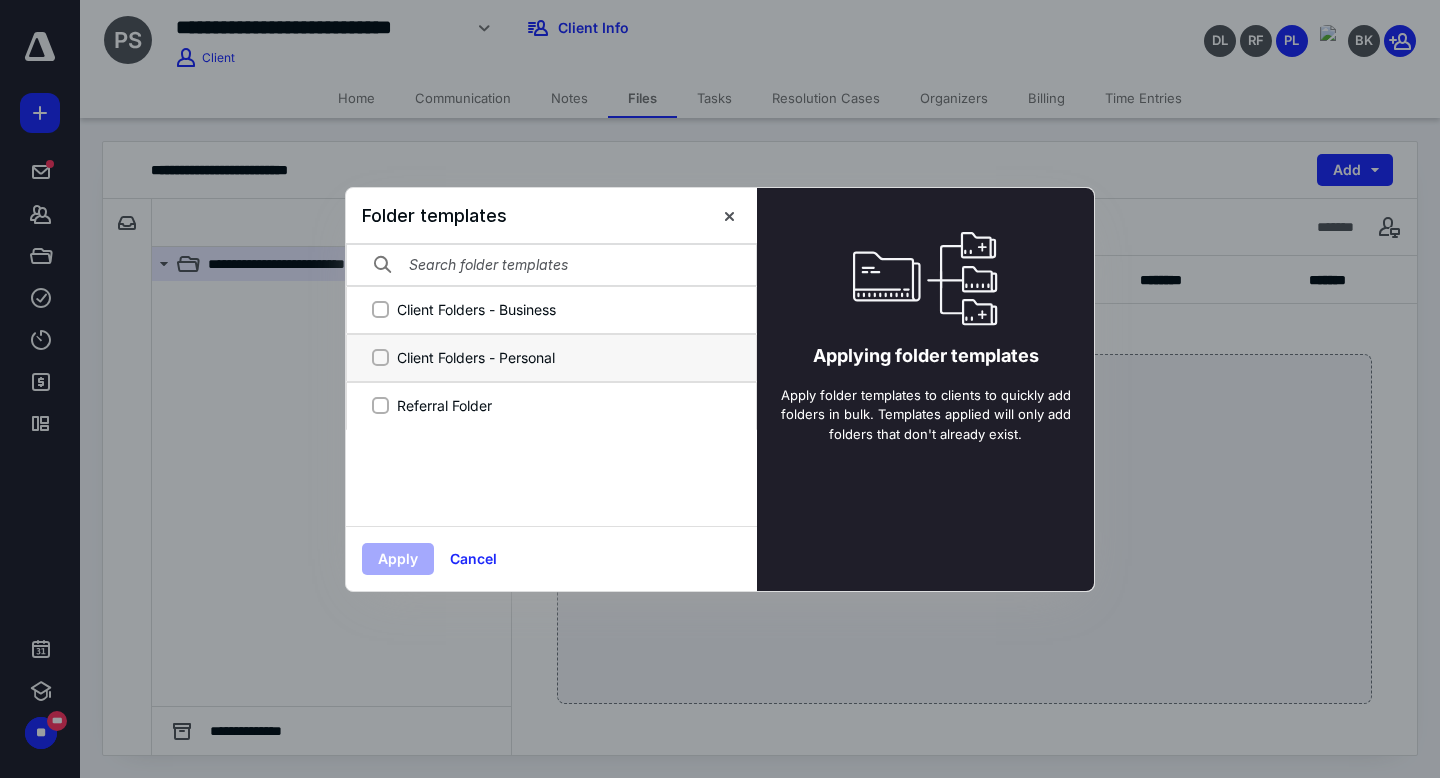 click on "Client Folders - Personal" at bounding box center [380, 357] 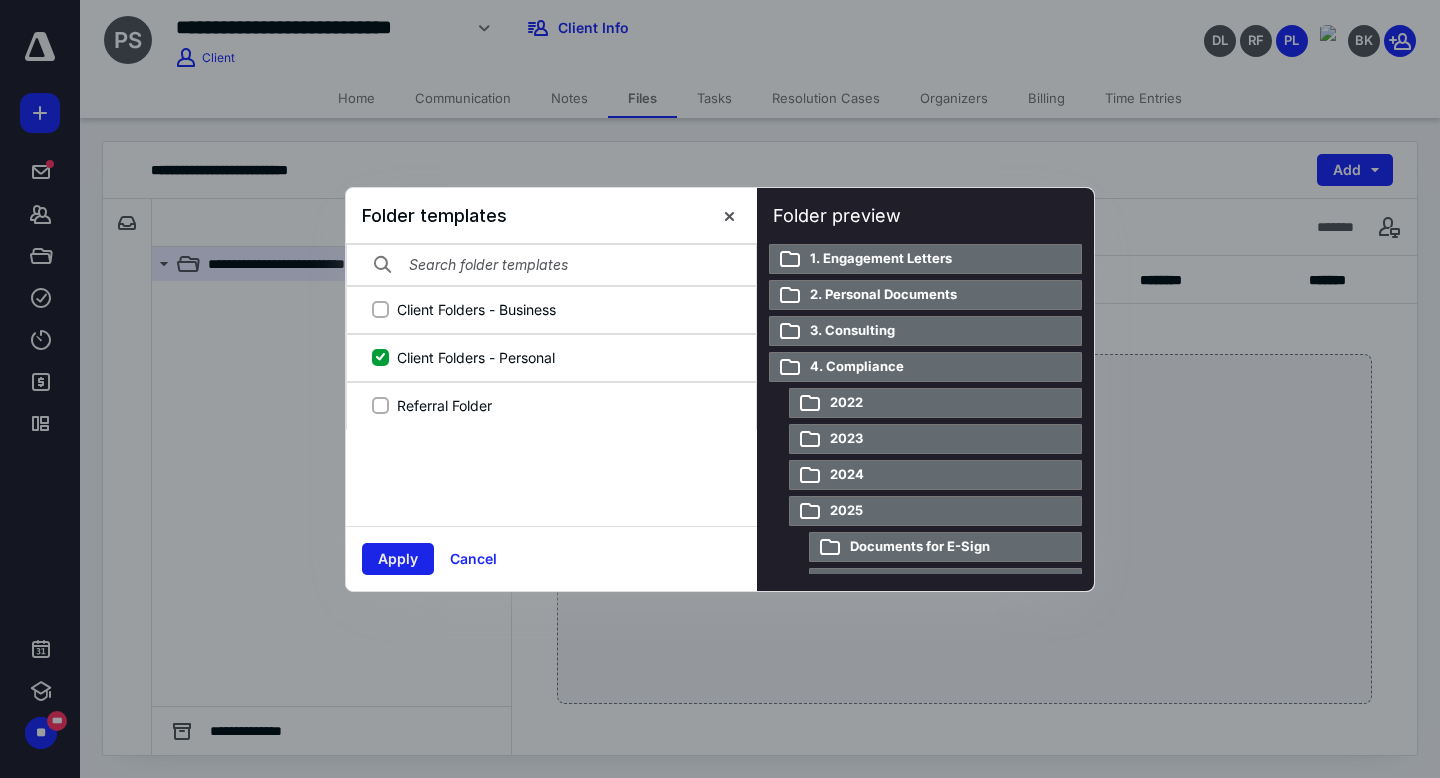 click on "Apply" at bounding box center (398, 559) 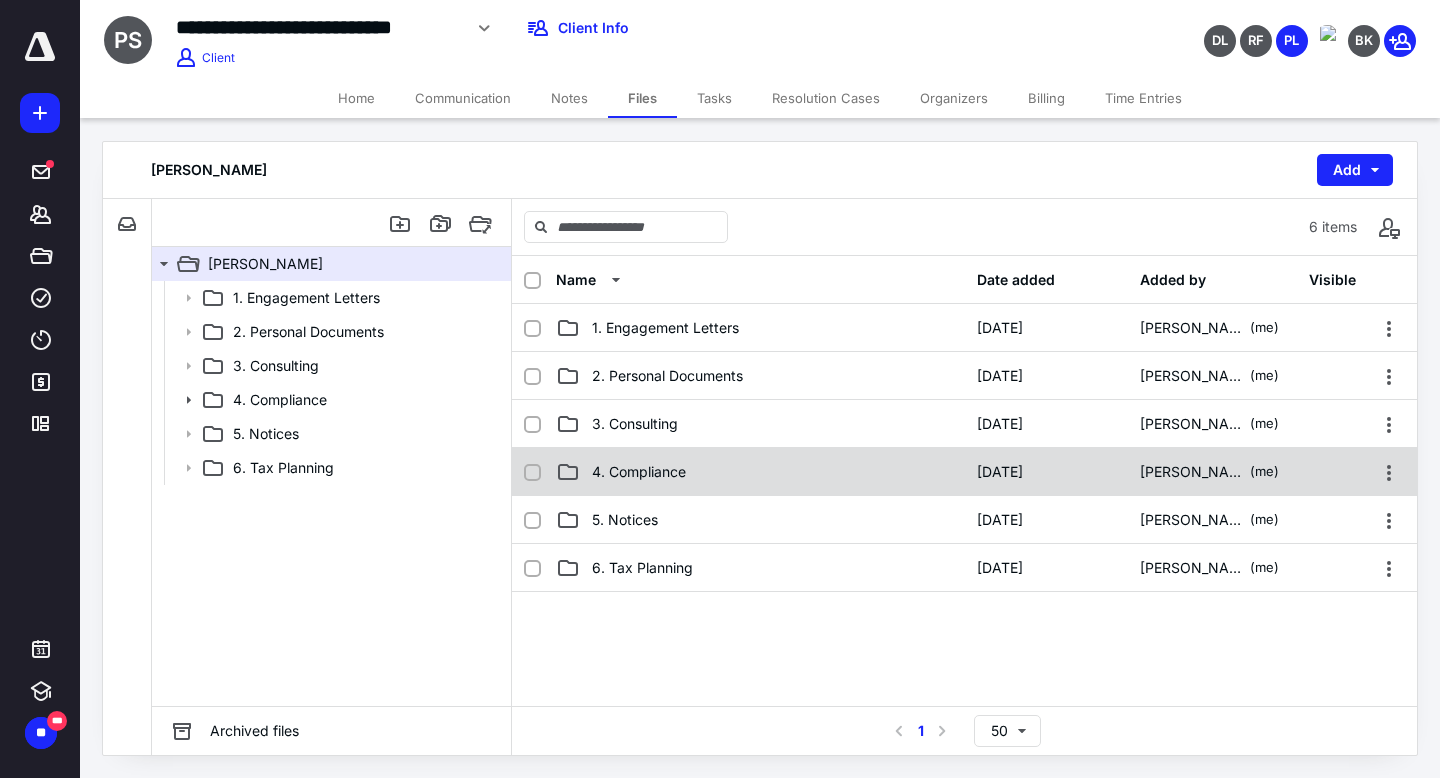 click on "4. Compliance" at bounding box center [639, 472] 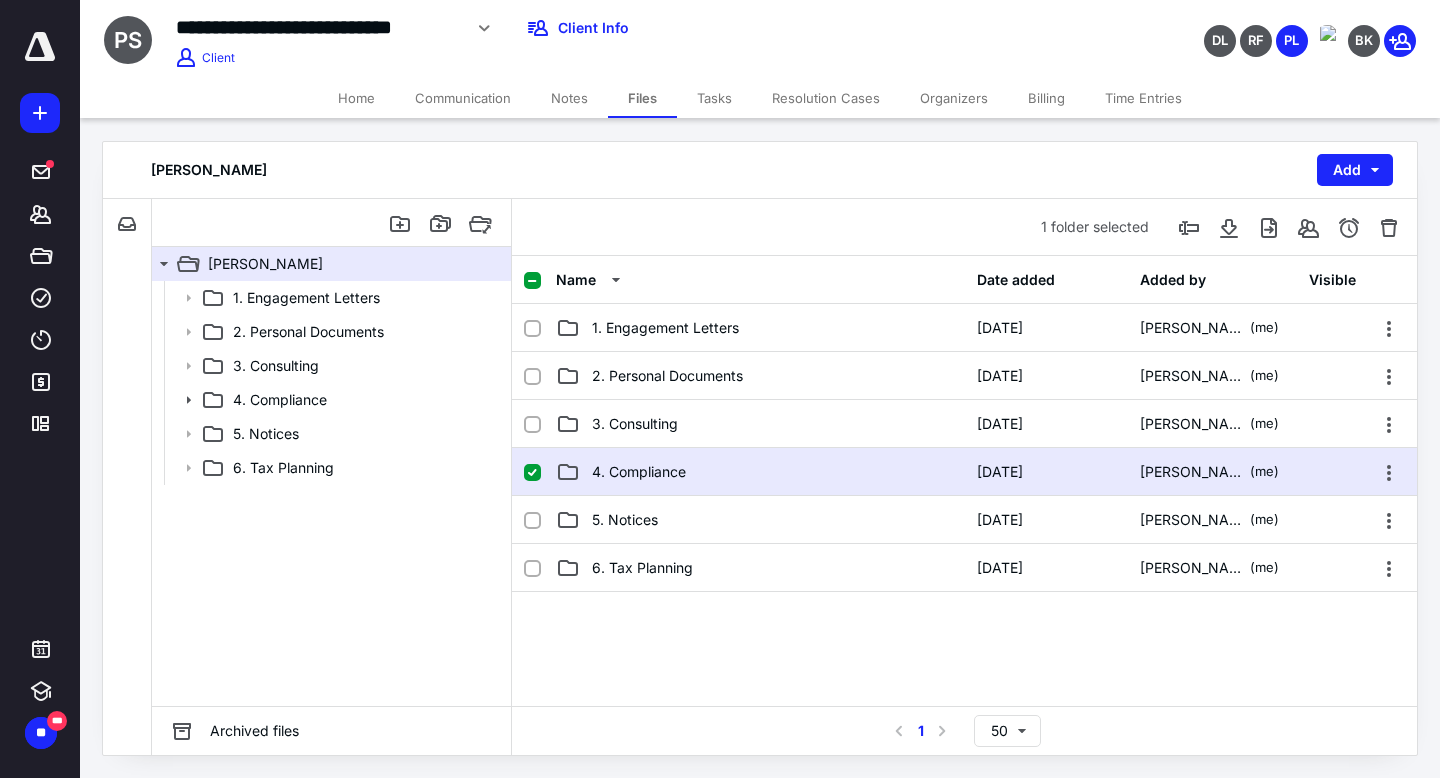 click on "Tasks" at bounding box center [714, 98] 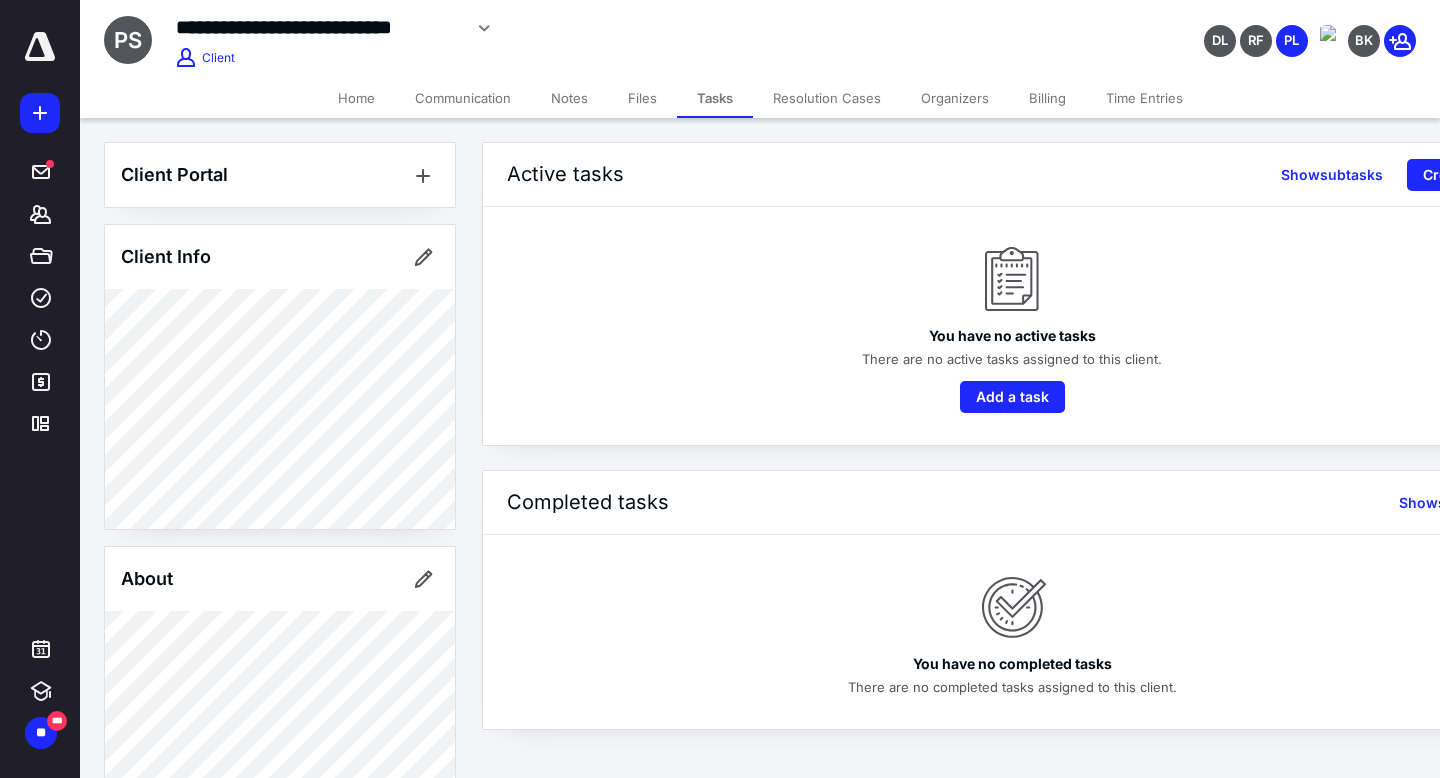 click on "Resolution Cases" at bounding box center (827, 98) 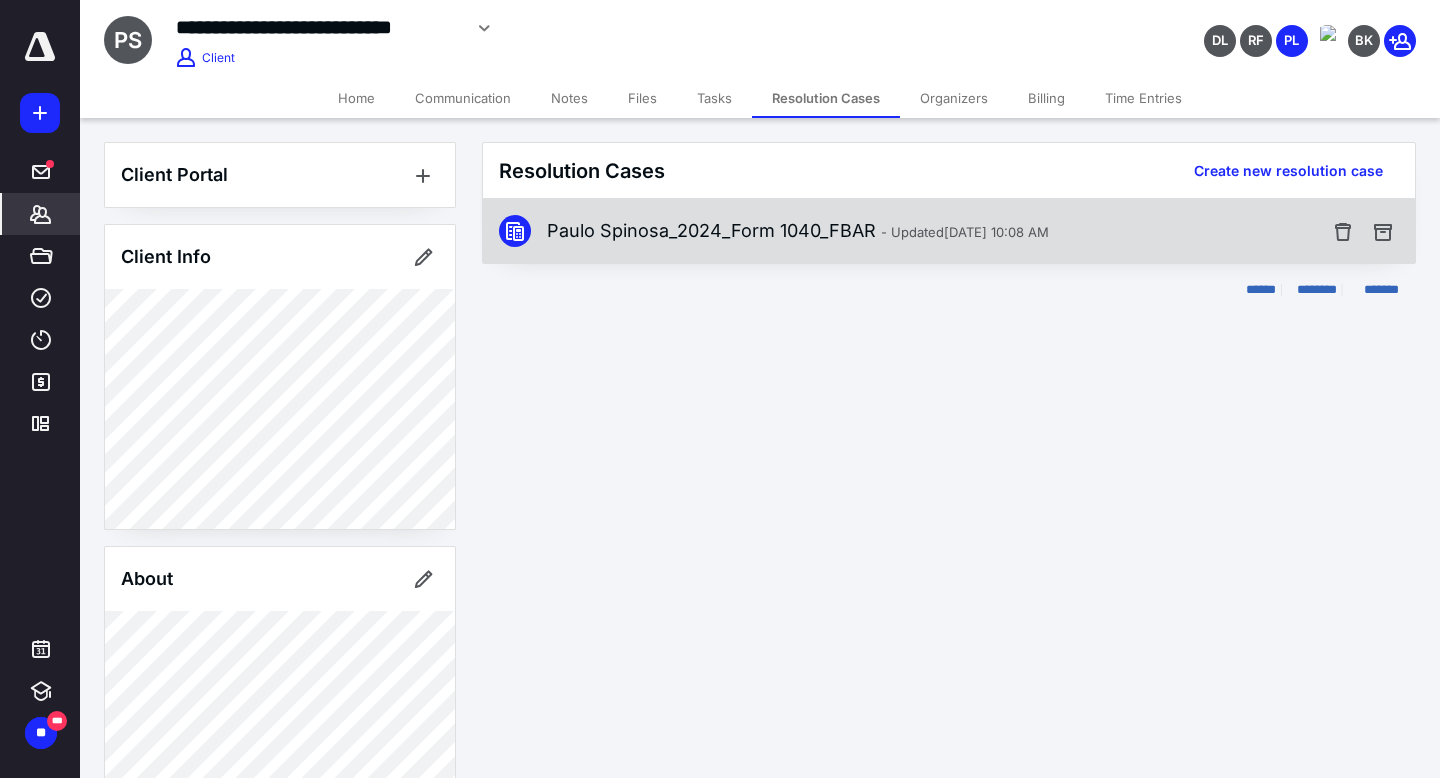 click on "Paulo Spinosa_2024_Form 1040_FBAR   - Updated  Jul 11, 2025 10:08 AM" at bounding box center (949, 231) 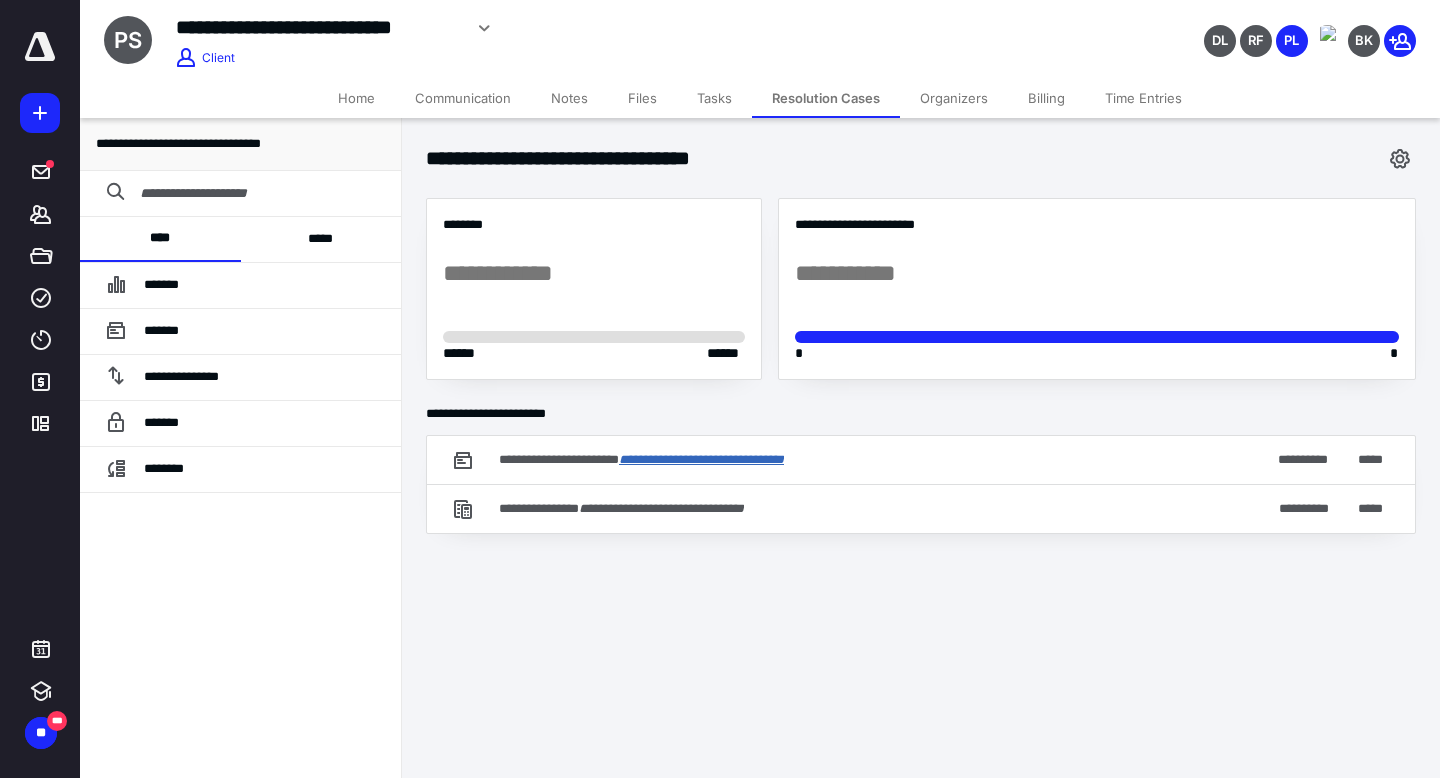 click on "**********" at bounding box center [701, 459] 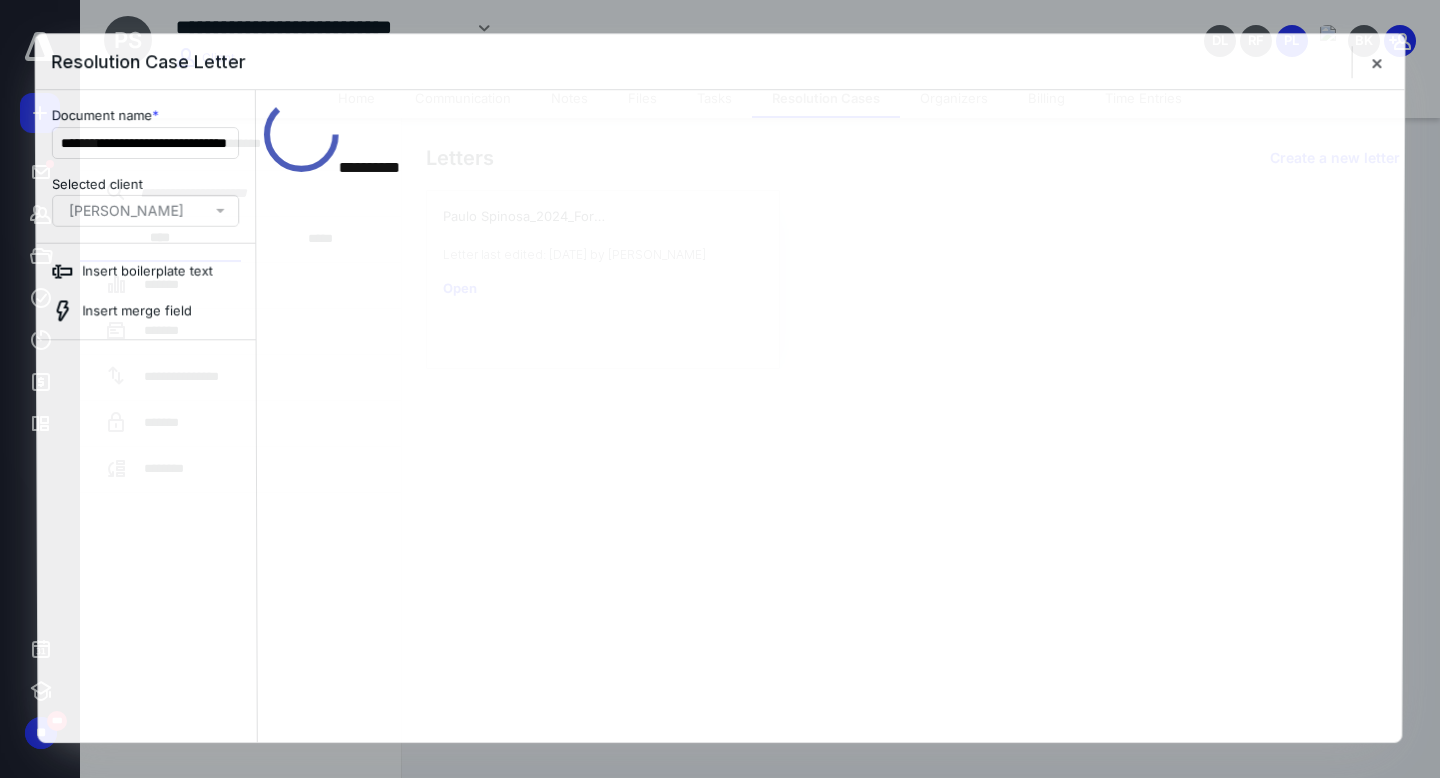 scroll, scrollTop: 0, scrollLeft: 0, axis: both 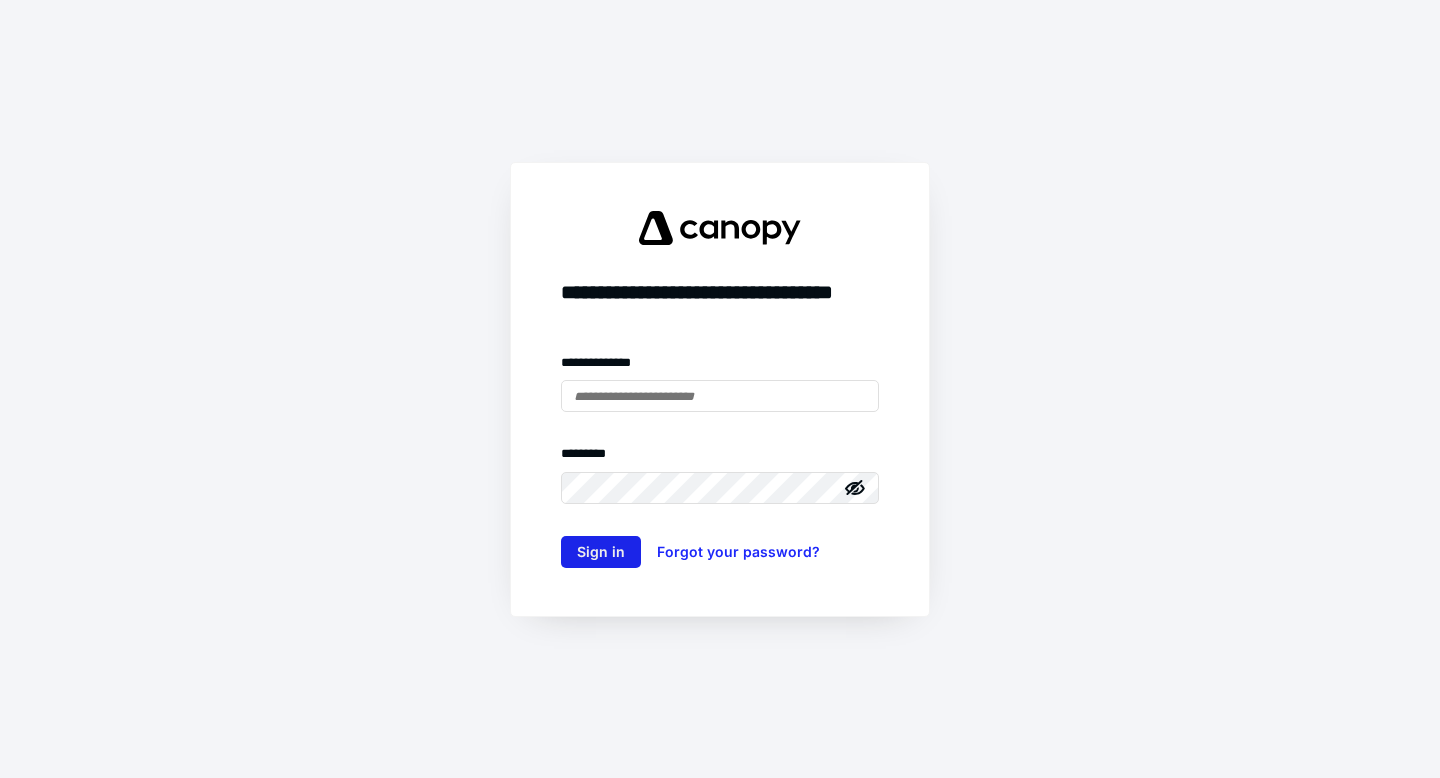 type on "**********" 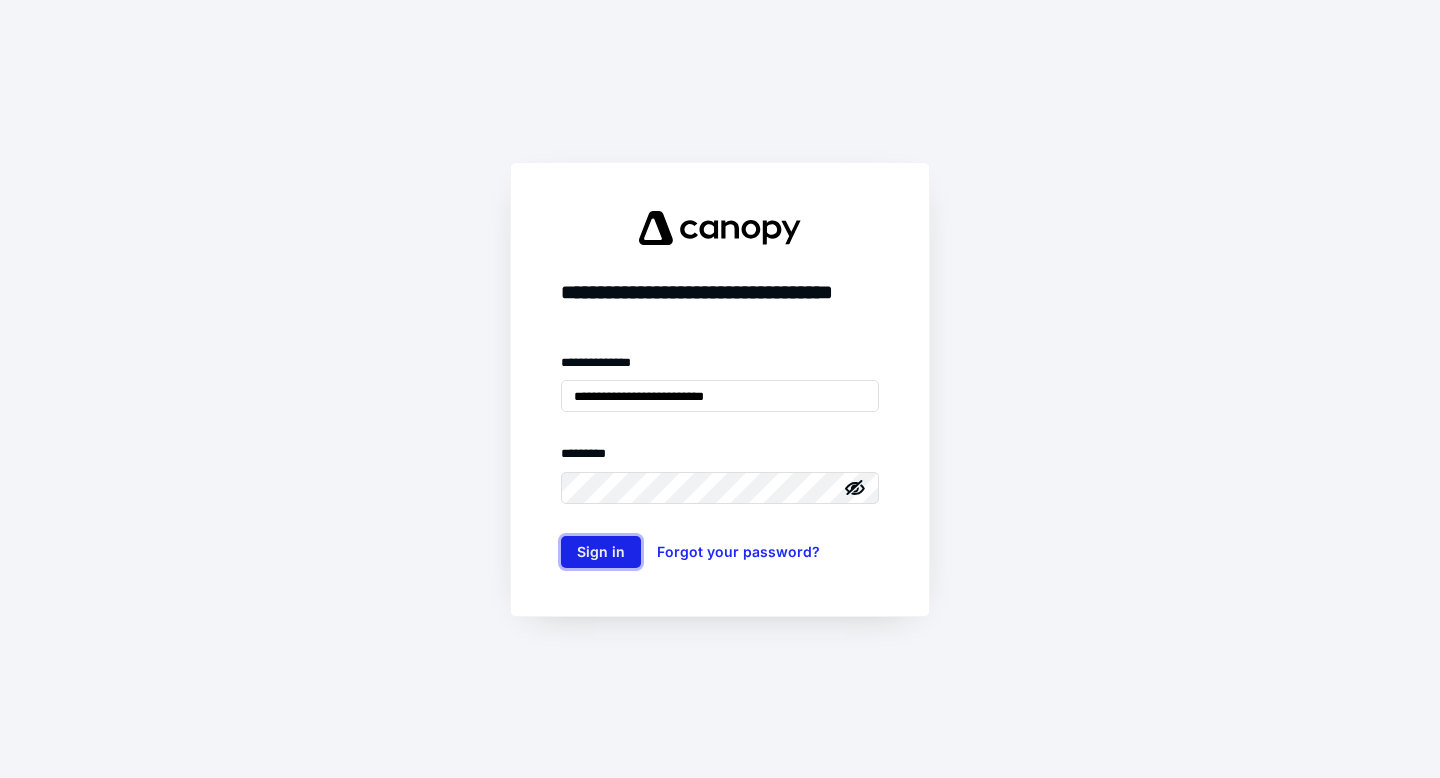 click on "Sign in" at bounding box center [601, 552] 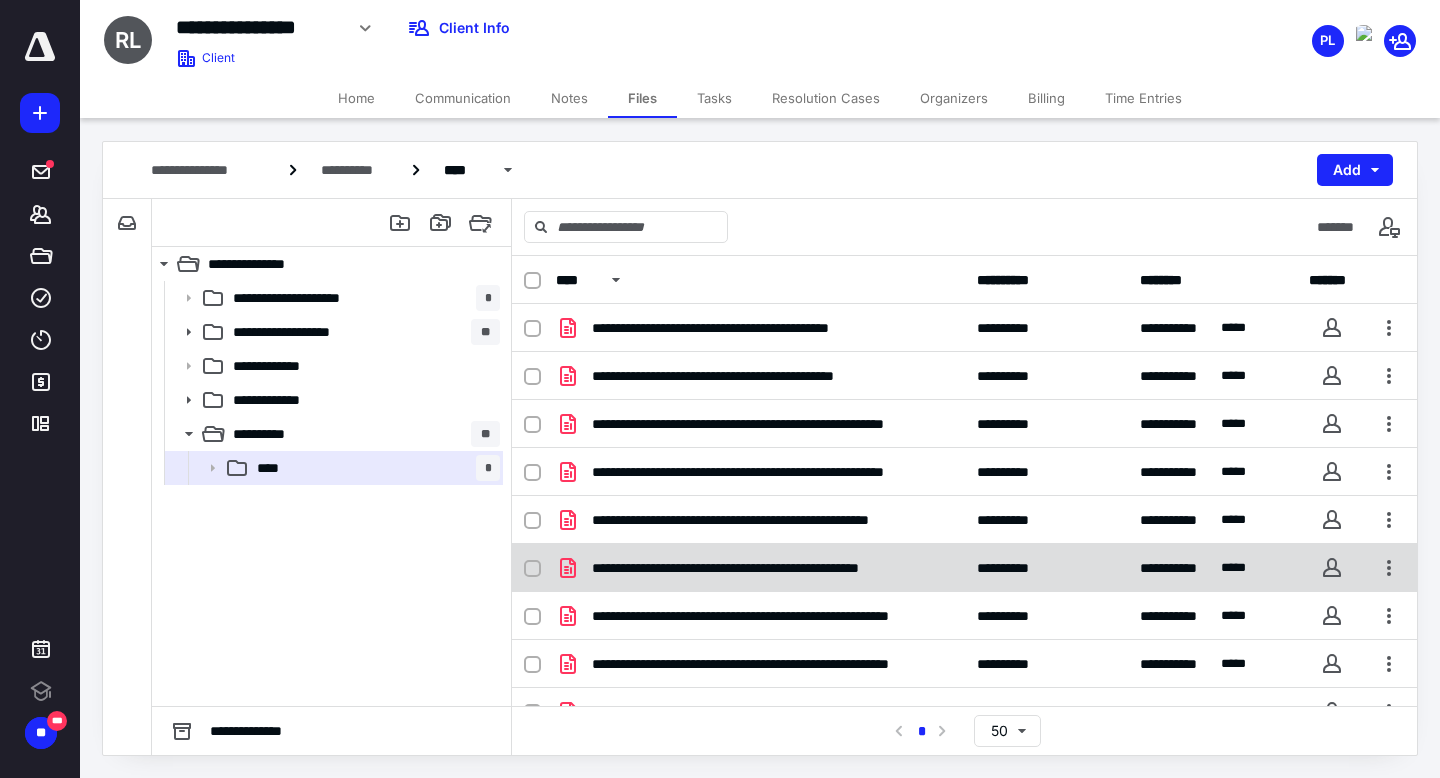 scroll, scrollTop: 0, scrollLeft: 0, axis: both 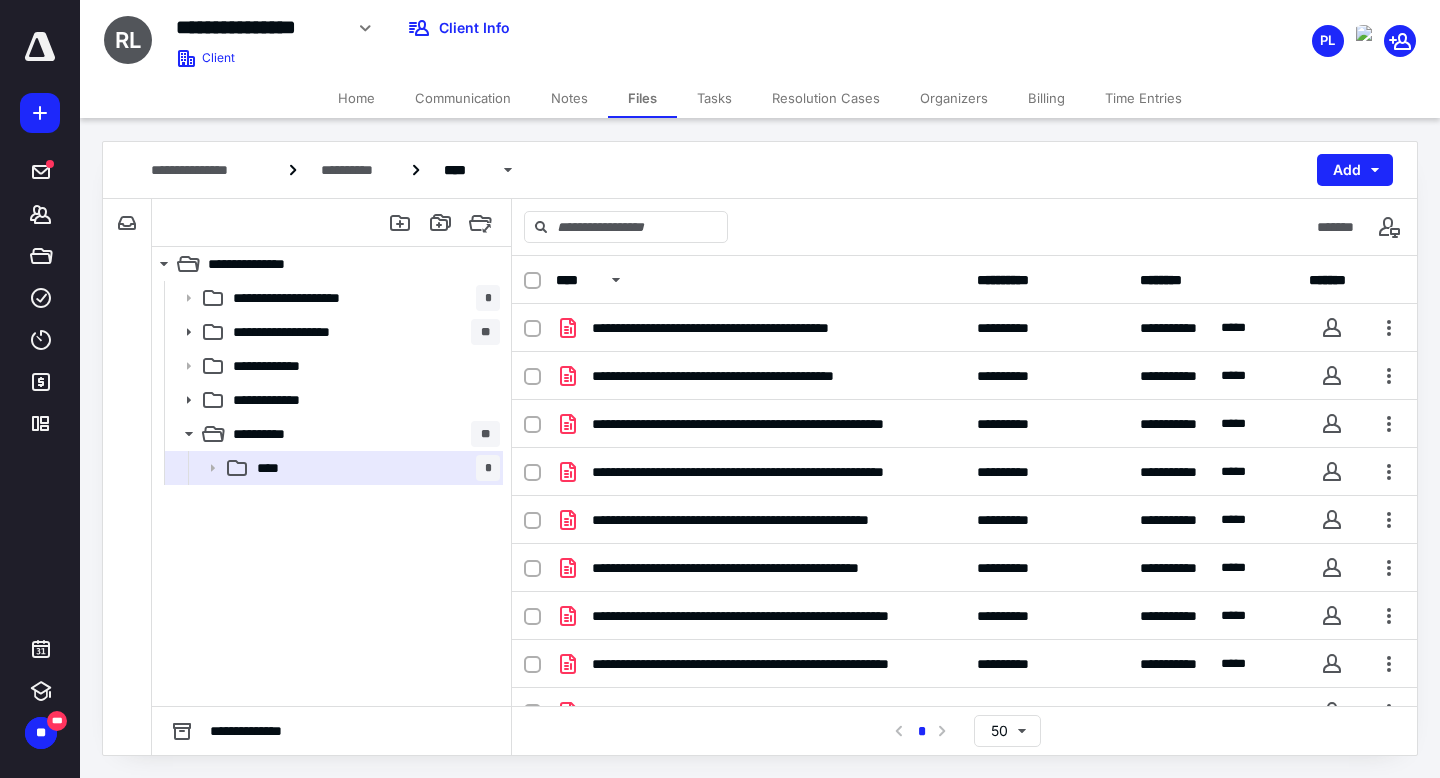 click on "Home" at bounding box center (356, 98) 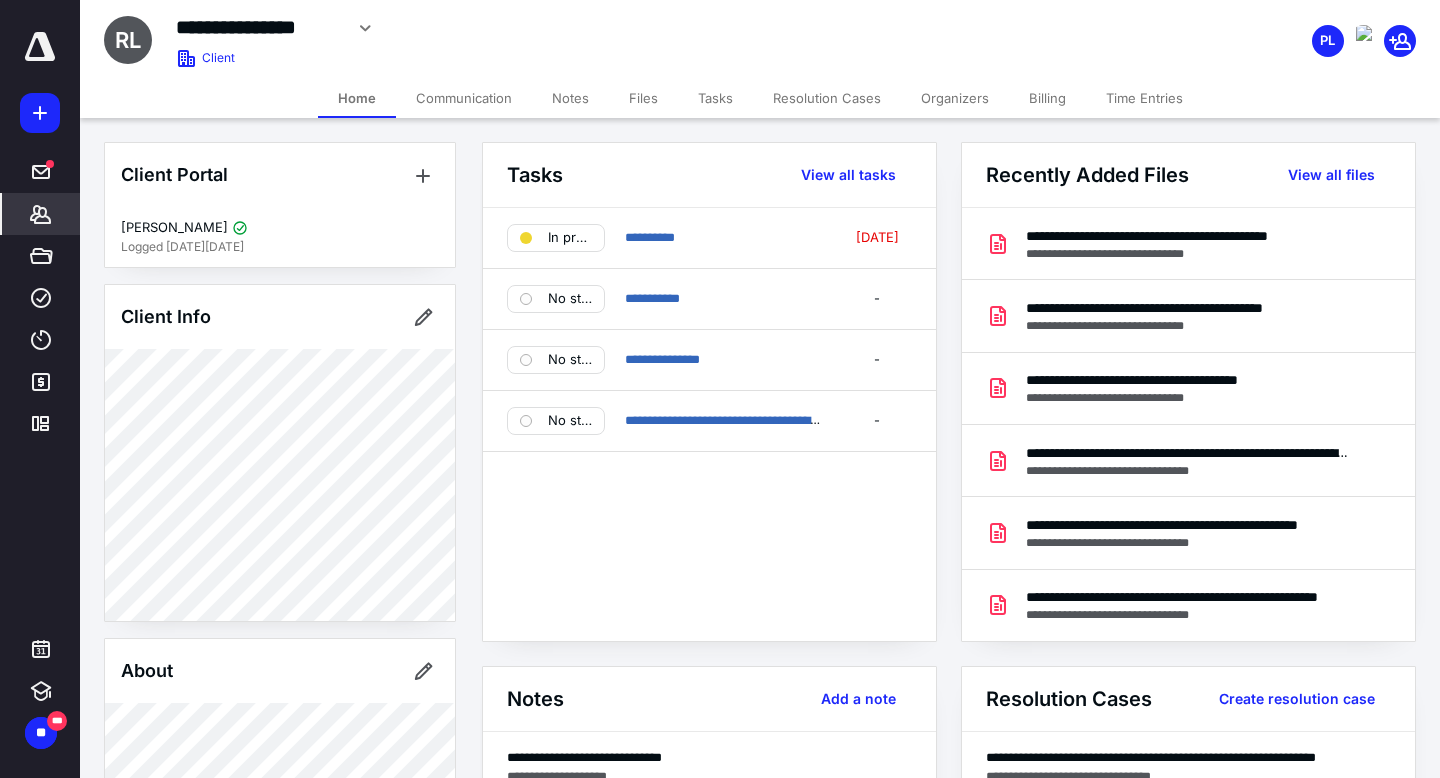 click 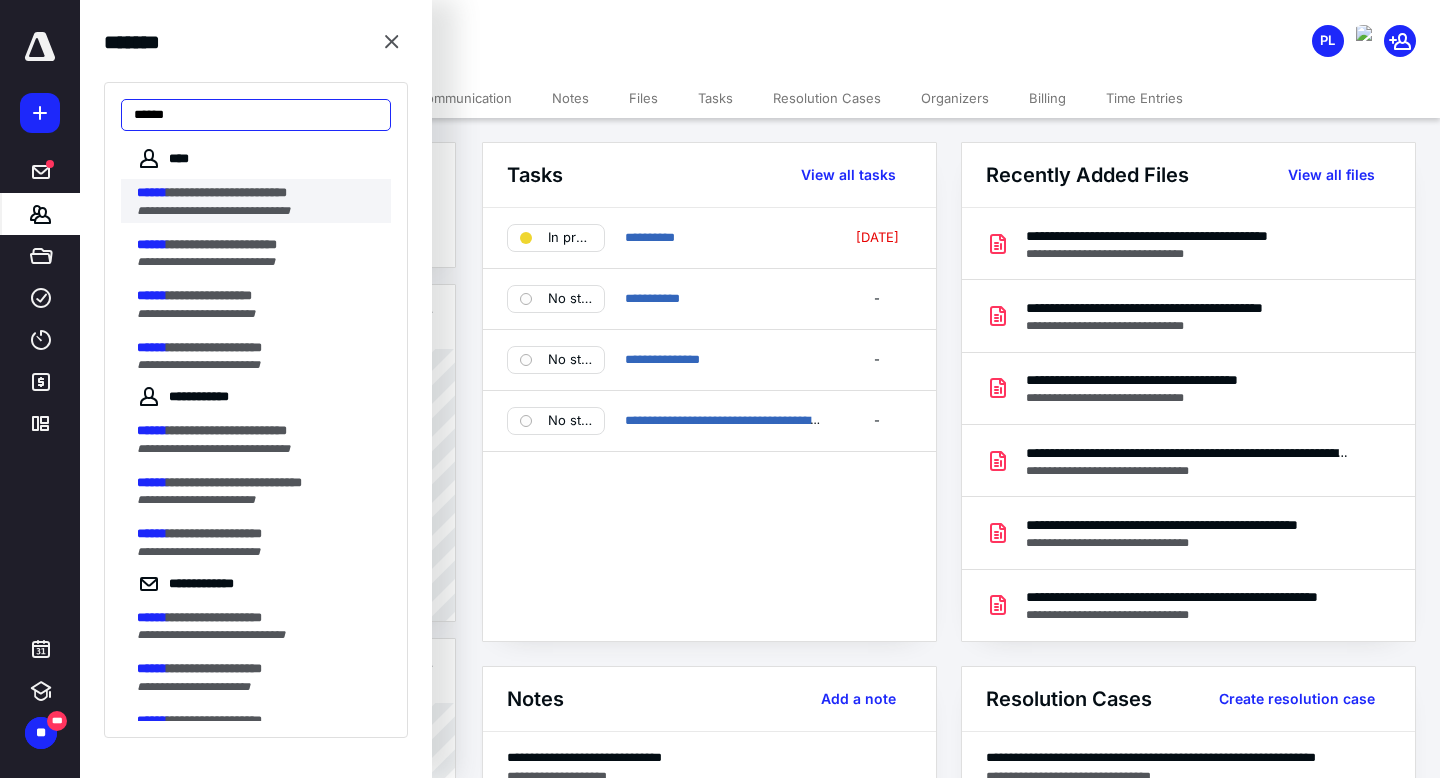 type on "******" 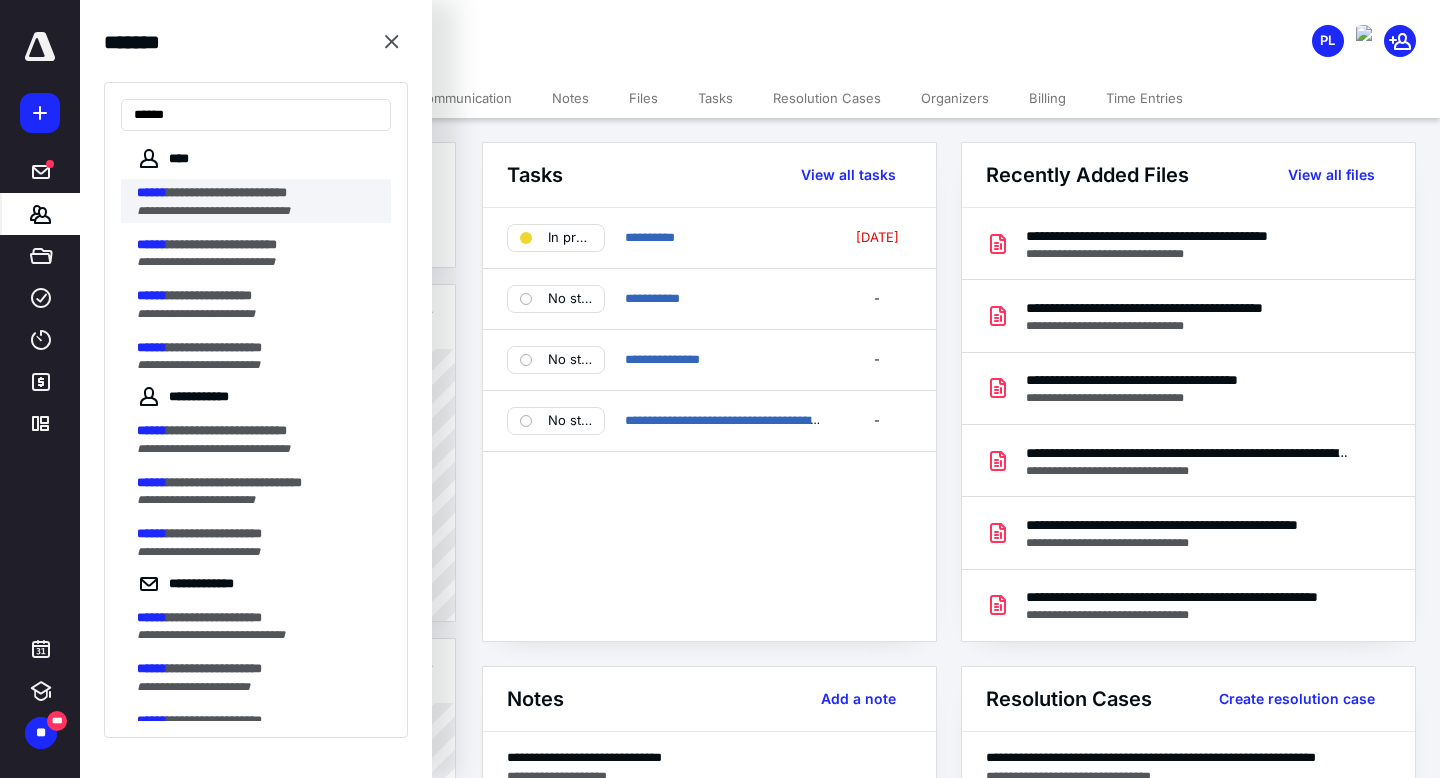 click on "**********" at bounding box center [213, 211] 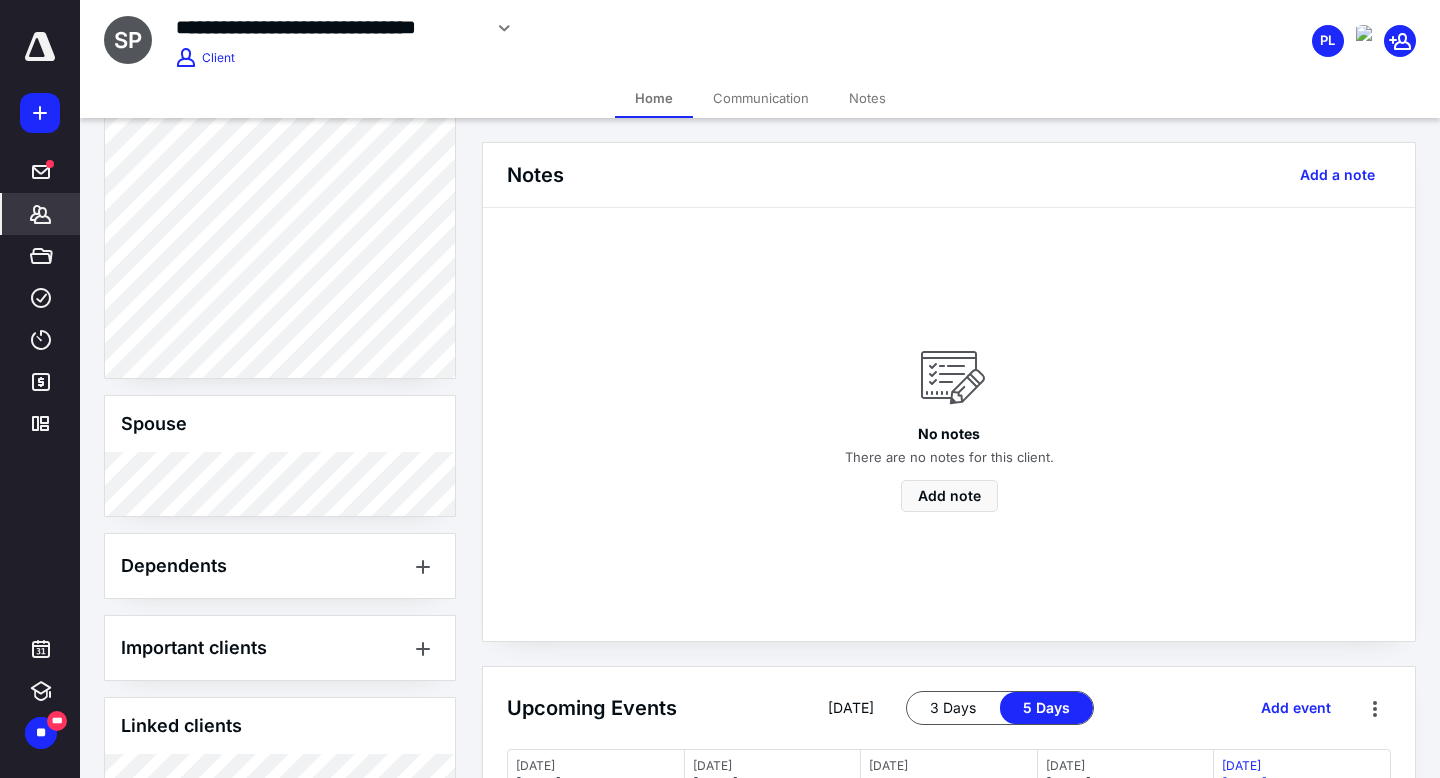 scroll, scrollTop: 614, scrollLeft: 0, axis: vertical 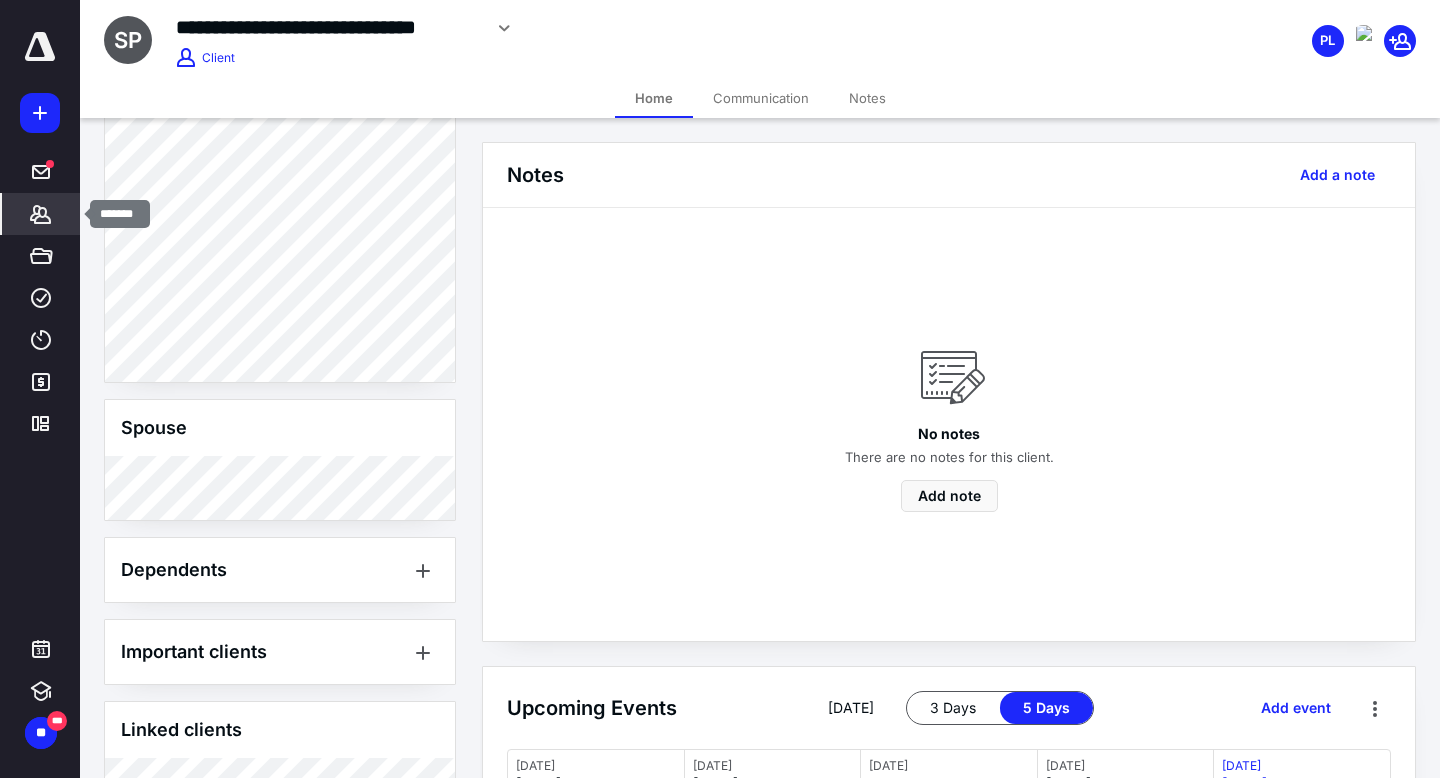 click 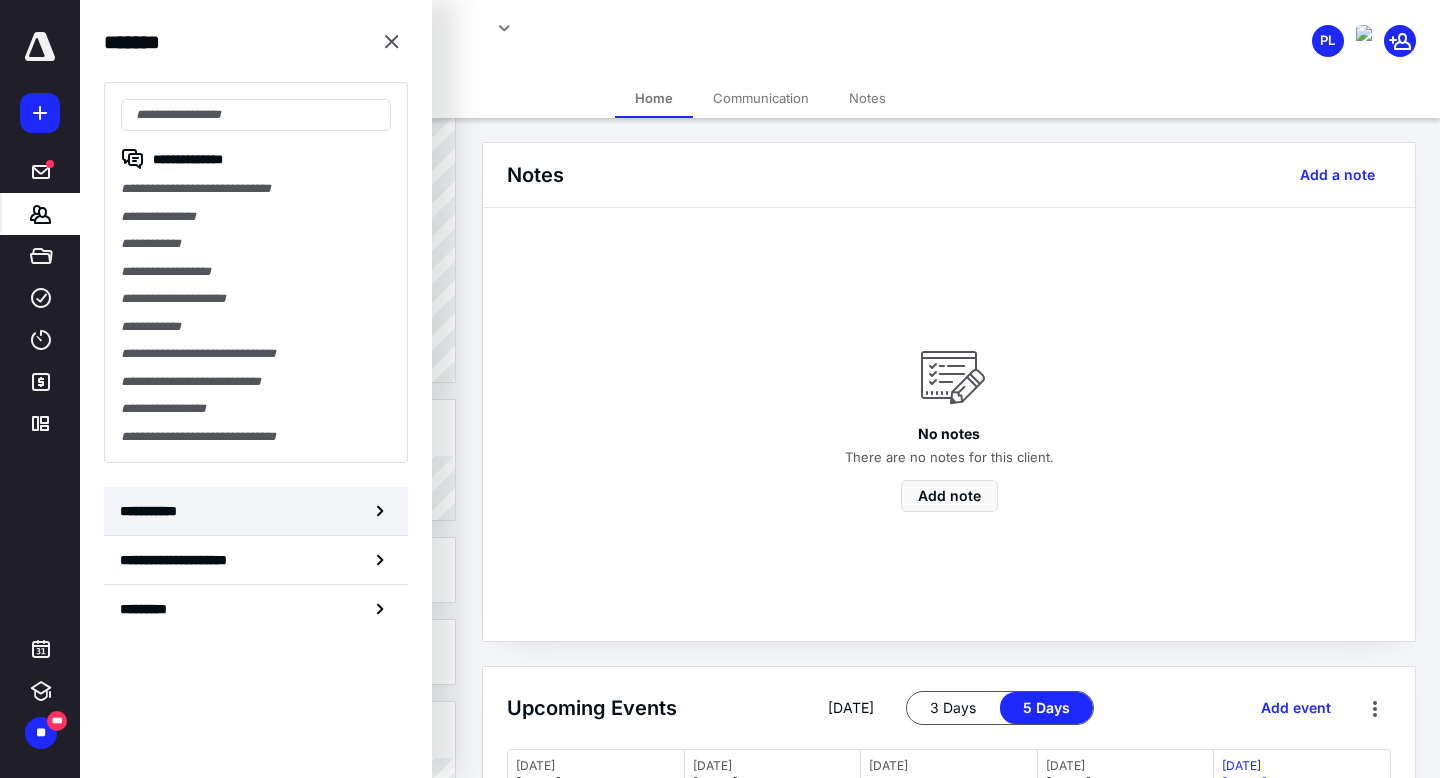 click on "**********" at bounding box center (256, 511) 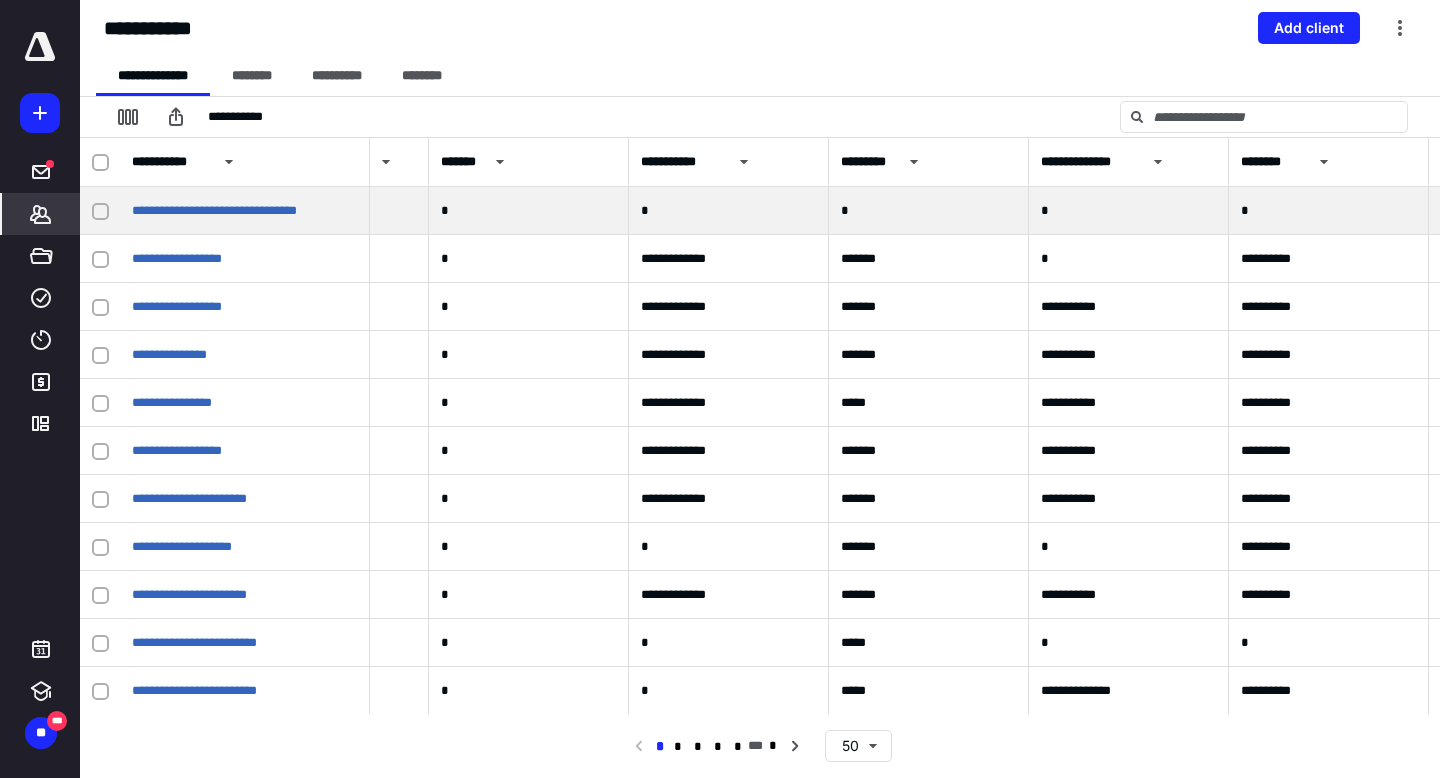 scroll, scrollTop: 0, scrollLeft: 3665, axis: horizontal 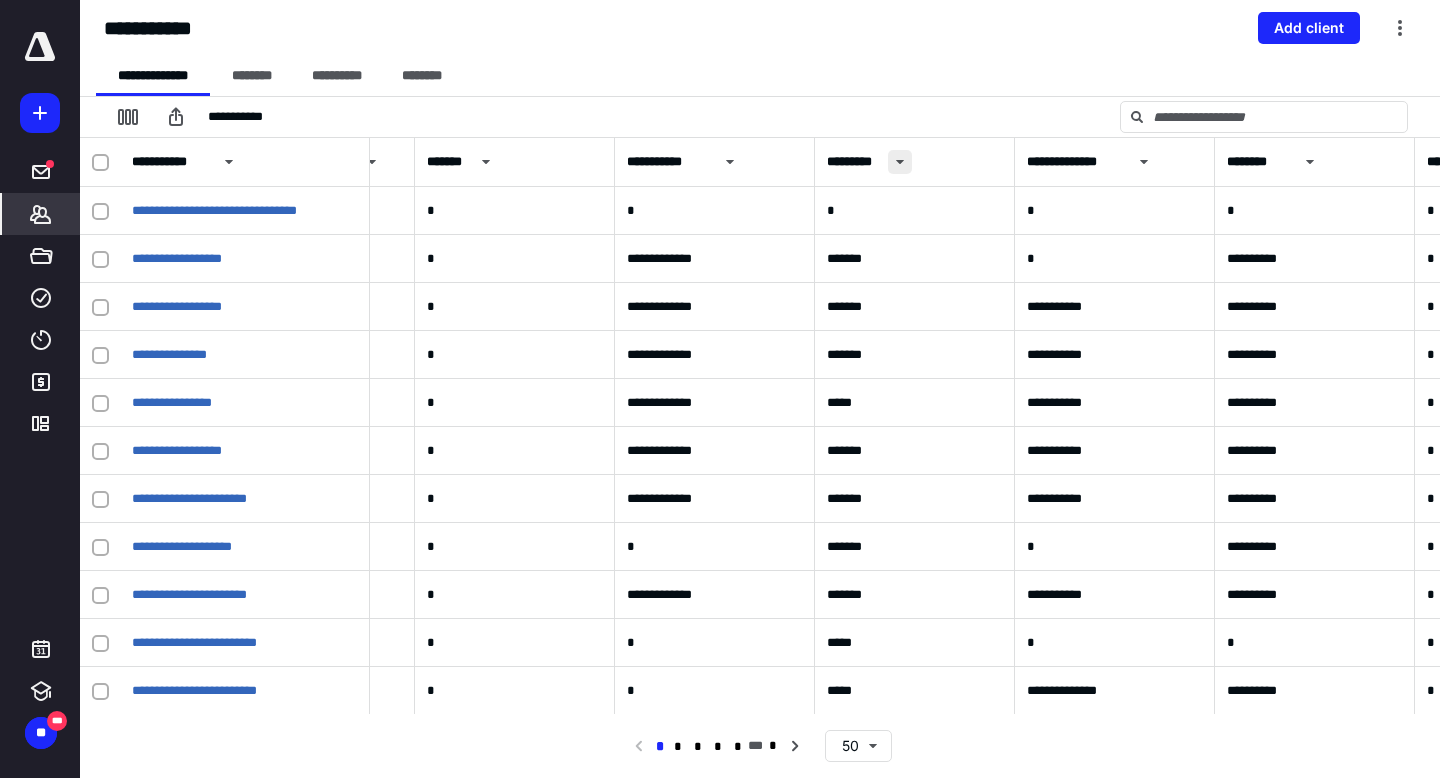 click at bounding box center (900, 162) 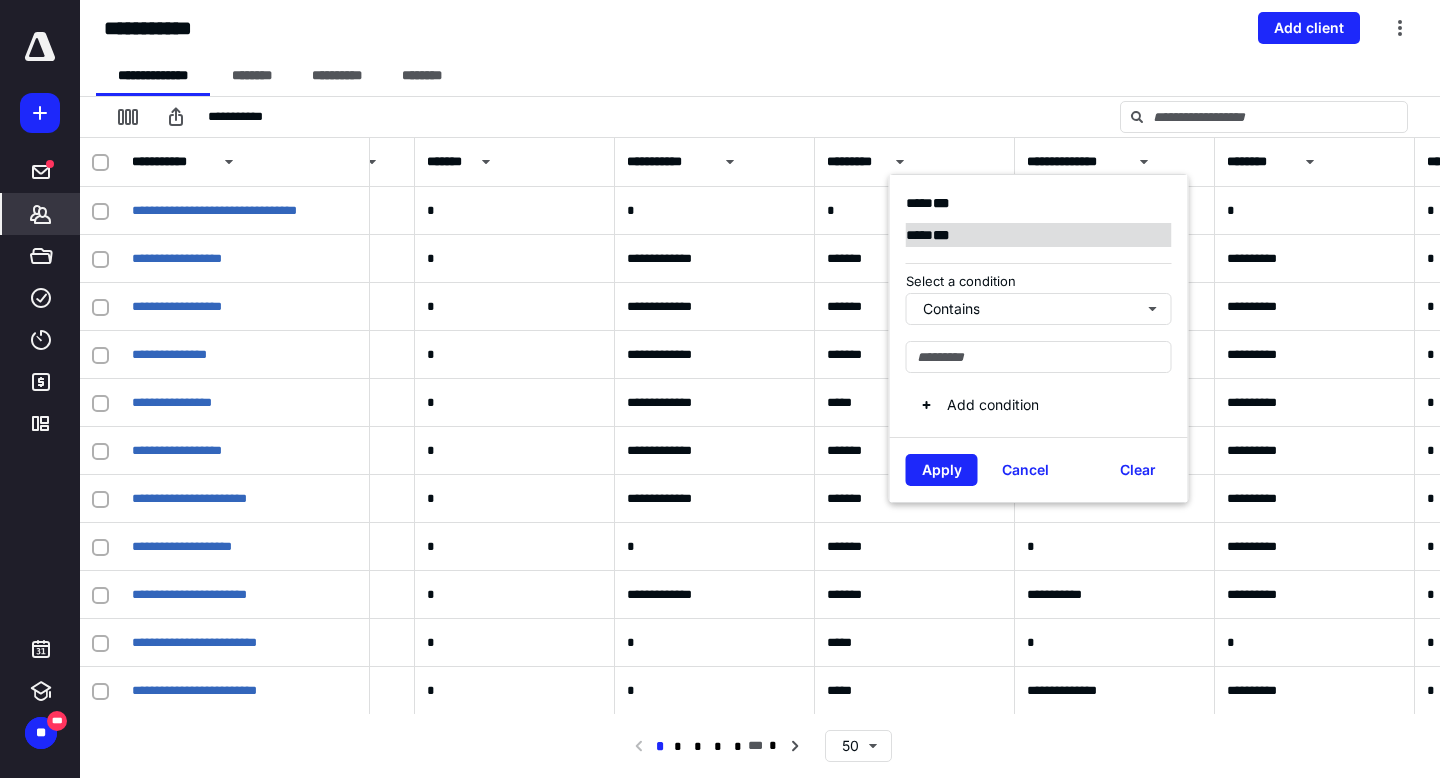 click on "***" at bounding box center [941, 235] 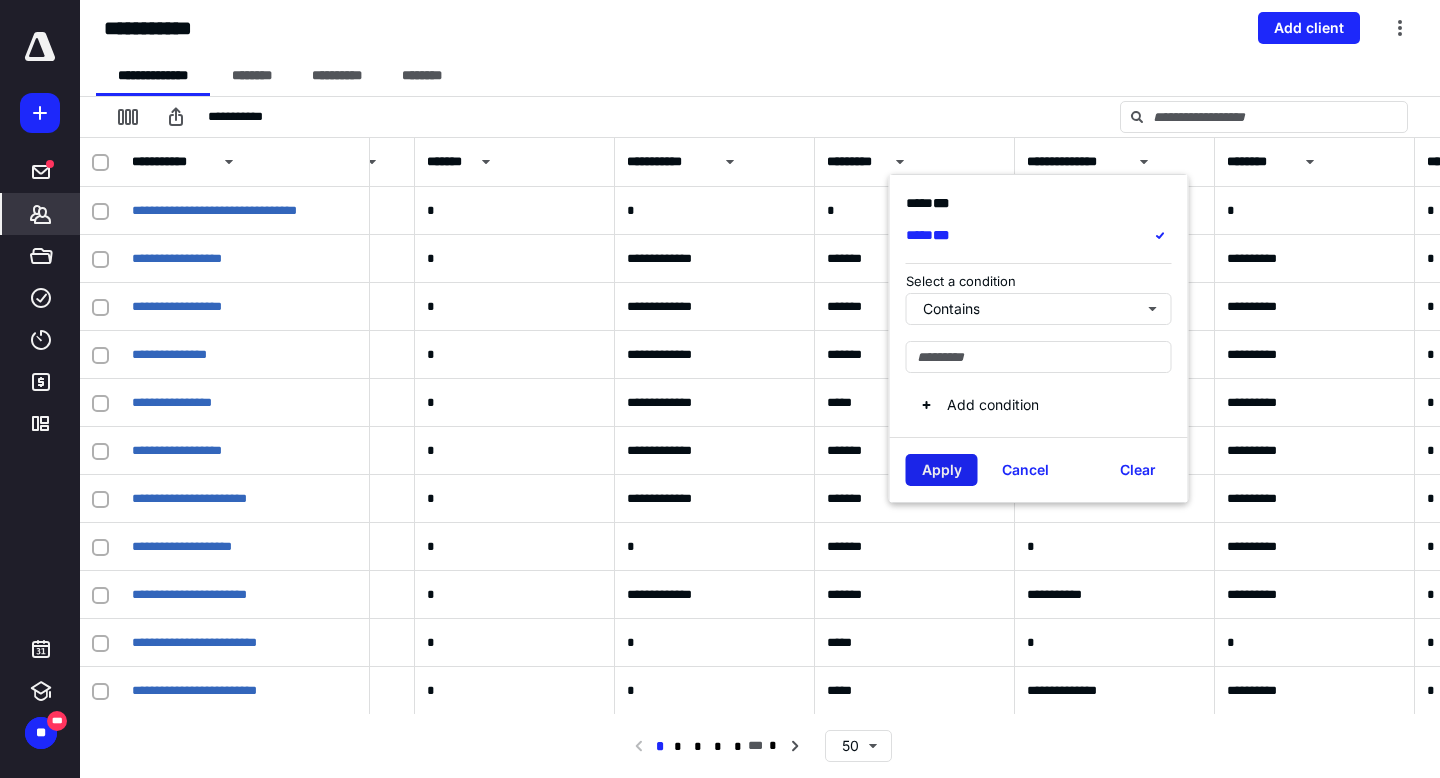 click on "Apply" at bounding box center [942, 470] 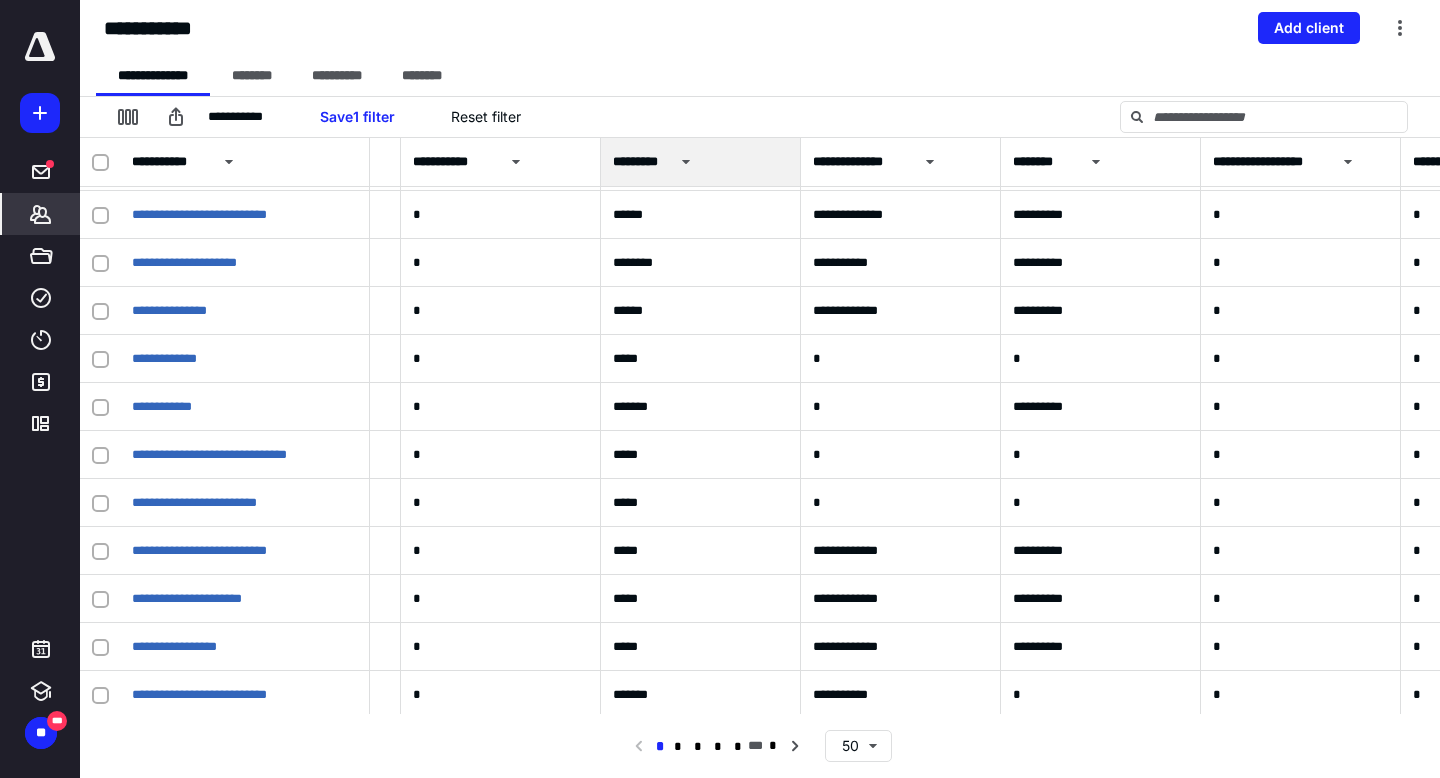 scroll, scrollTop: 233, scrollLeft: 3879, axis: both 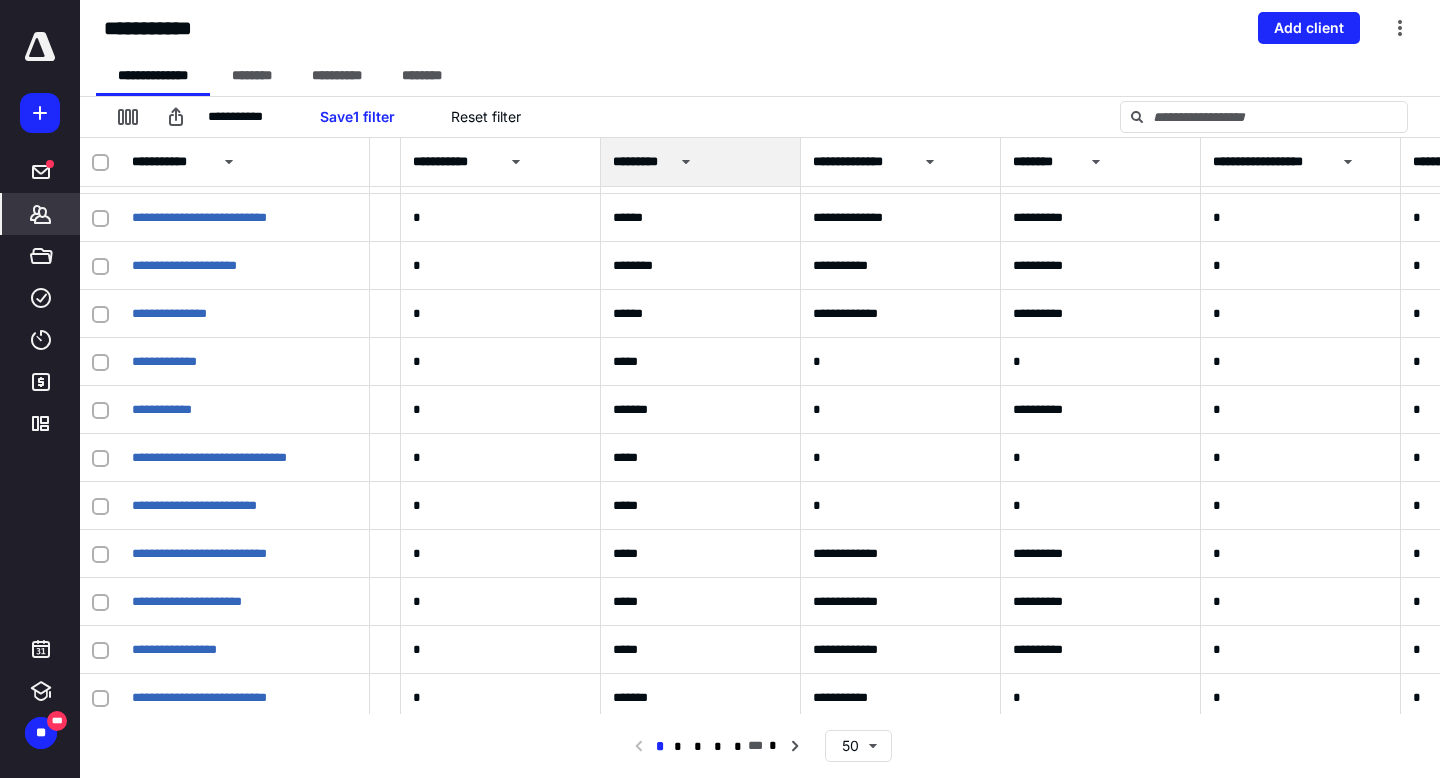 click 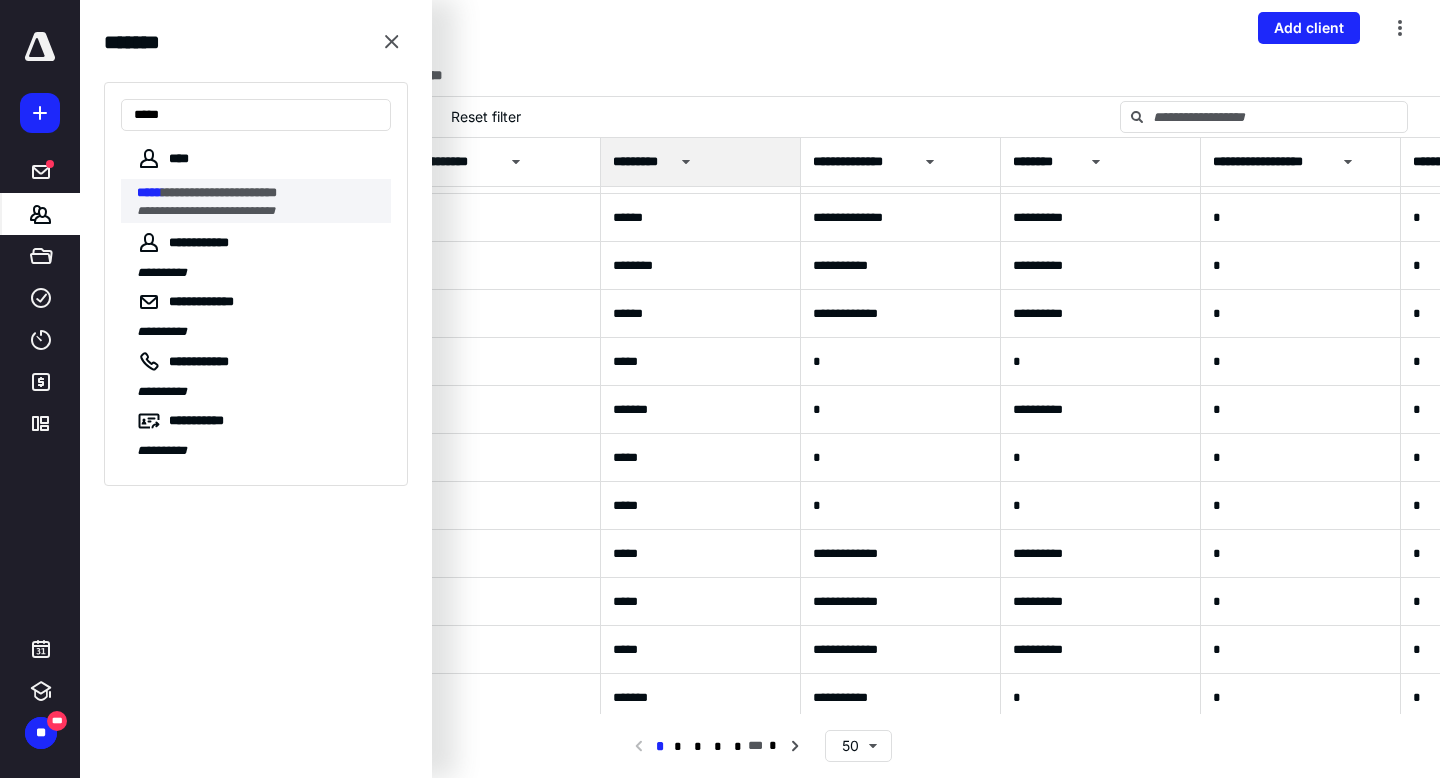 type on "*****" 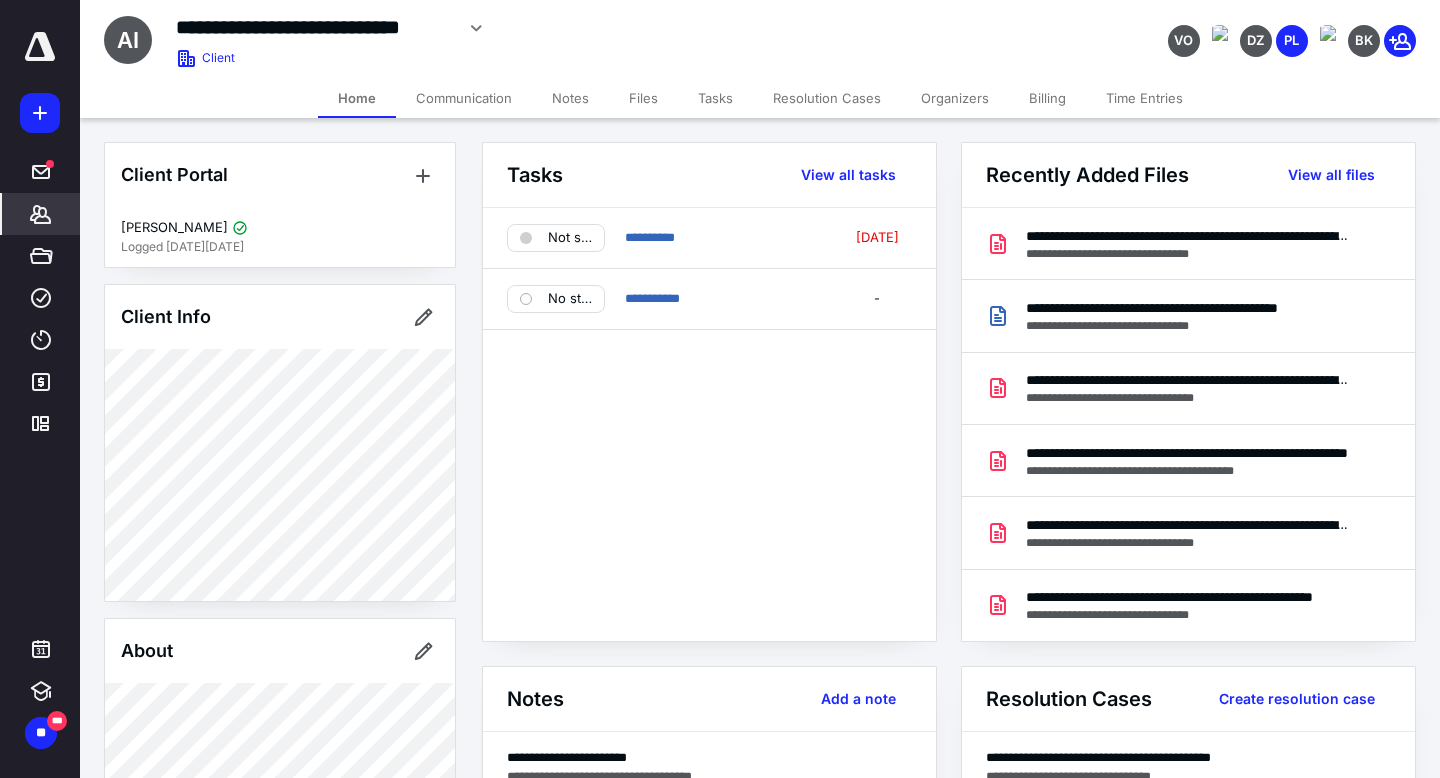 click on "Resolution Cases" at bounding box center [827, 98] 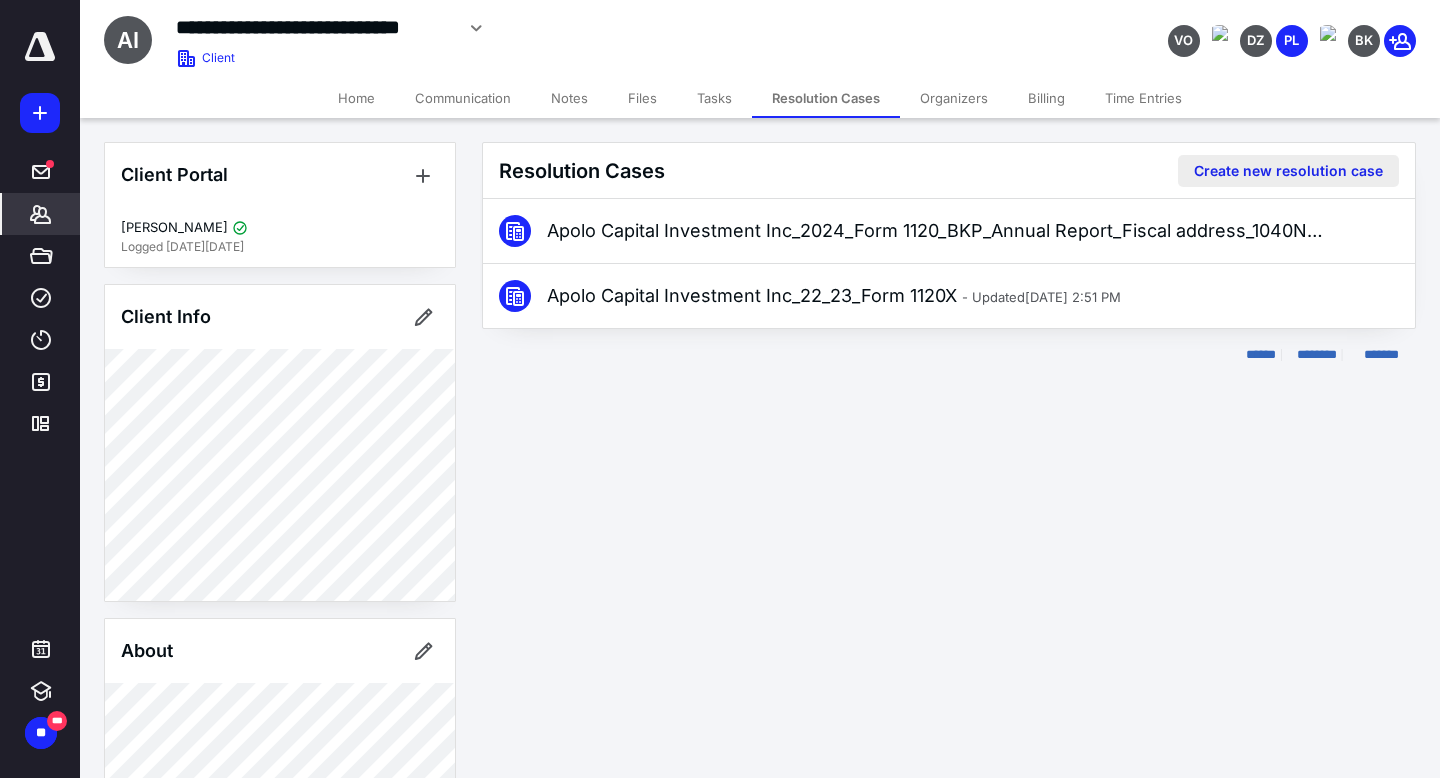 click on "Create new resolution case" at bounding box center (1288, 171) 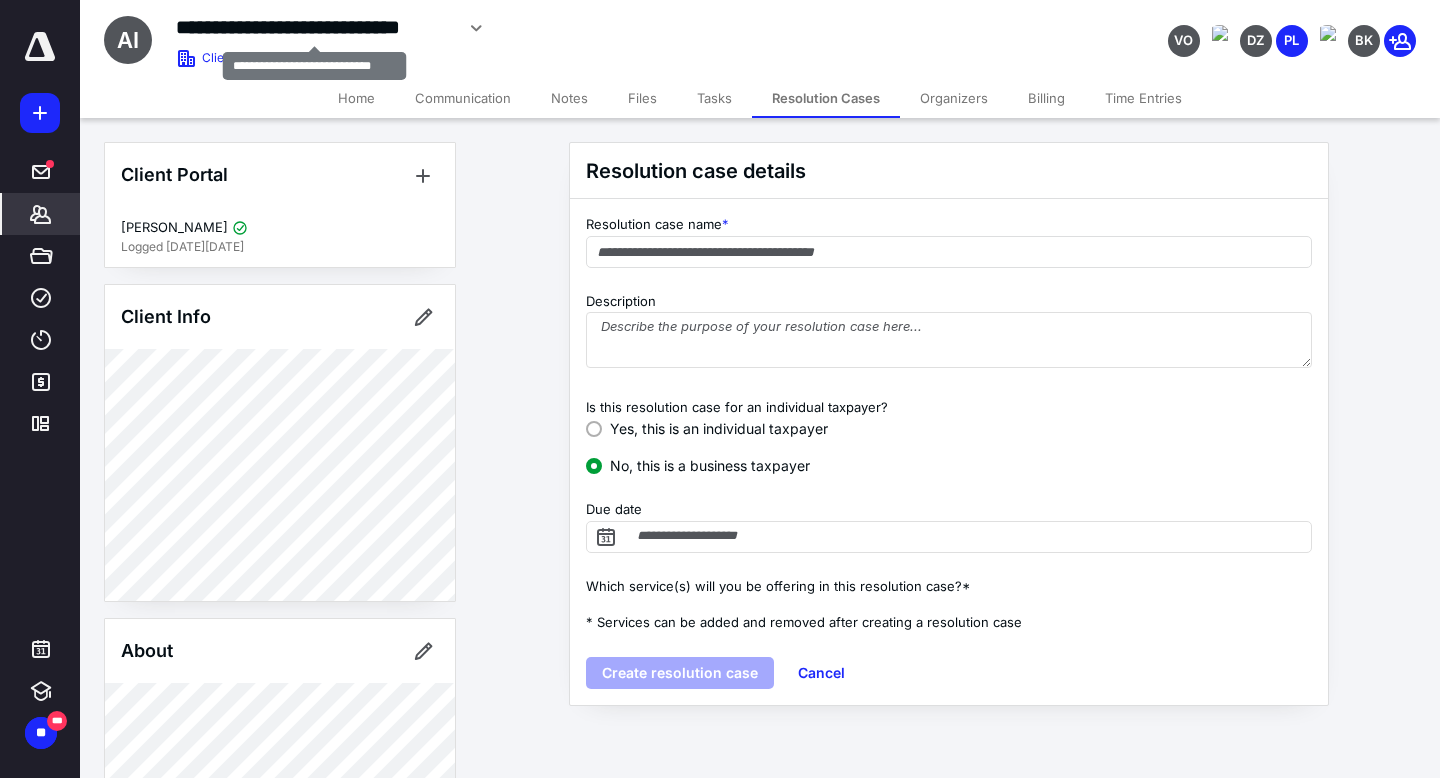 click on "**********" at bounding box center [314, 27] 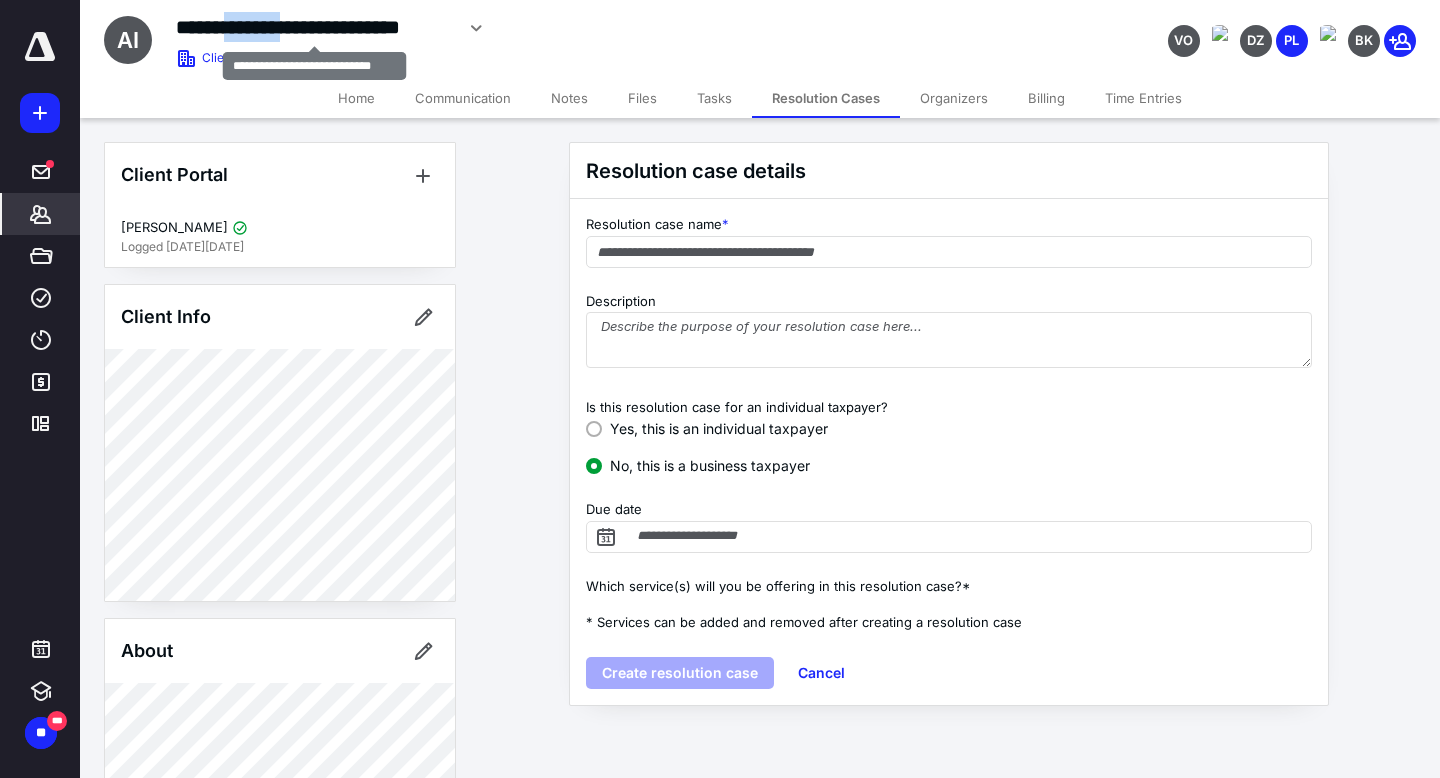 click on "**********" at bounding box center [314, 27] 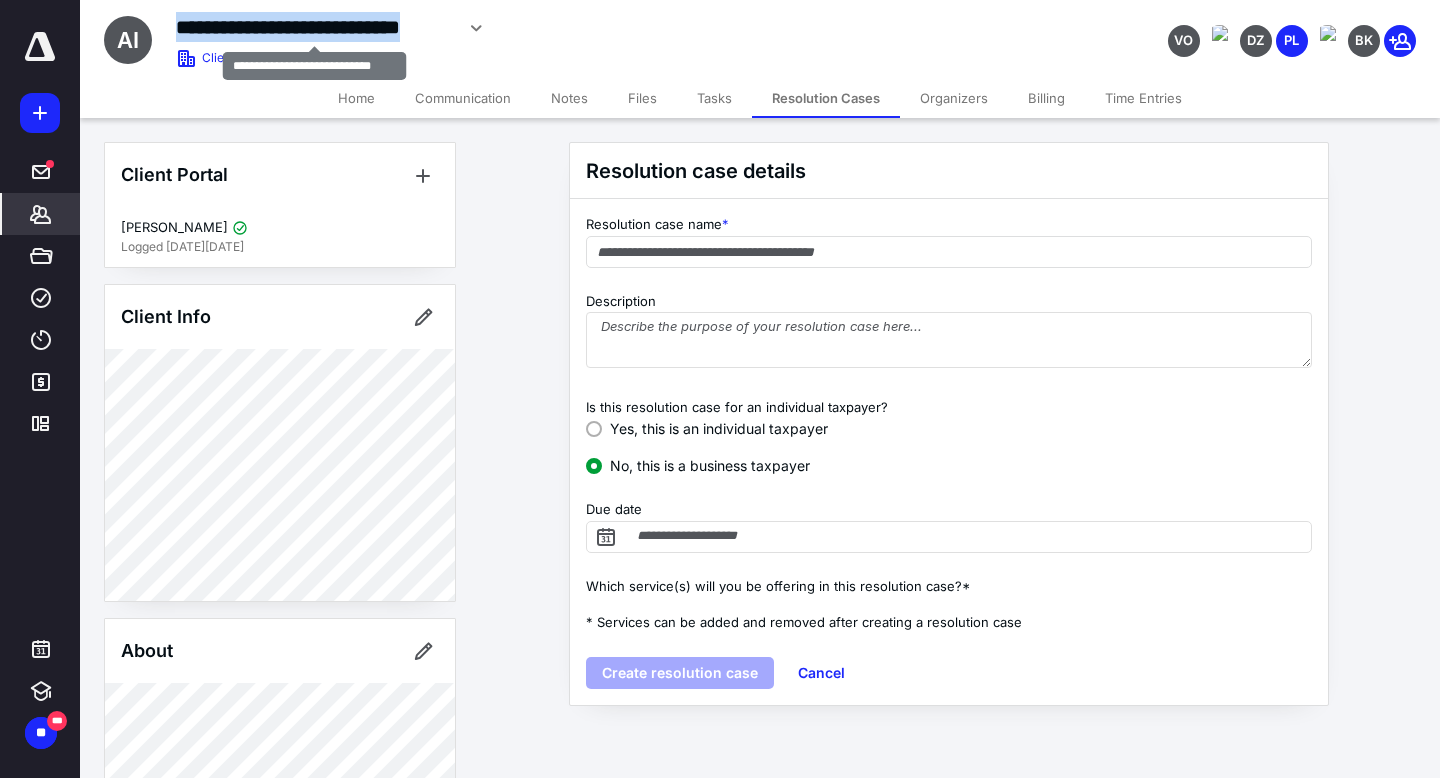 click on "**********" at bounding box center [314, 27] 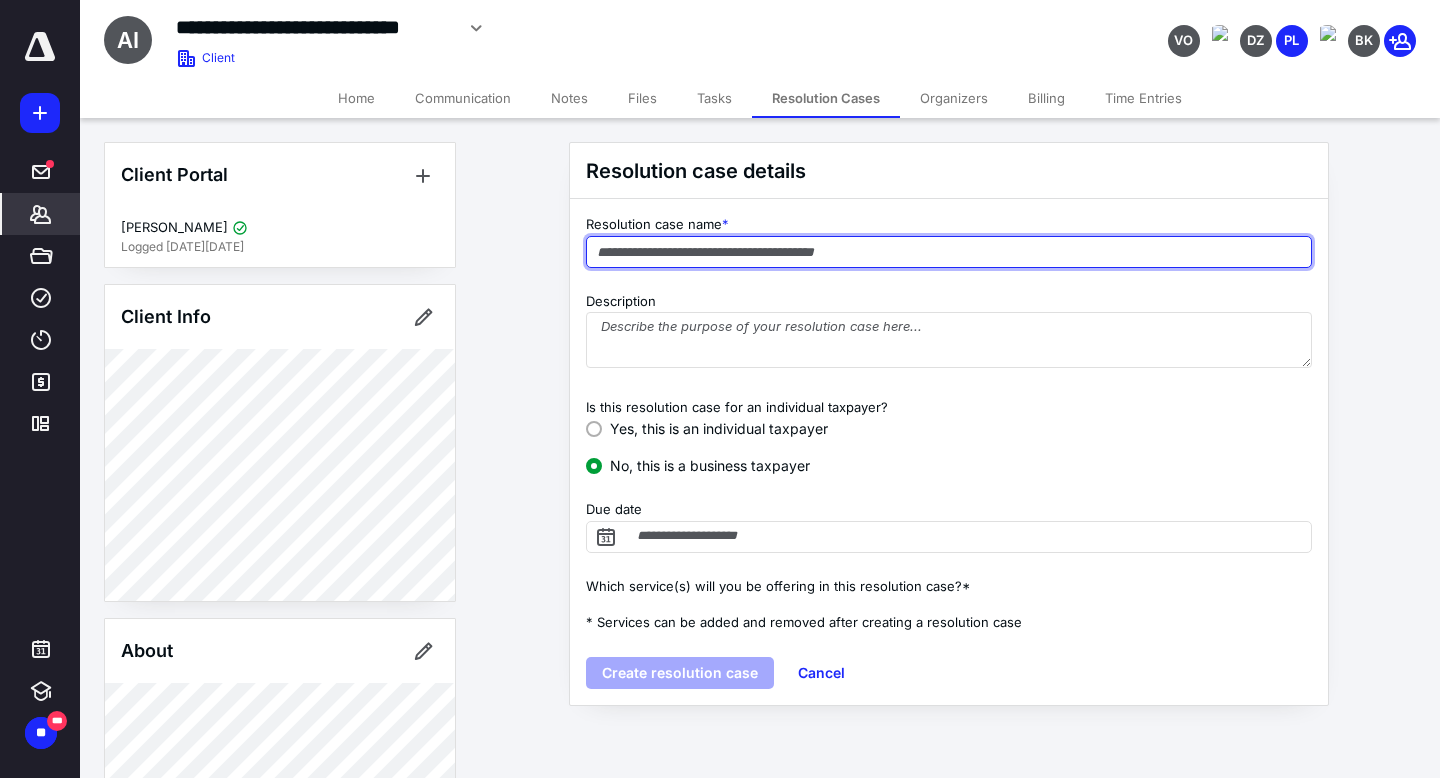 click at bounding box center [949, 252] 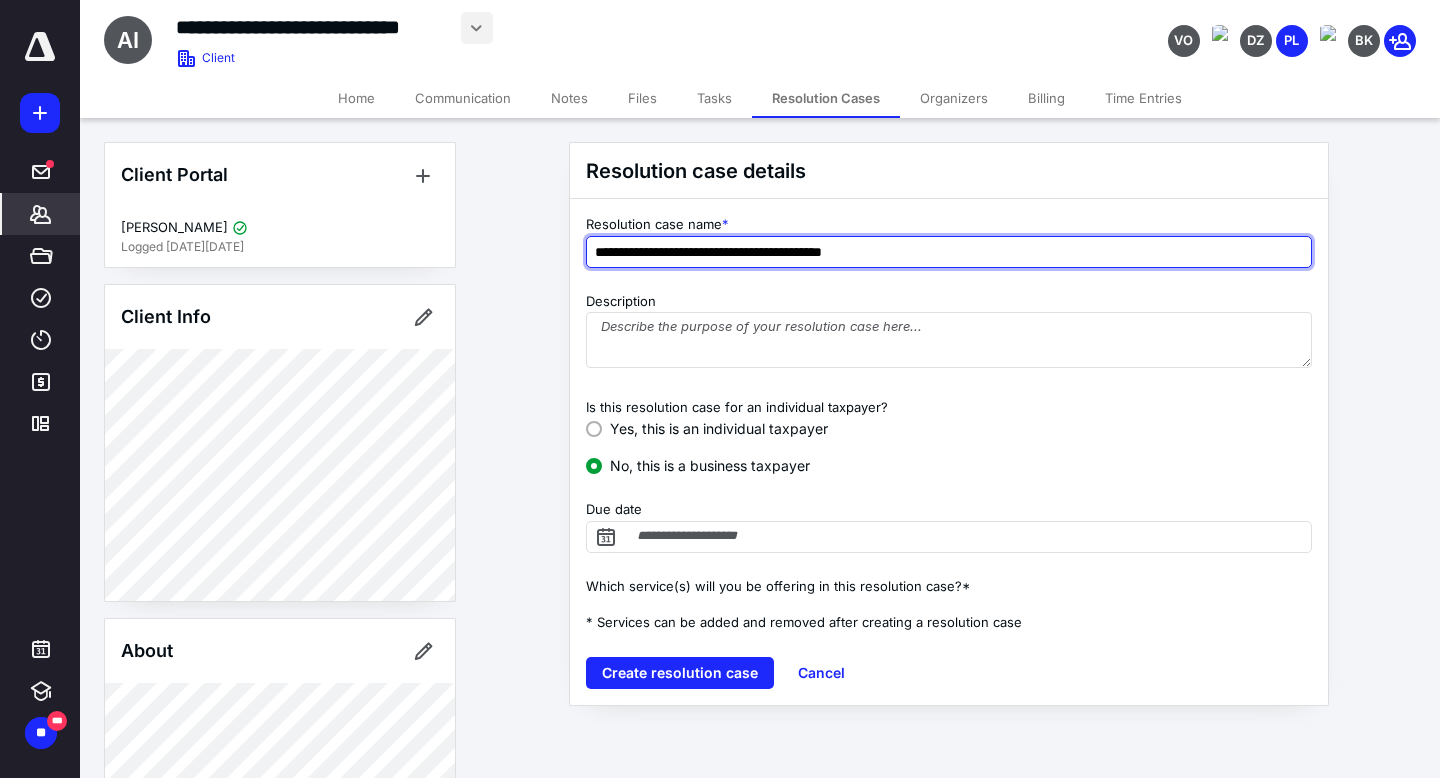 type on "**********" 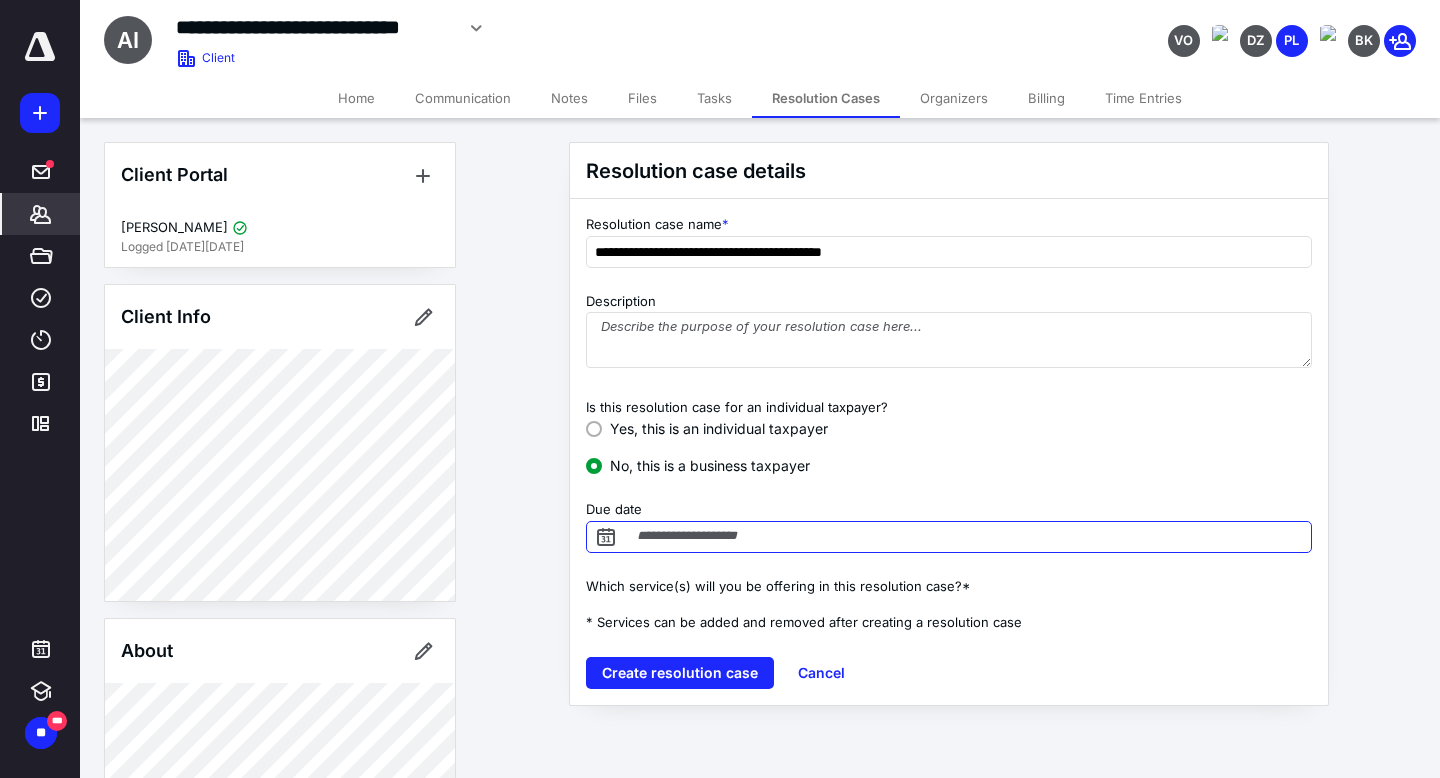 click on "Due date" at bounding box center (949, 537) 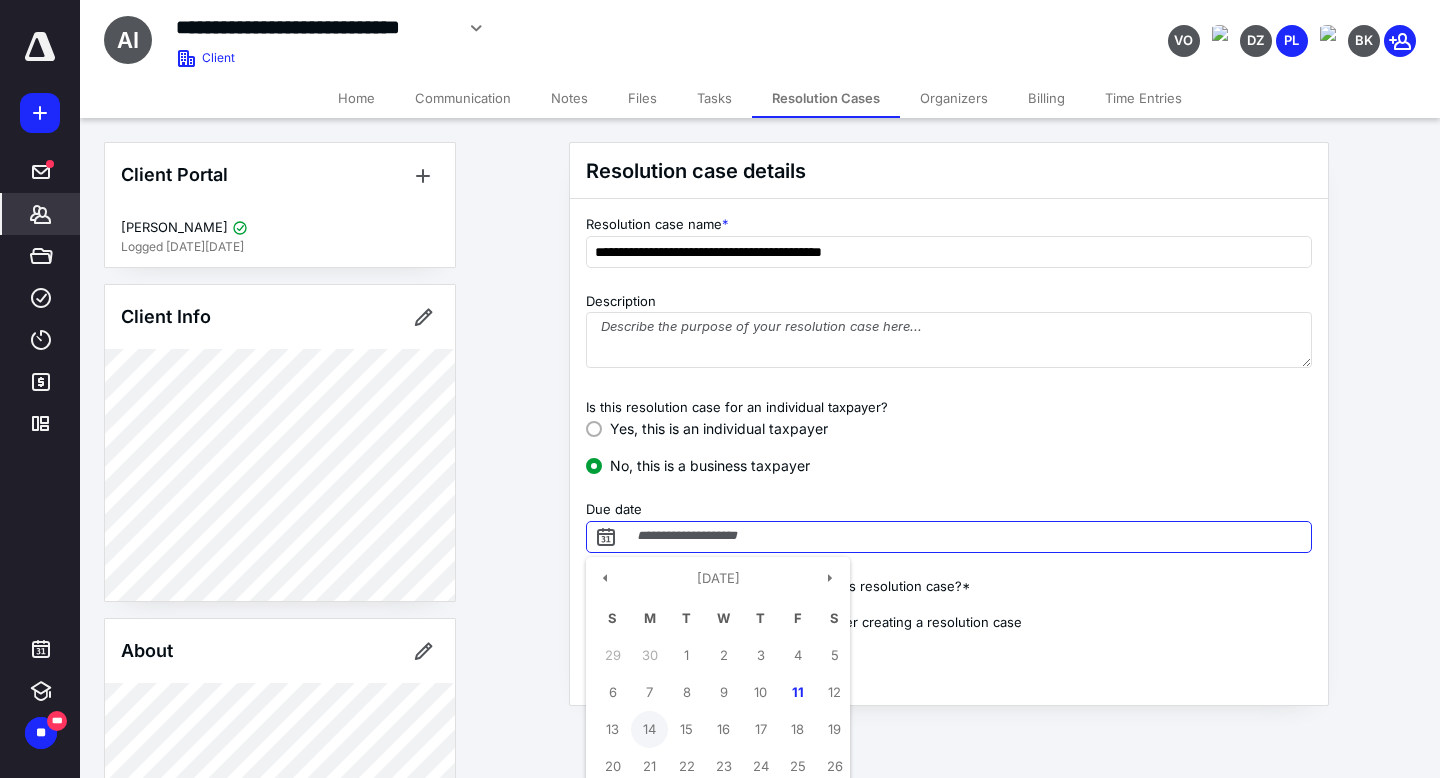 click on "14" at bounding box center [649, 729] 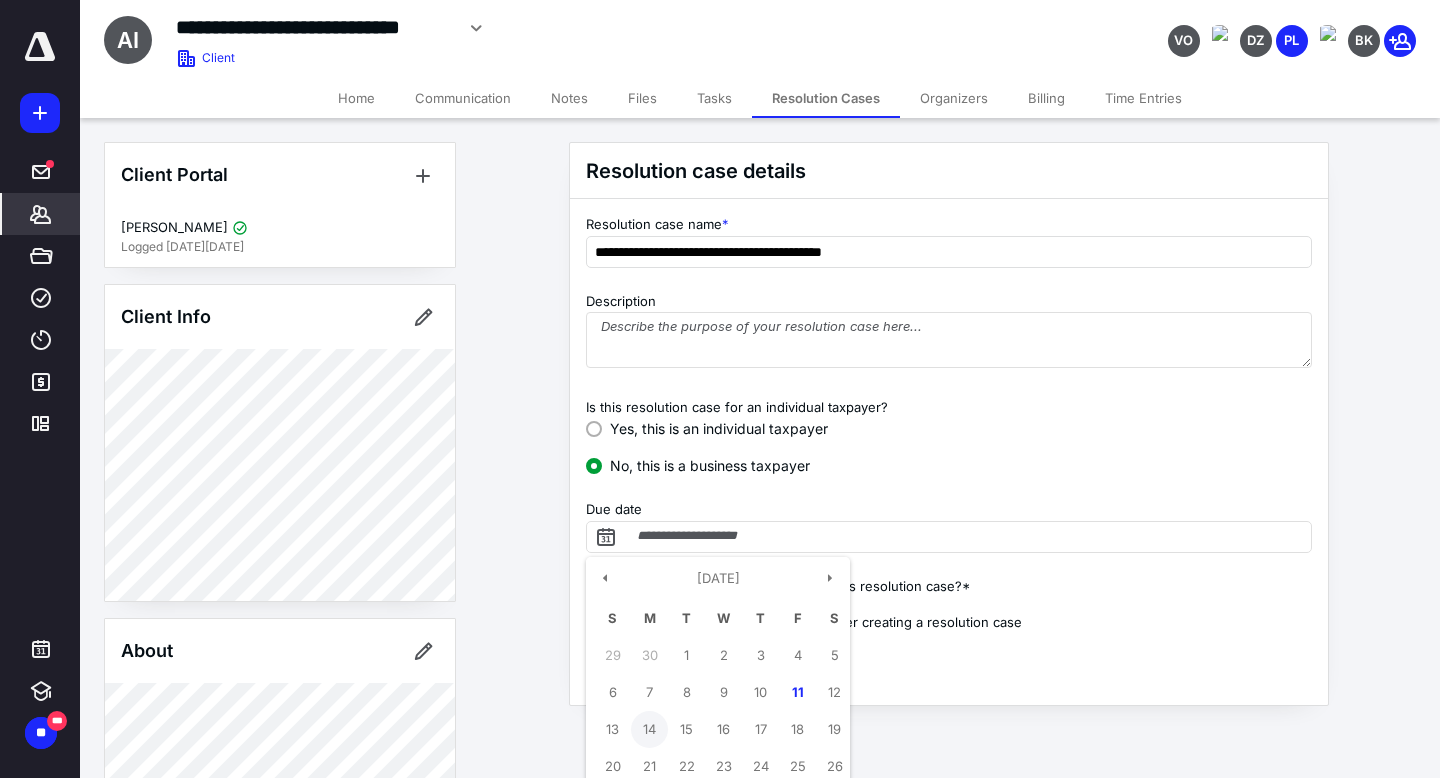 type on "**********" 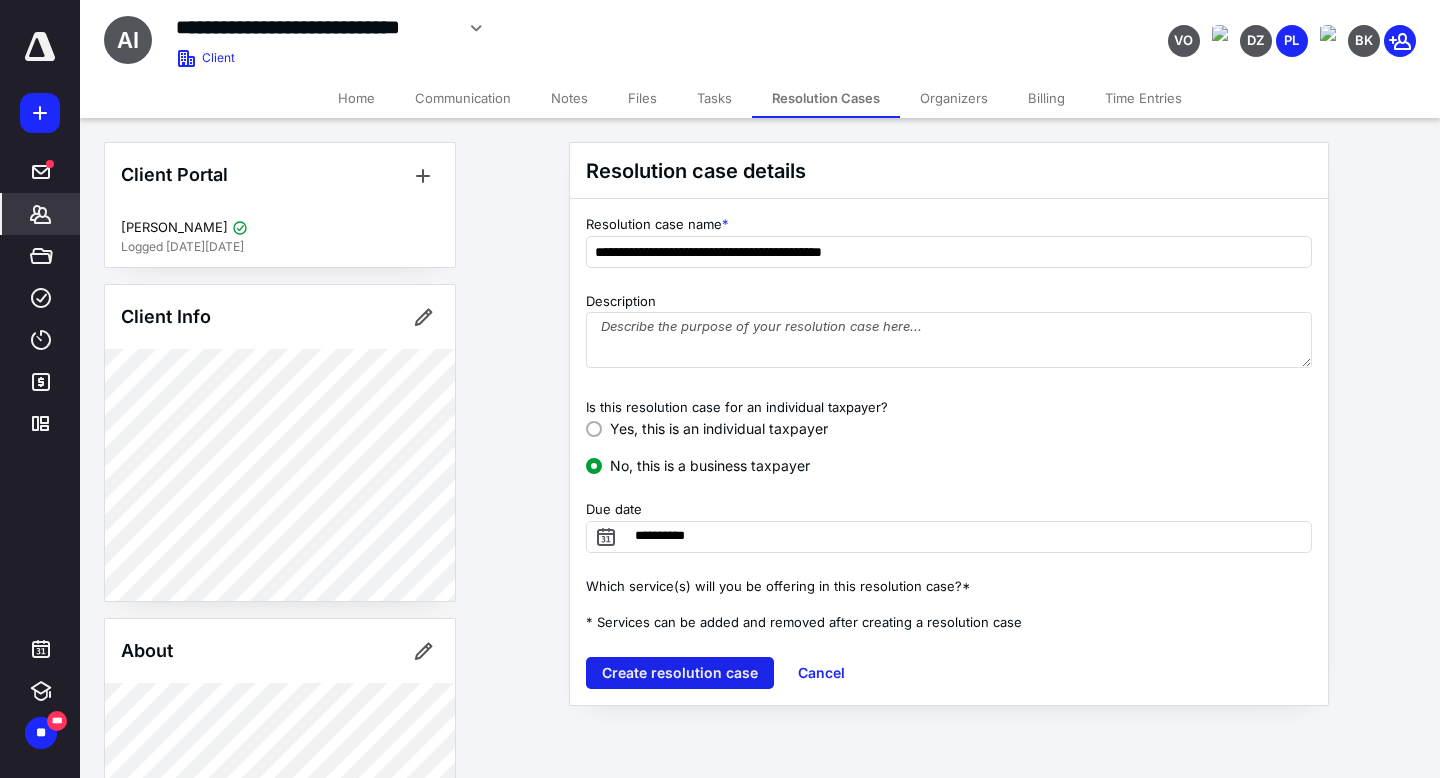 click on "Create resolution case" at bounding box center (680, 673) 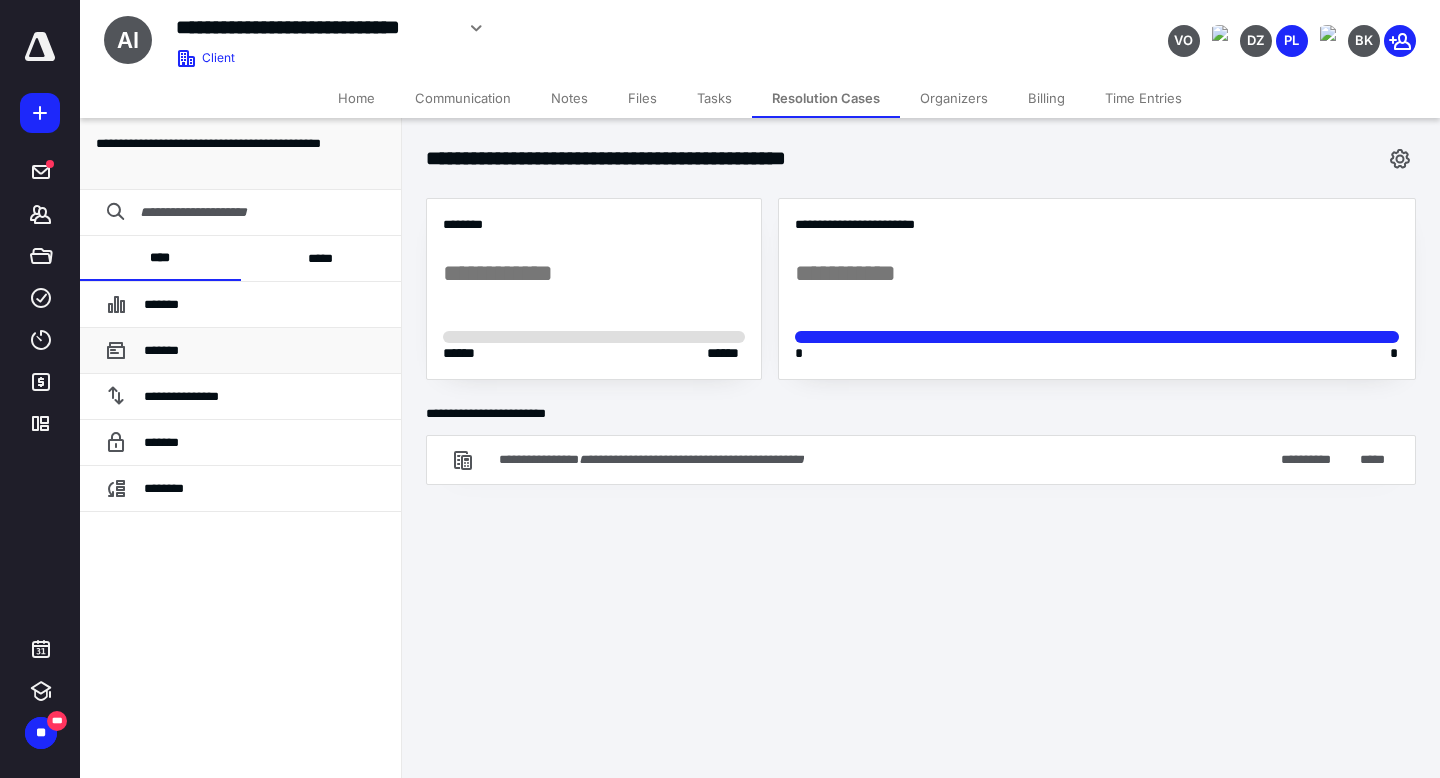 click on "*******" at bounding box center [161, 350] 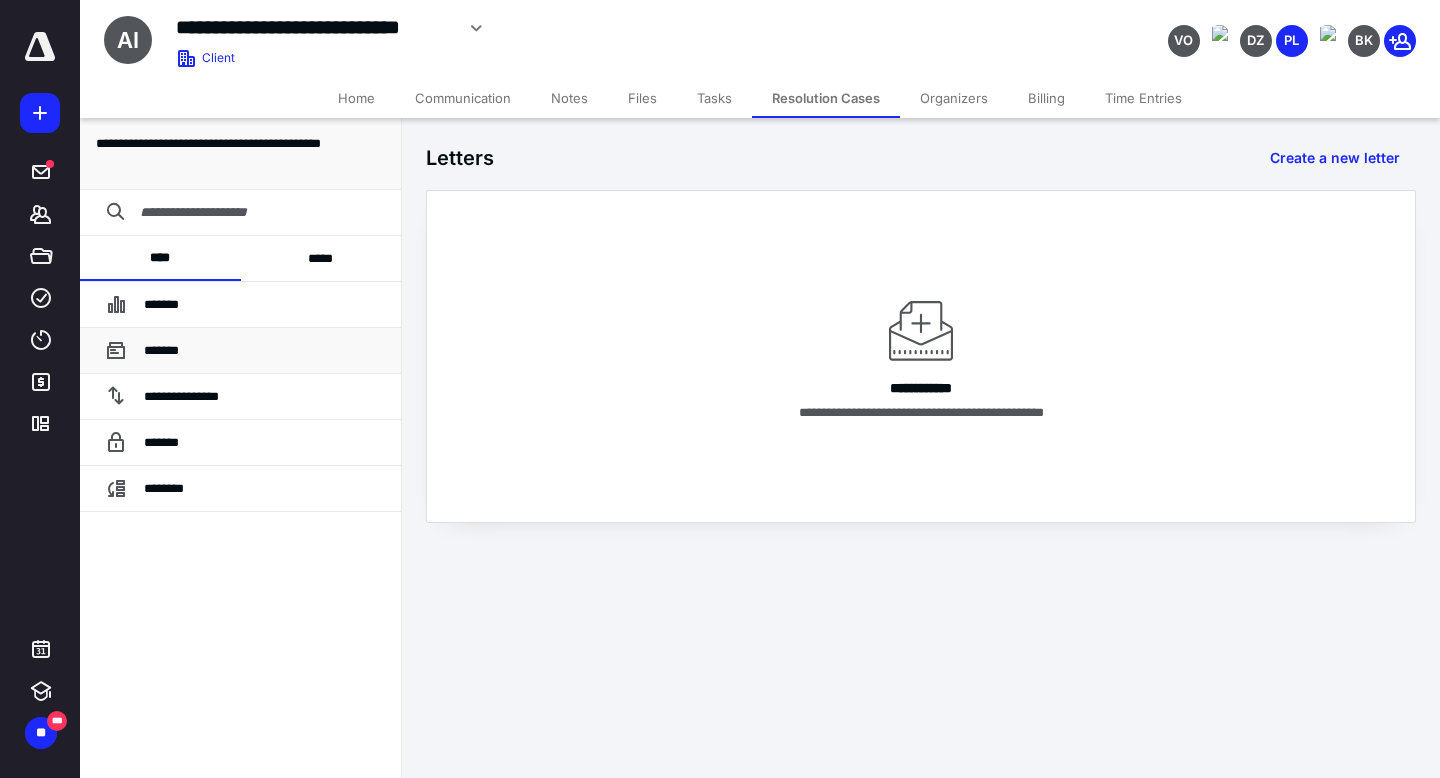 click on "*******" at bounding box center (161, 350) 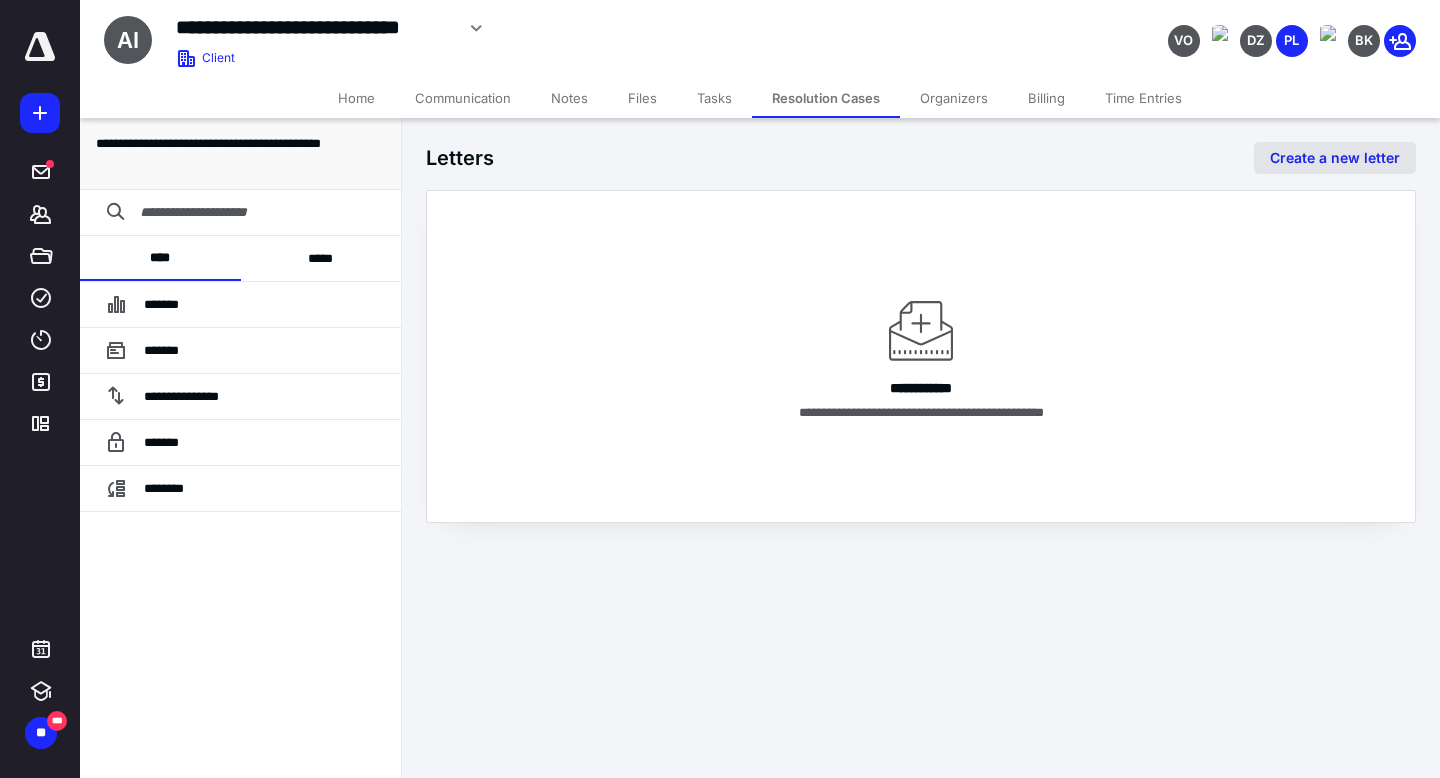 click on "Create a new letter" at bounding box center [1335, 158] 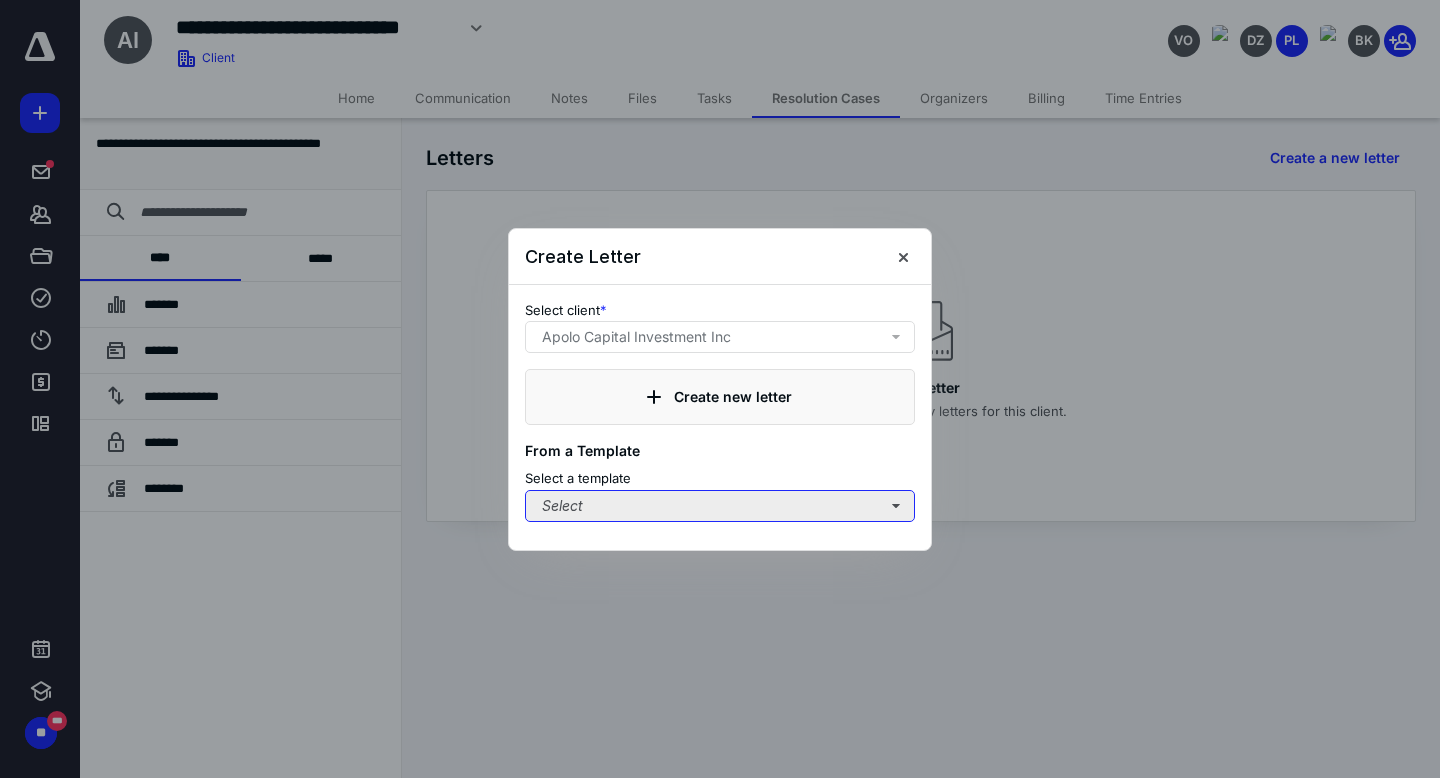 click on "Select" at bounding box center [720, 506] 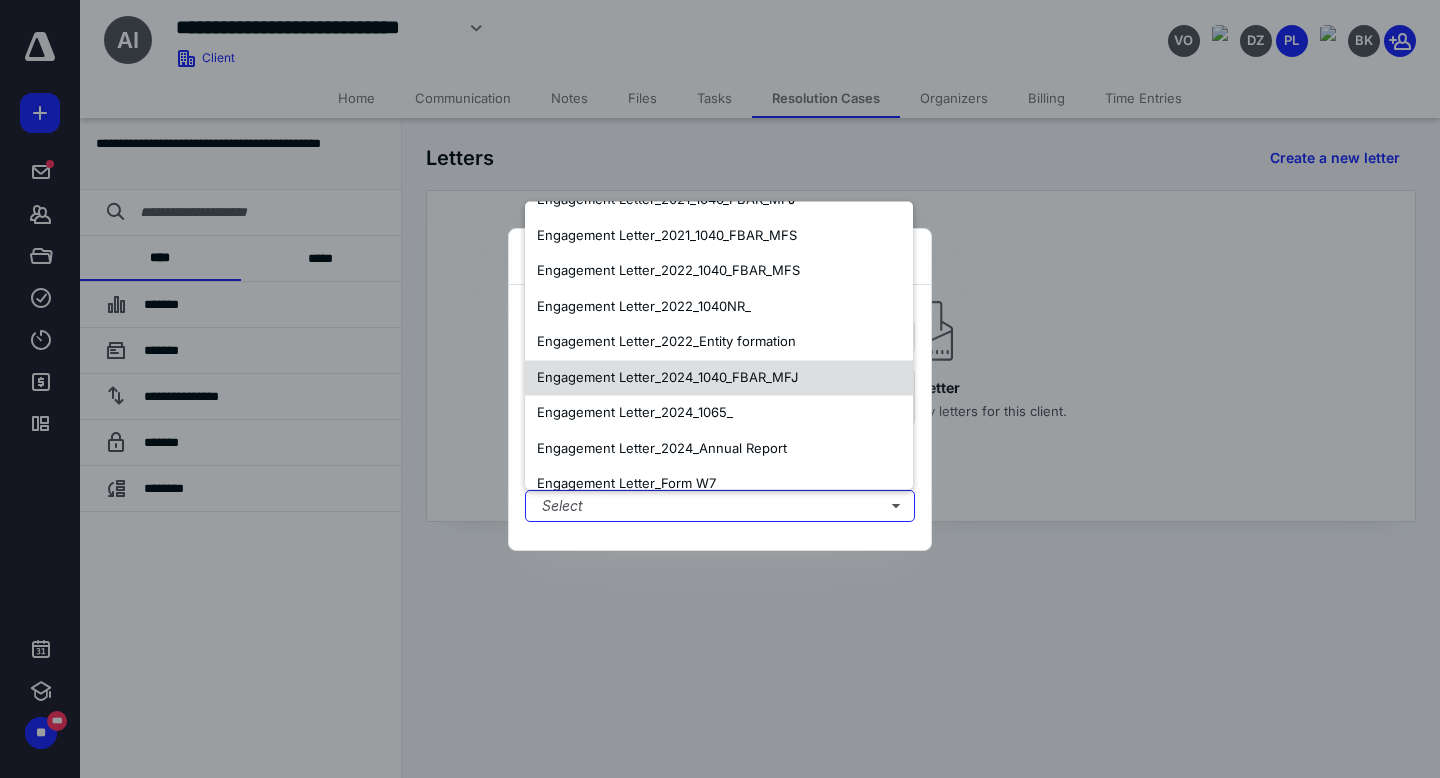 scroll, scrollTop: 303, scrollLeft: 0, axis: vertical 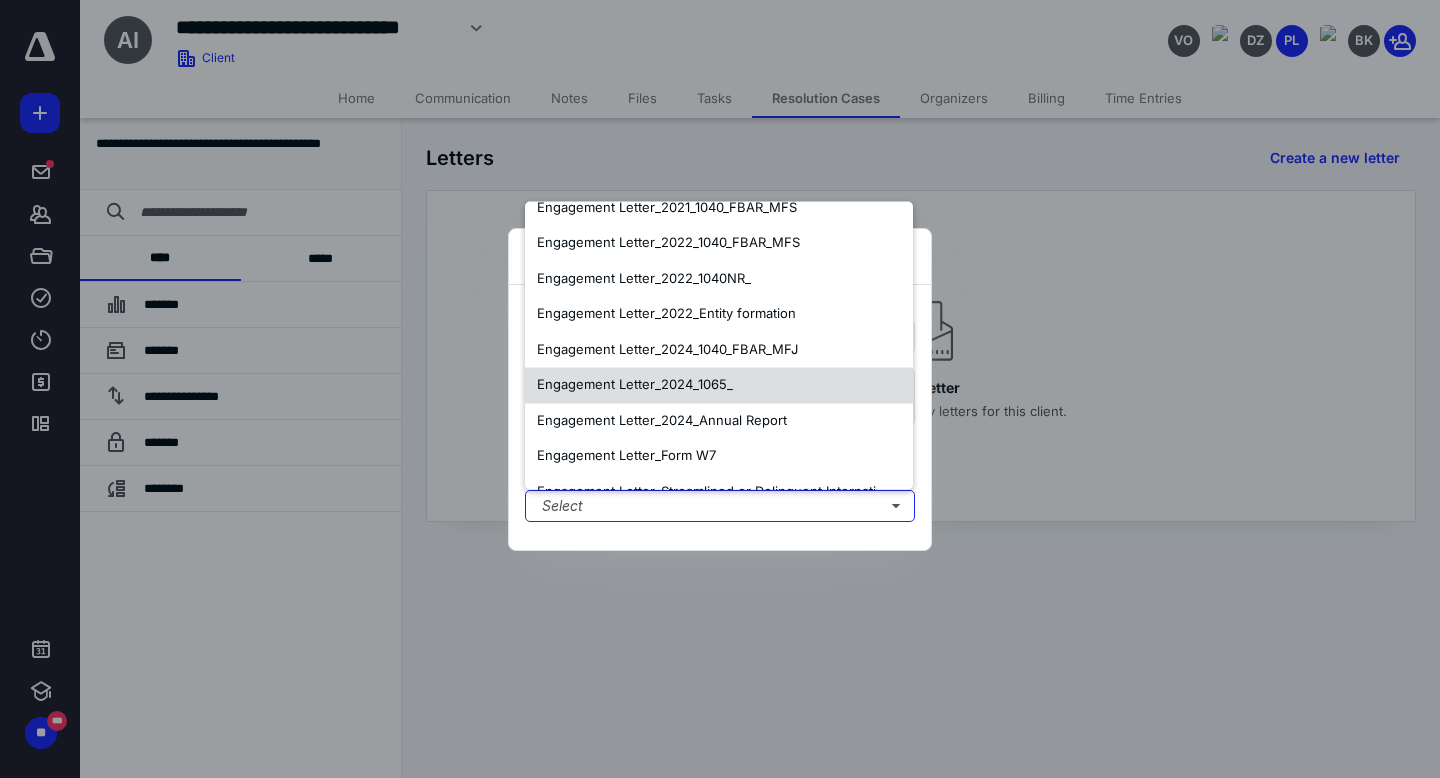 click on "Engagement Letter_2024_1065_" at bounding box center [635, 385] 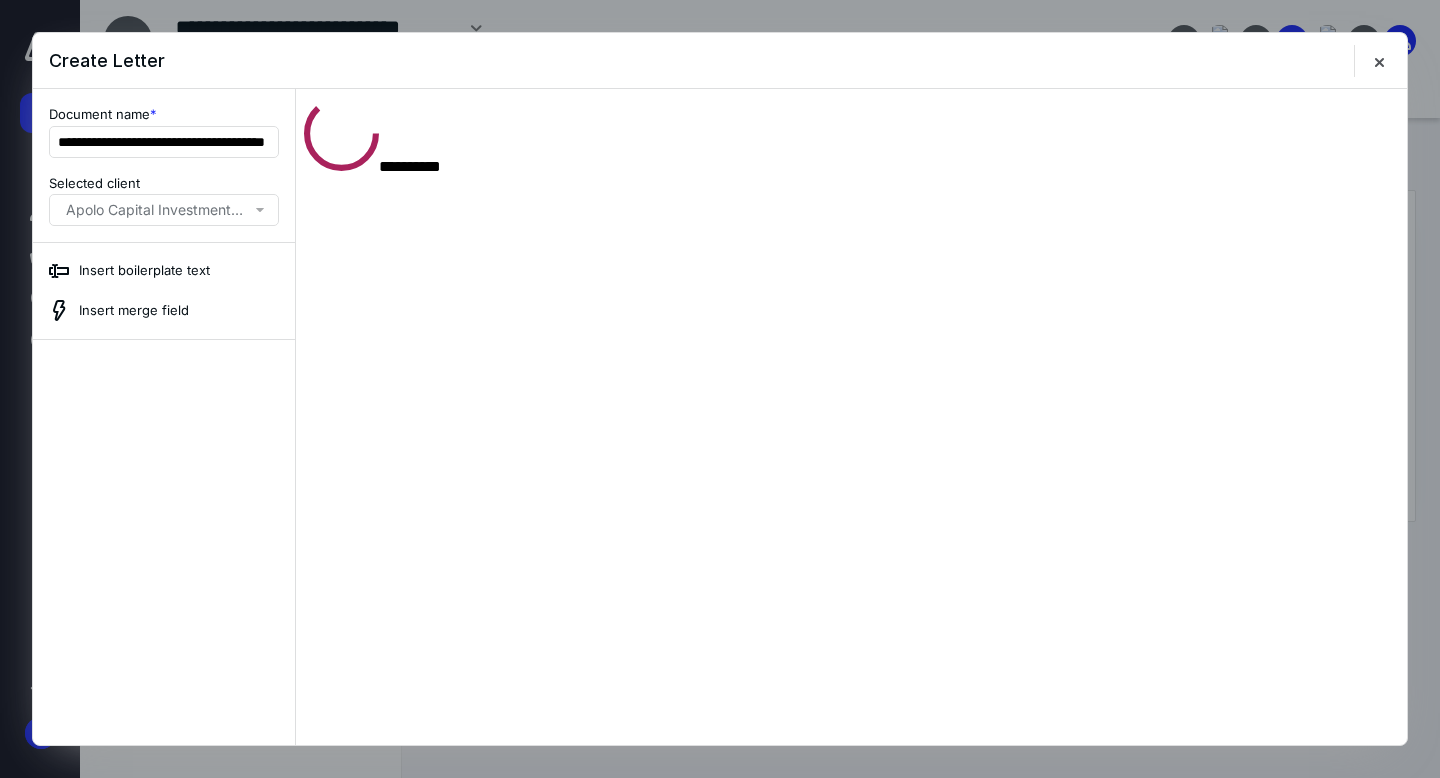 scroll, scrollTop: 0, scrollLeft: 0, axis: both 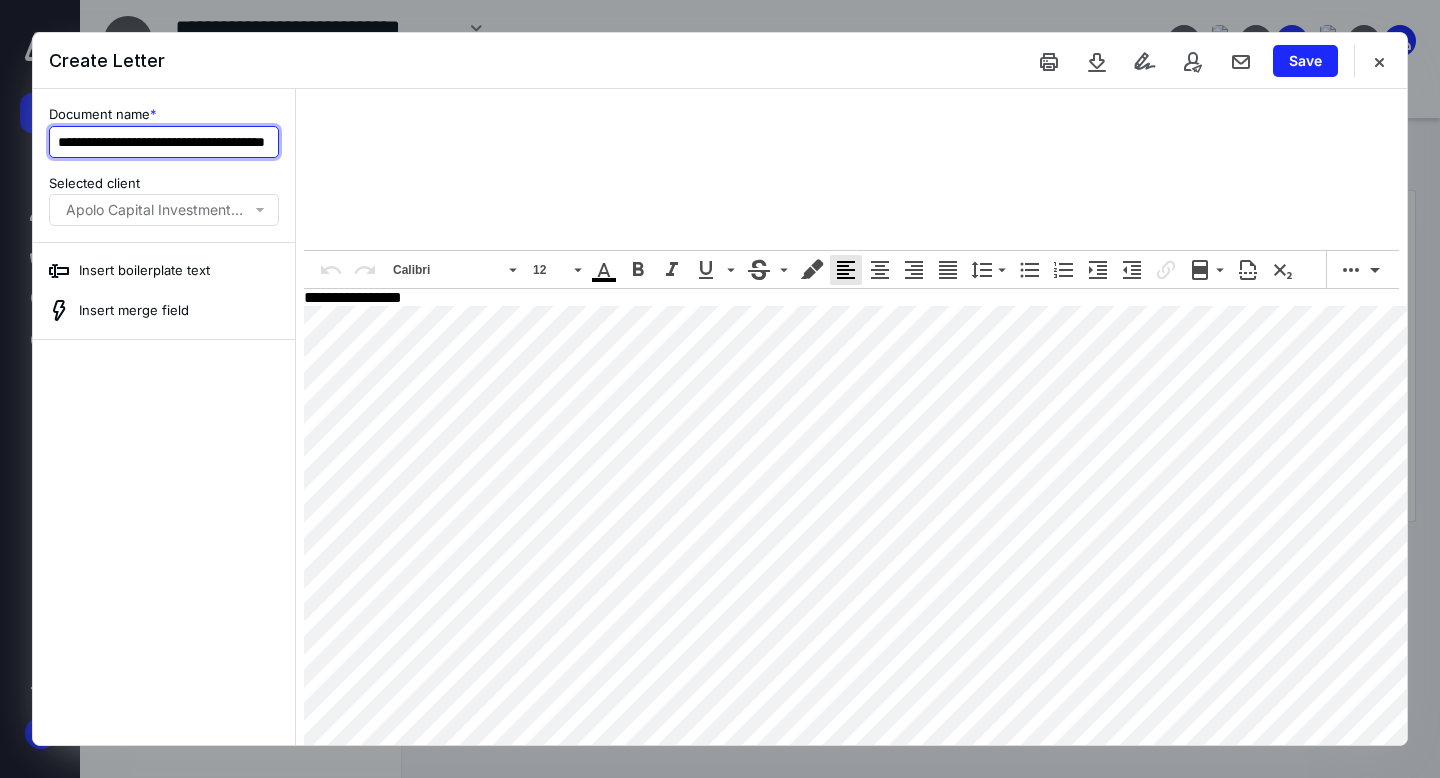 click on "**********" at bounding box center (164, 142) 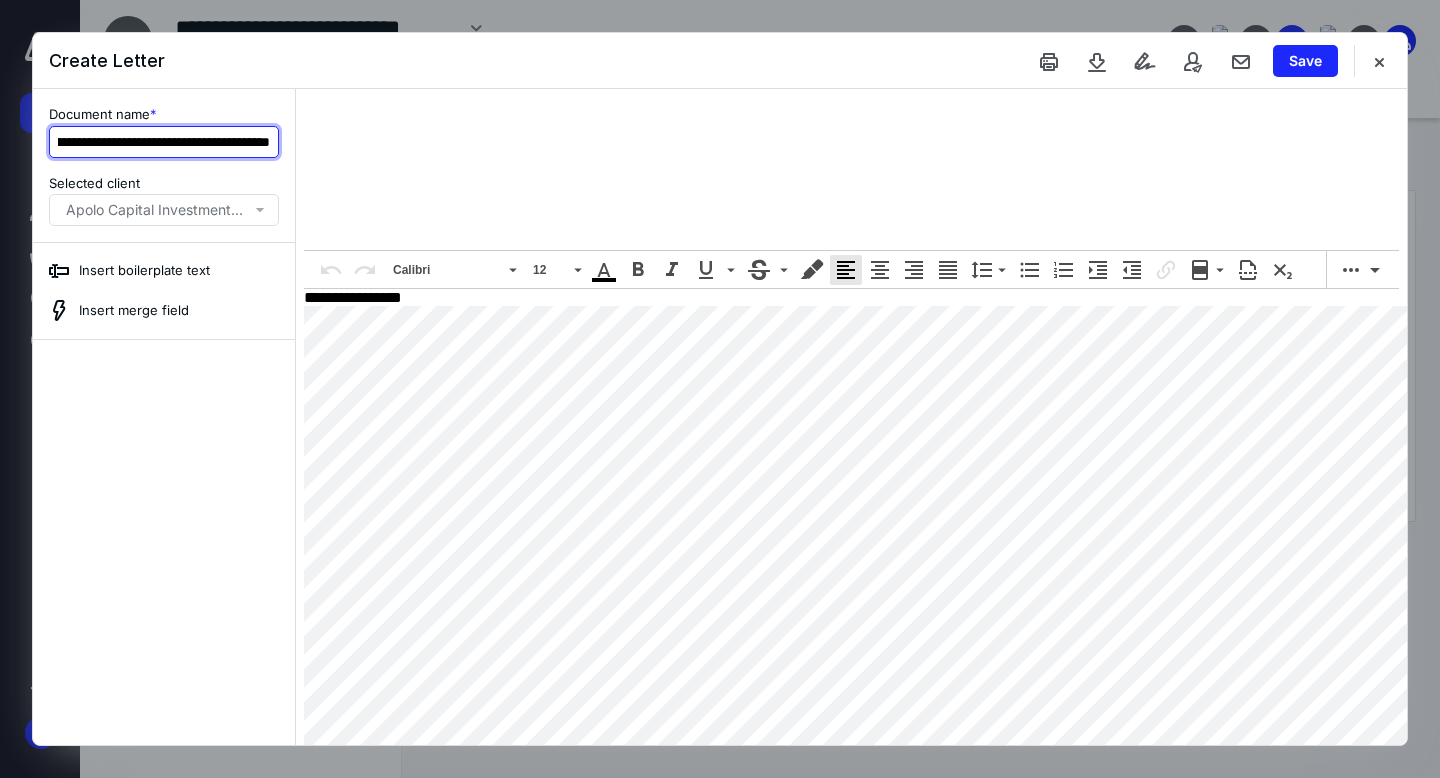 scroll, scrollTop: 0, scrollLeft: 113, axis: horizontal 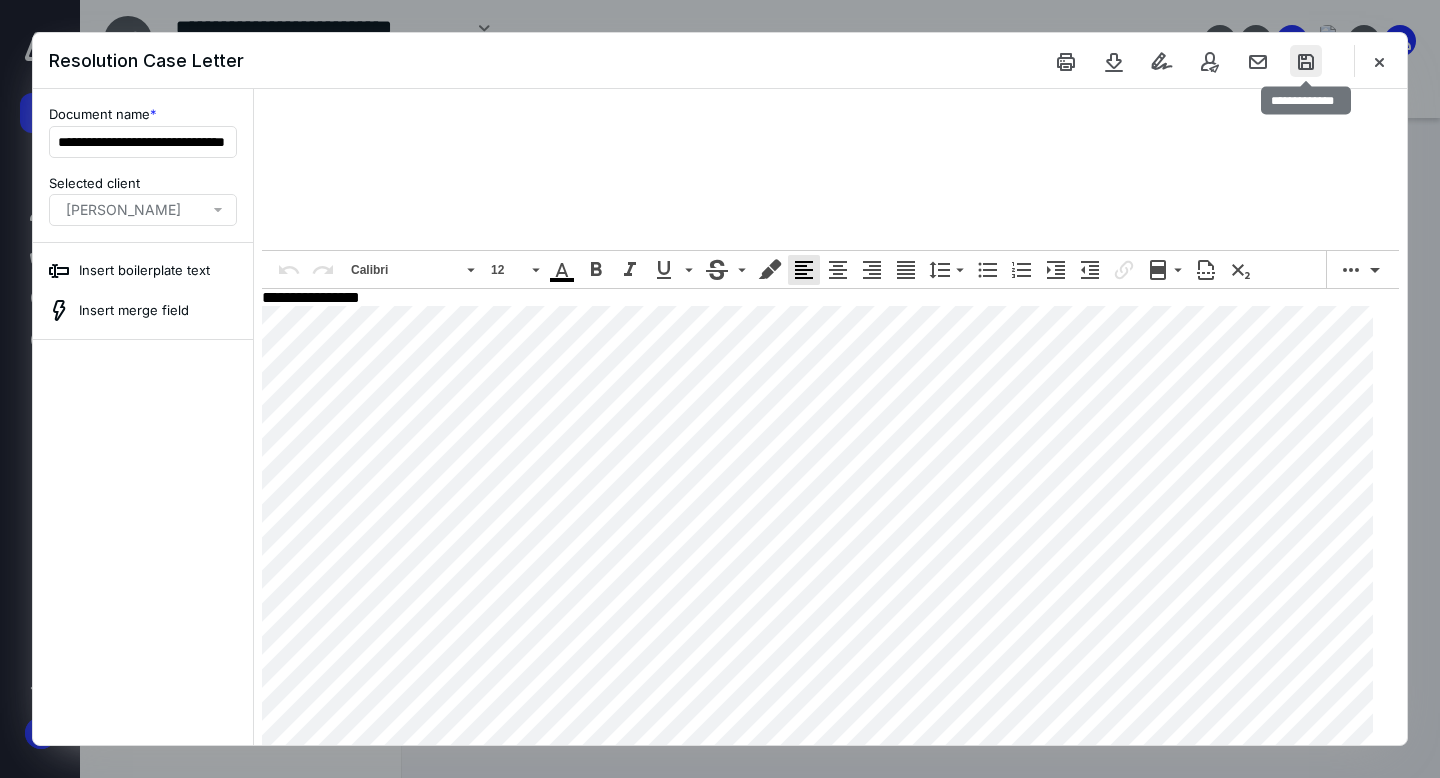 click at bounding box center (1306, 61) 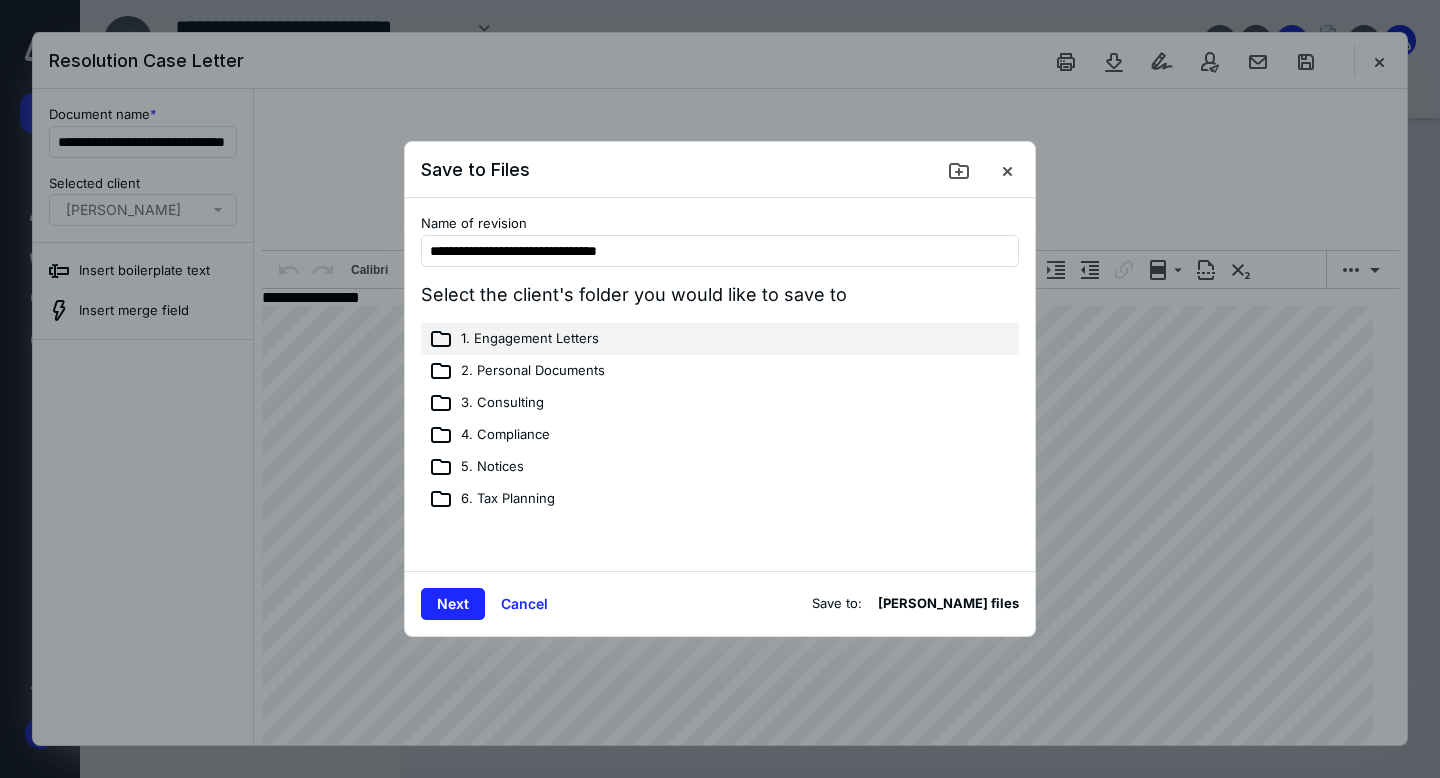 click on "1. Engagement Letters" at bounding box center (720, 339) 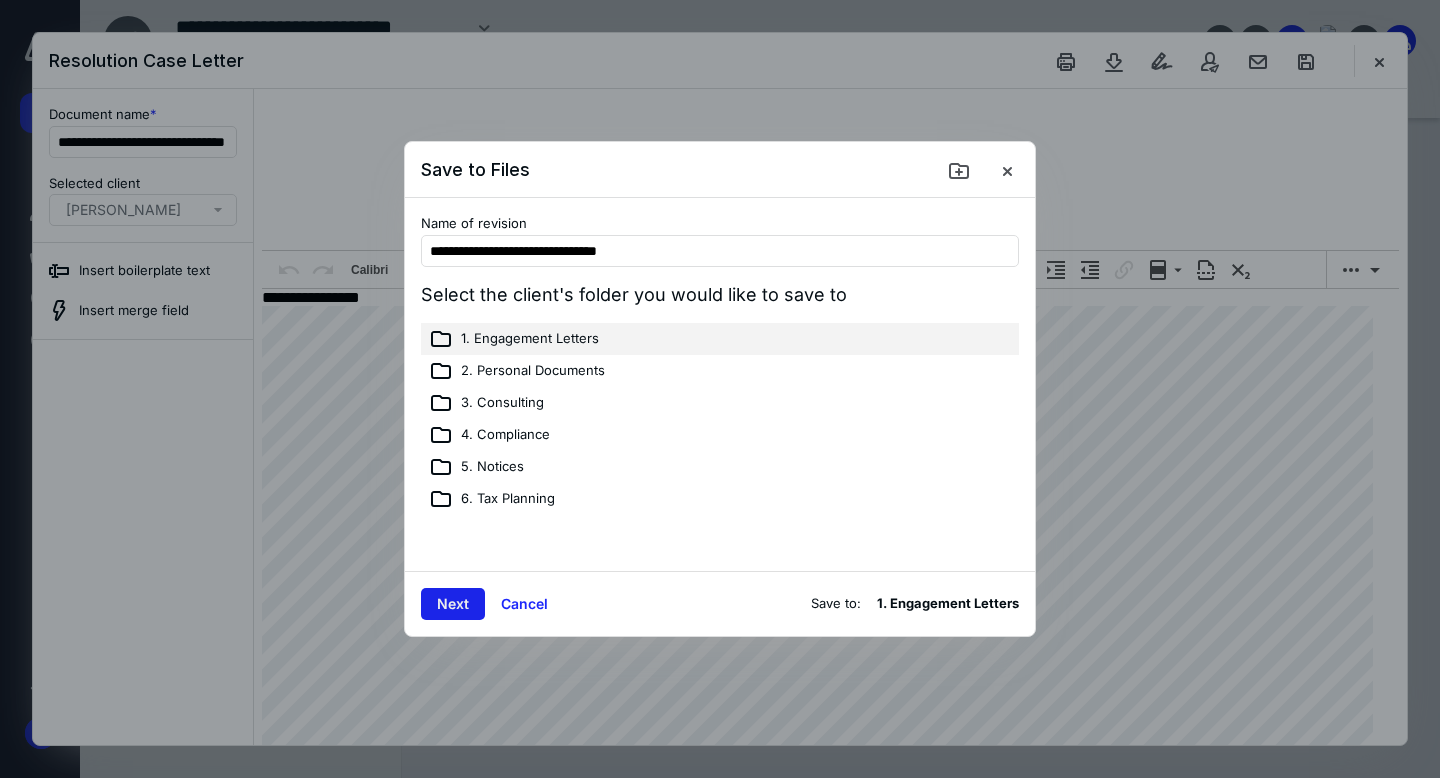 click on "Next" at bounding box center (453, 604) 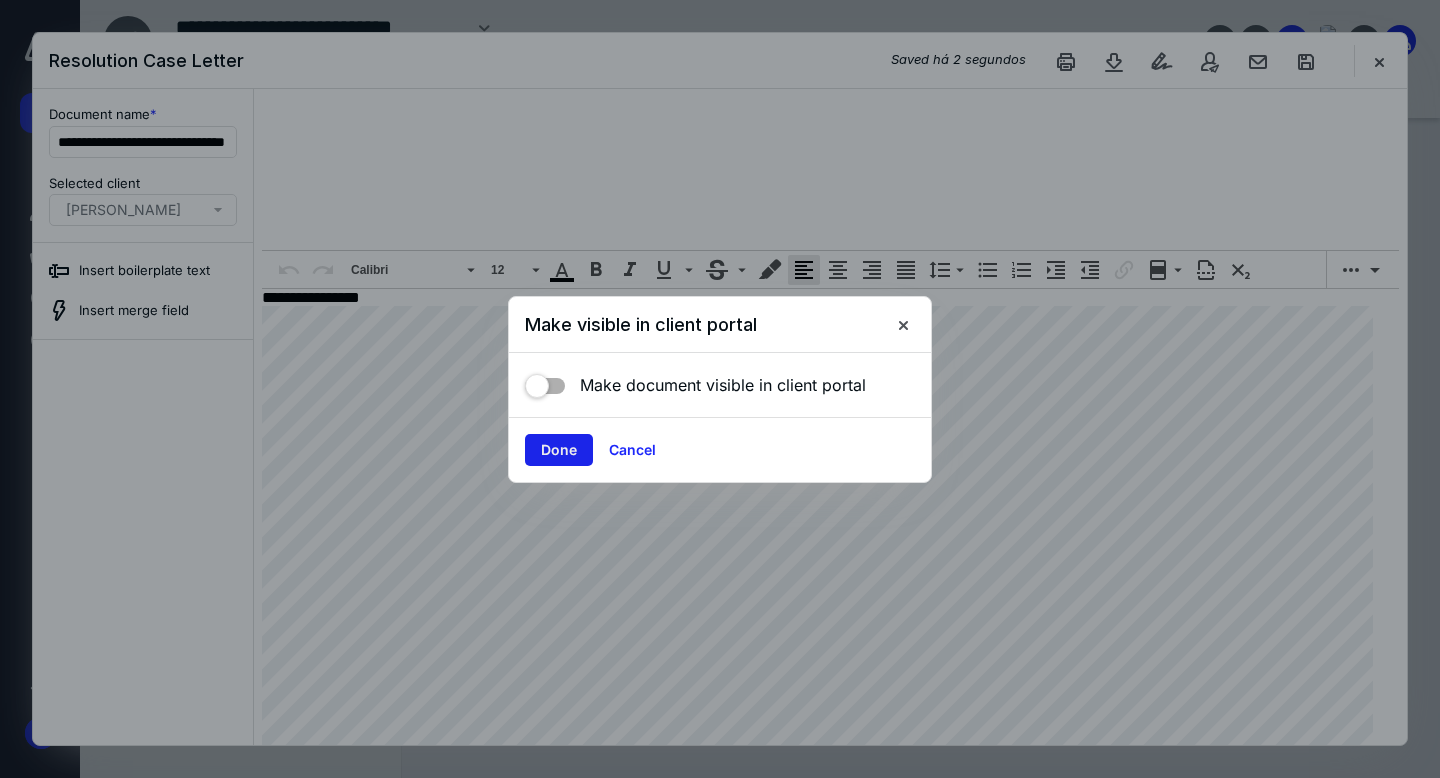 click on "Done" at bounding box center (559, 450) 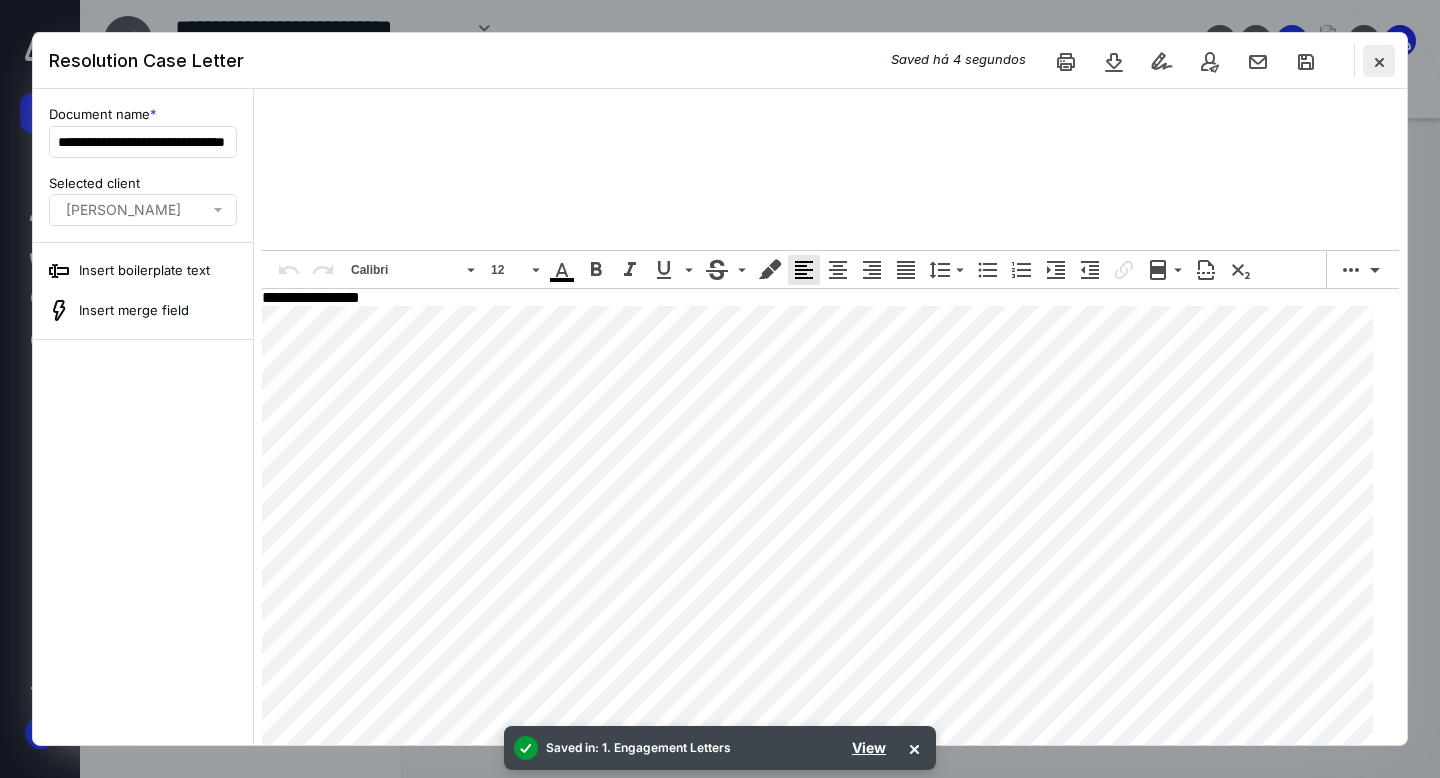 click at bounding box center [1379, 61] 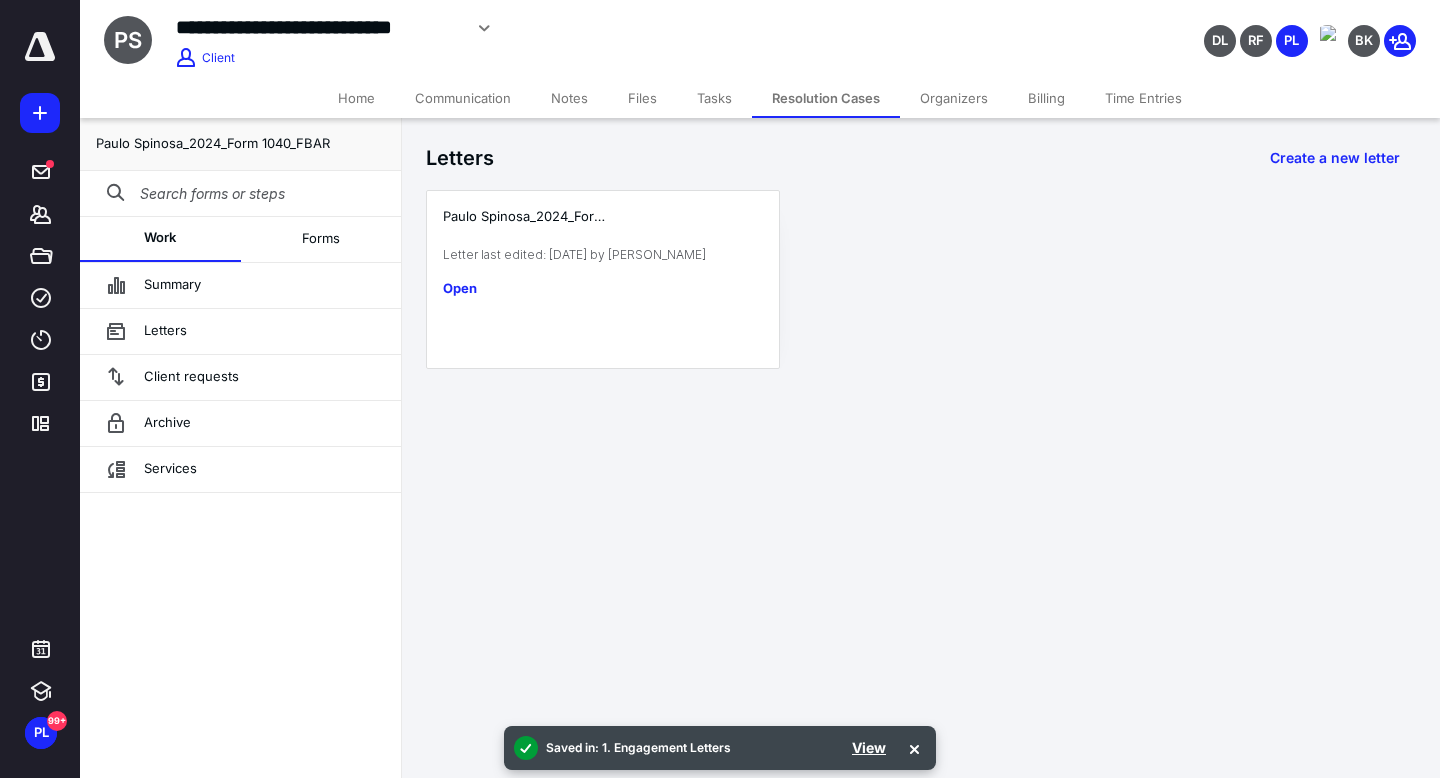 click on "Files" at bounding box center (642, 98) 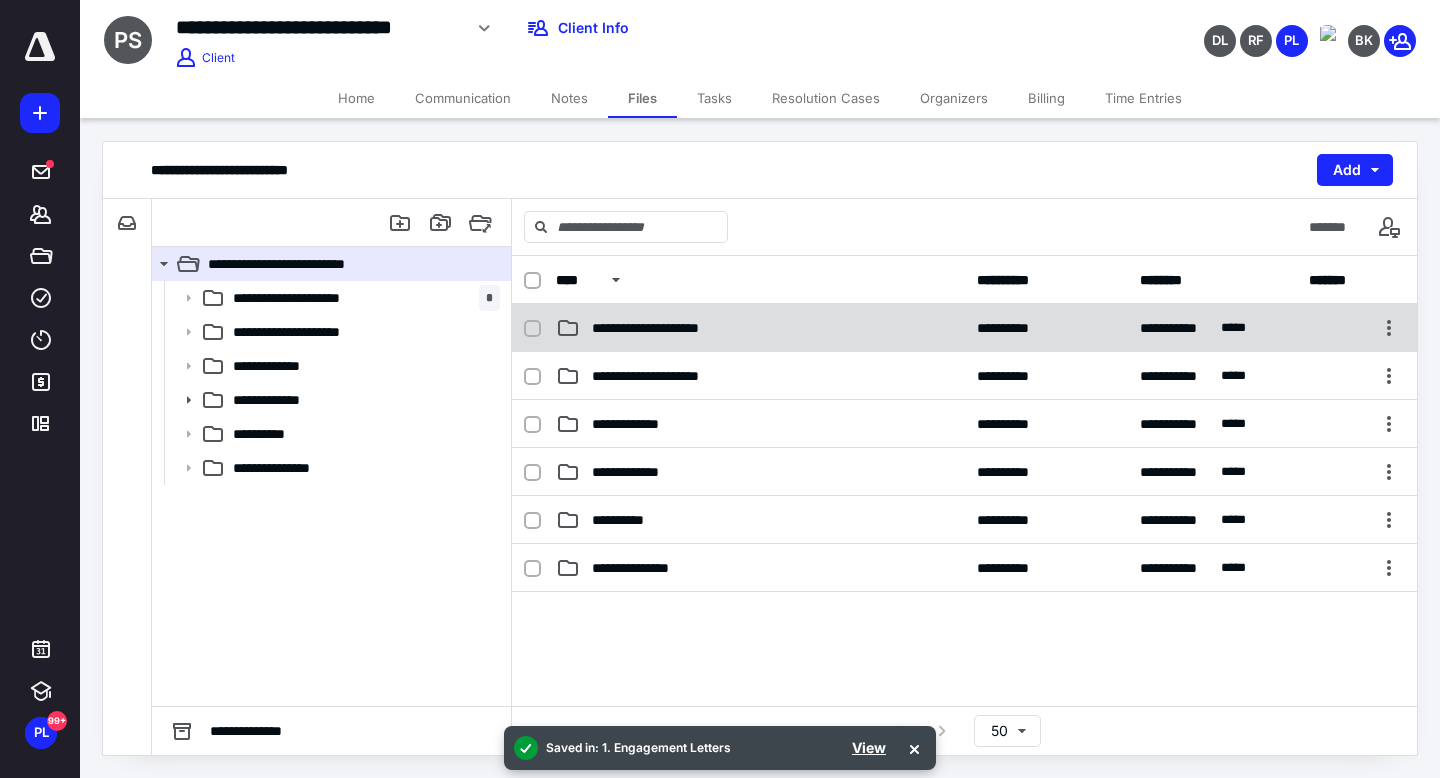 click on "**********" at bounding box center [665, 328] 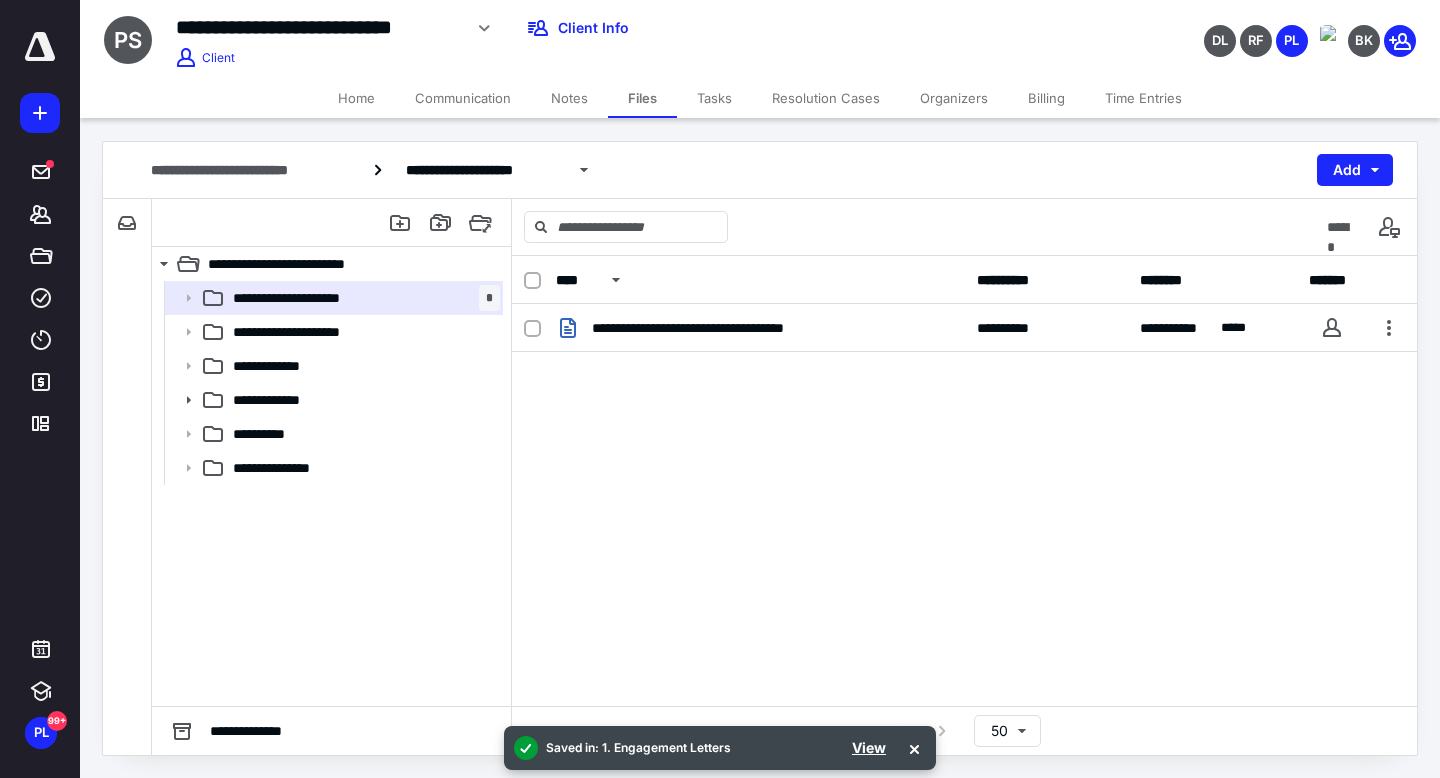 drag, startPoint x: 427, startPoint y: 121, endPoint x: 400, endPoint y: 121, distance: 27 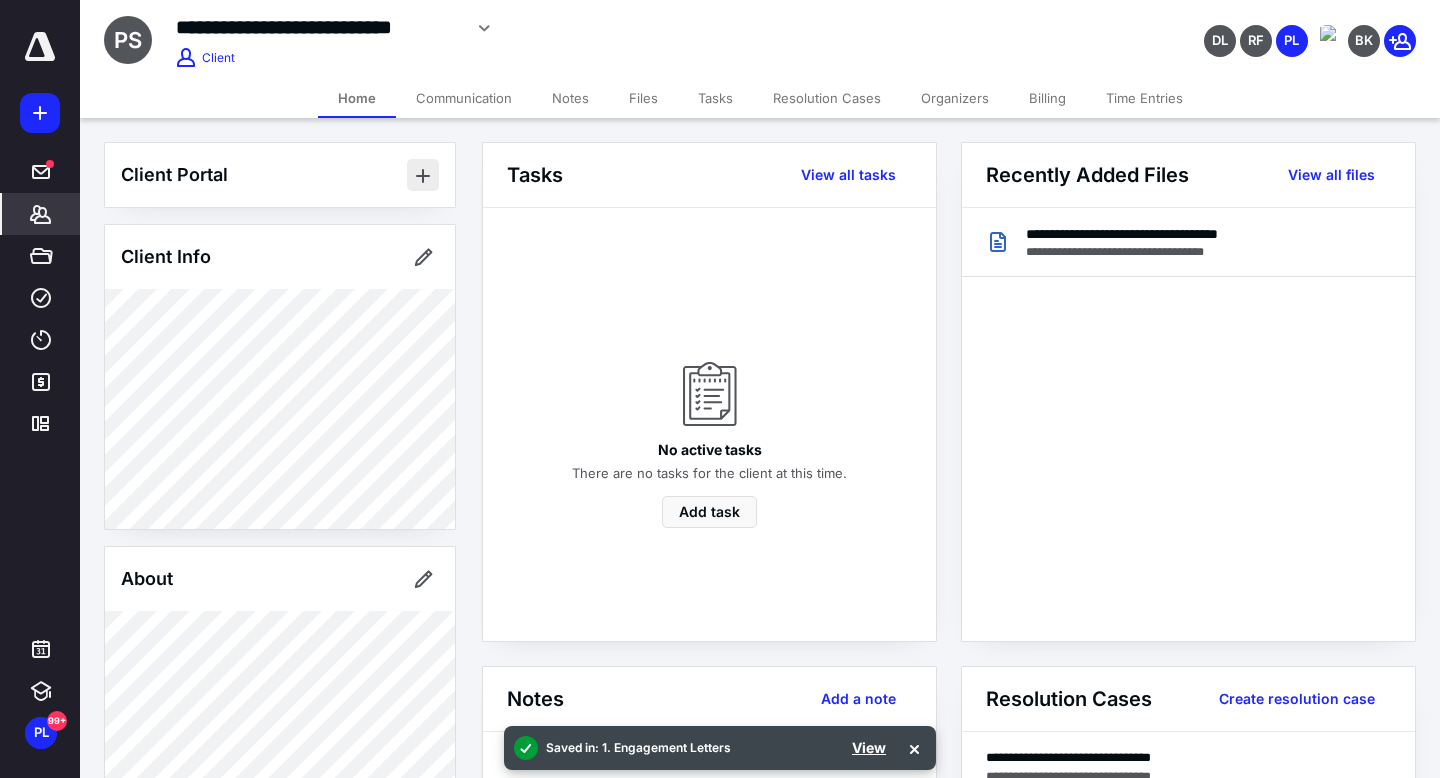 click at bounding box center (423, 175) 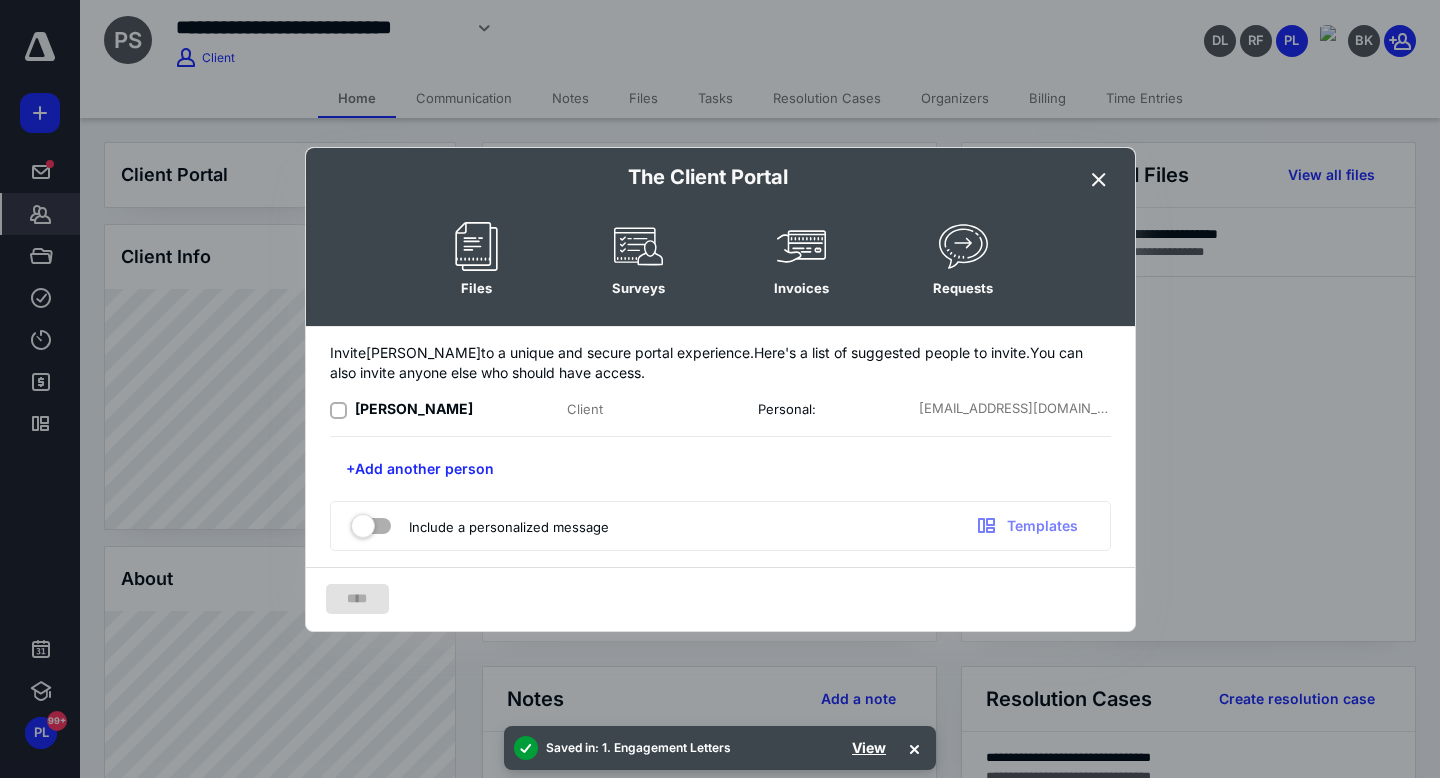 click on "[PERSON_NAME]" at bounding box center [414, 408] 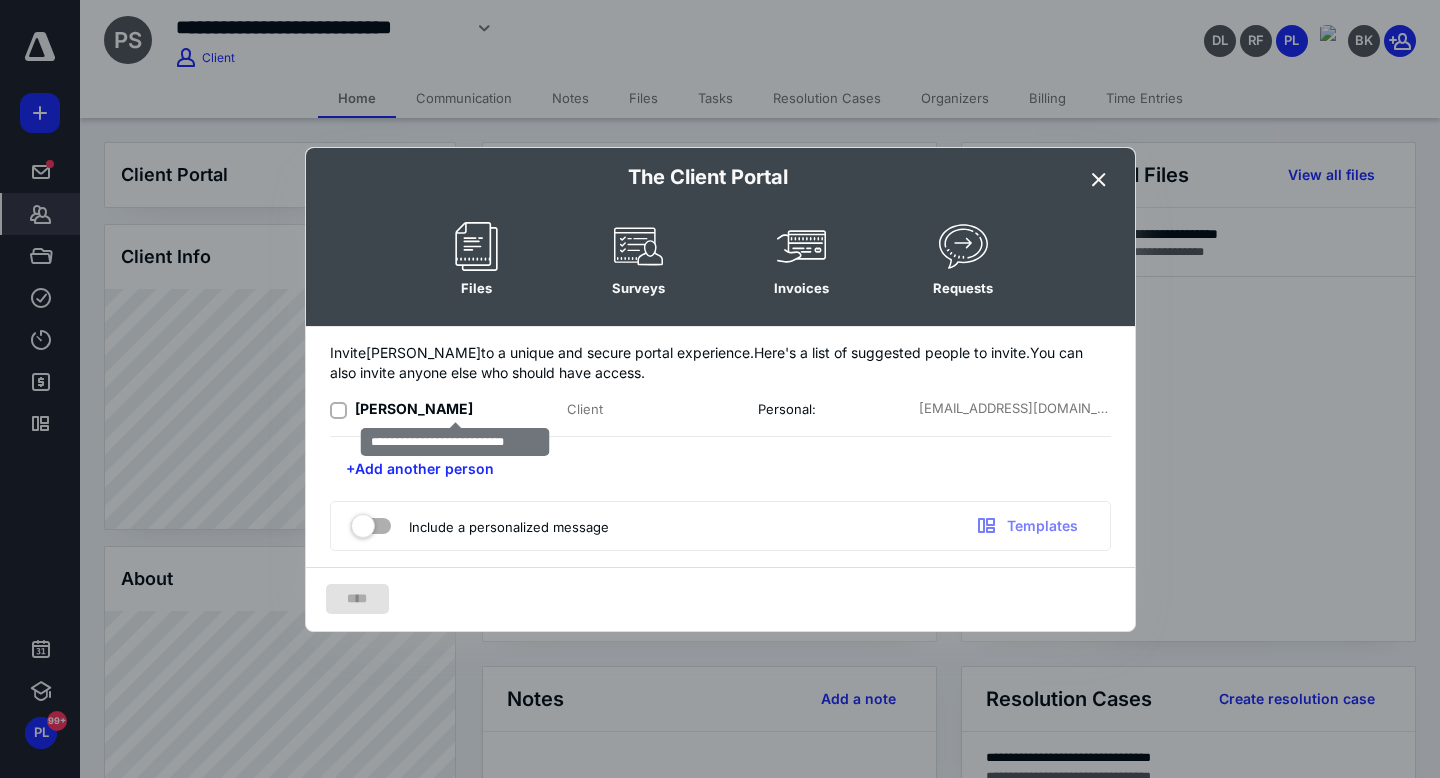 click on "[PERSON_NAME]" at bounding box center (414, 408) 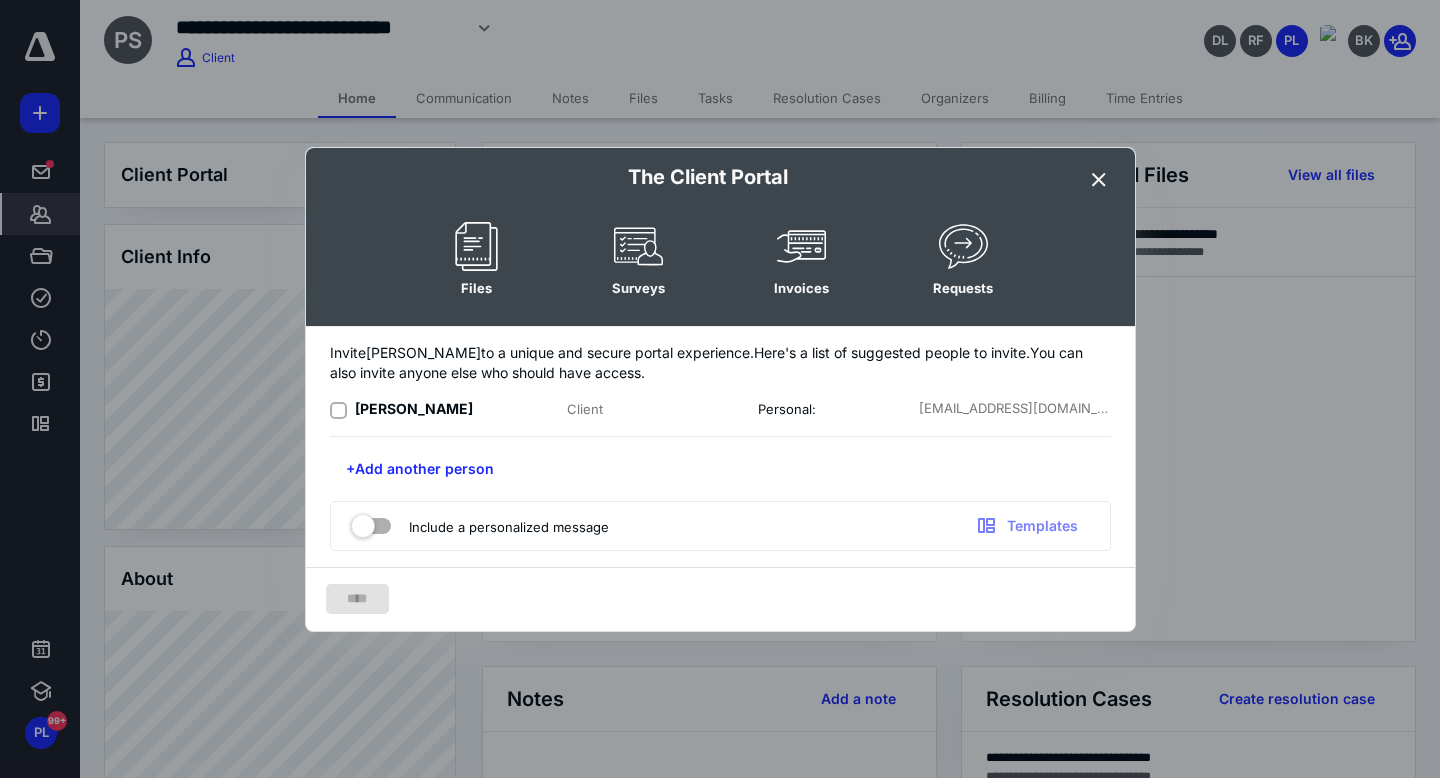 click 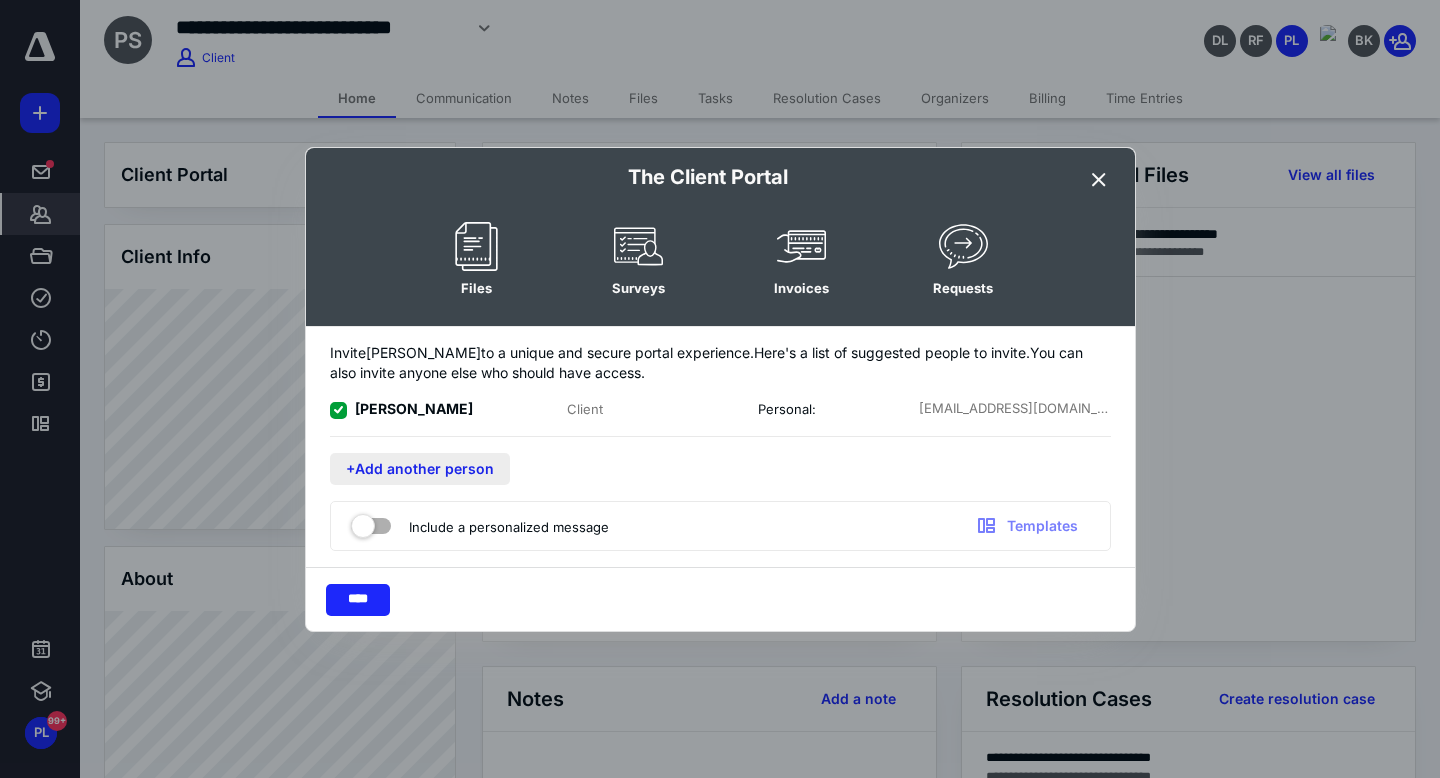 click on "+Add another person" at bounding box center [420, 469] 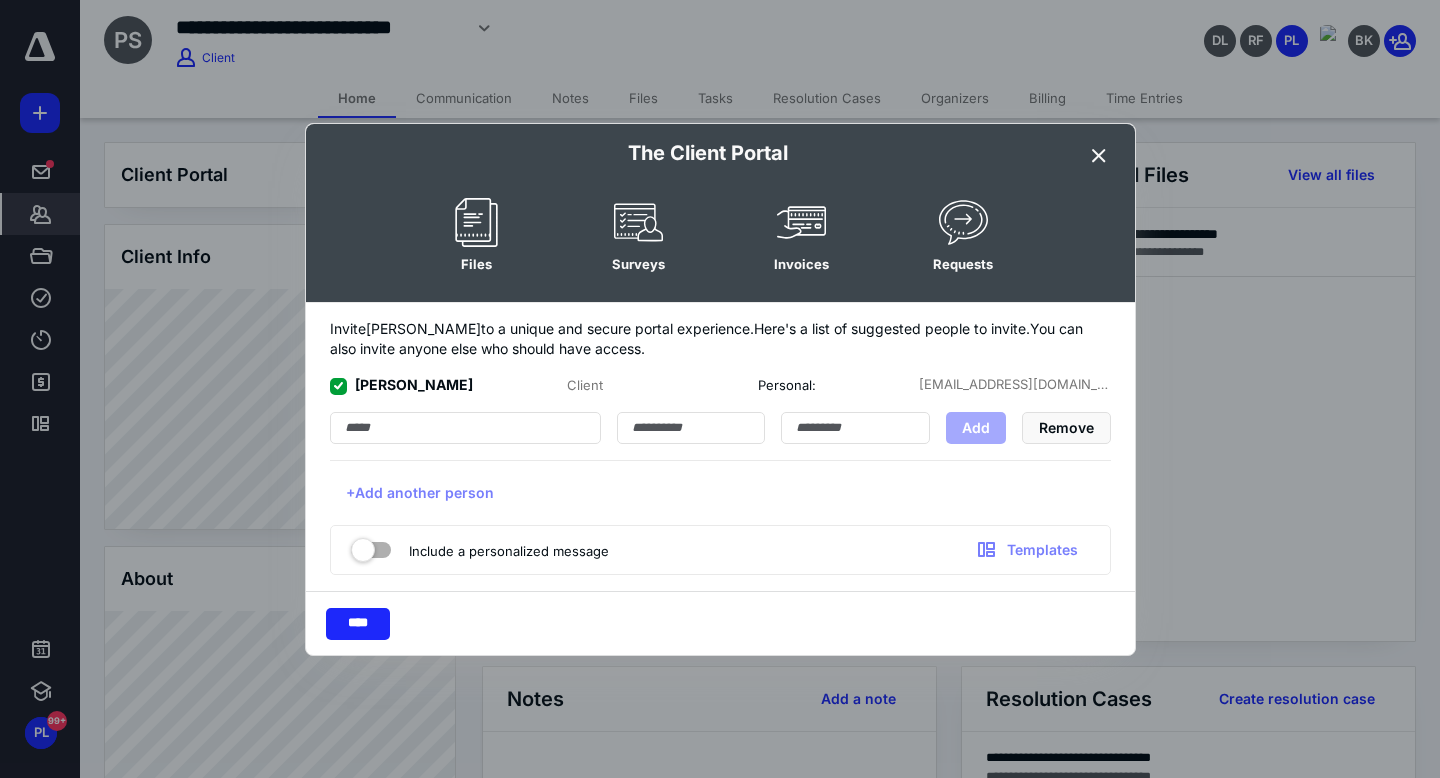 click on "Include a personalized message" at bounding box center [478, 550] 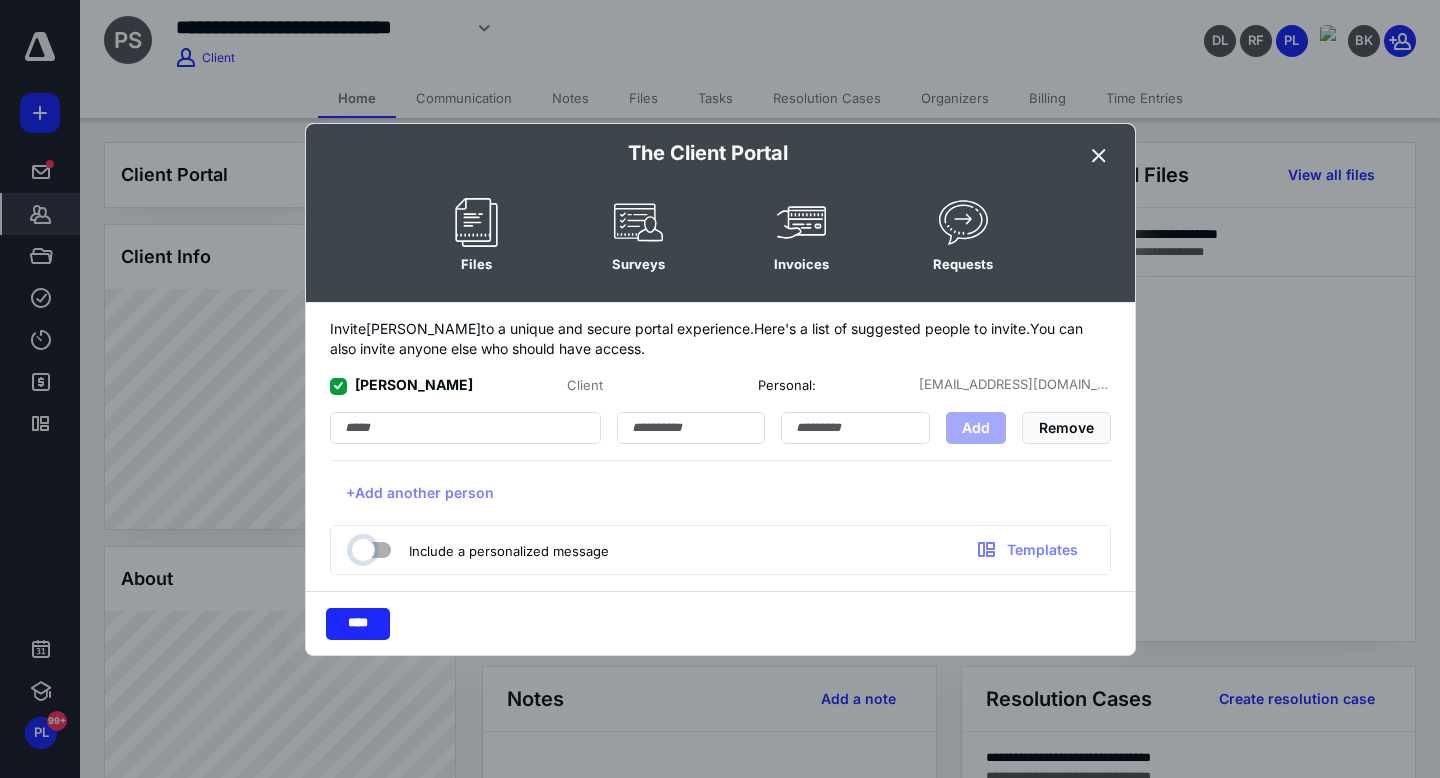 click at bounding box center (361, 547) 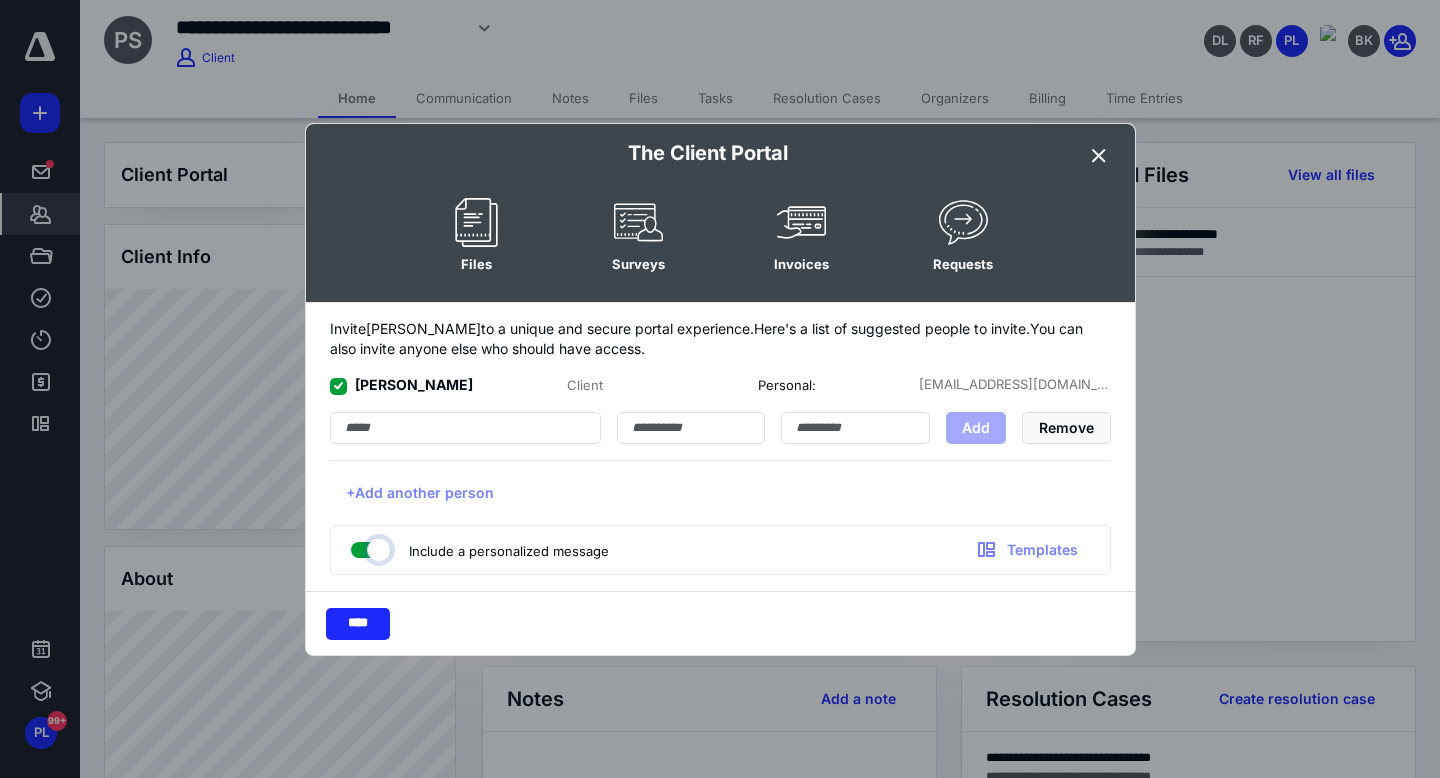 checkbox on "true" 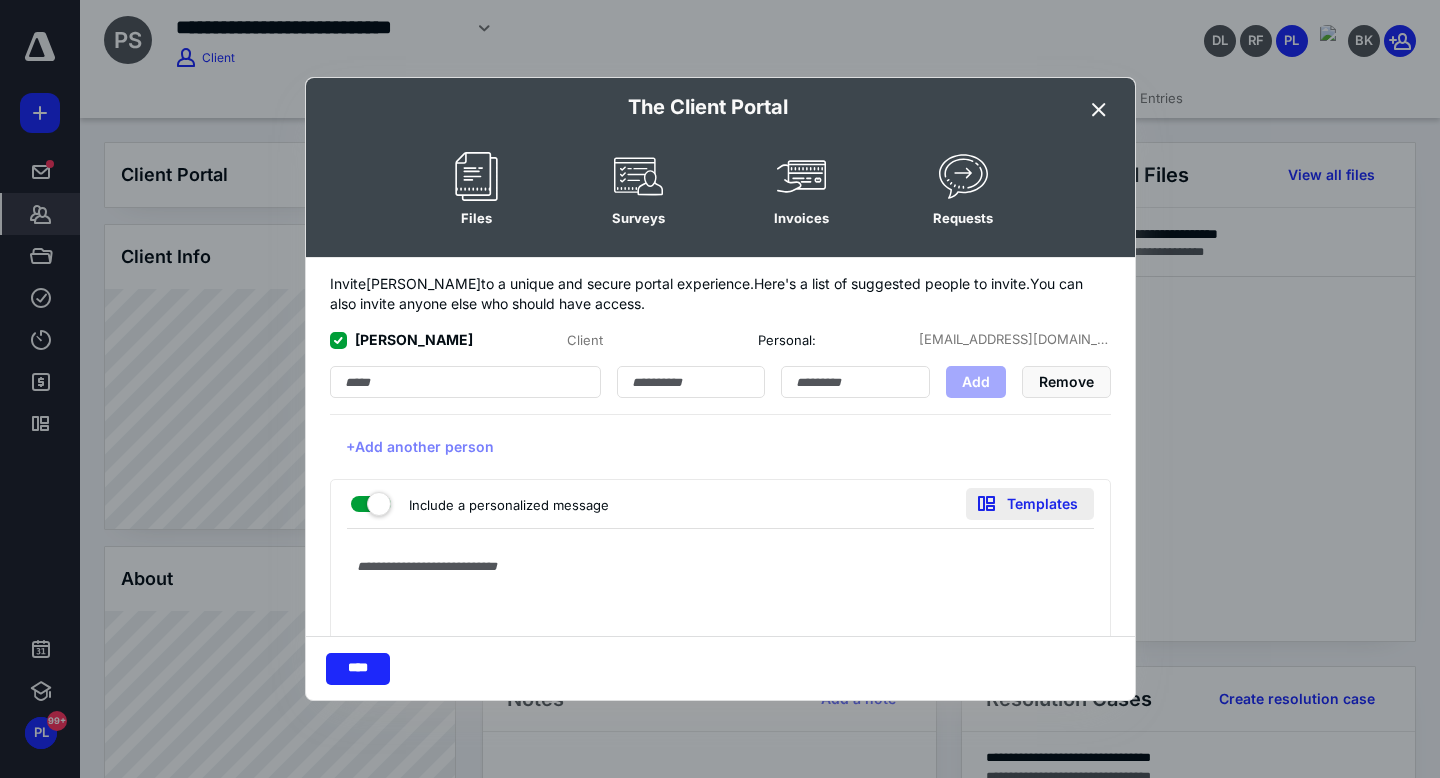 click on "Templates" at bounding box center [1030, 504] 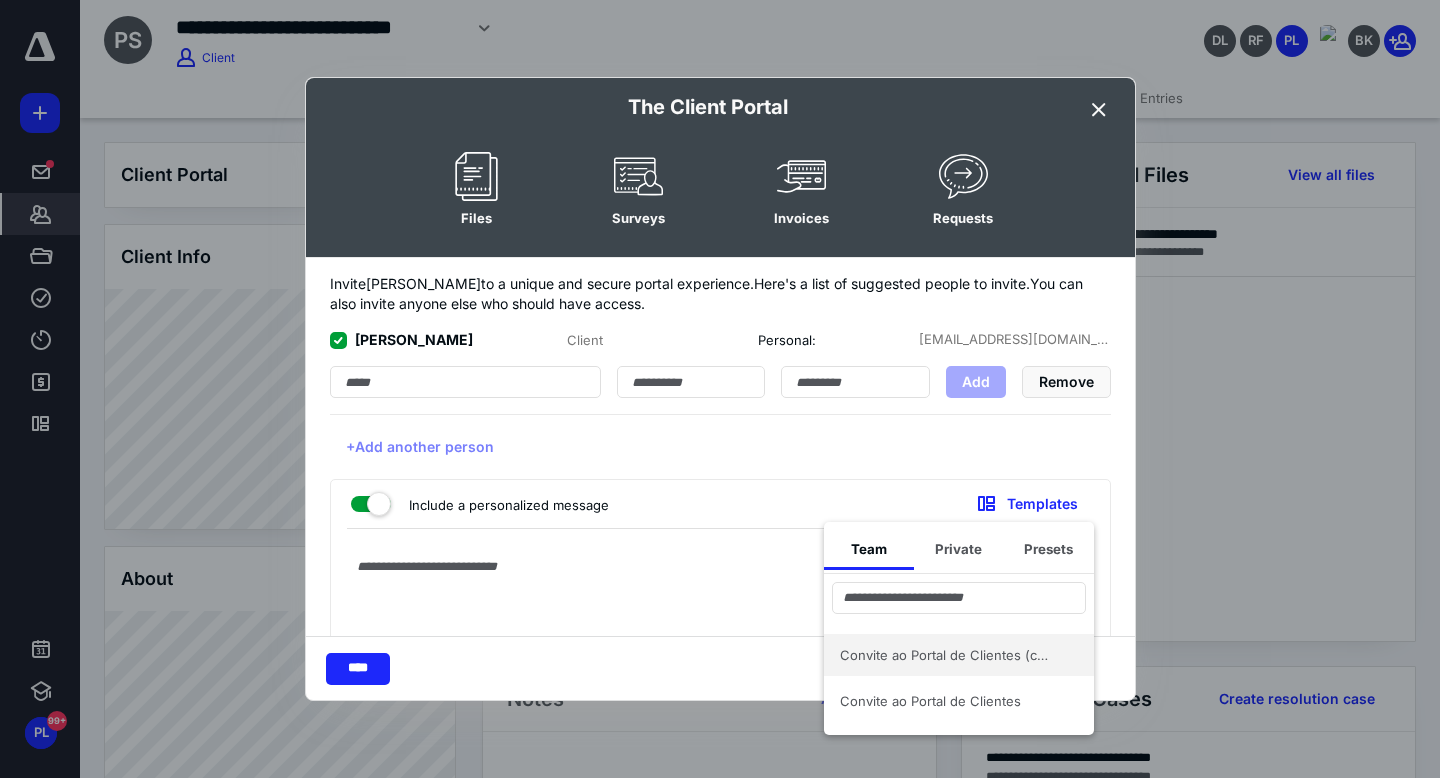 click on "Convite ao Portal de Clientes (copy)" at bounding box center [947, 655] 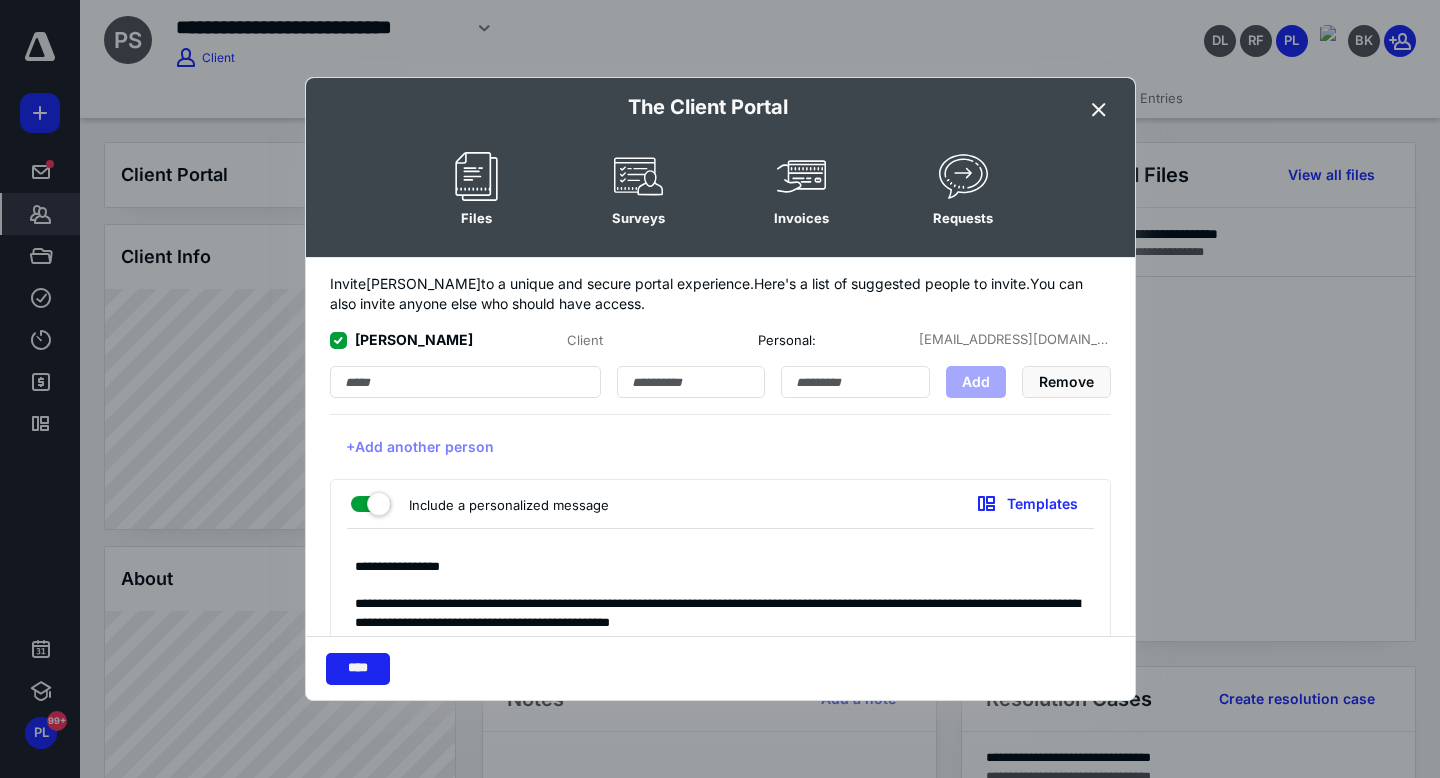 click on "****" at bounding box center [358, 669] 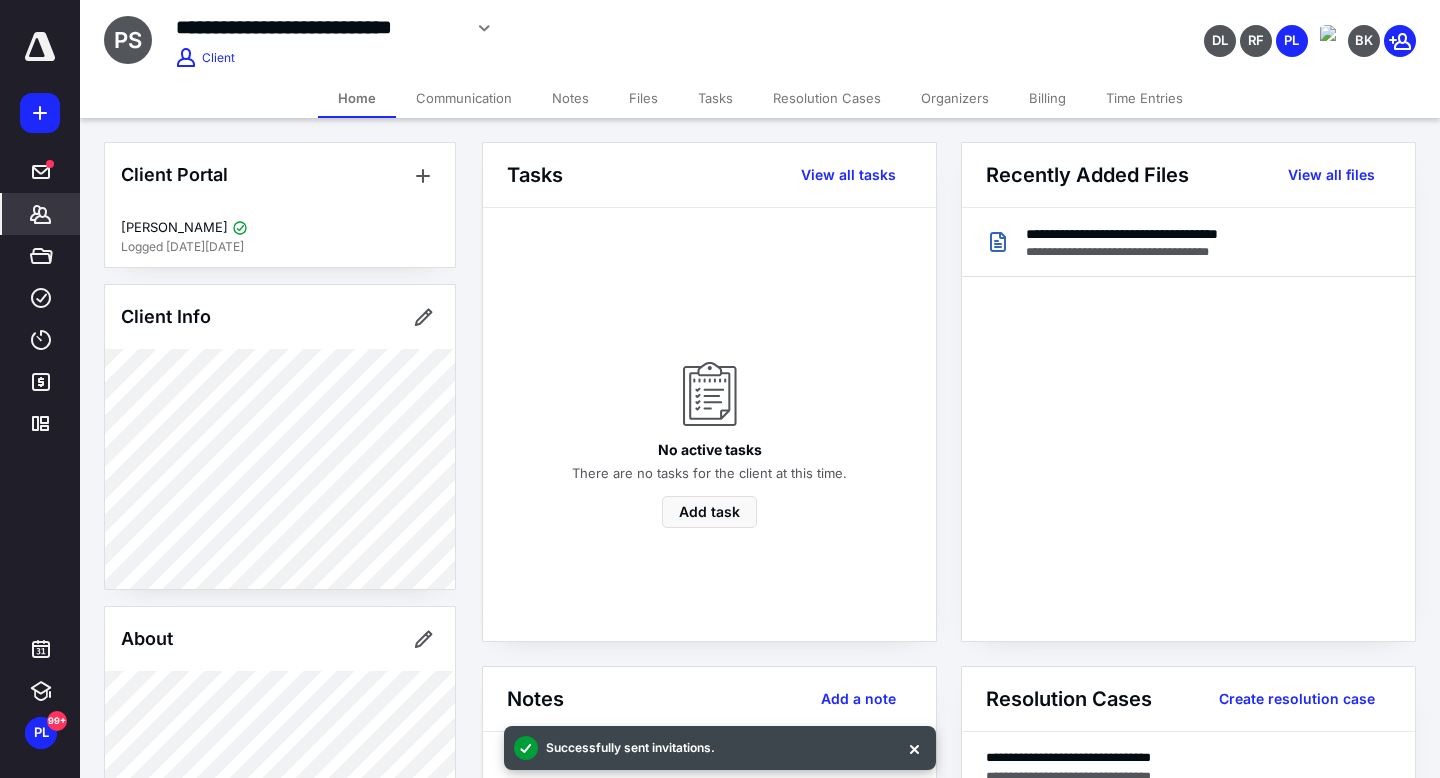 click on "Files" at bounding box center [643, 98] 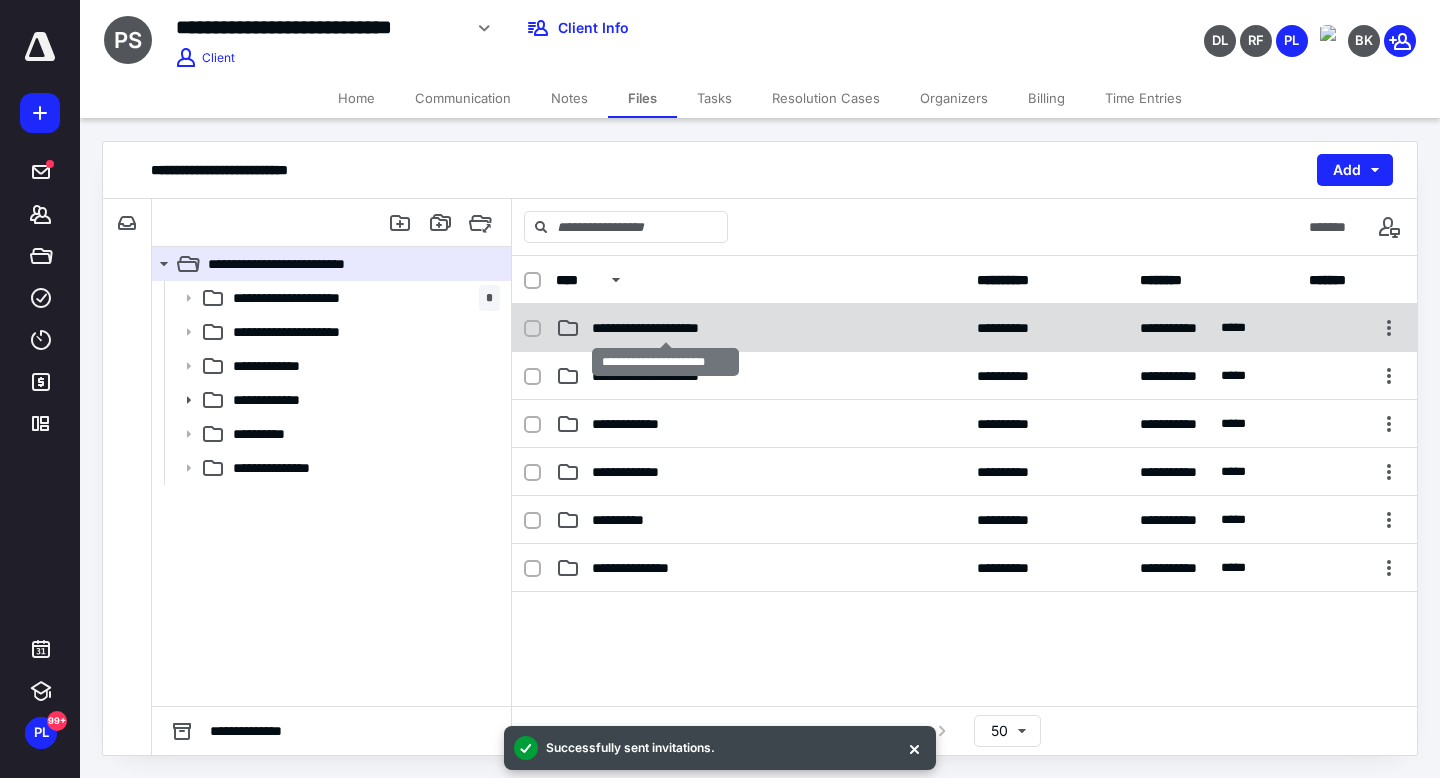 click on "**********" at bounding box center (665, 328) 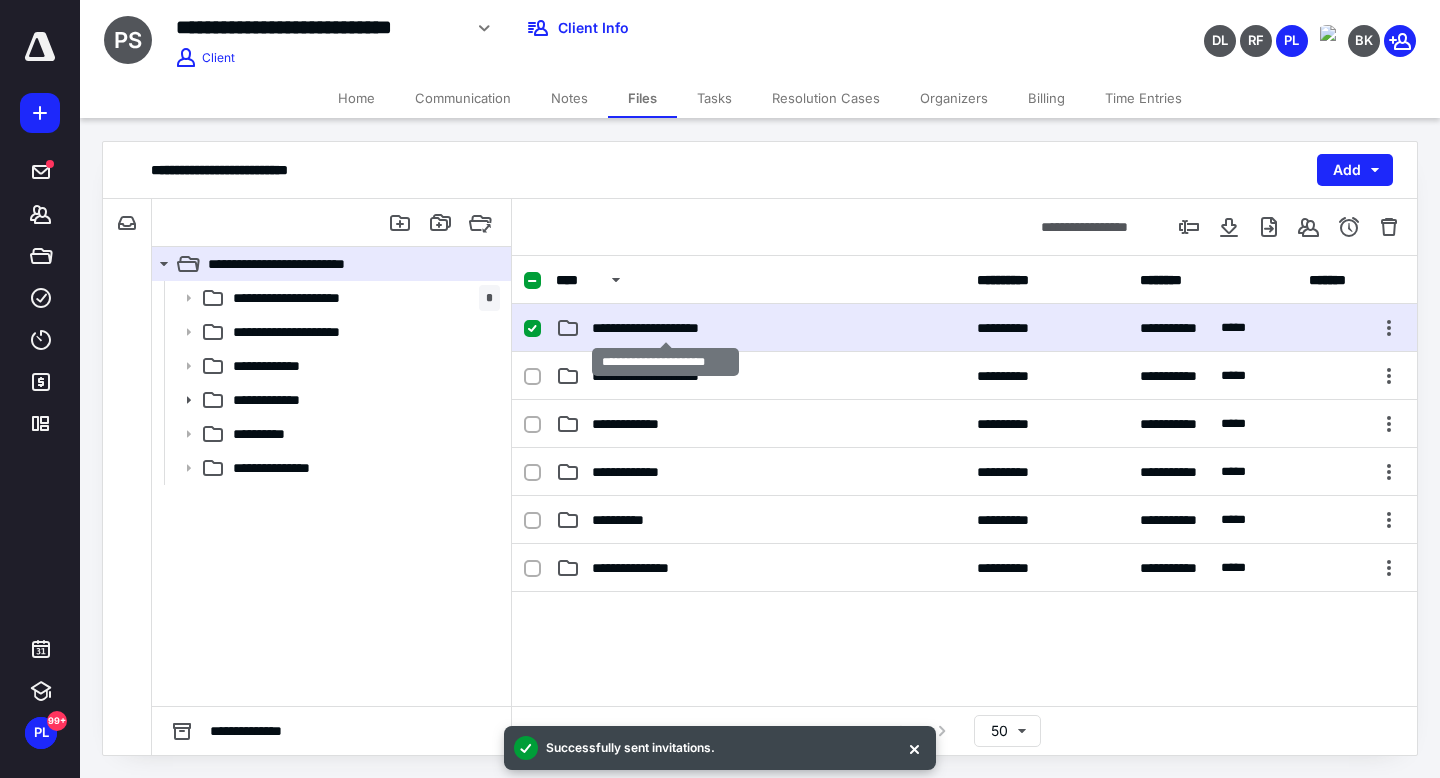 click on "**********" at bounding box center (665, 328) 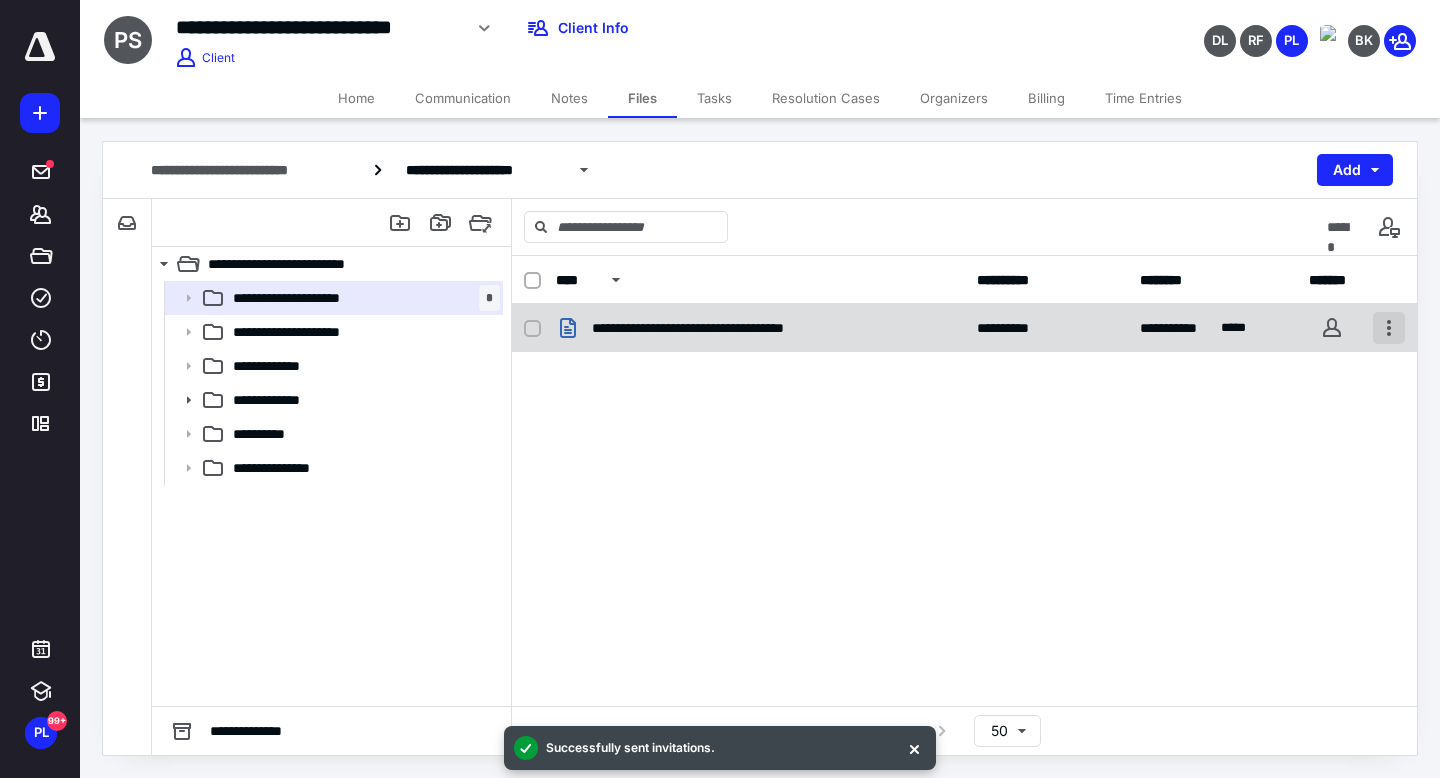 click at bounding box center (1389, 328) 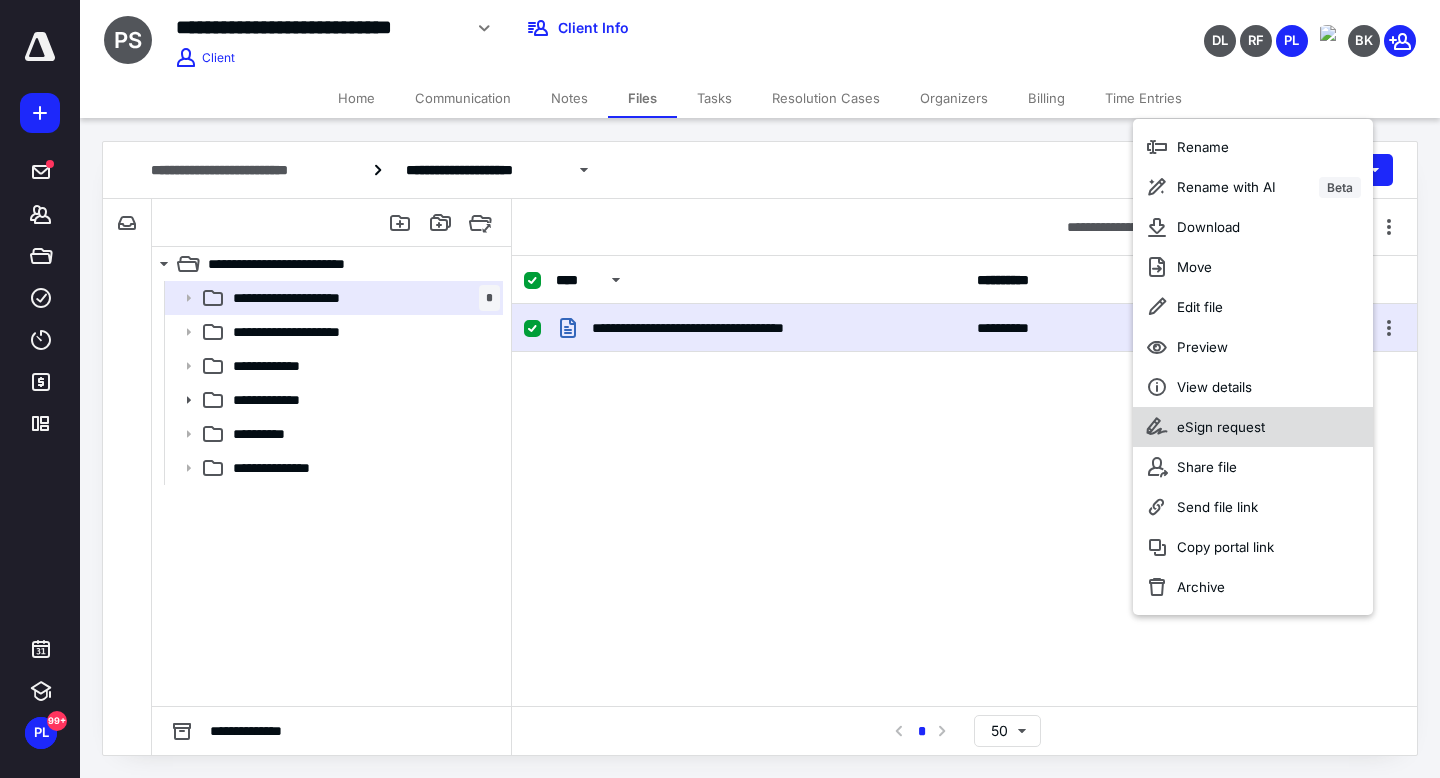 click on "eSign request" at bounding box center [1221, 427] 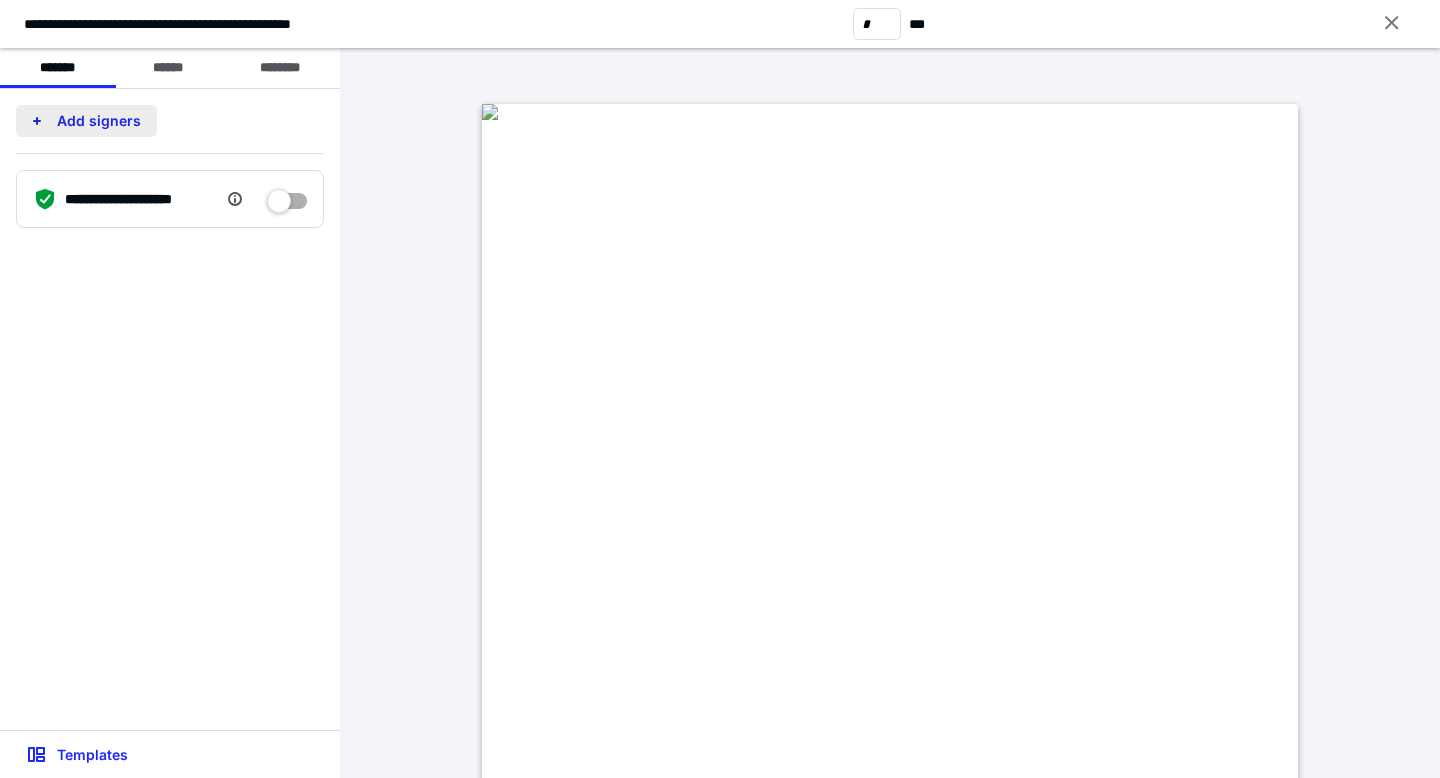 click on "Add signers" at bounding box center [86, 121] 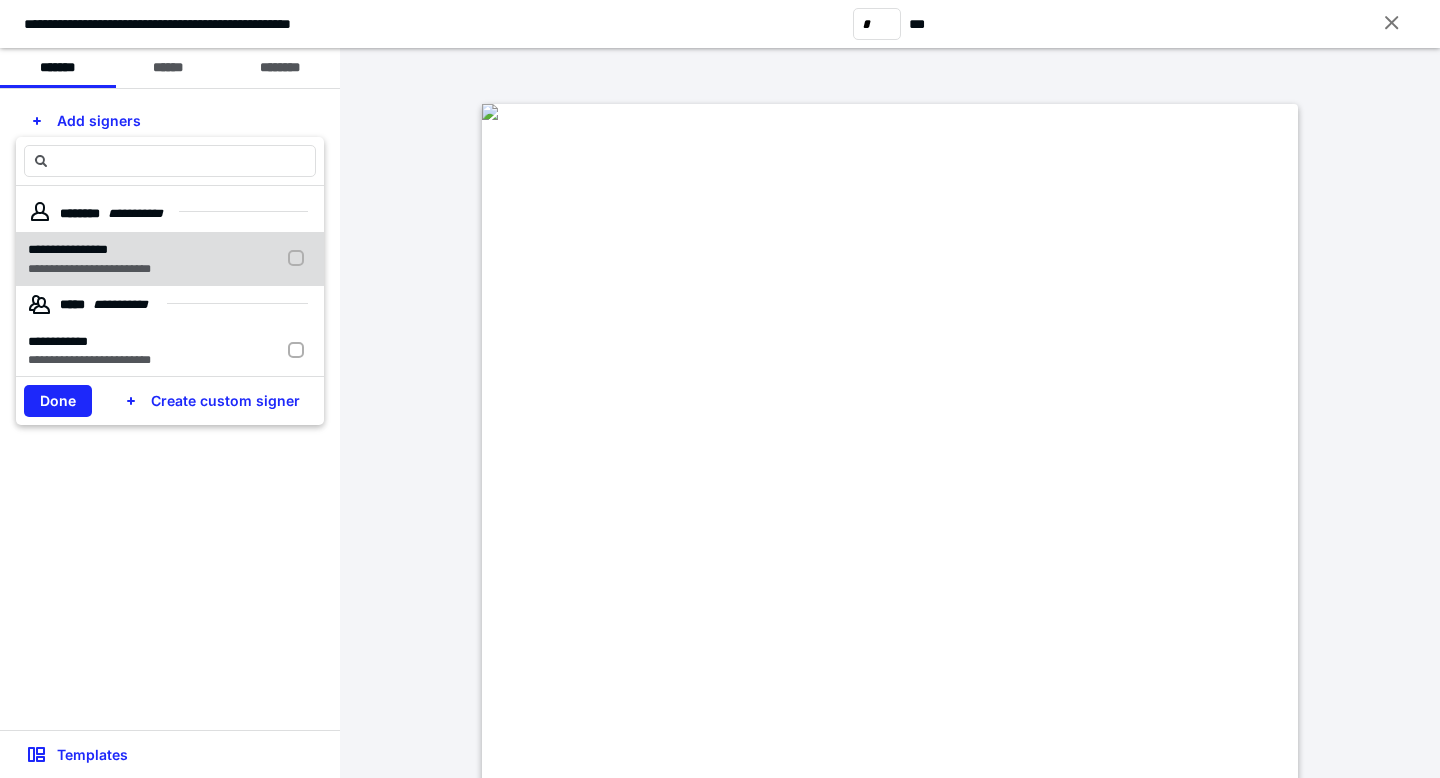 click on "**********" at bounding box center [170, 259] 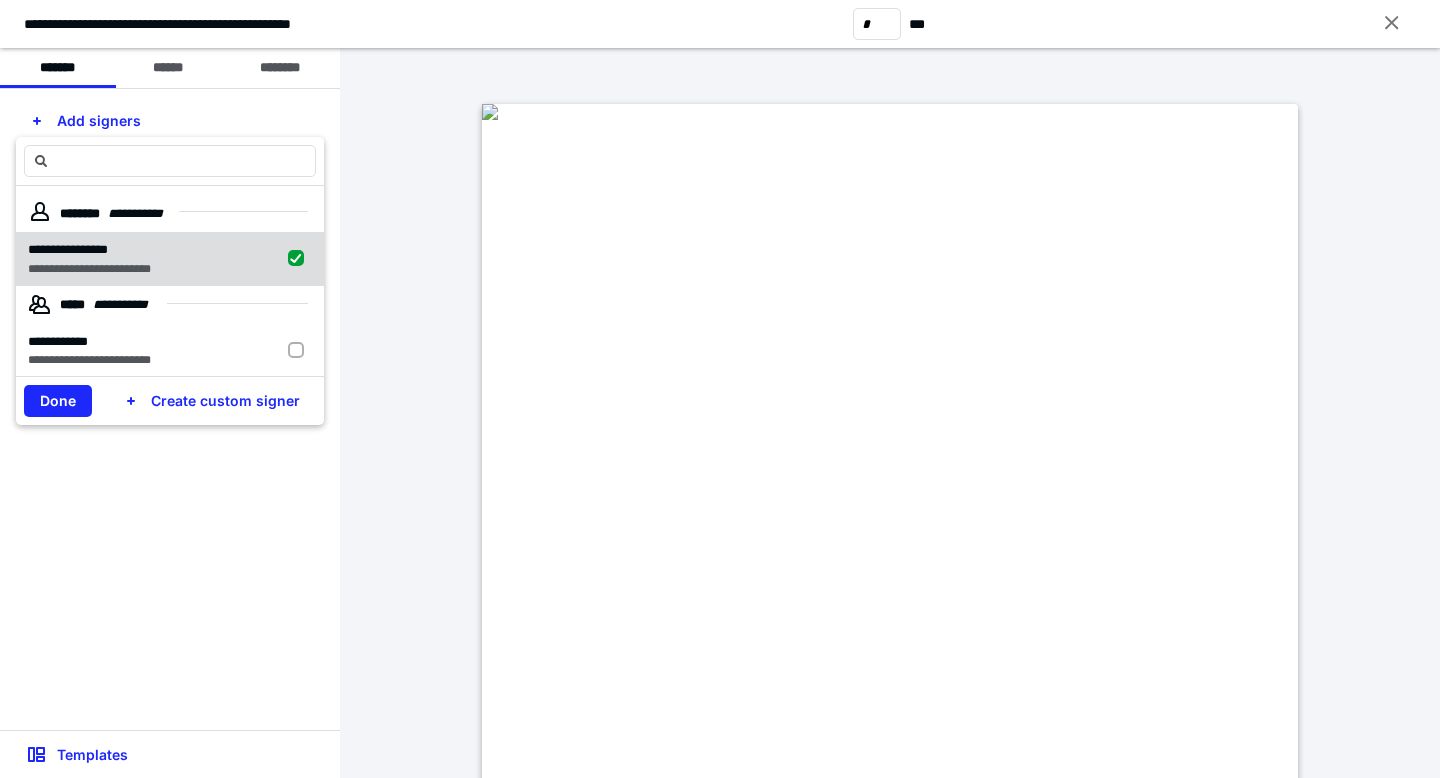 checkbox on "true" 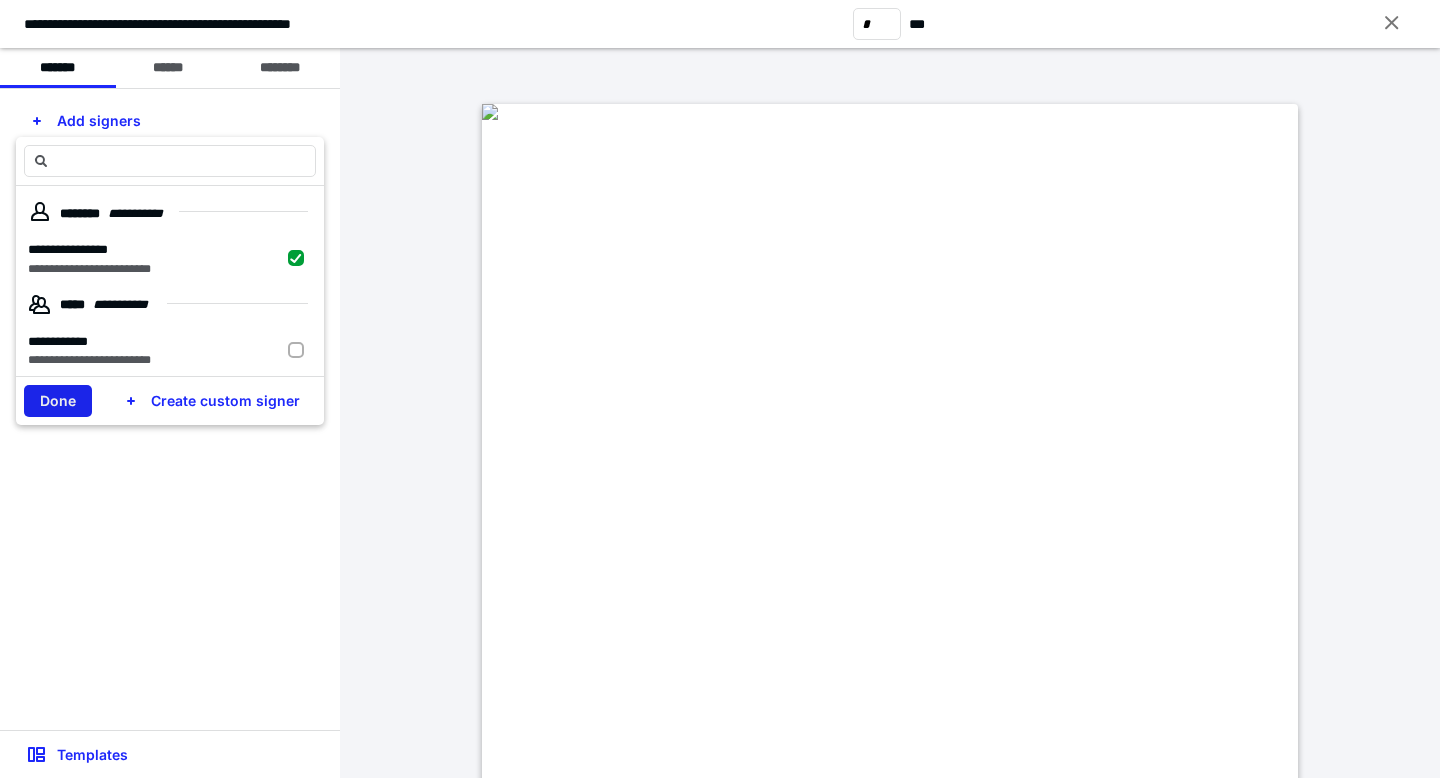 click on "Done" at bounding box center [58, 401] 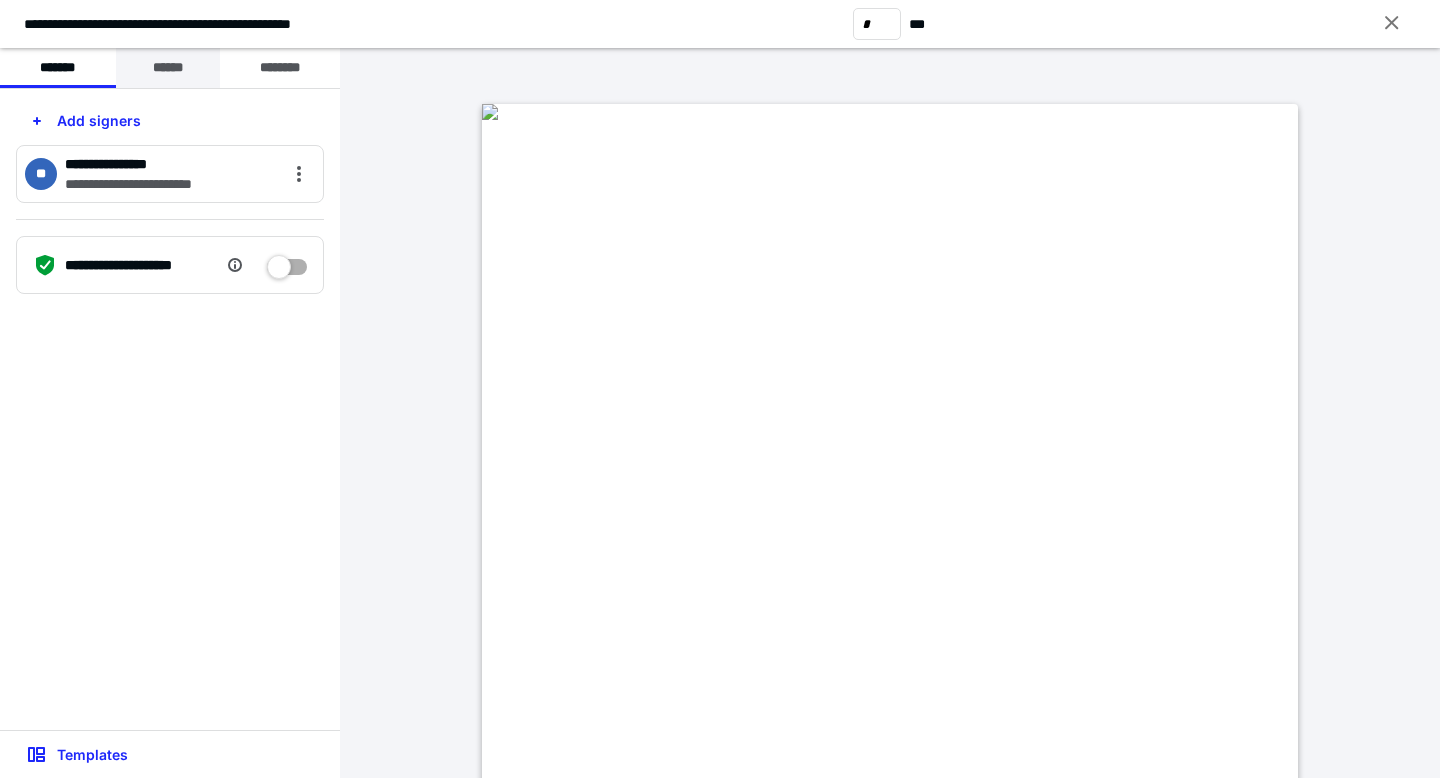 click on "******" at bounding box center (168, 68) 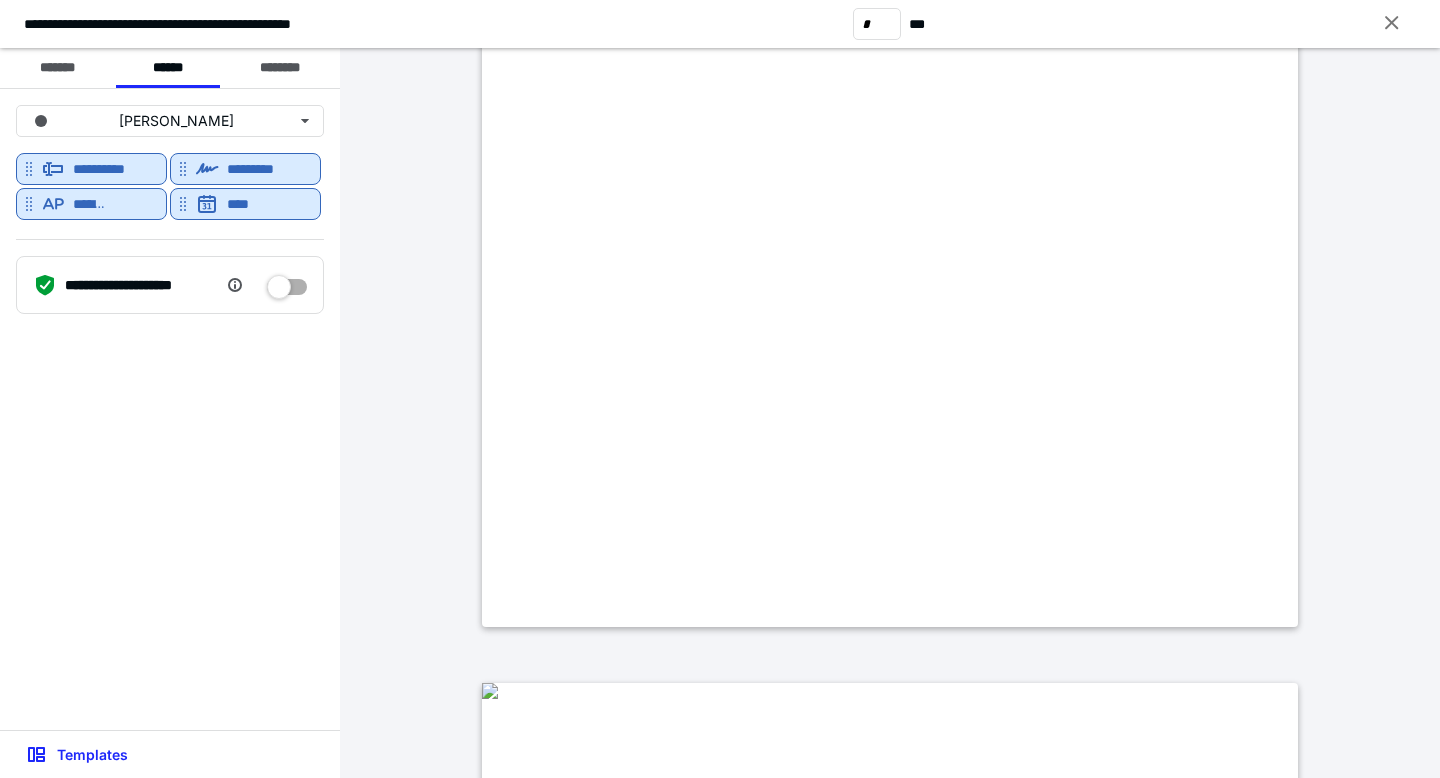 scroll, scrollTop: 340, scrollLeft: 0, axis: vertical 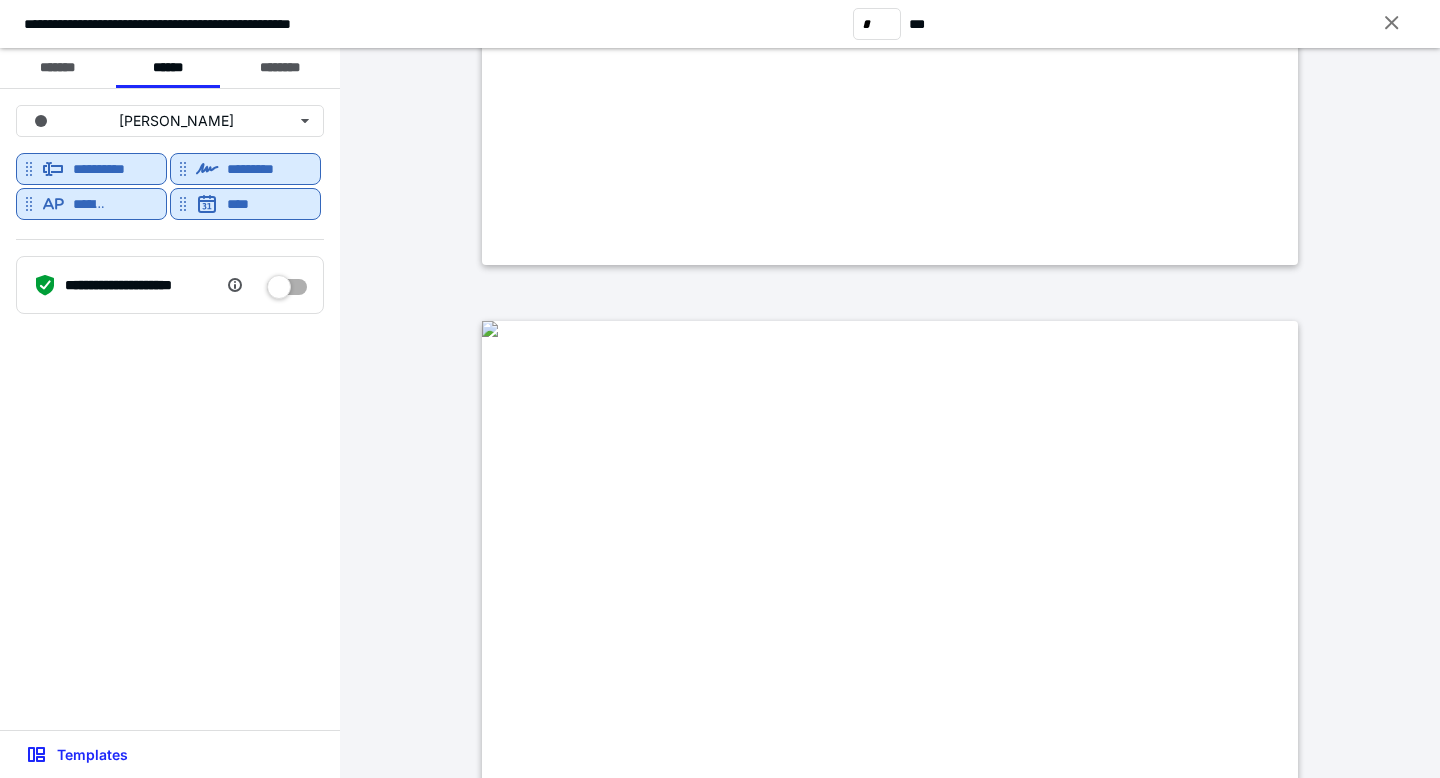 type on "*" 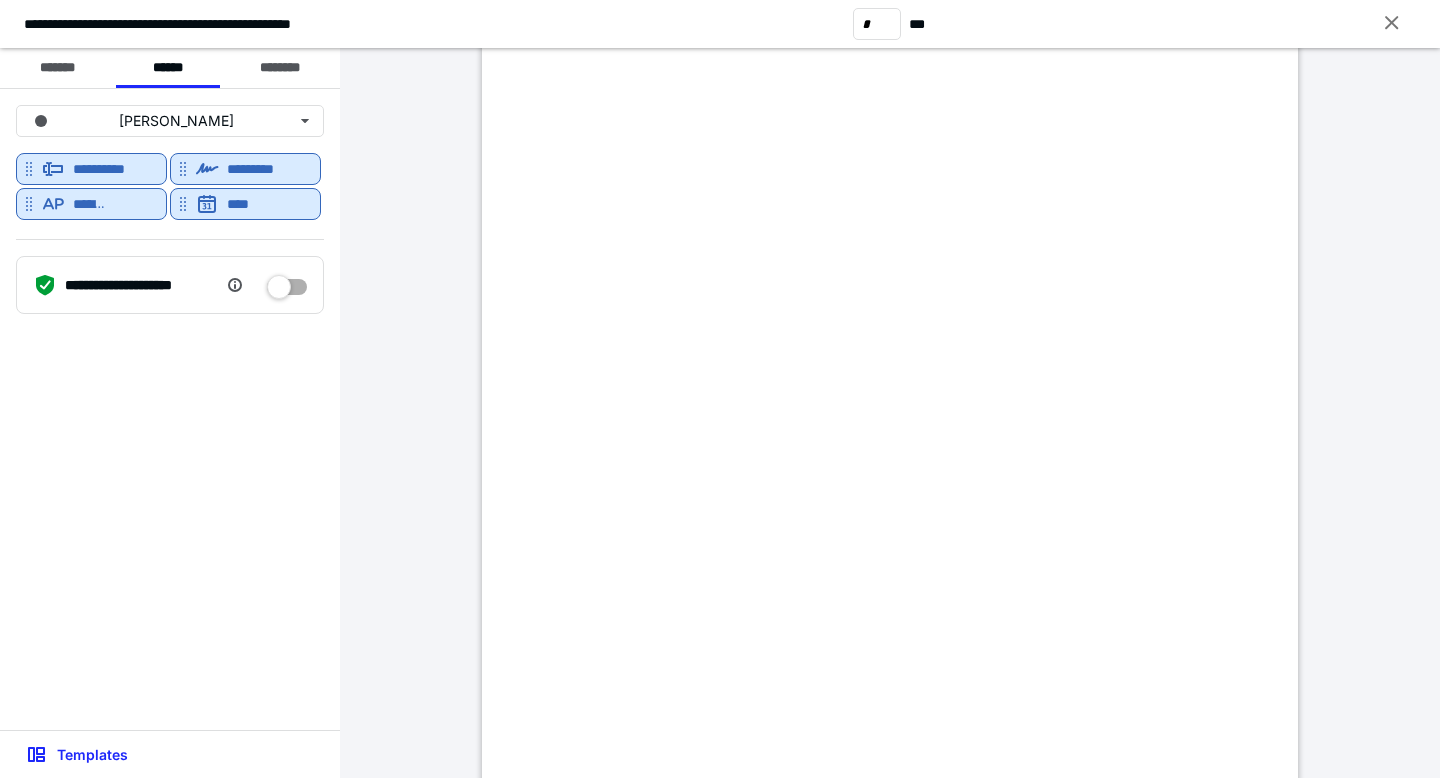 scroll, scrollTop: 3457, scrollLeft: 0, axis: vertical 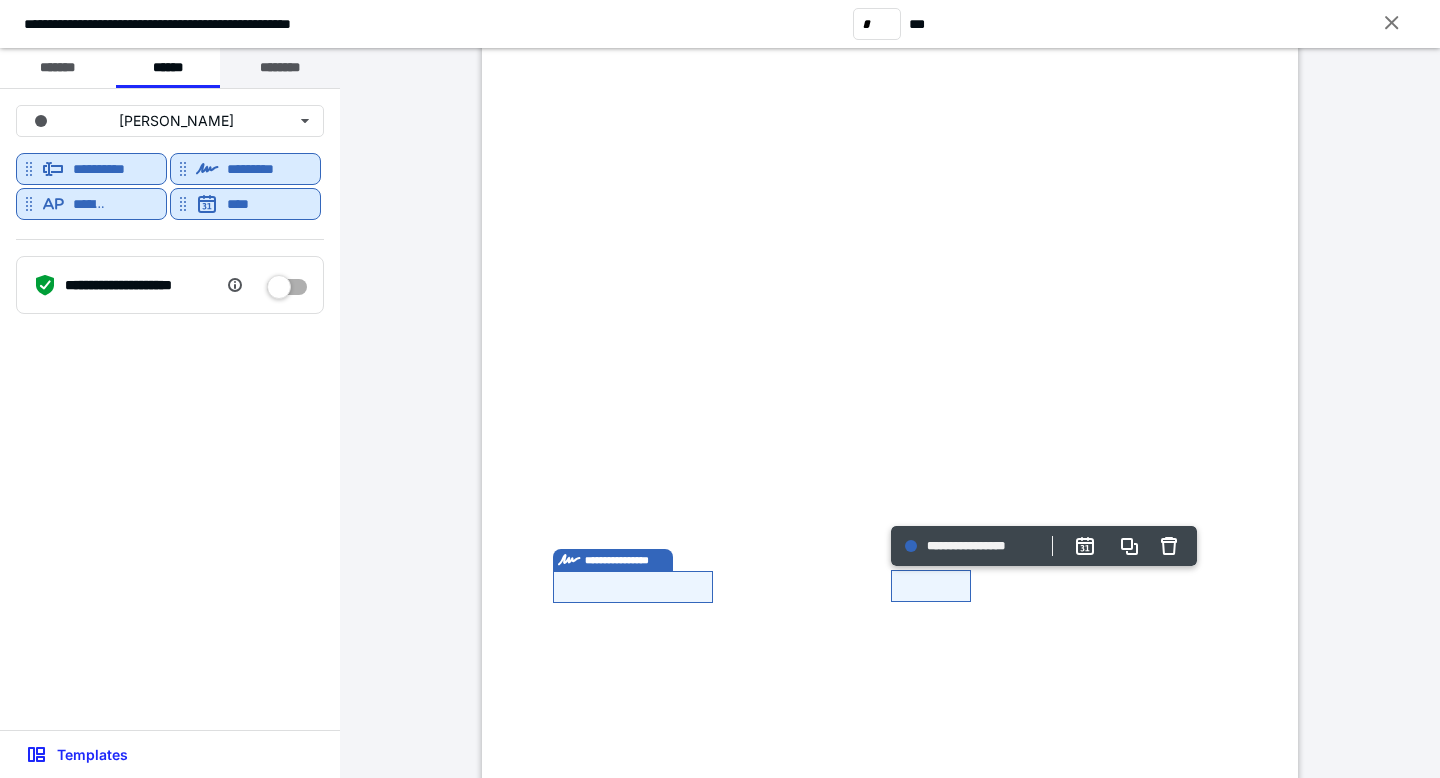 click on "********" at bounding box center (280, 68) 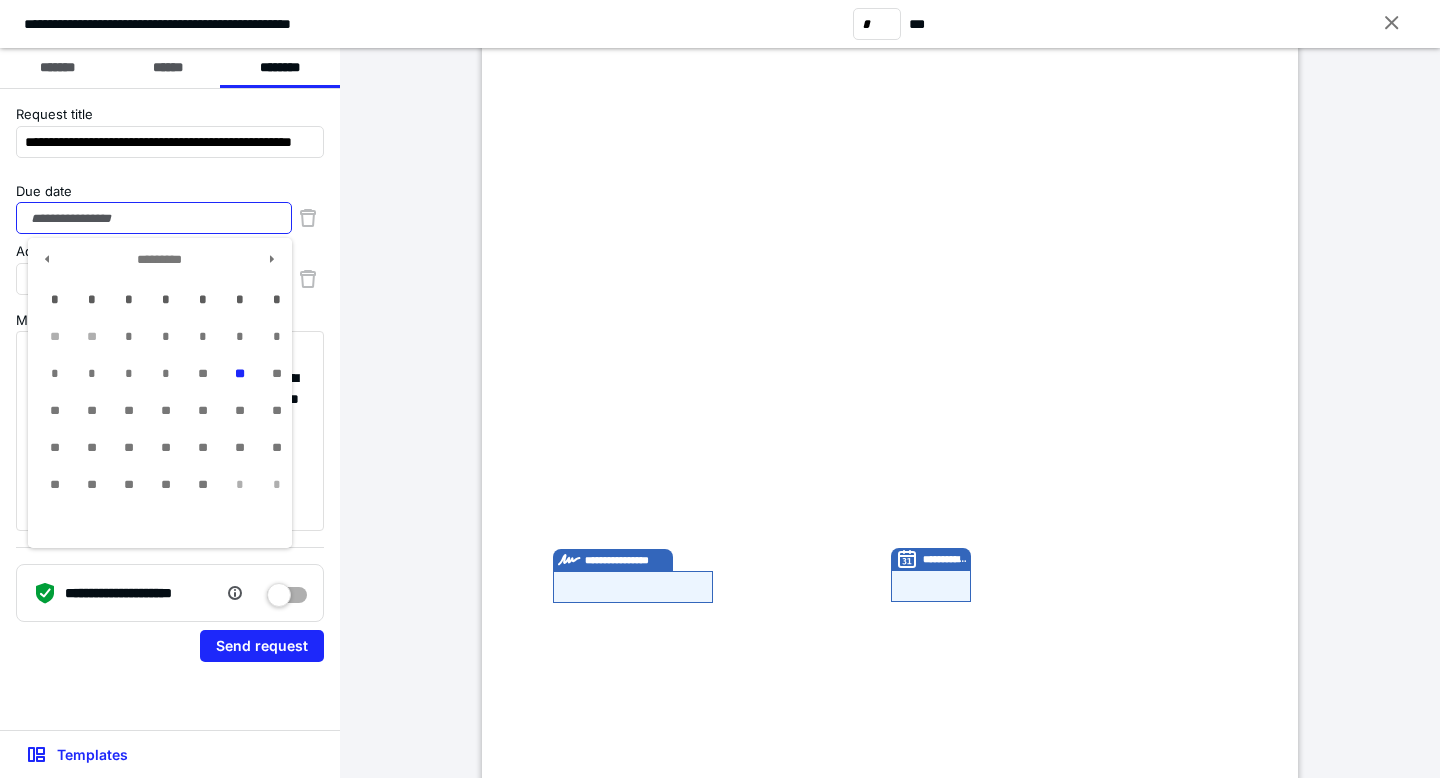 click on "Due date" at bounding box center [154, 218] 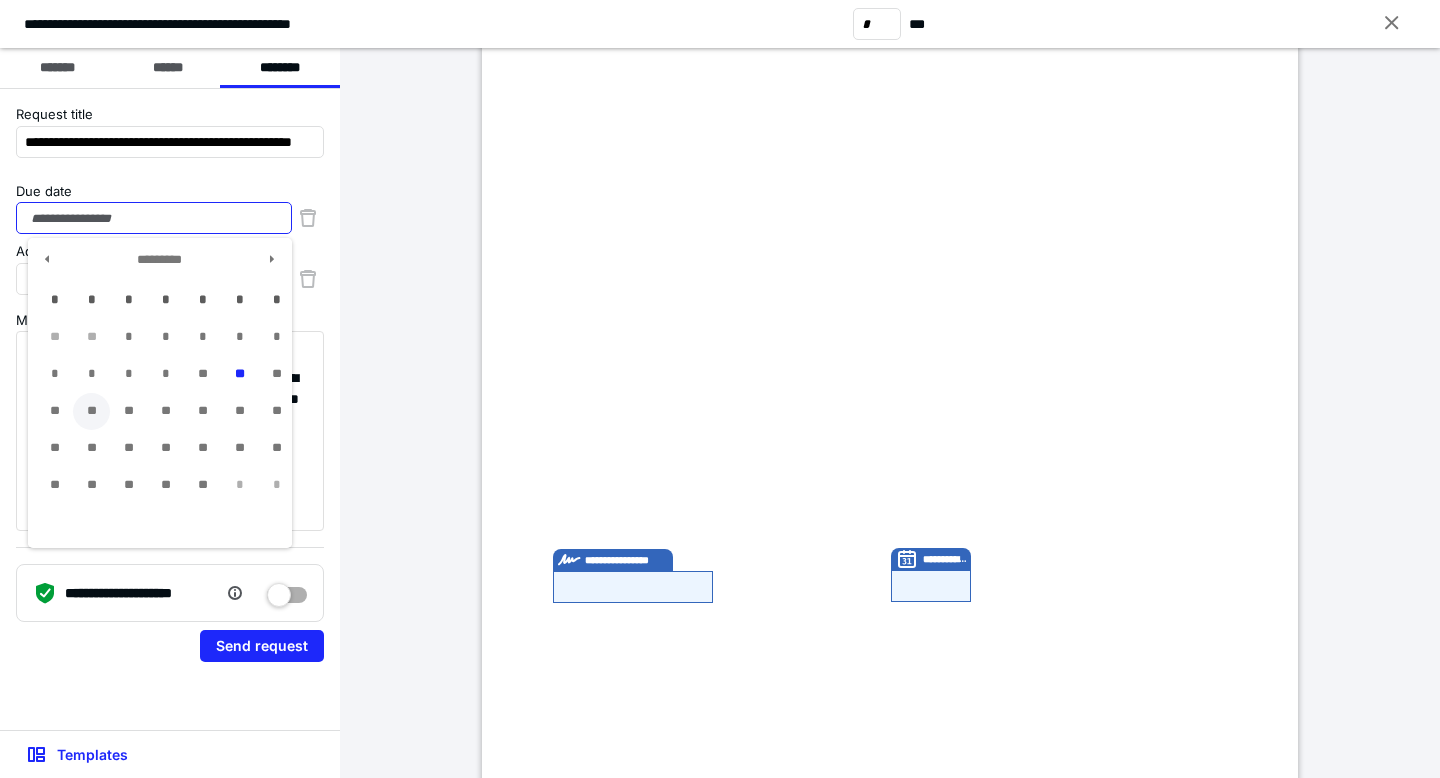 click on "**" at bounding box center [91, 411] 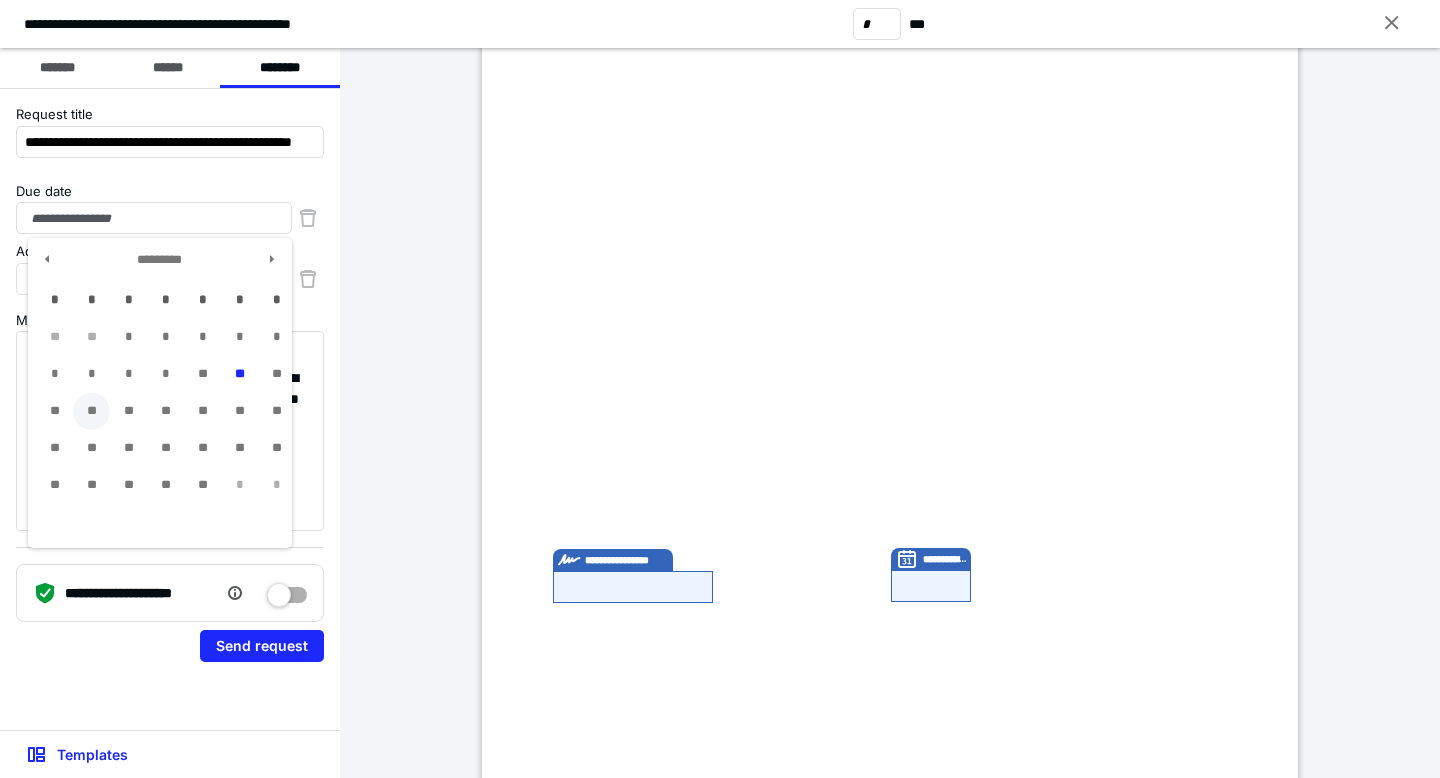 type on "**********" 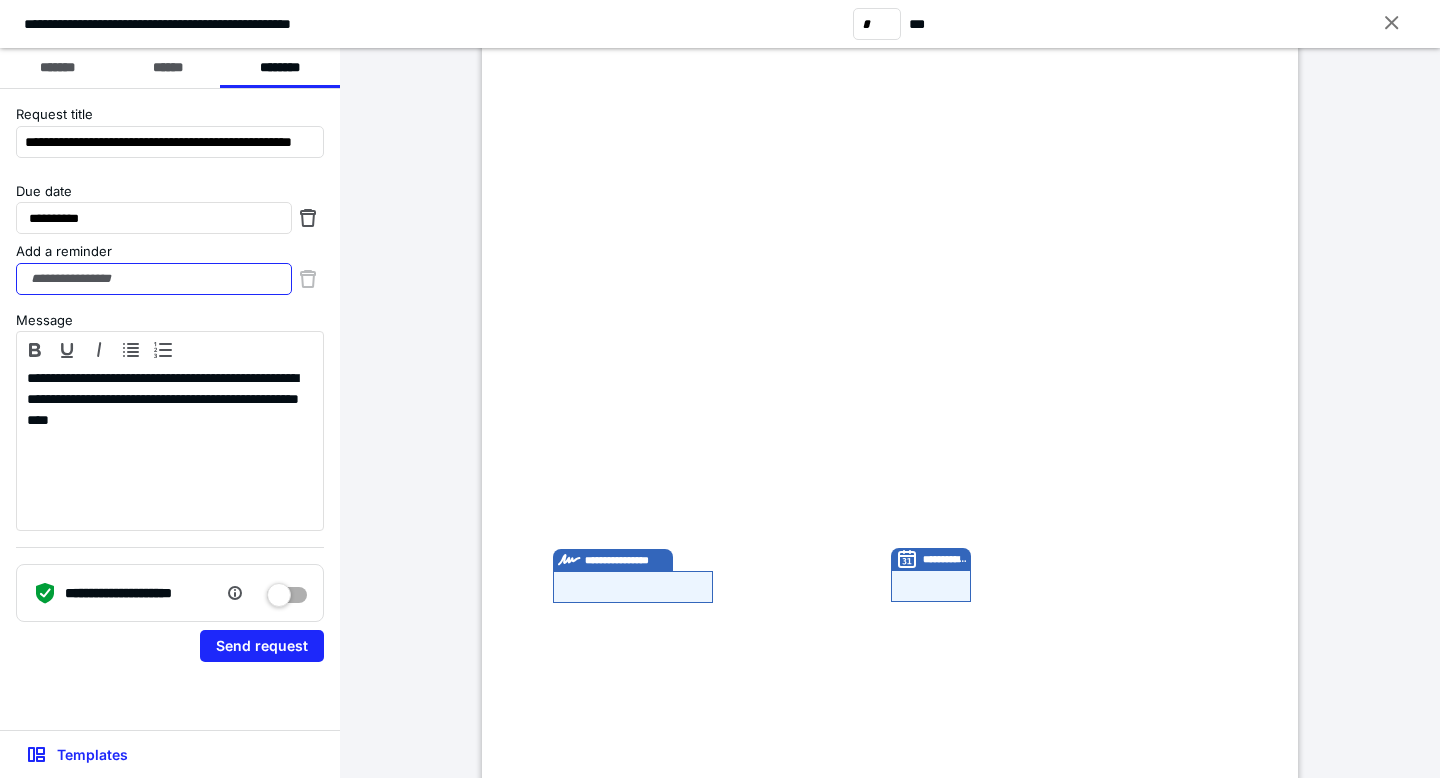 click on "Add a reminder" at bounding box center [154, 279] 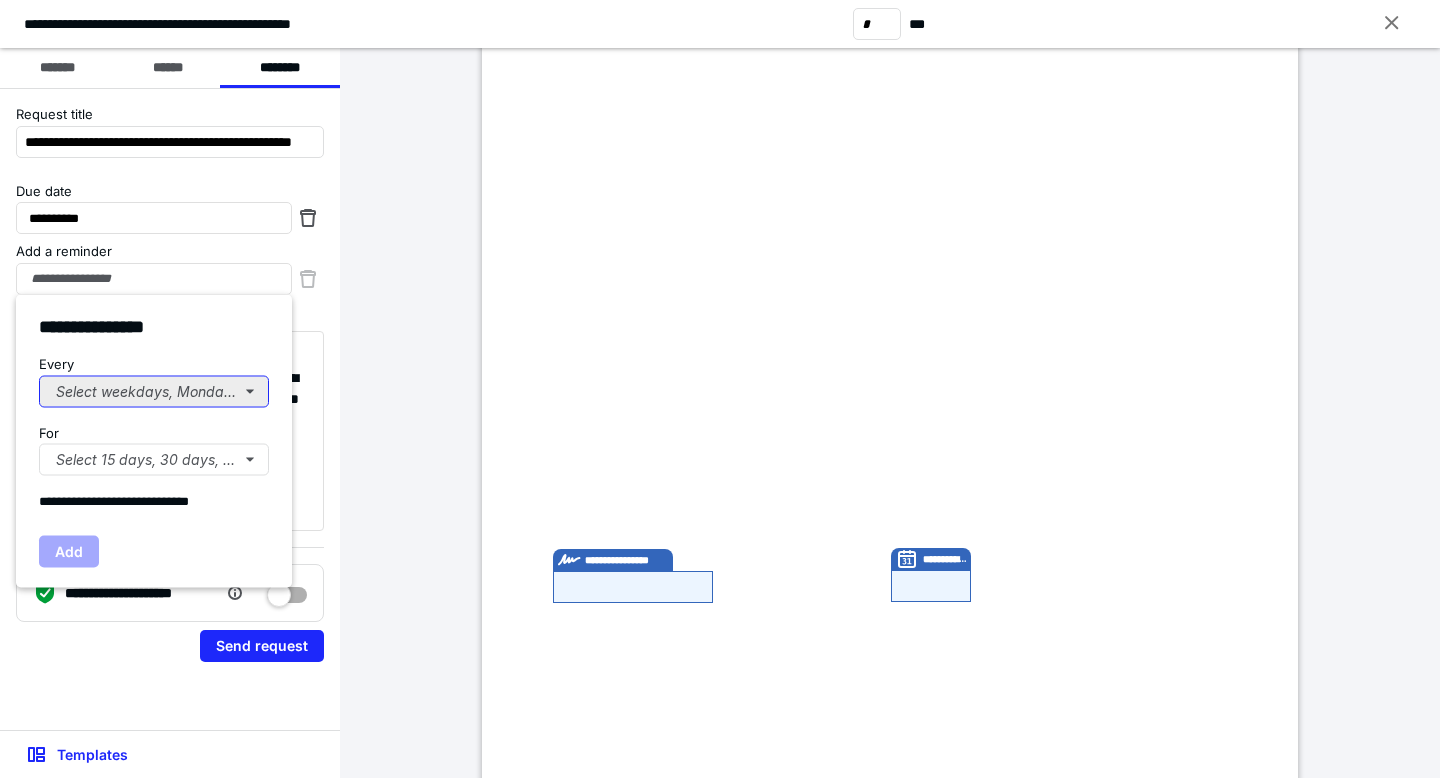 click on "Select weekdays, Mondays, or Tues..." at bounding box center [154, 391] 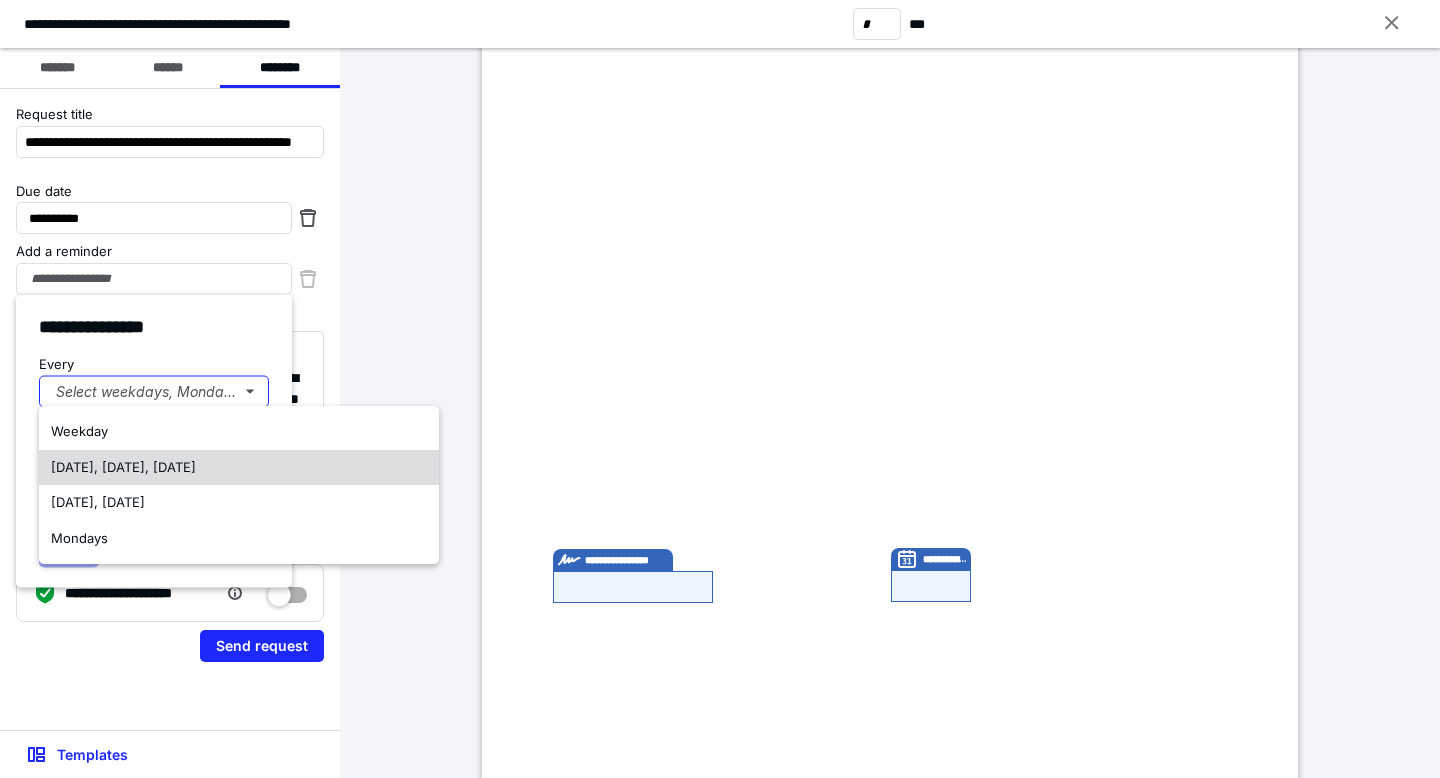 click on "Monday, Wednesday, Friday" at bounding box center [123, 467] 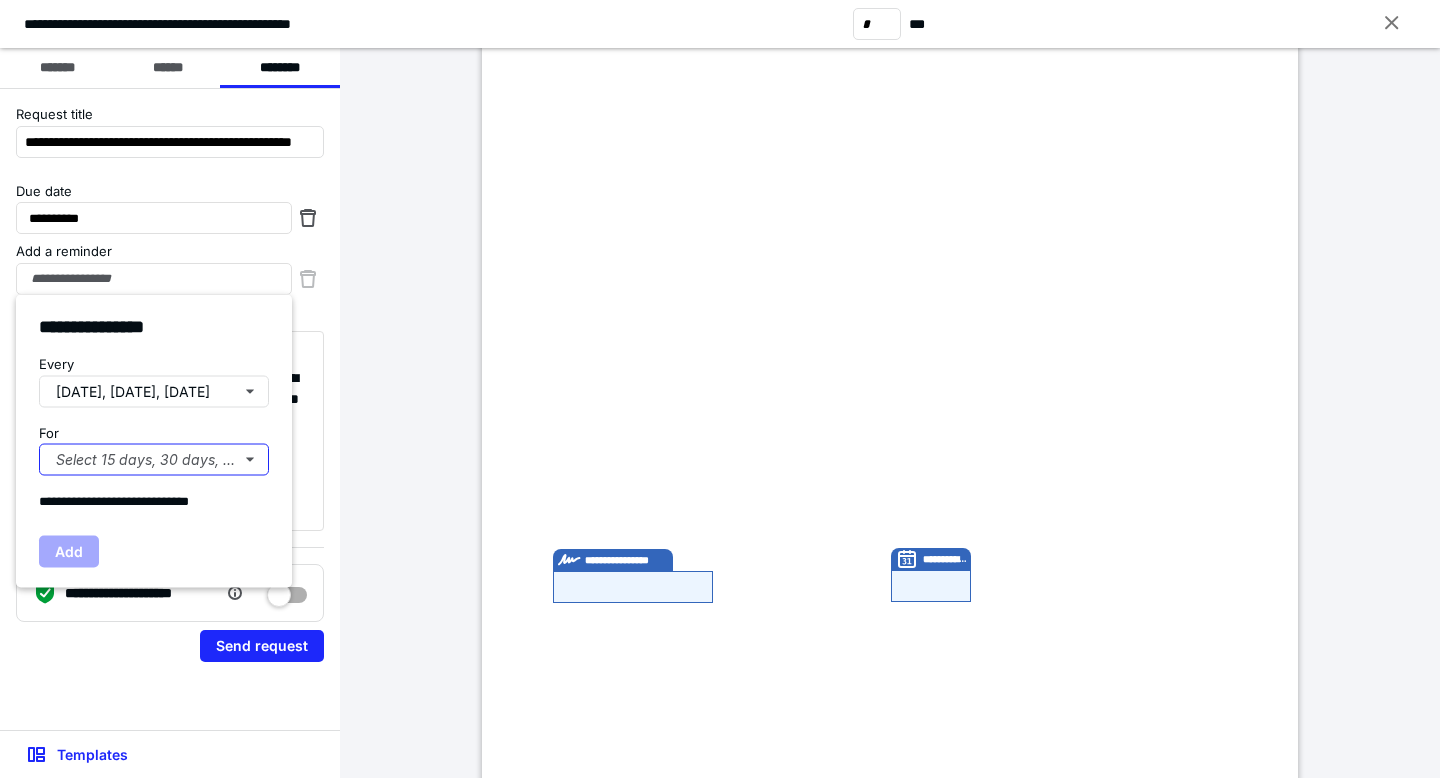 click on "Select 15 days, 30 days, or 45 days..." at bounding box center (154, 460) 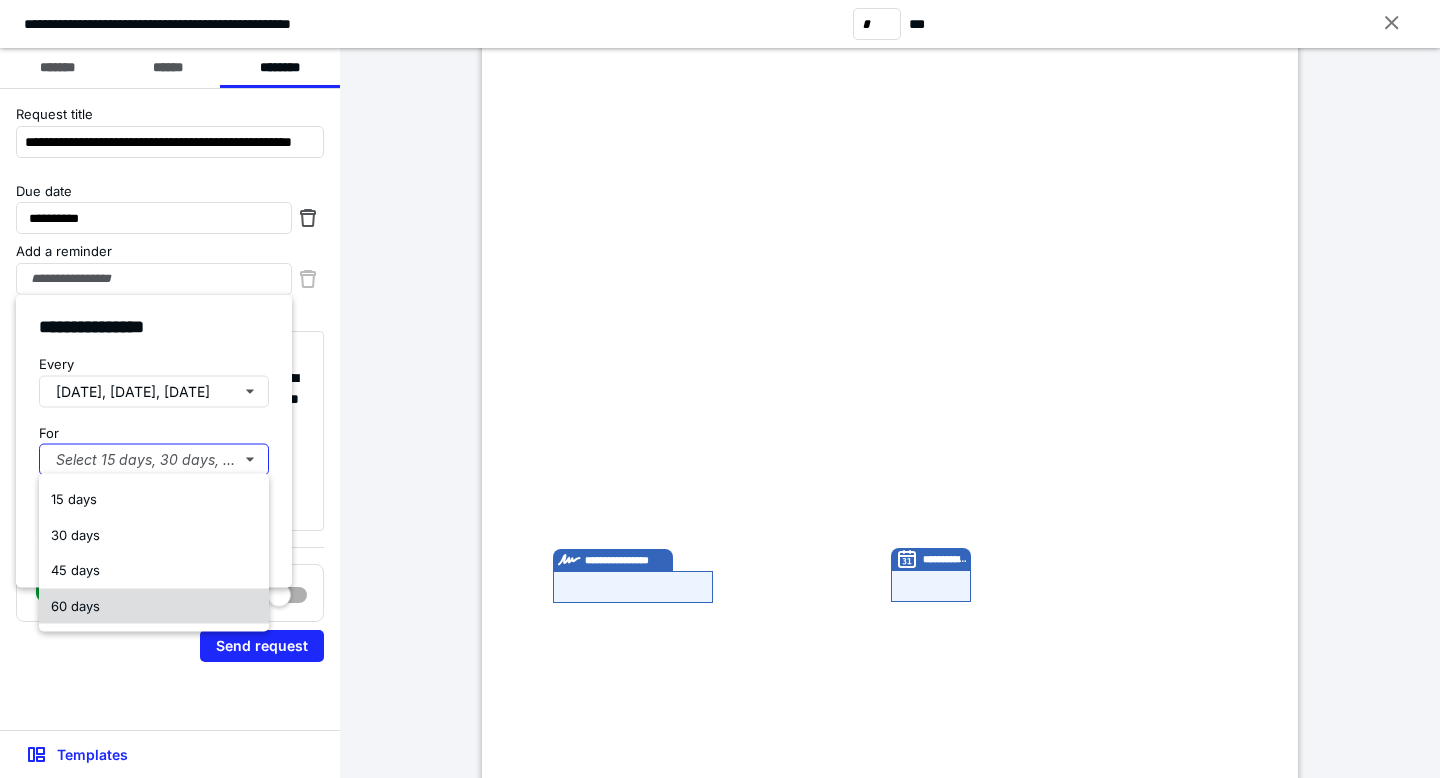 click on "60 days" at bounding box center [154, 606] 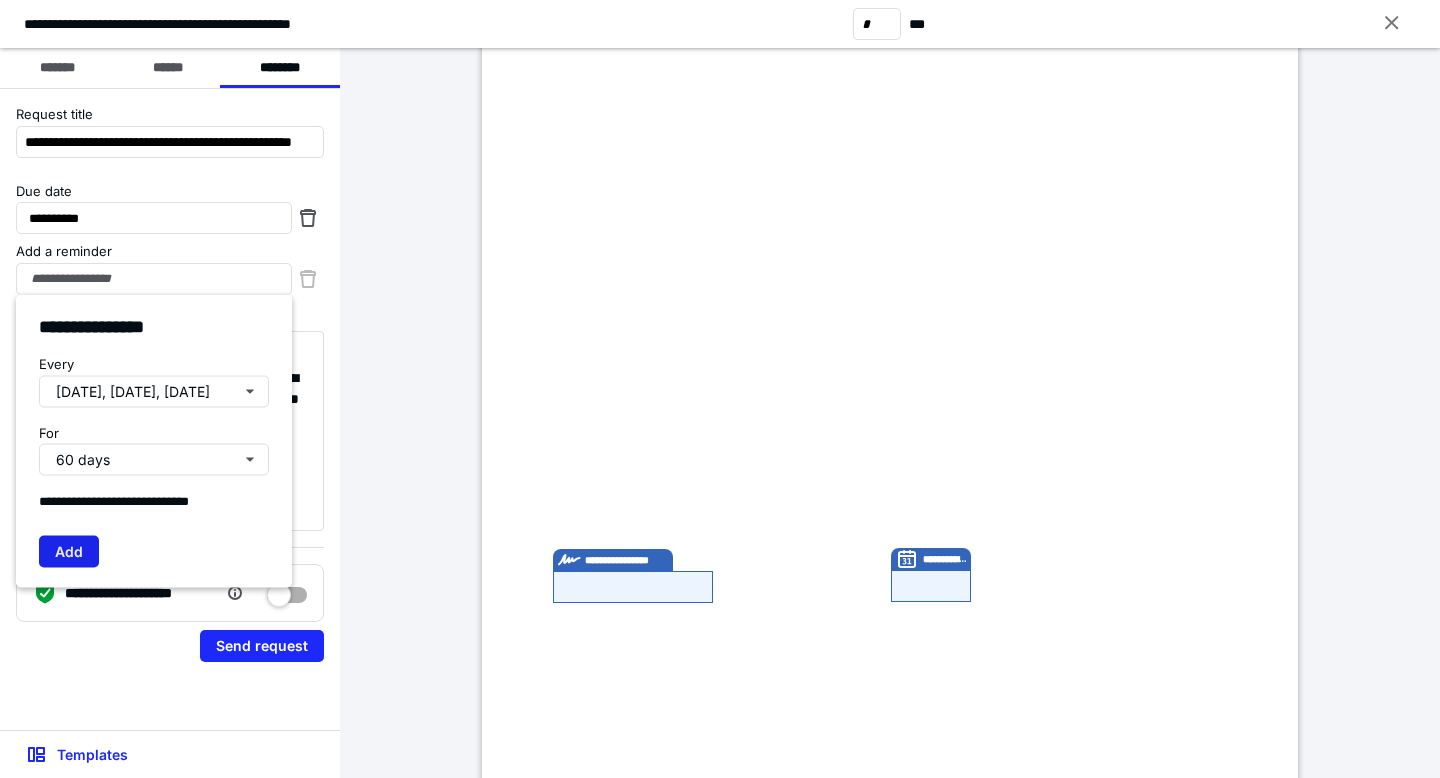 click on "Add" at bounding box center (69, 551) 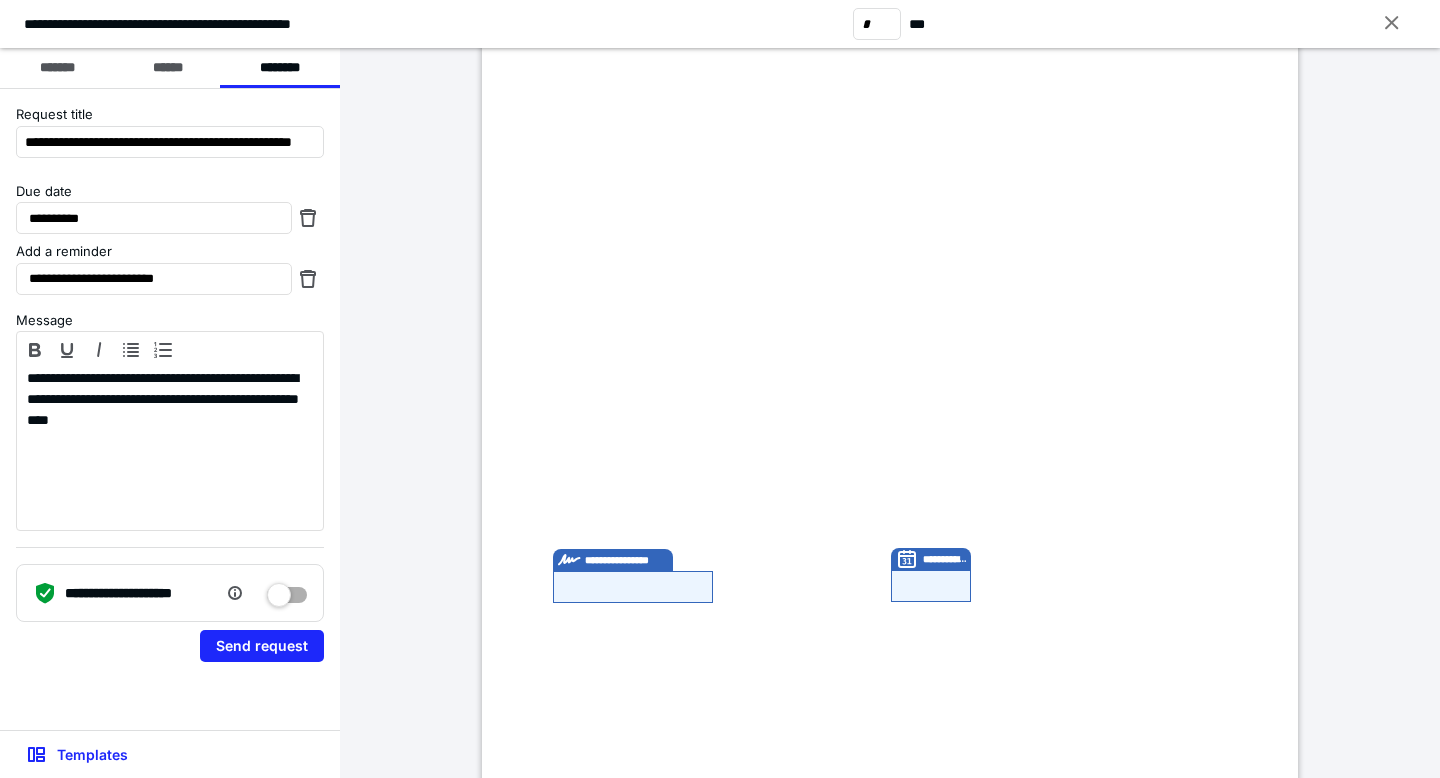 click on "Send request" at bounding box center (170, 650) 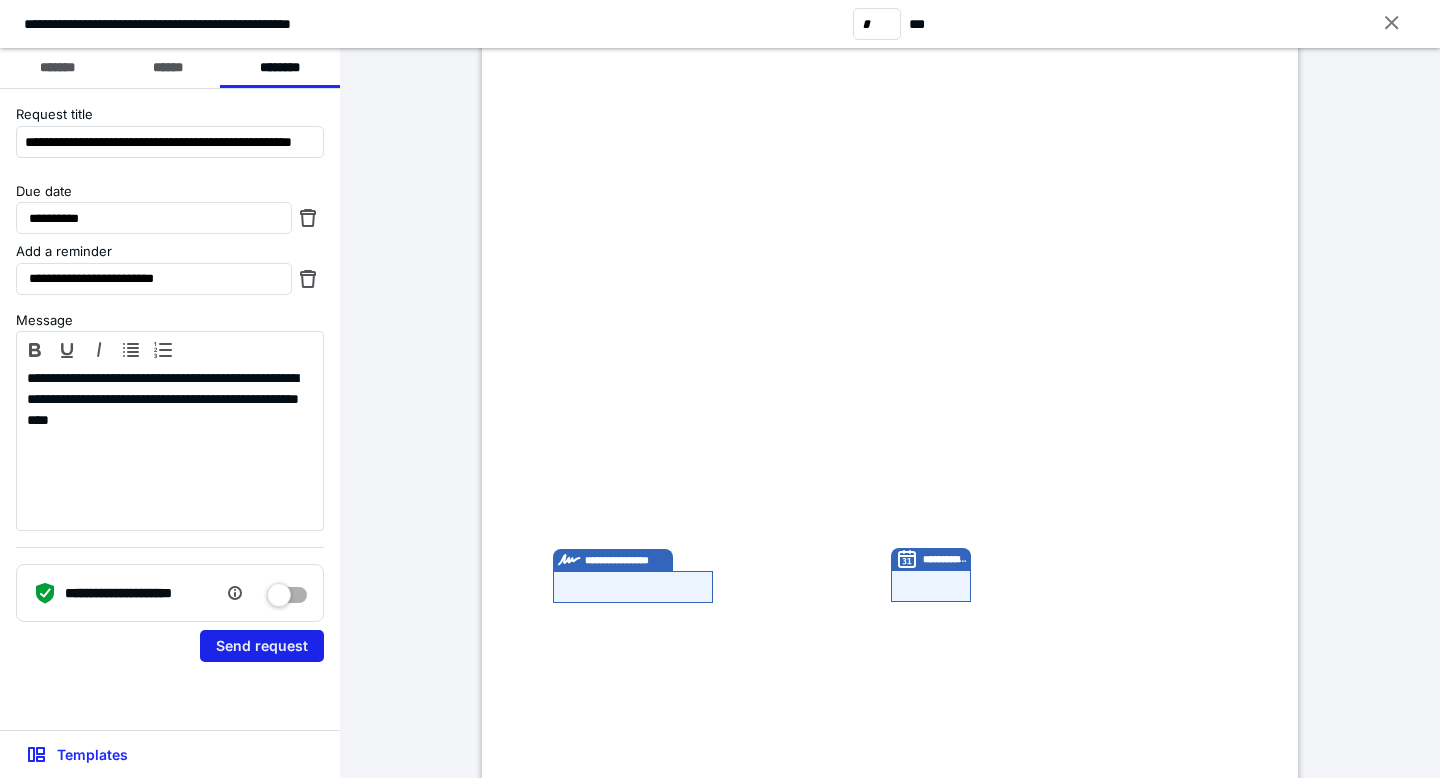 click on "Send request" at bounding box center [262, 646] 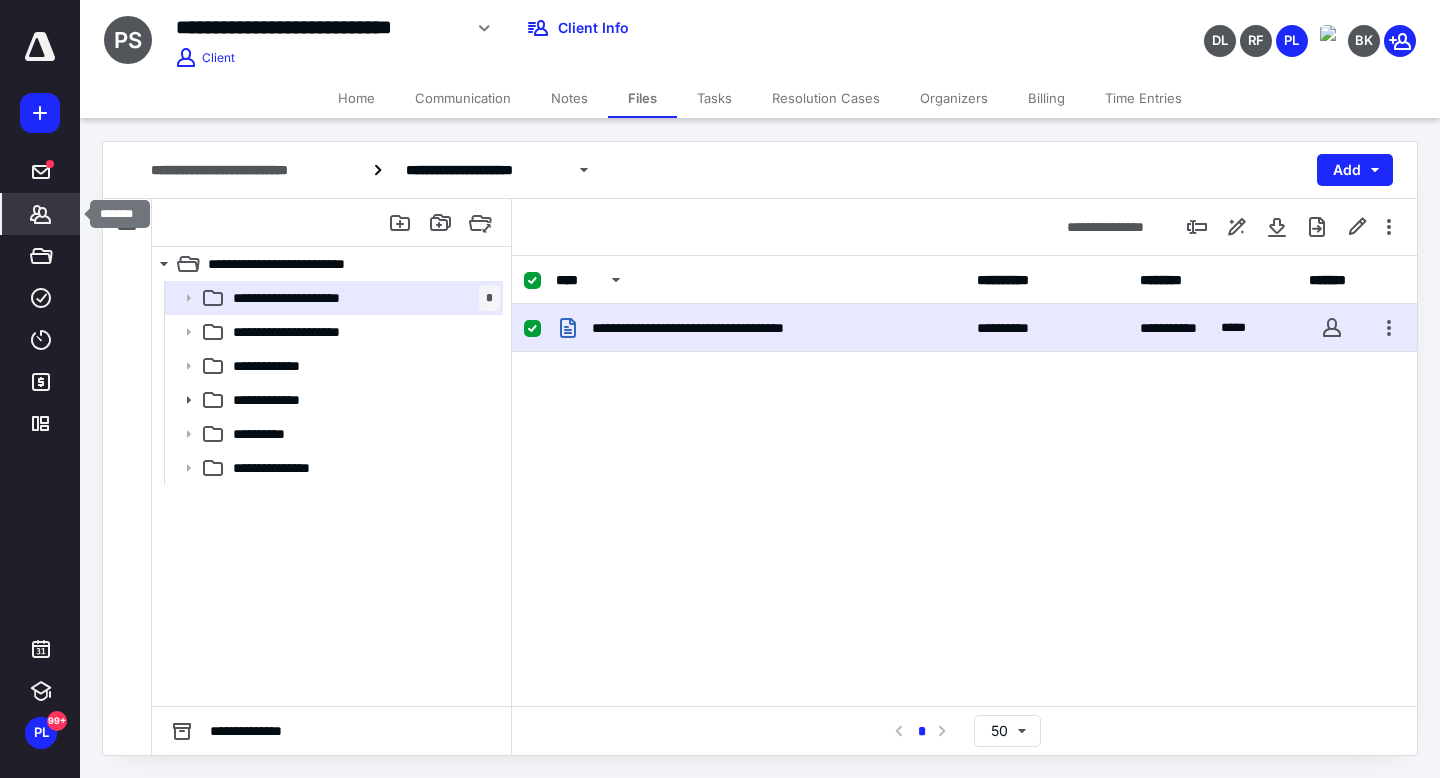 click on "Clients" at bounding box center (41, 214) 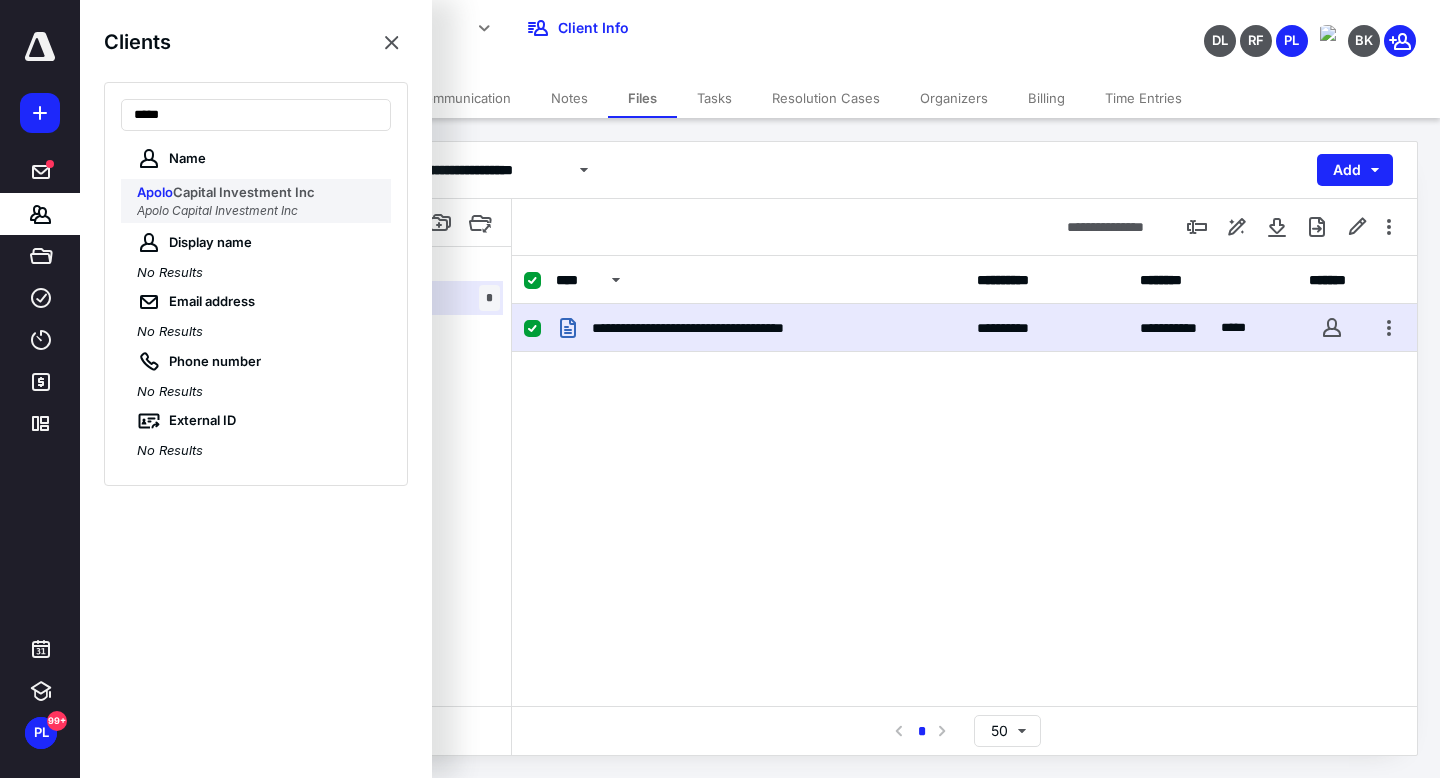 type on "*****" 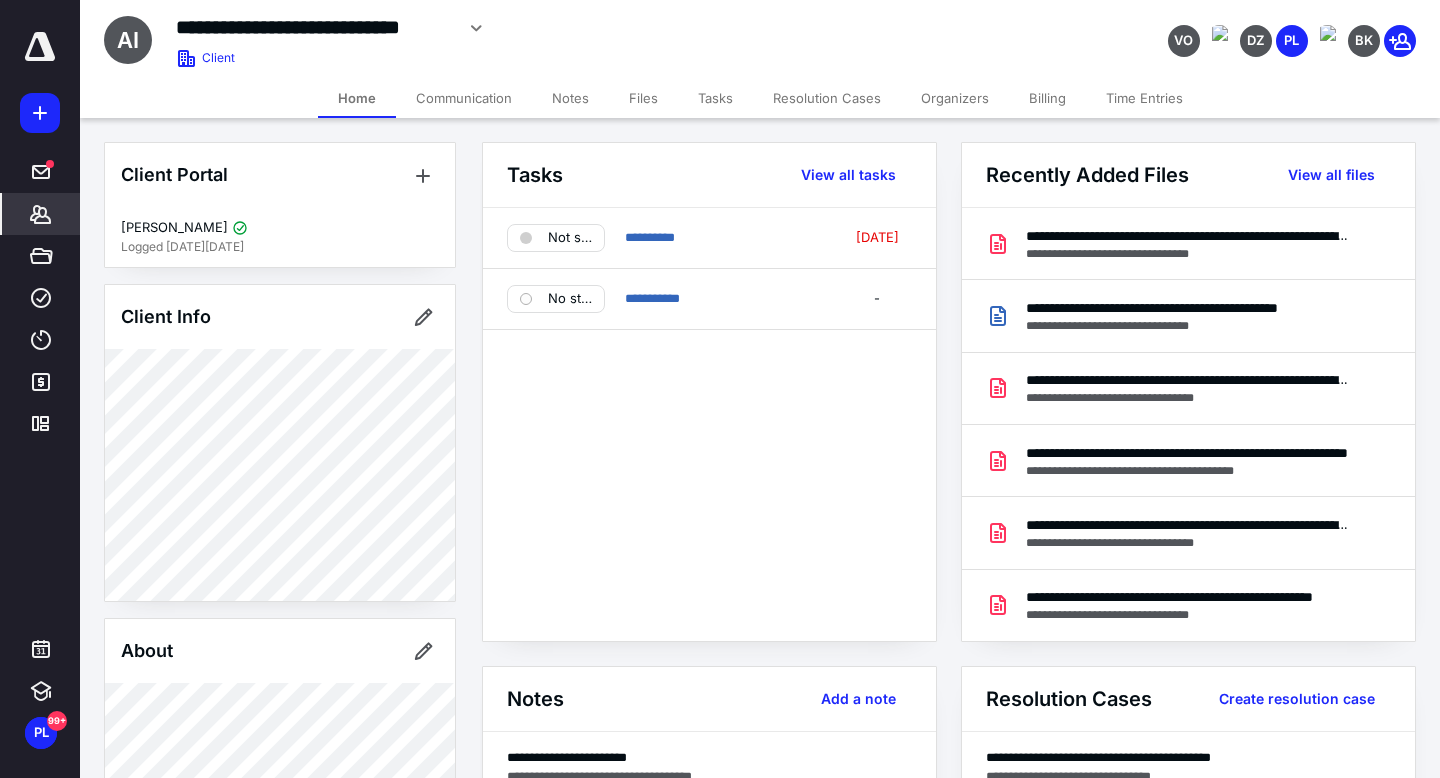 click on "Files" at bounding box center [643, 98] 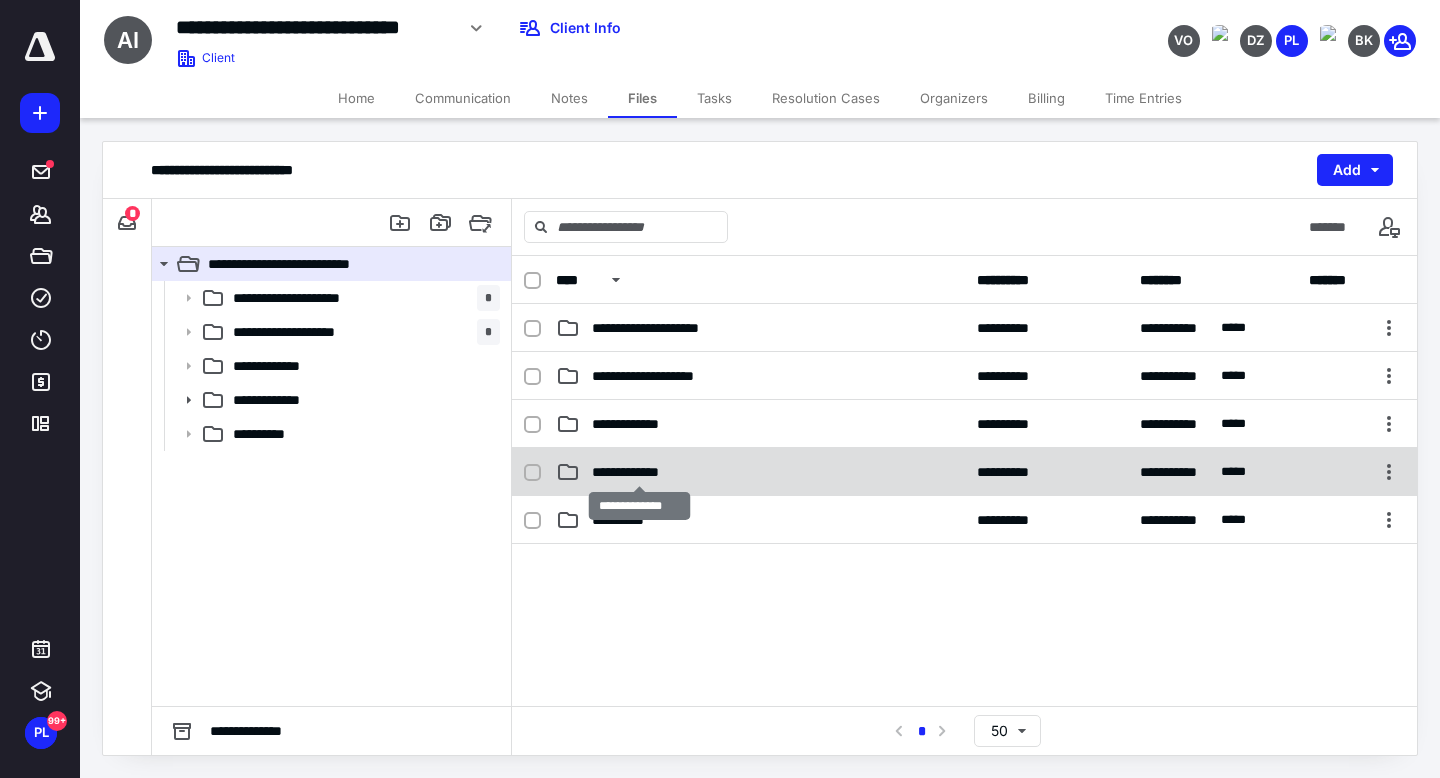 click on "**********" at bounding box center [639, 472] 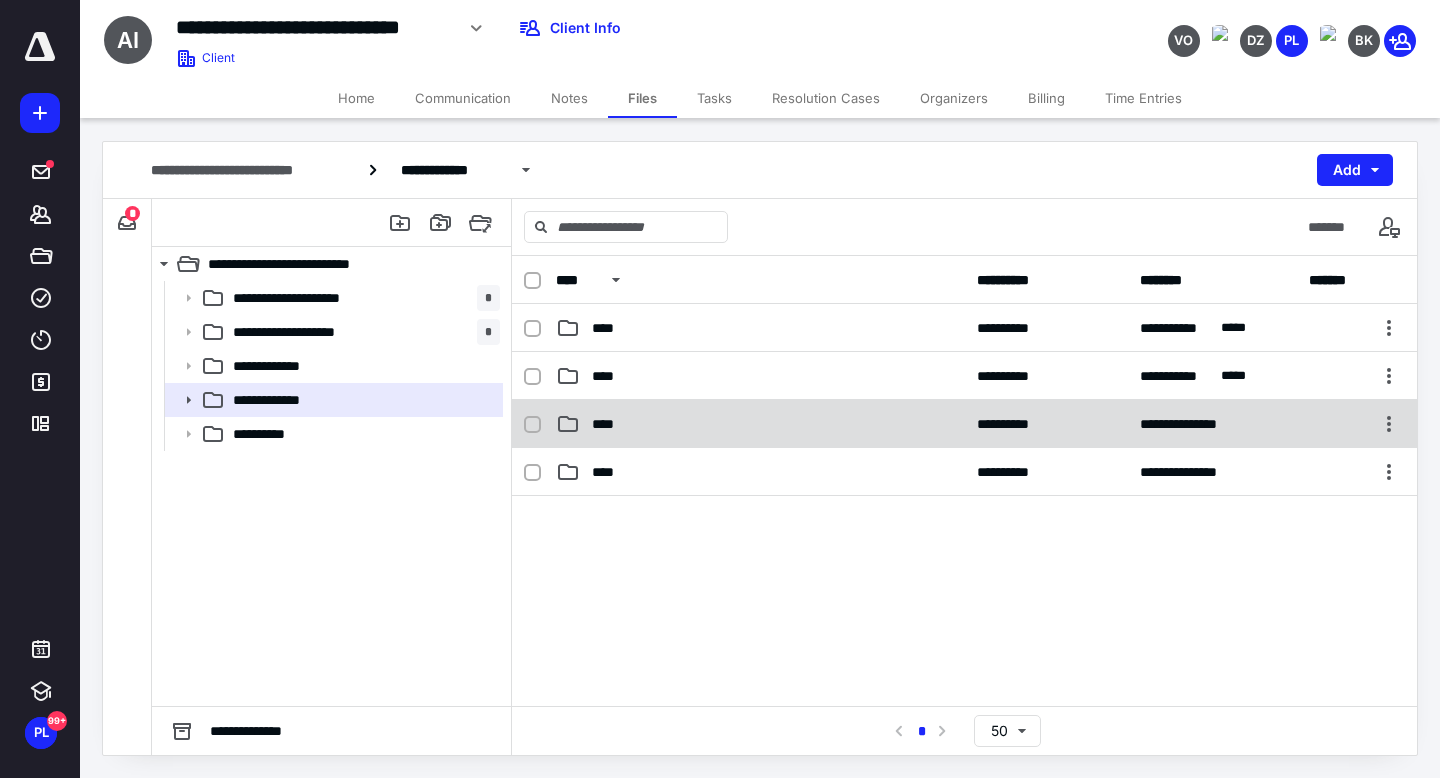 click on "**********" at bounding box center (964, 424) 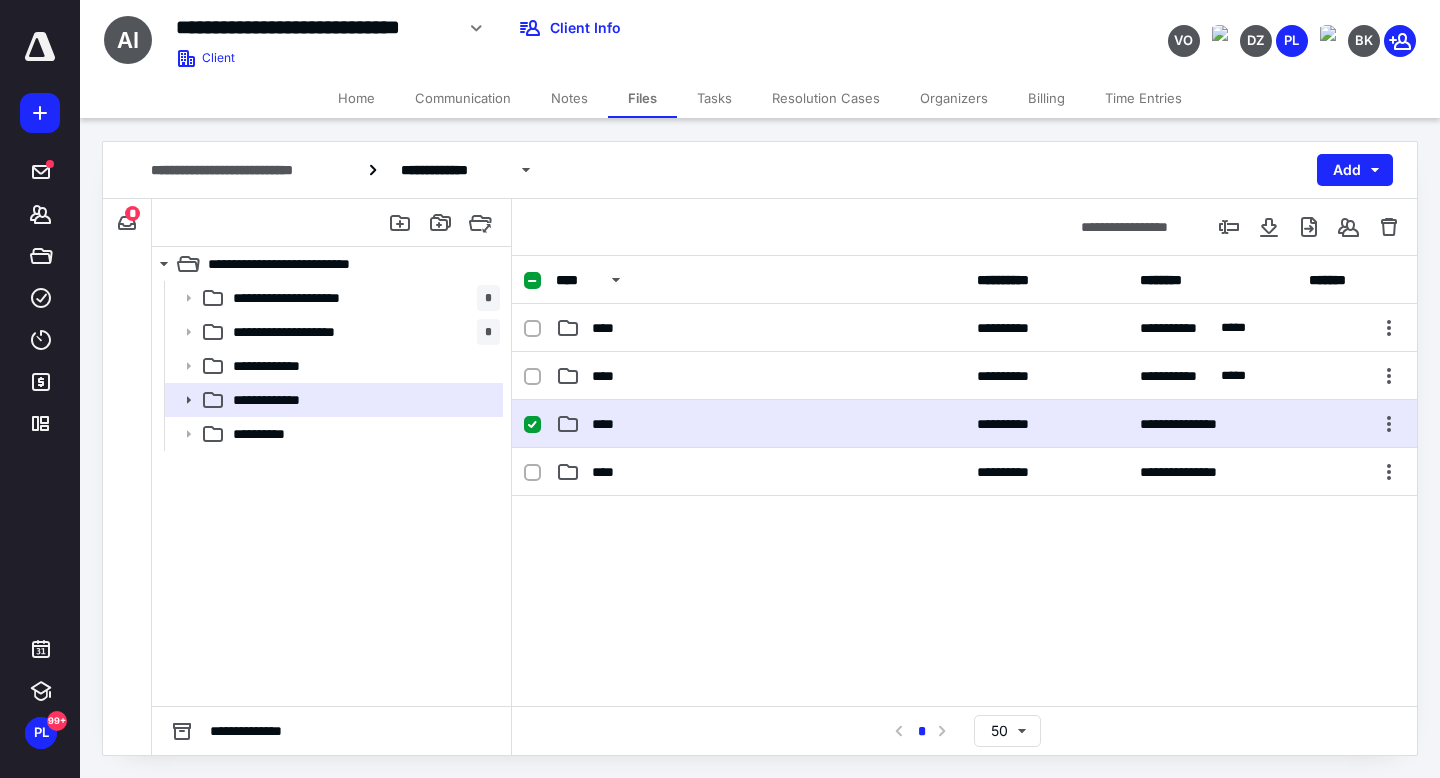 click on "**********" at bounding box center [964, 424] 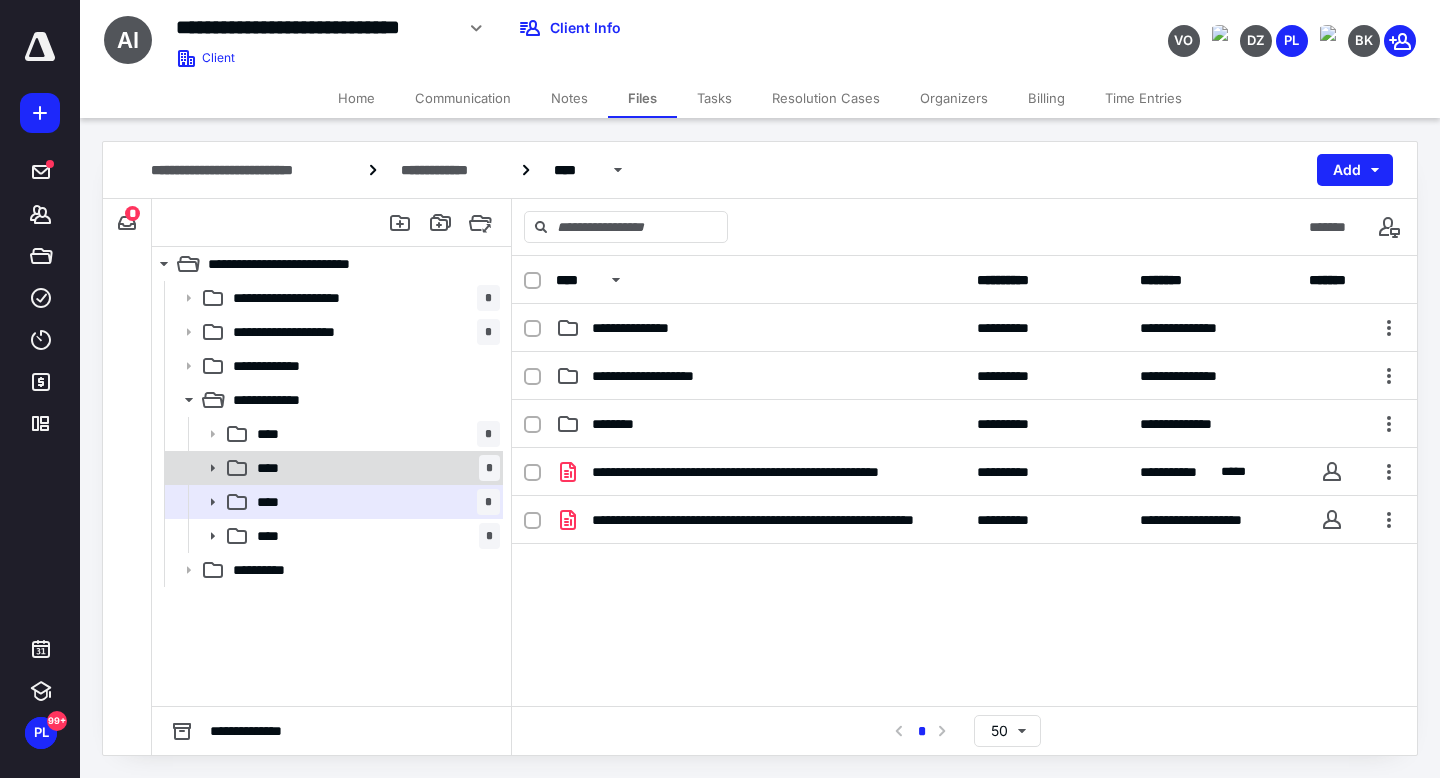 click on "**** *" at bounding box center (374, 468) 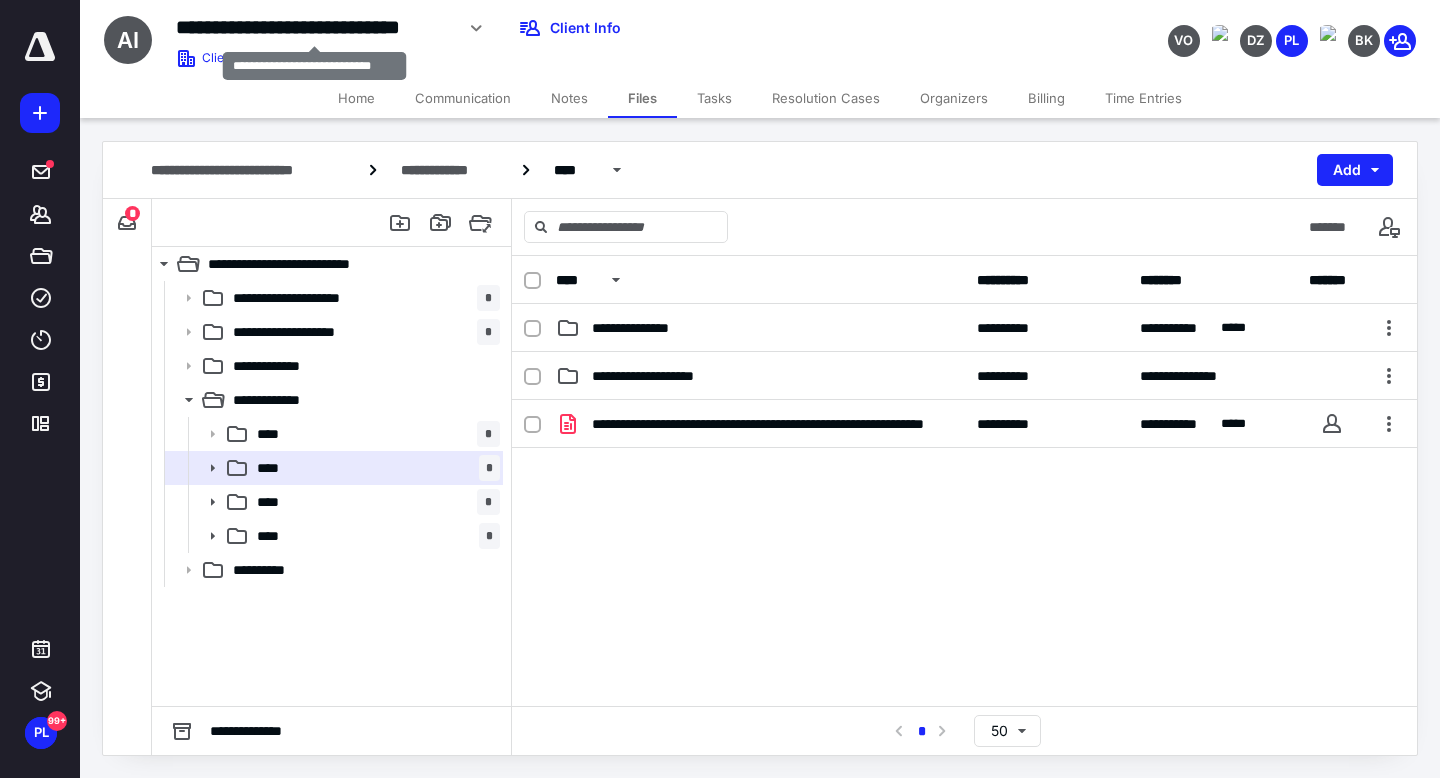 click on "**********" at bounding box center (314, 27) 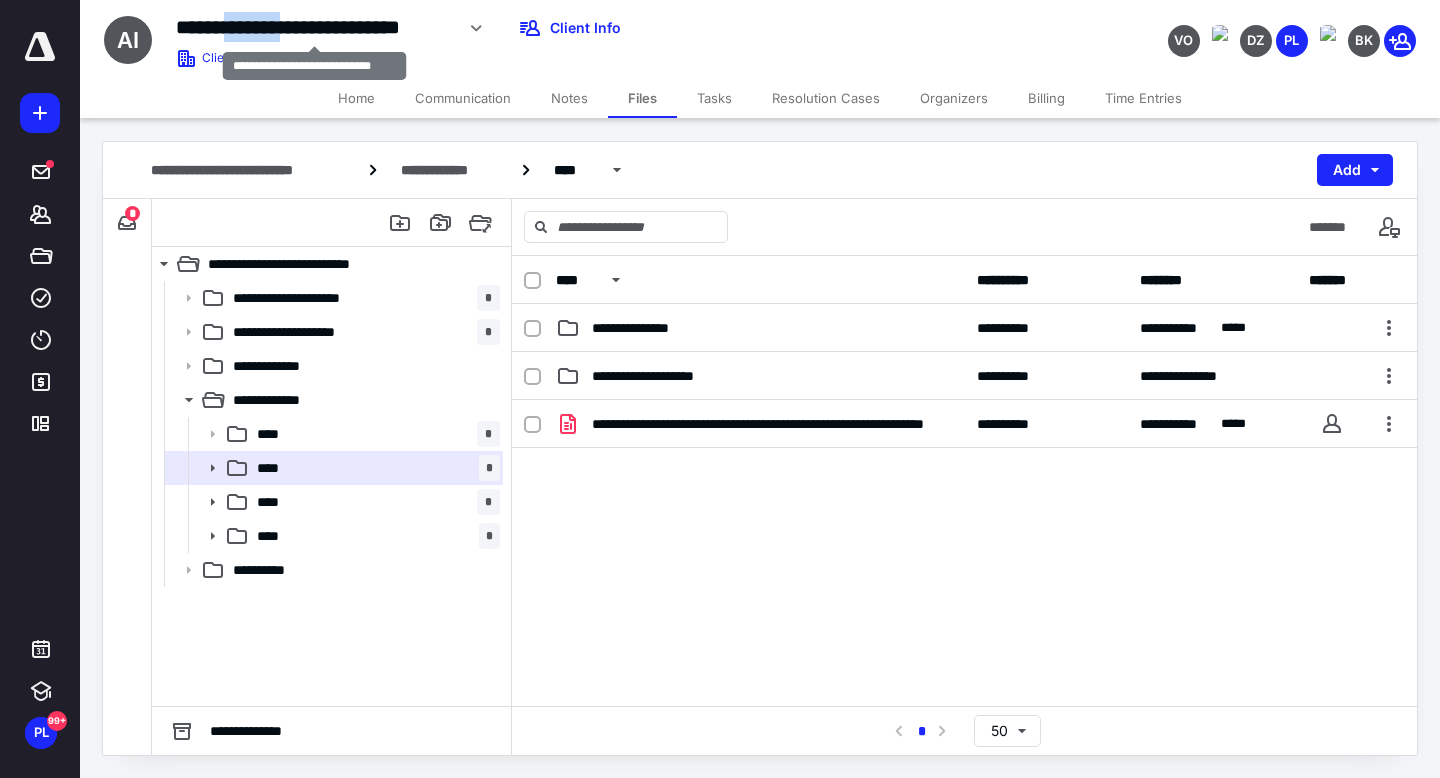click on "**********" at bounding box center (314, 27) 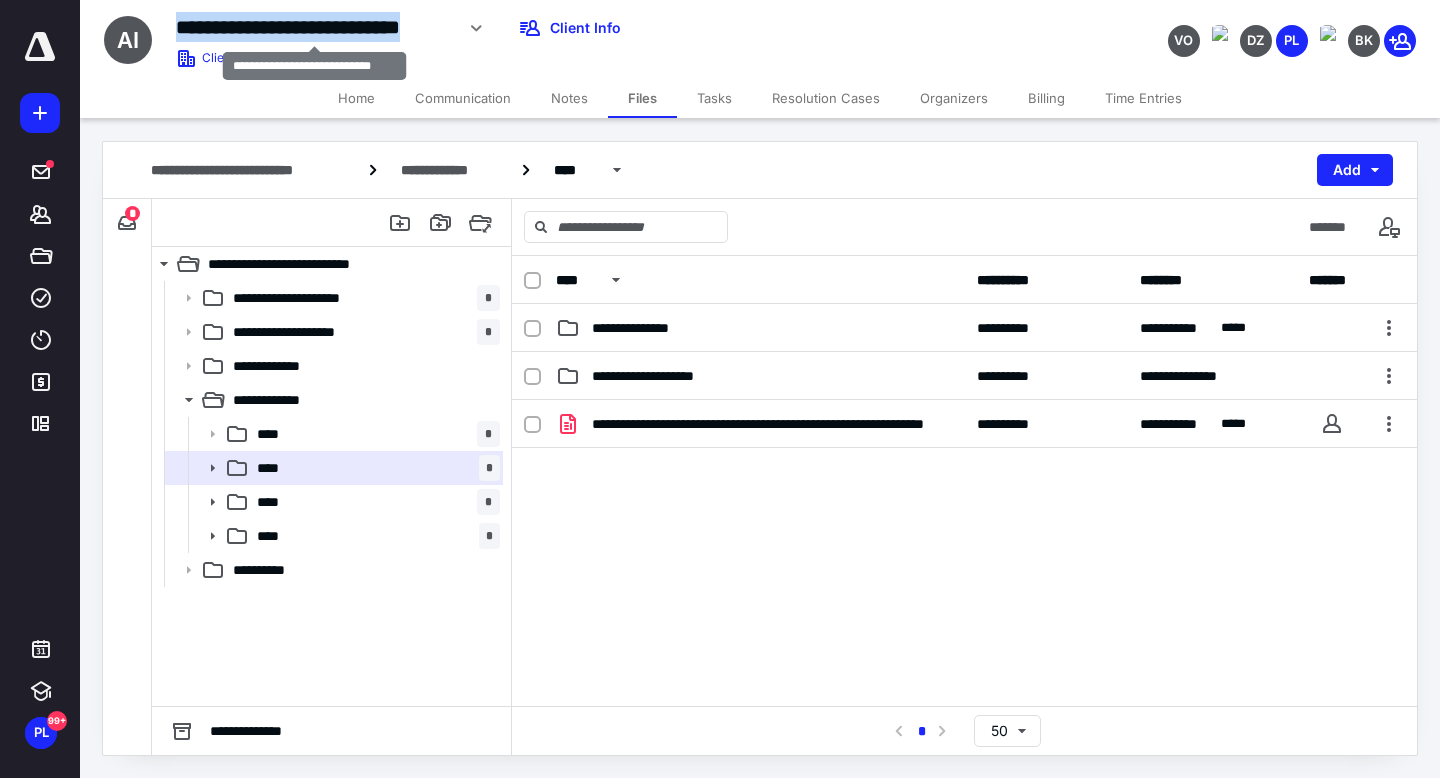 click on "**********" at bounding box center (314, 27) 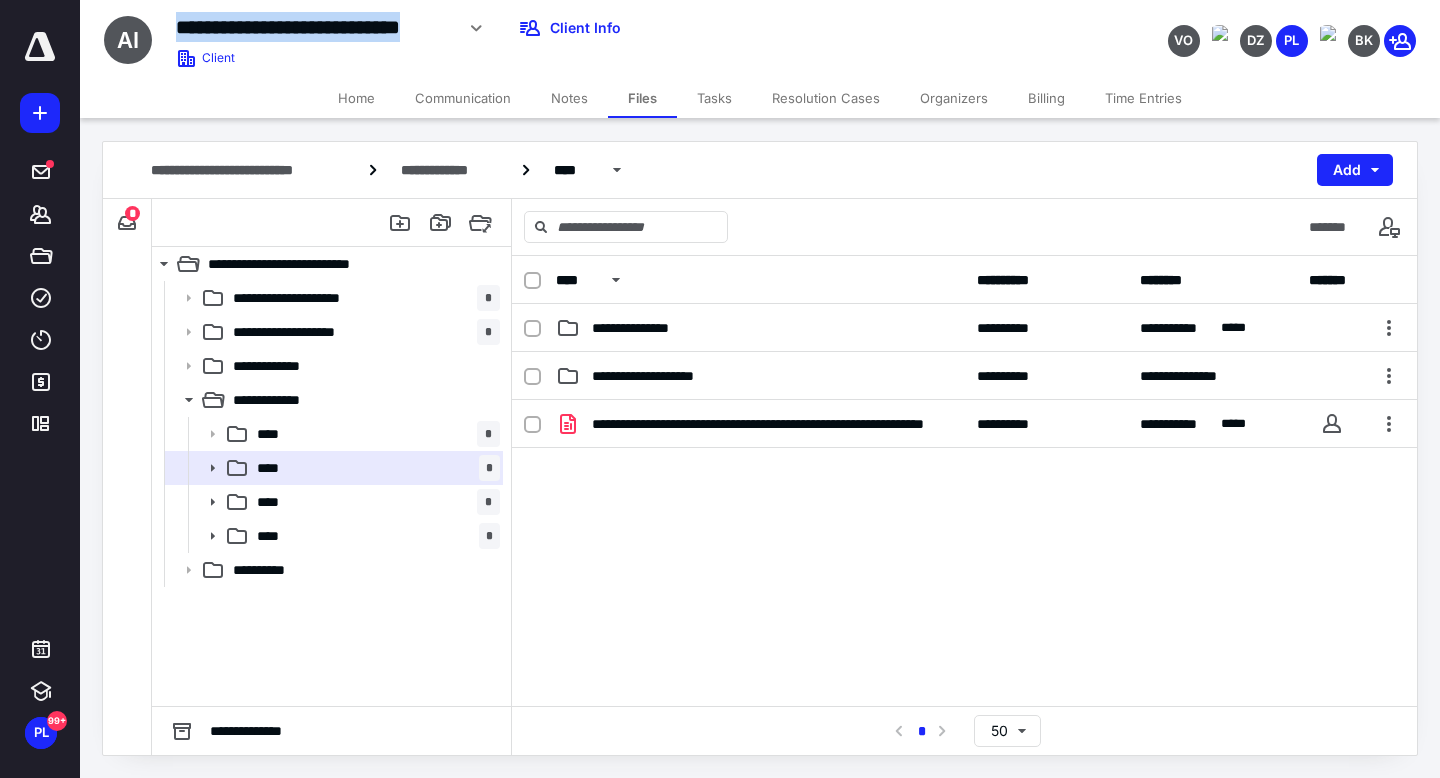 click on "Home" at bounding box center (356, 98) 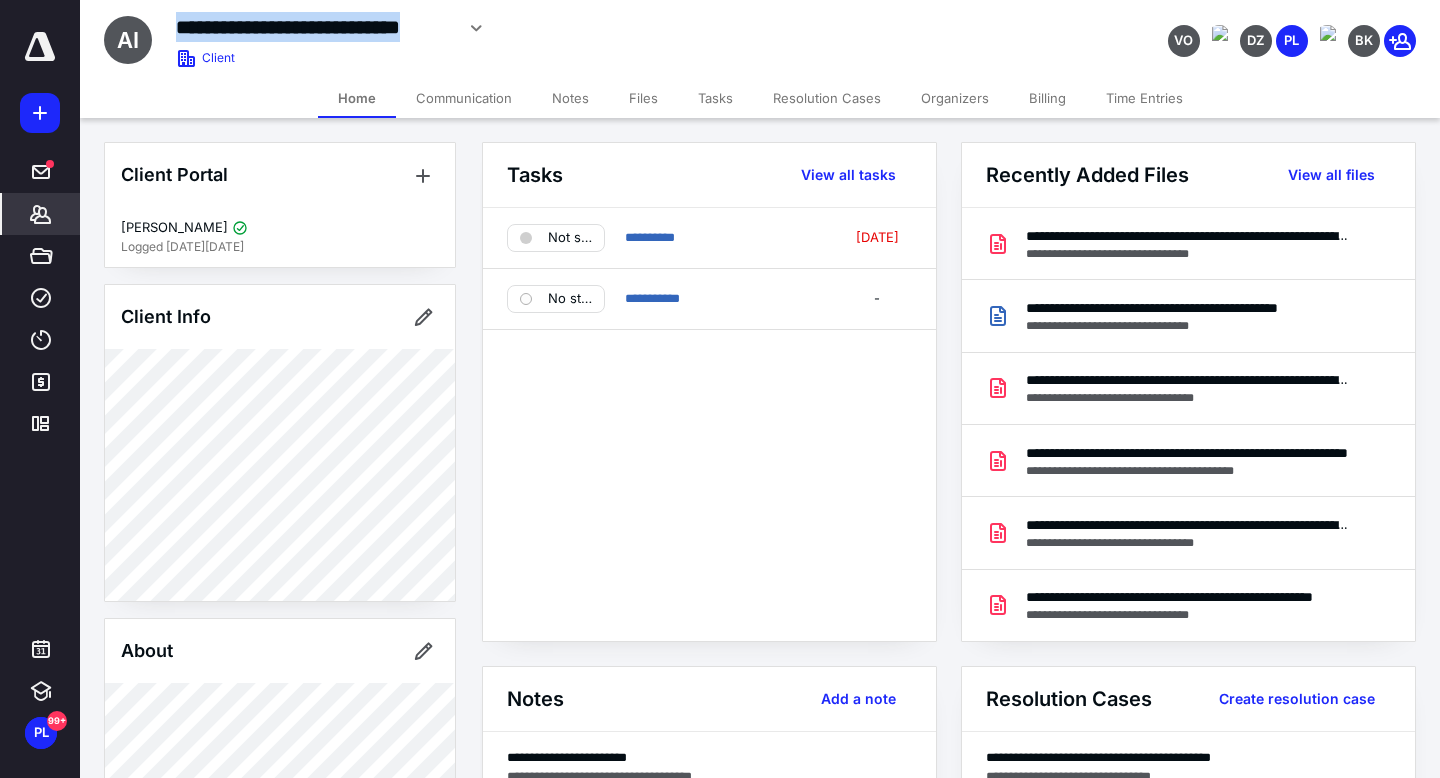 click on "Files" at bounding box center (643, 98) 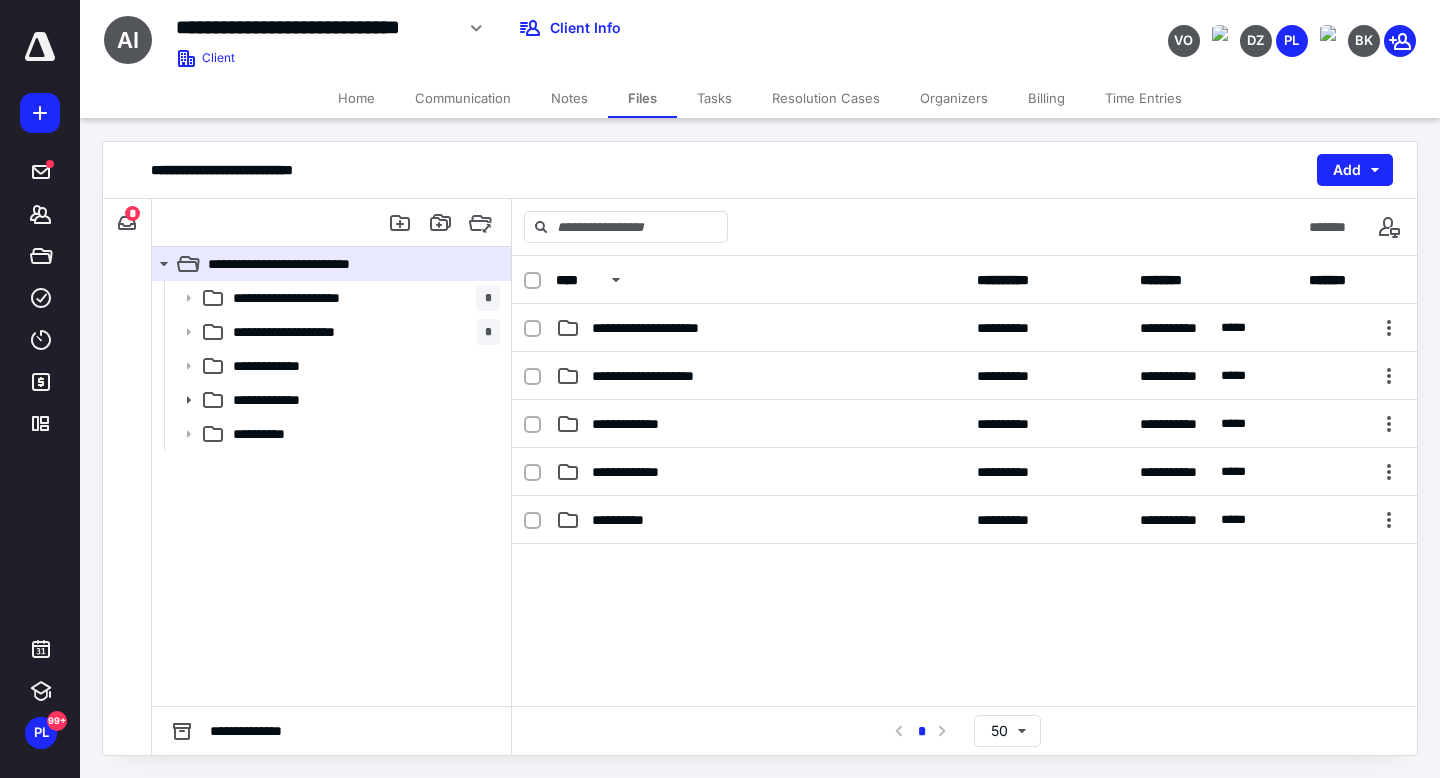 click on "**********" at bounding box center [964, 280] 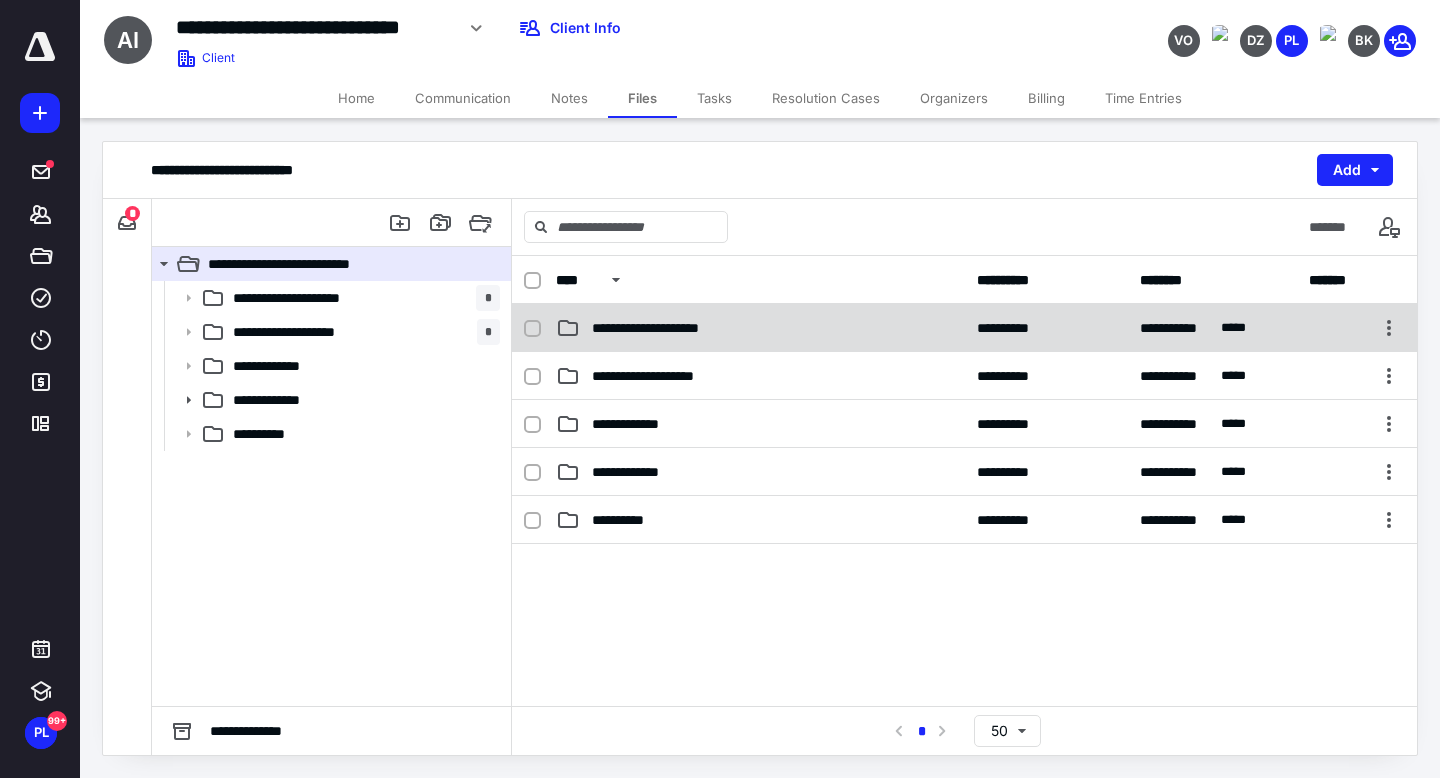 click on "**********" at bounding box center (665, 328) 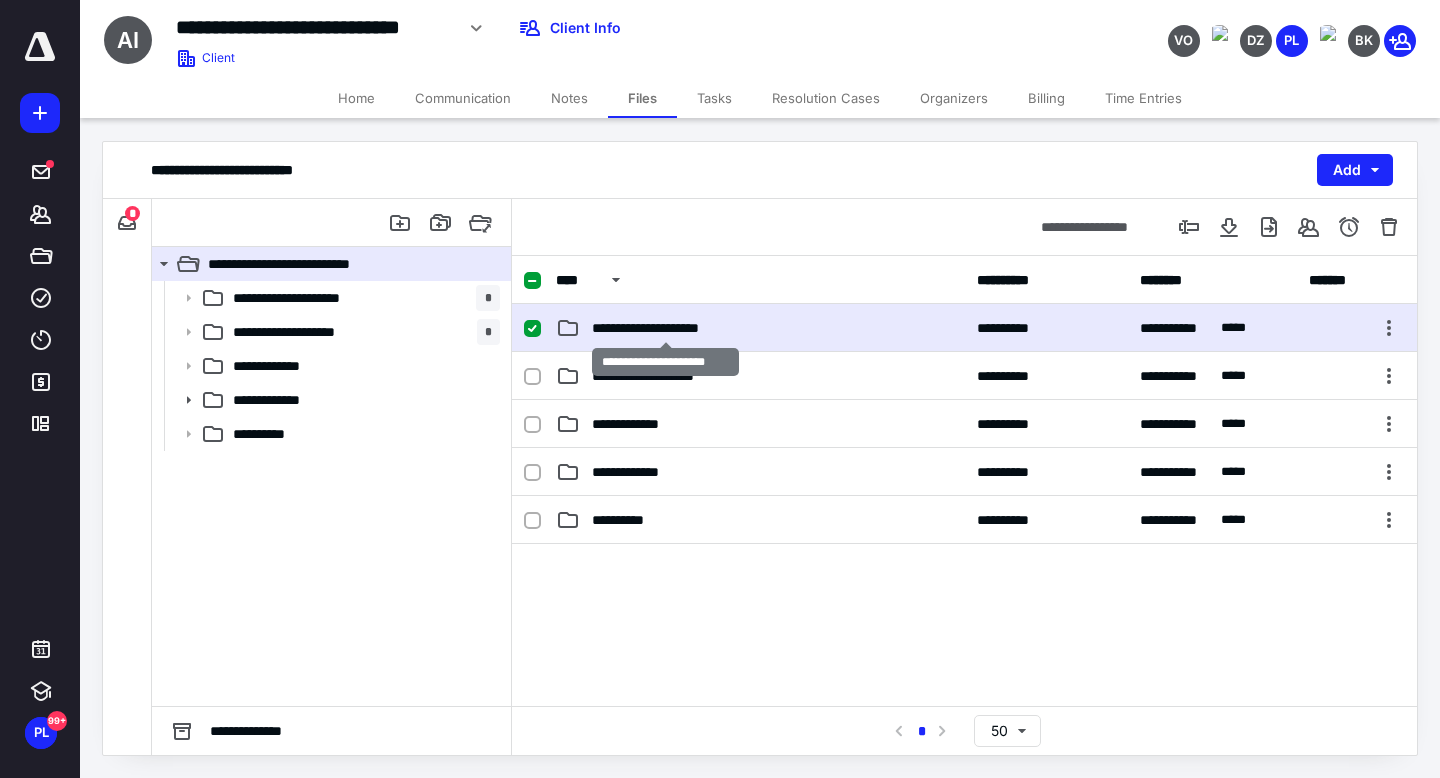 click on "**********" at bounding box center (665, 328) 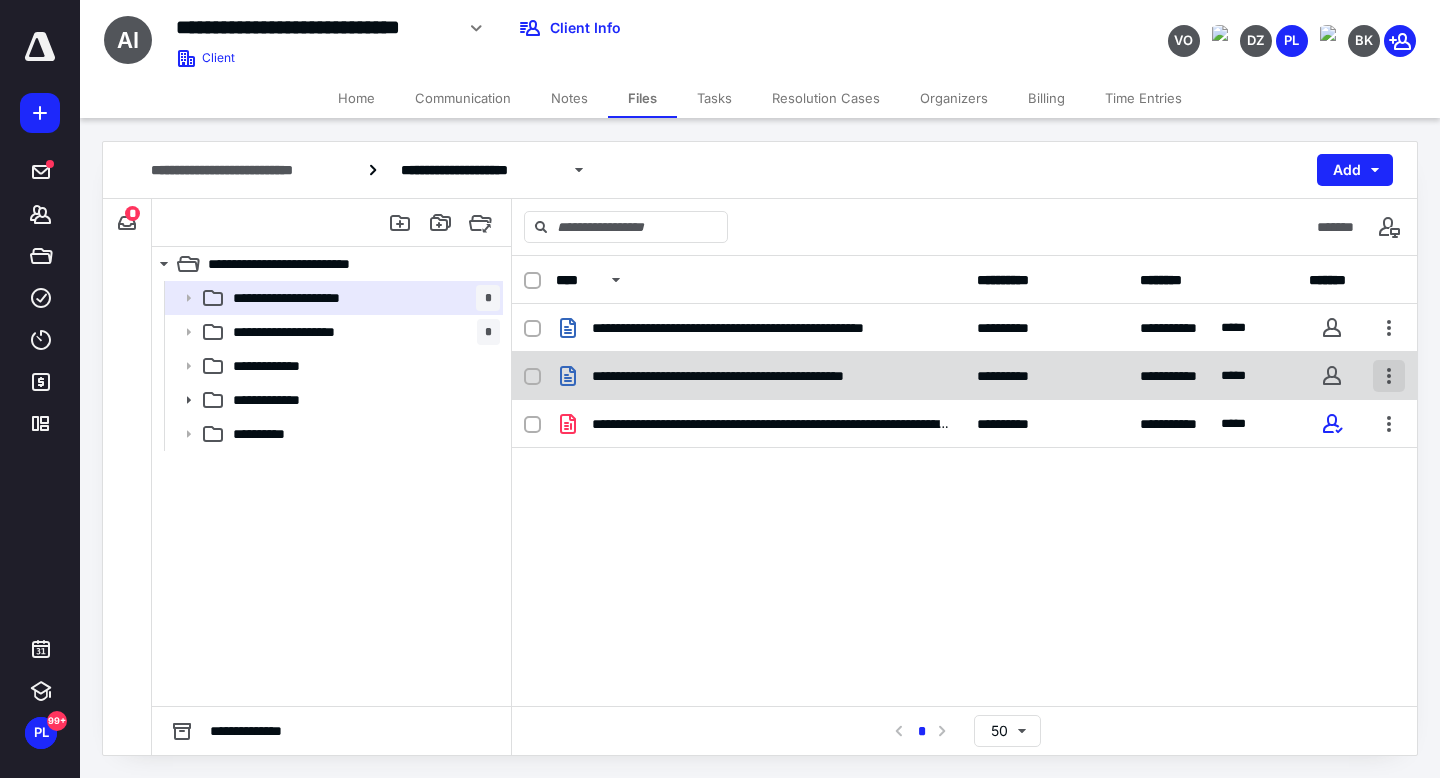 click at bounding box center [1389, 376] 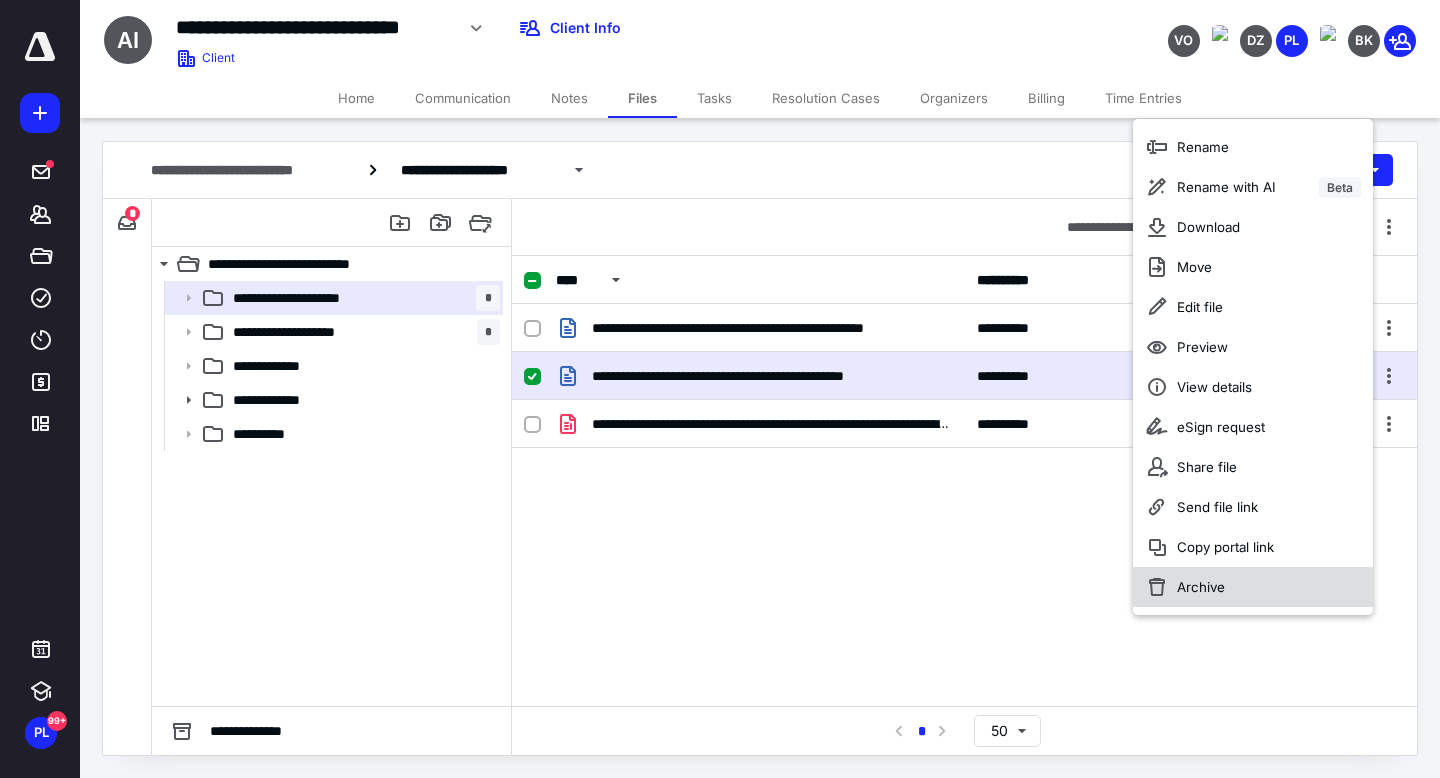 click on "Archive" at bounding box center [1201, 587] 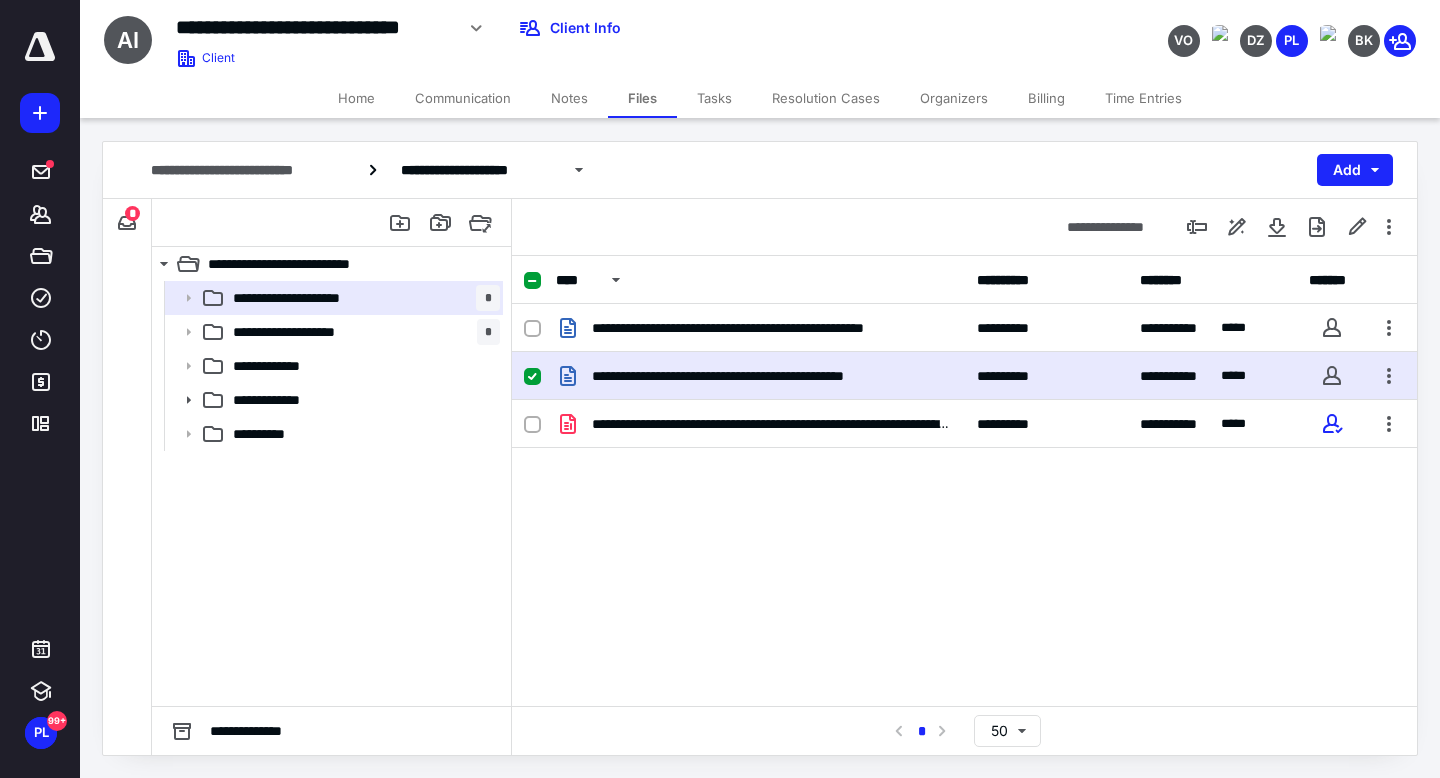 checkbox on "false" 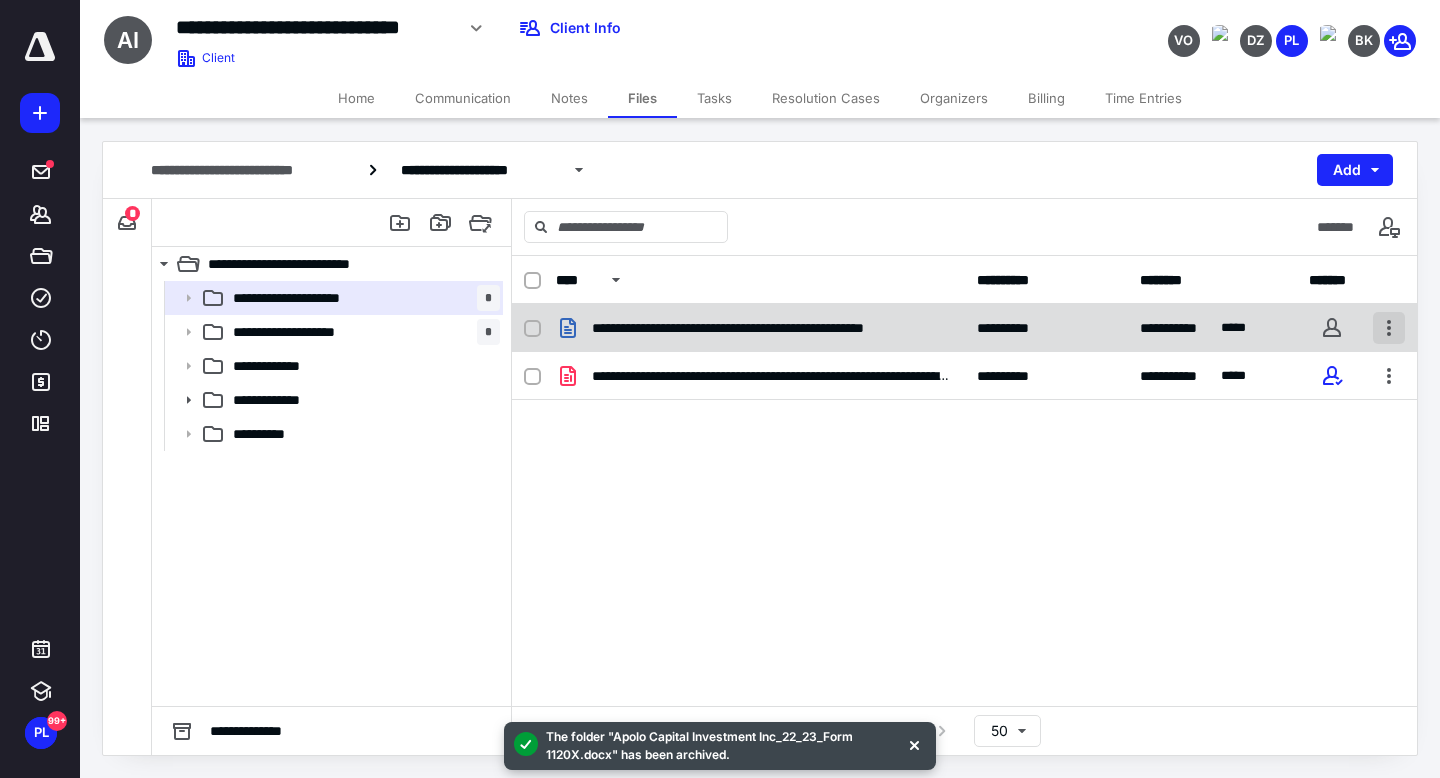 click at bounding box center (1389, 328) 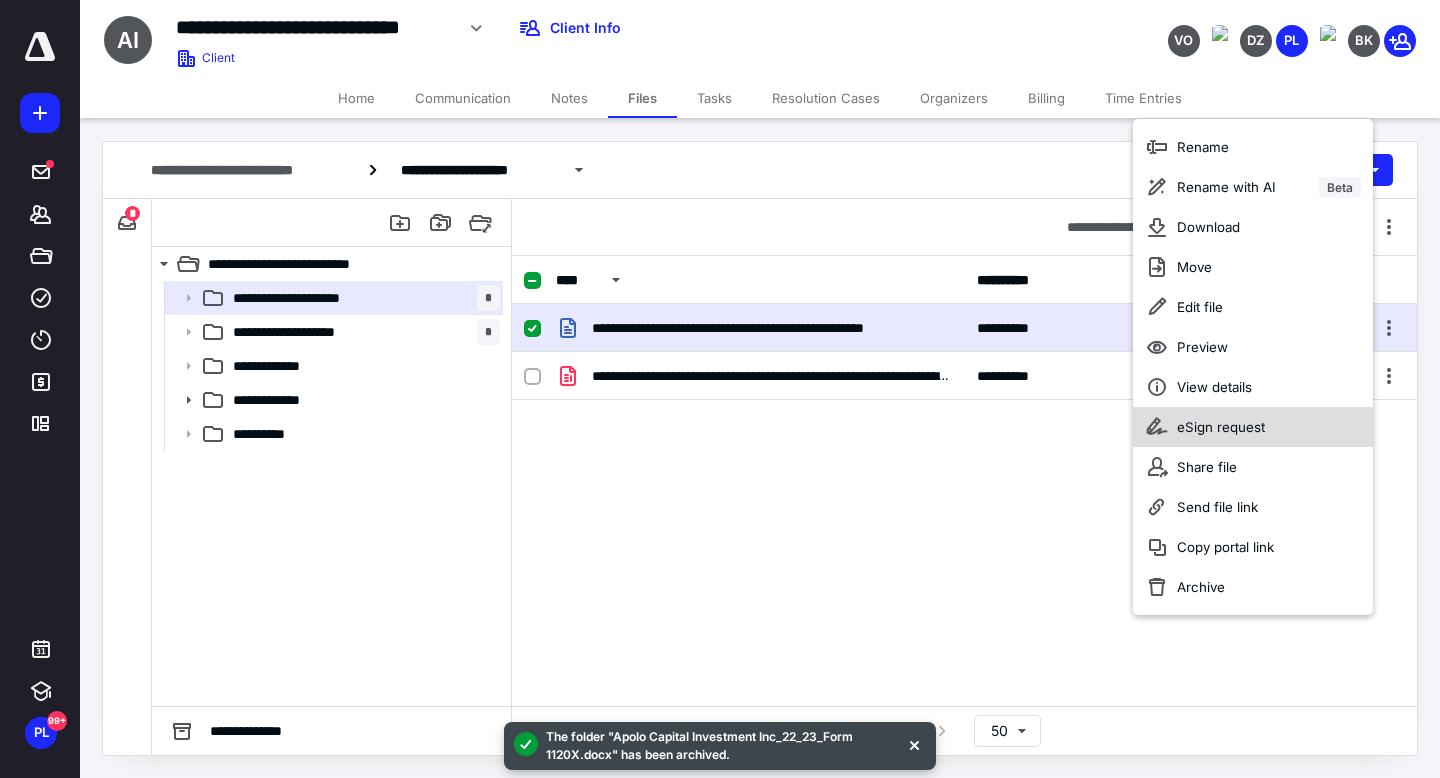 click on "eSign request" at bounding box center (1253, 427) 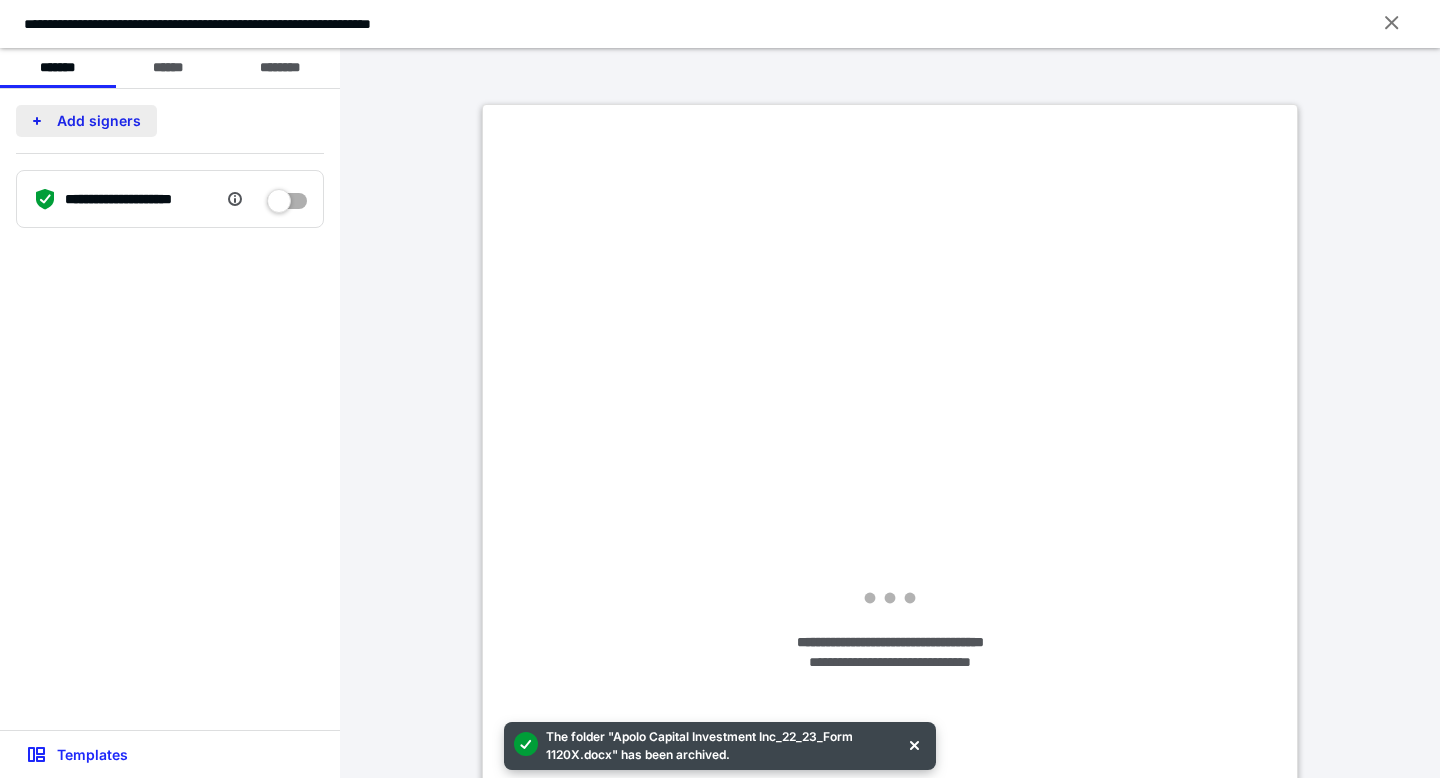 click on "Add signers" at bounding box center (86, 121) 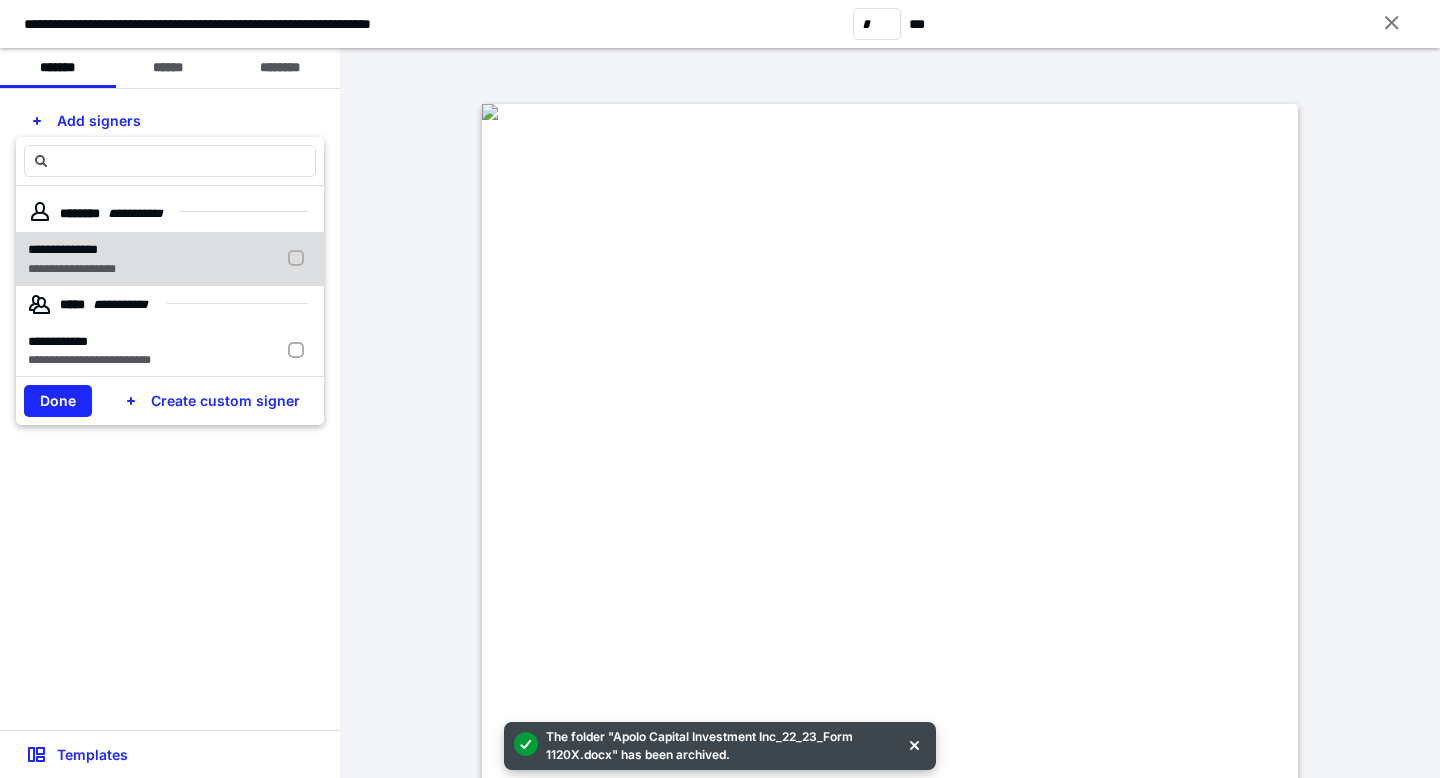 click on "**********" at bounding box center (170, 259) 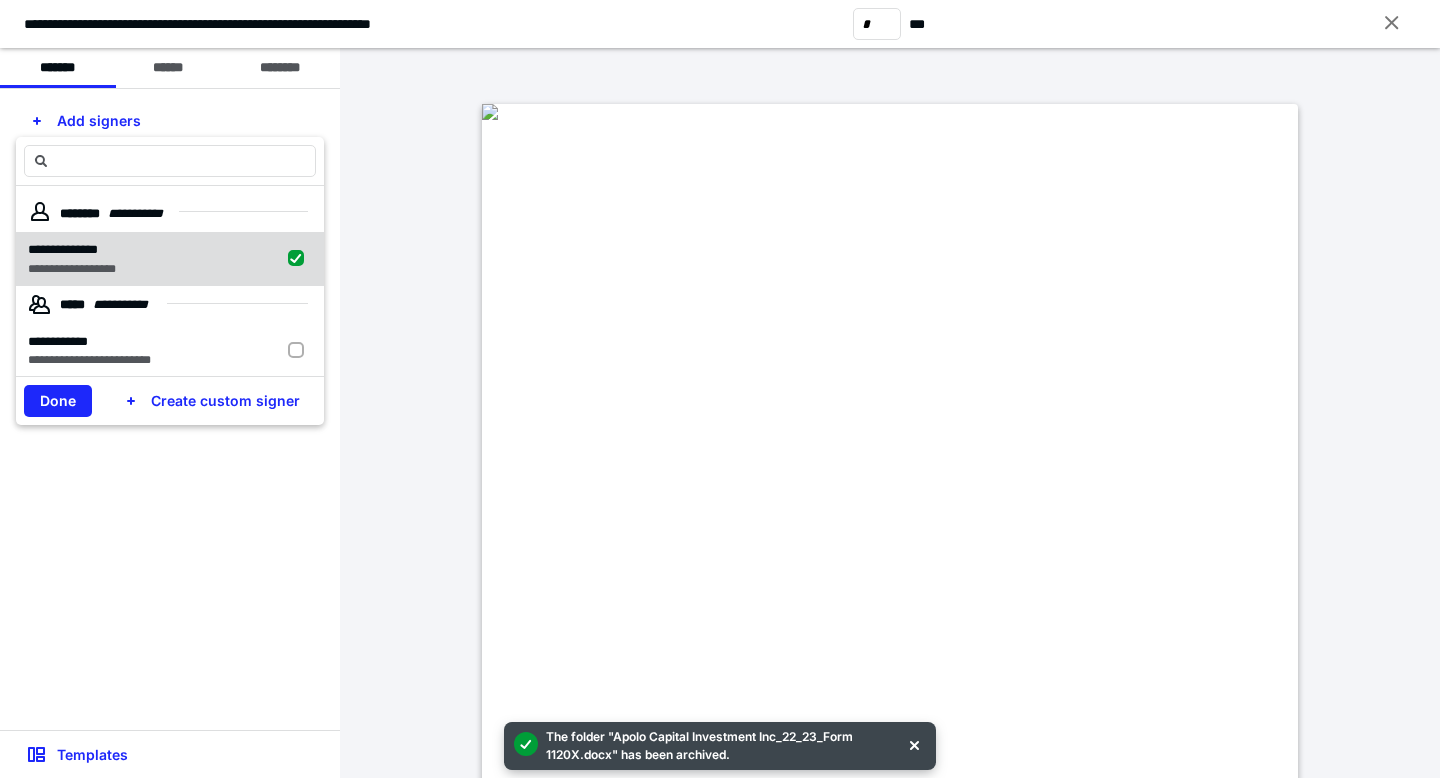 checkbox on "true" 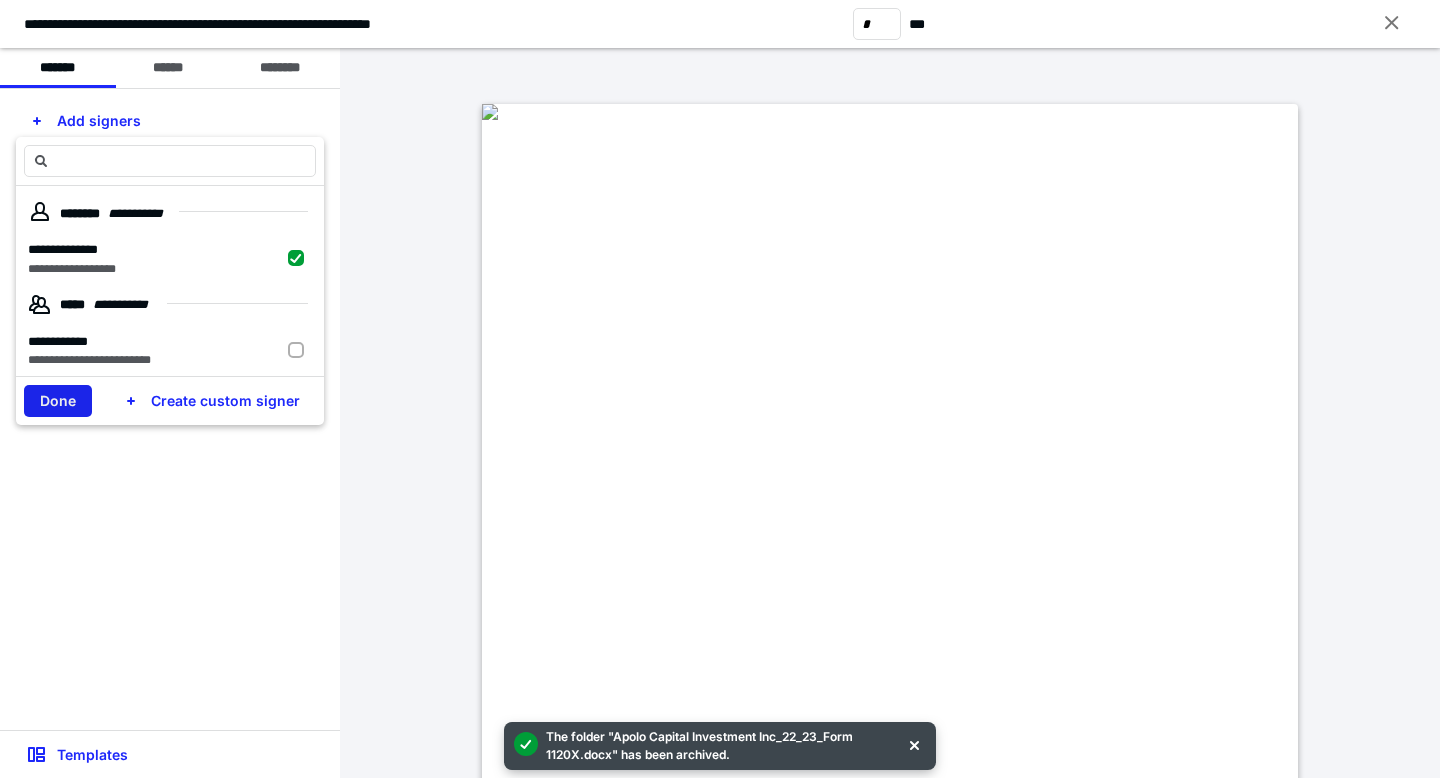 click on "Done" at bounding box center [58, 401] 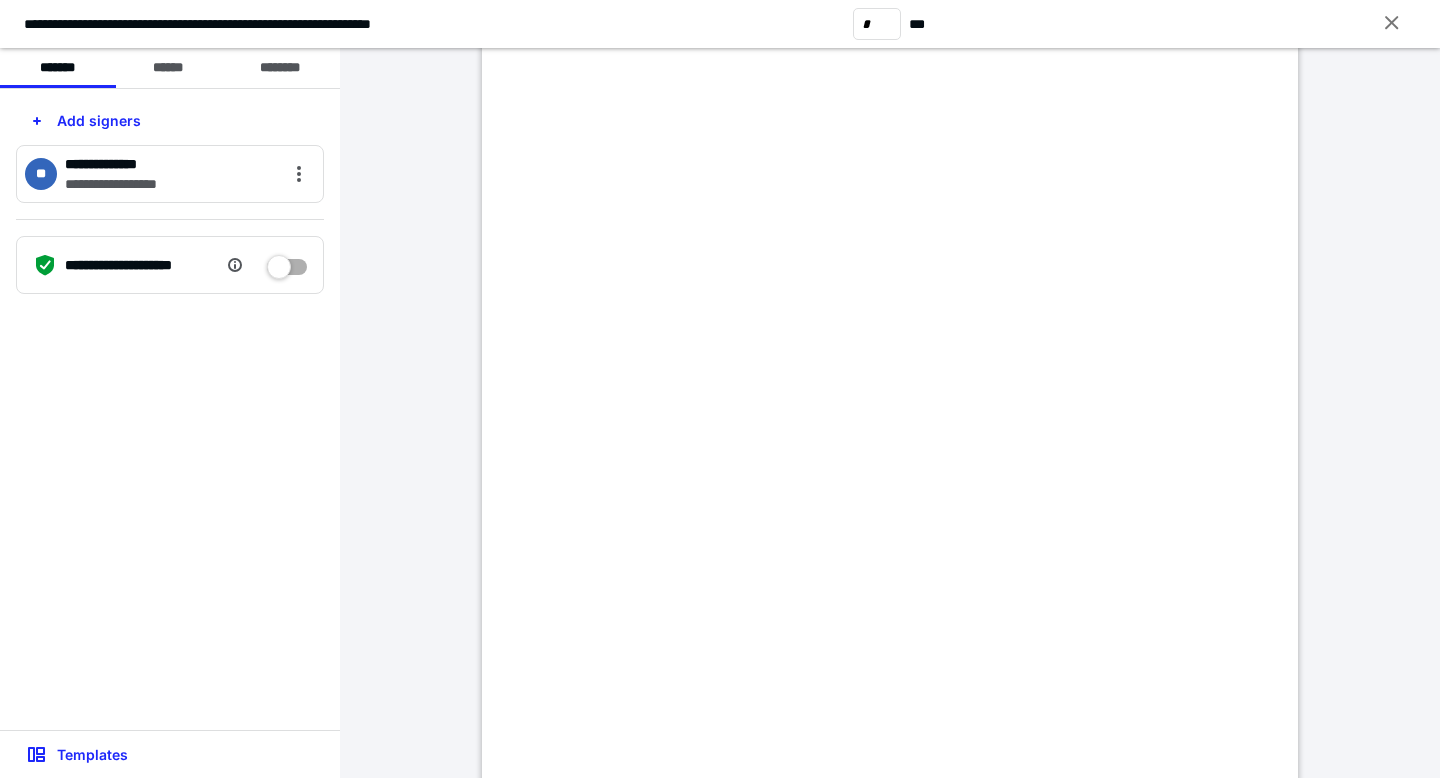 scroll, scrollTop: 317, scrollLeft: 0, axis: vertical 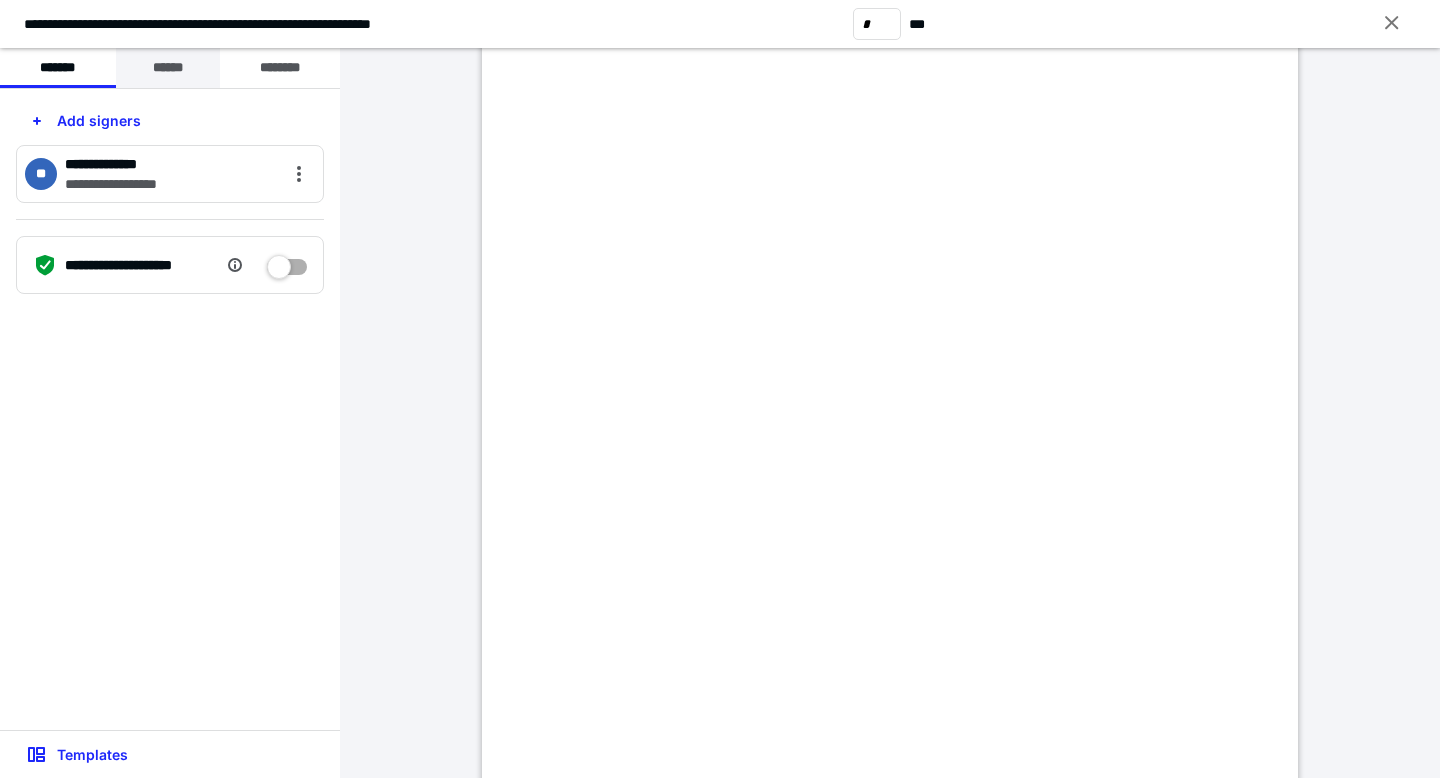 click on "******" at bounding box center (168, 68) 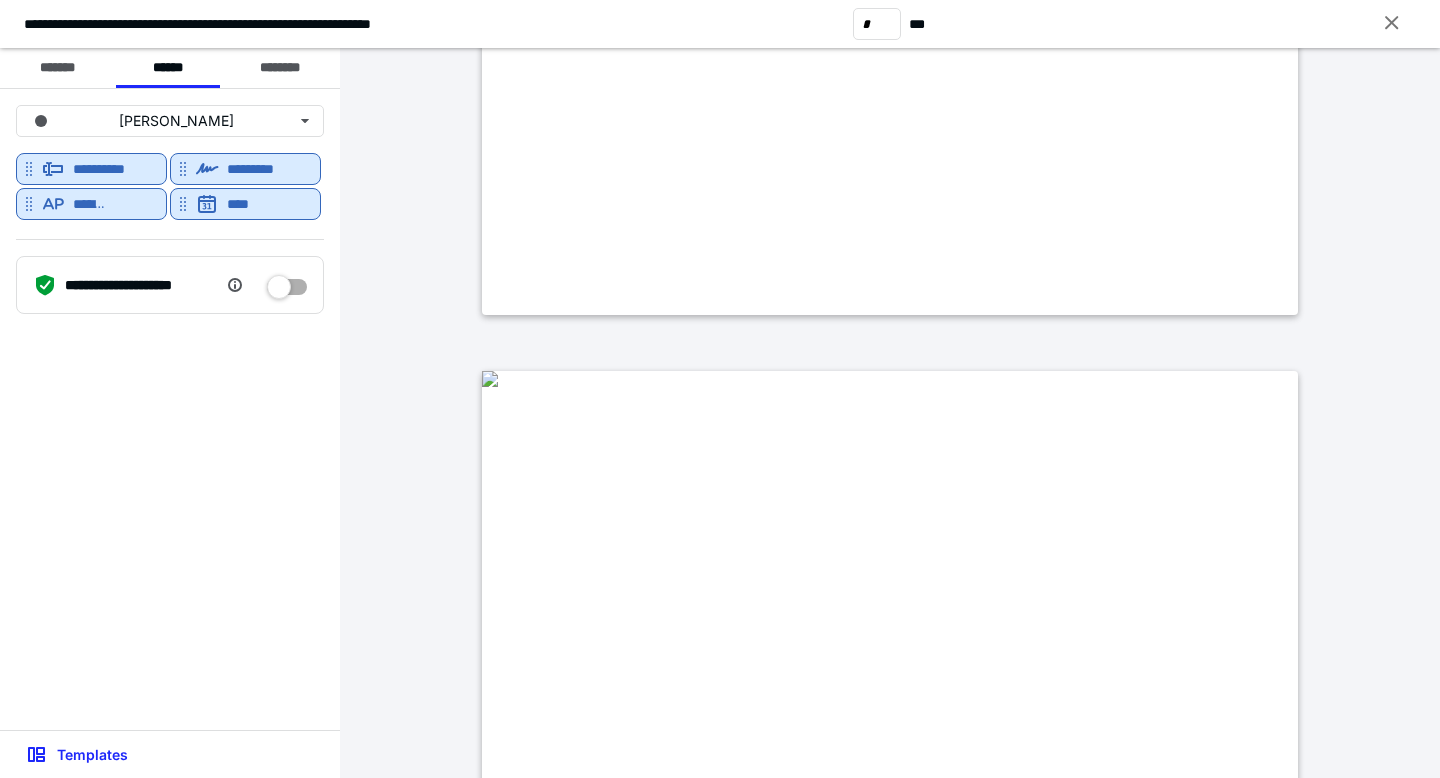 type on "*" 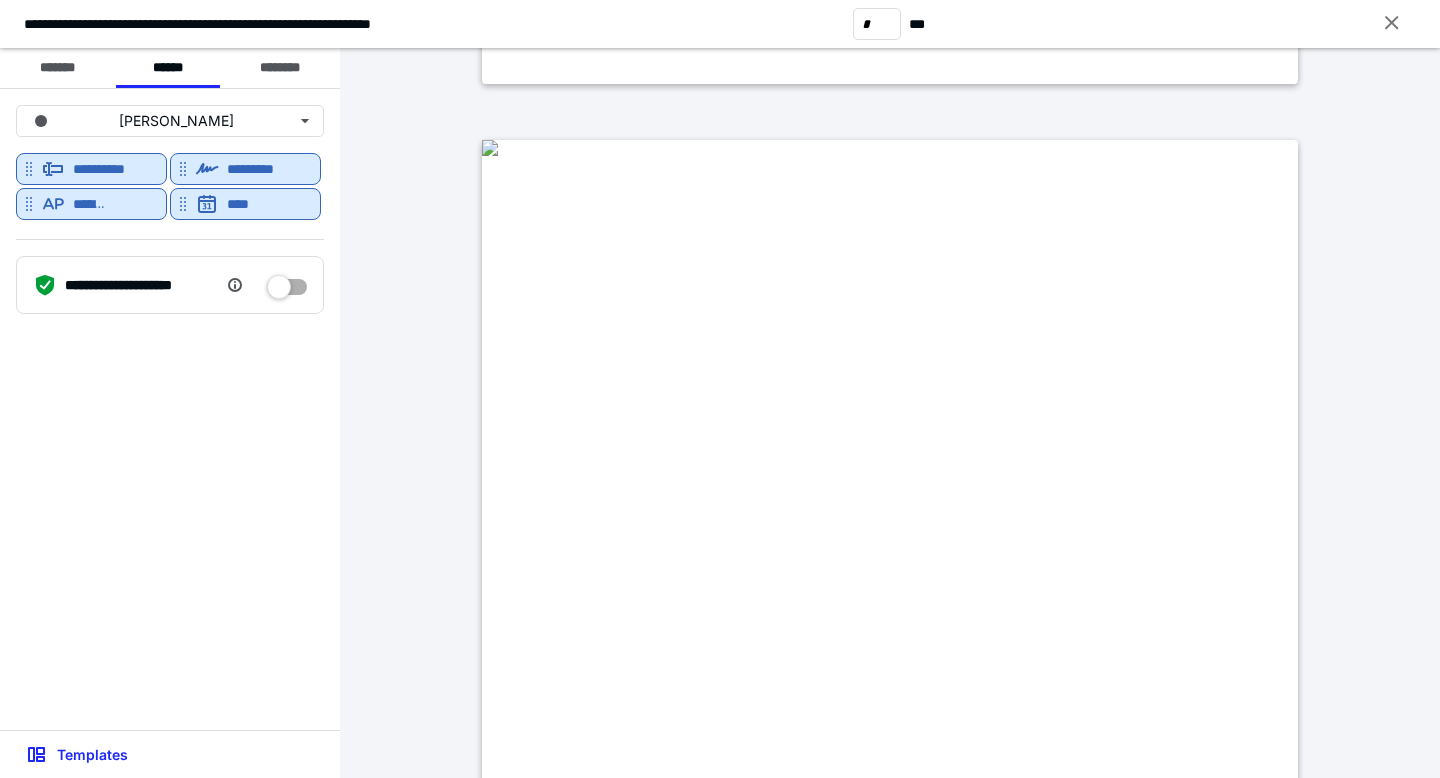 scroll, scrollTop: 2621, scrollLeft: 0, axis: vertical 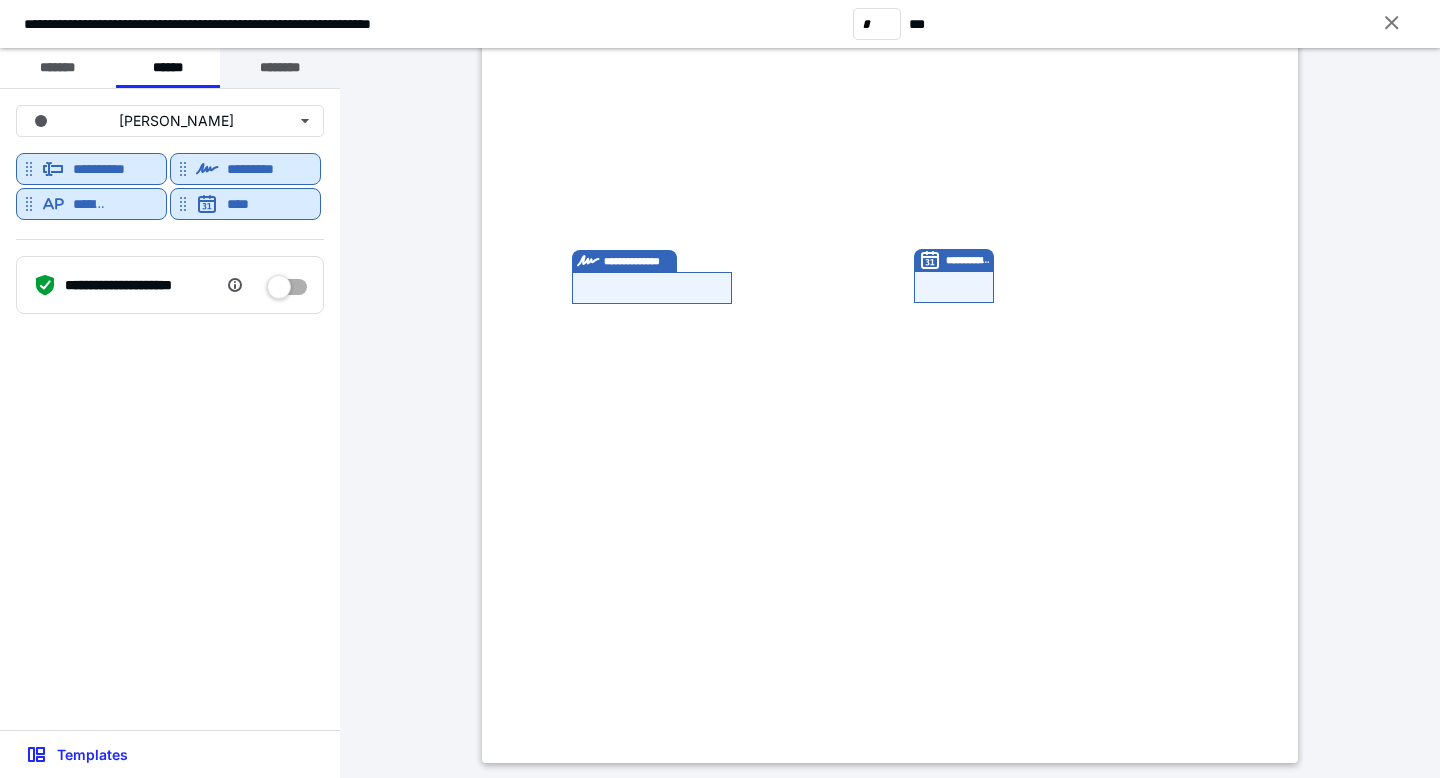 click on "********" at bounding box center [280, 68] 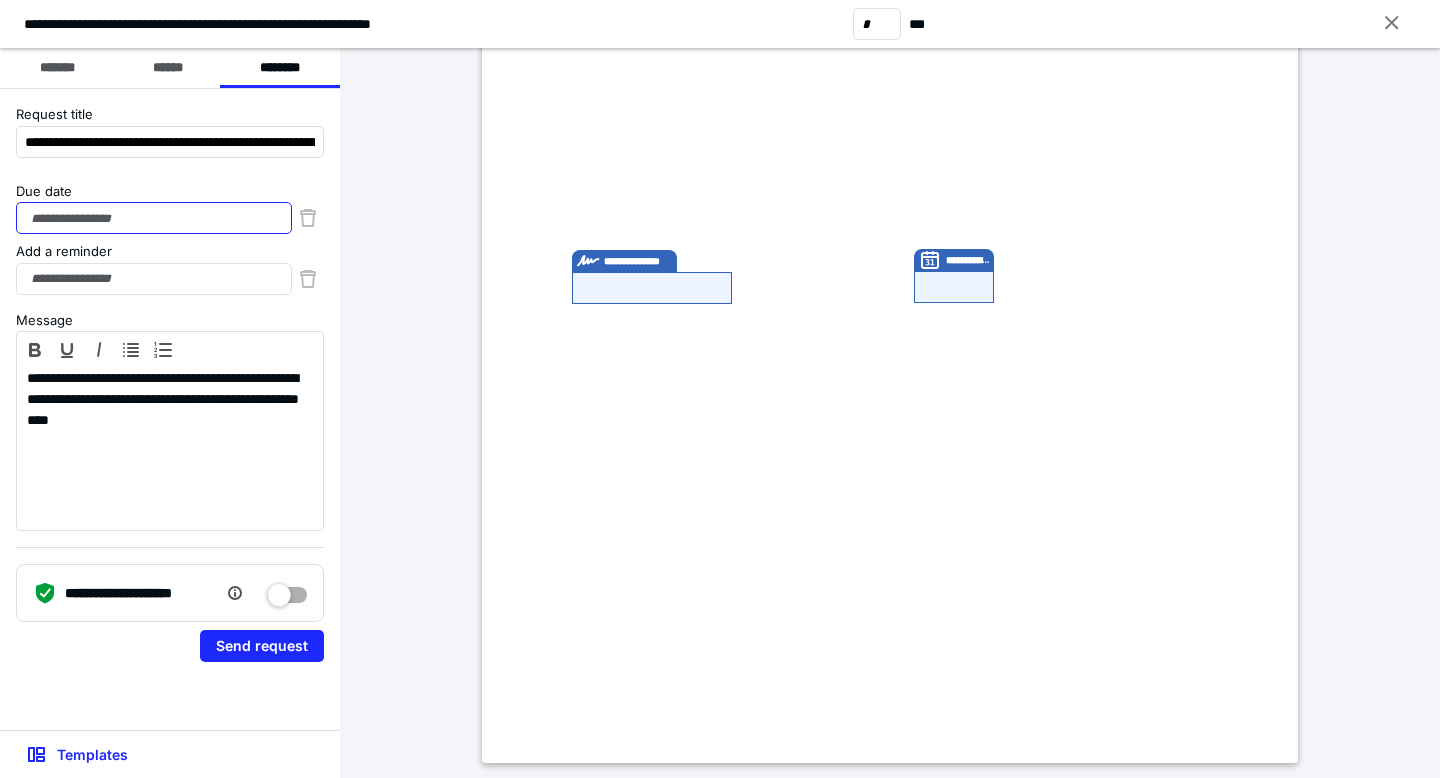 click on "Due date" at bounding box center [154, 218] 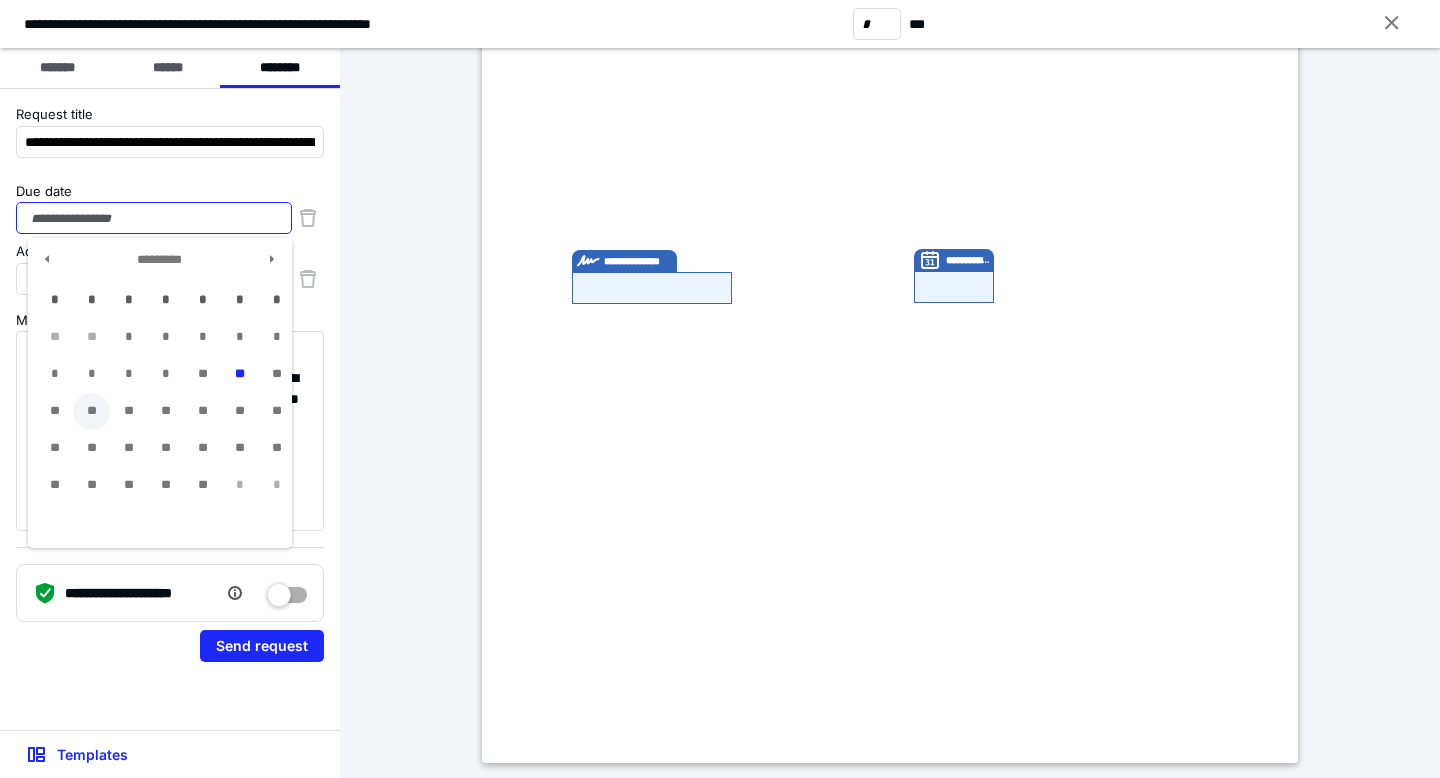 click on "**" at bounding box center (91, 411) 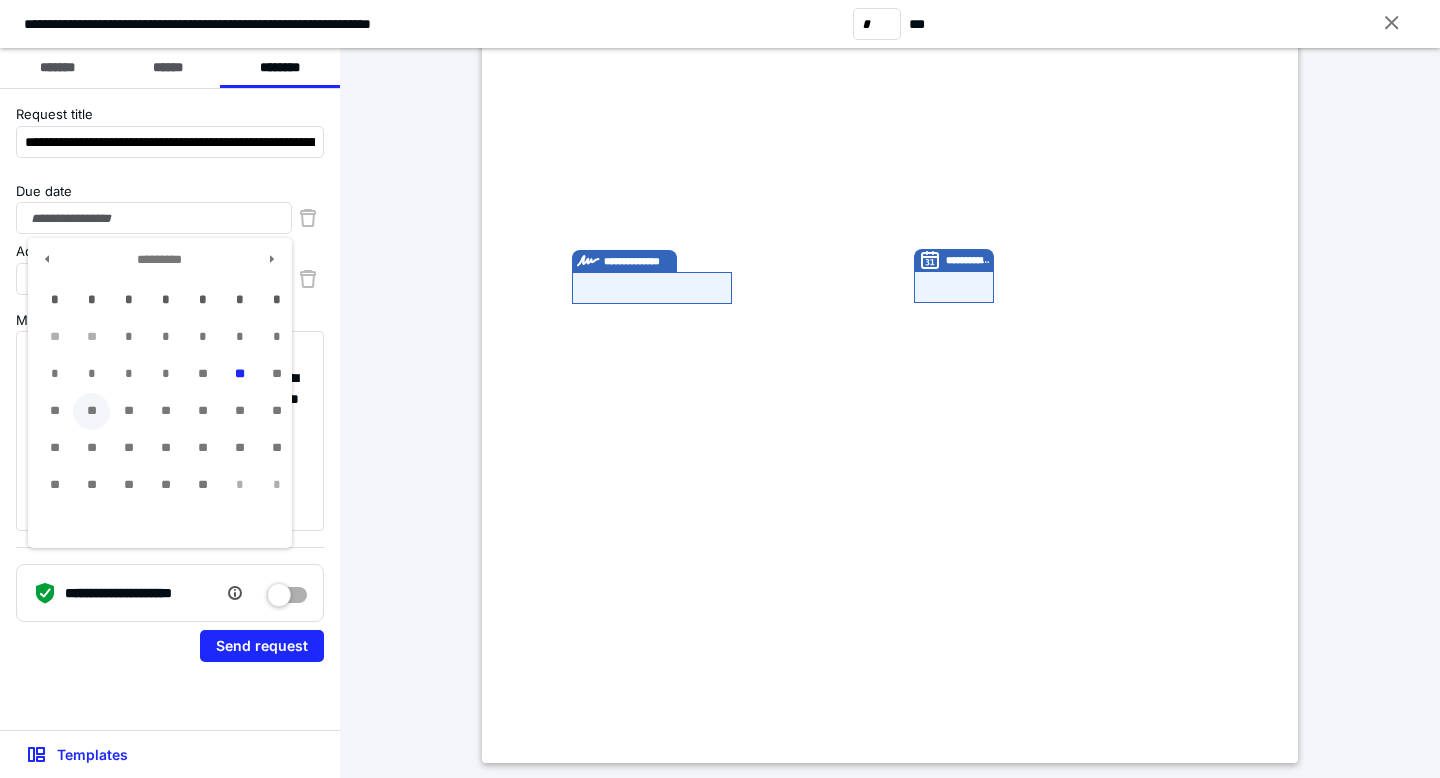 type on "**********" 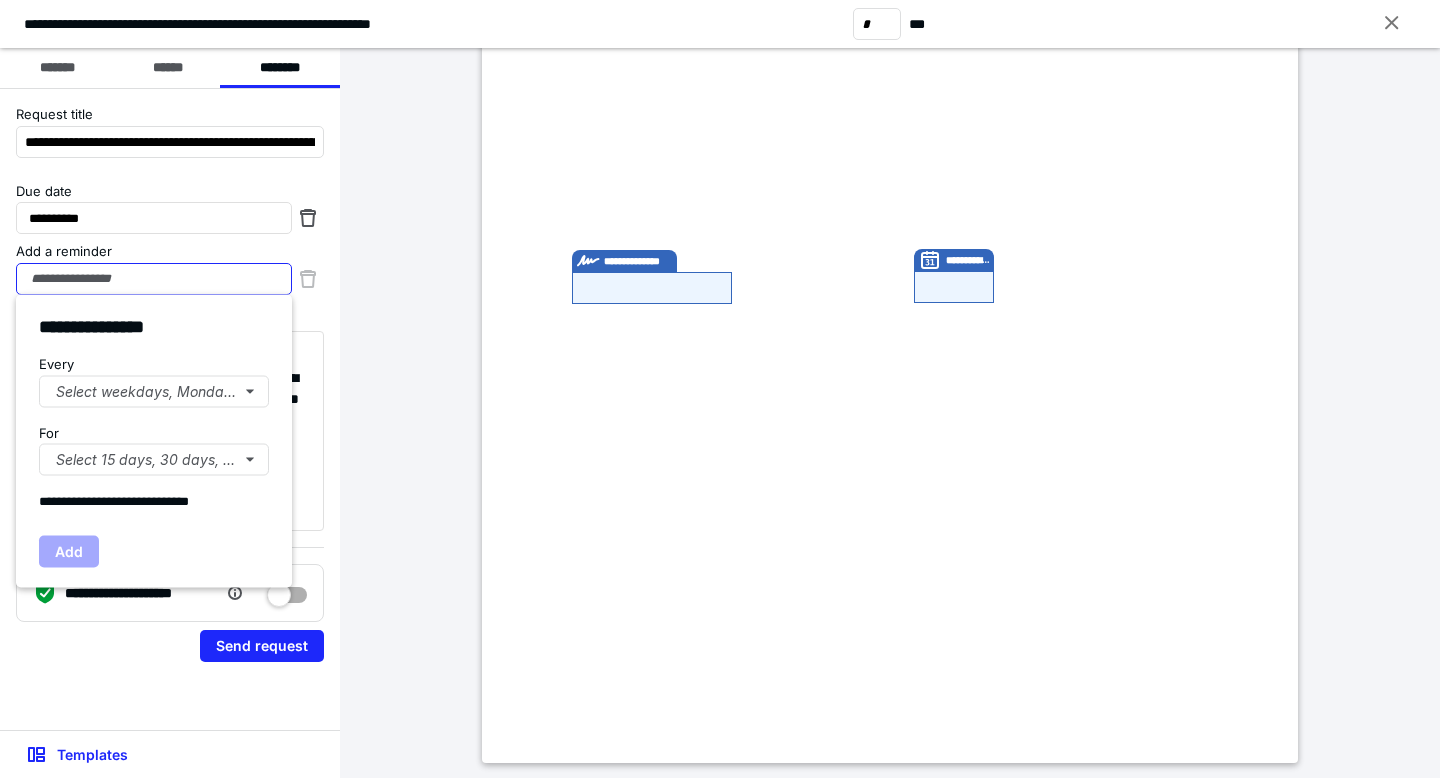 click on "Add a reminder" at bounding box center (154, 279) 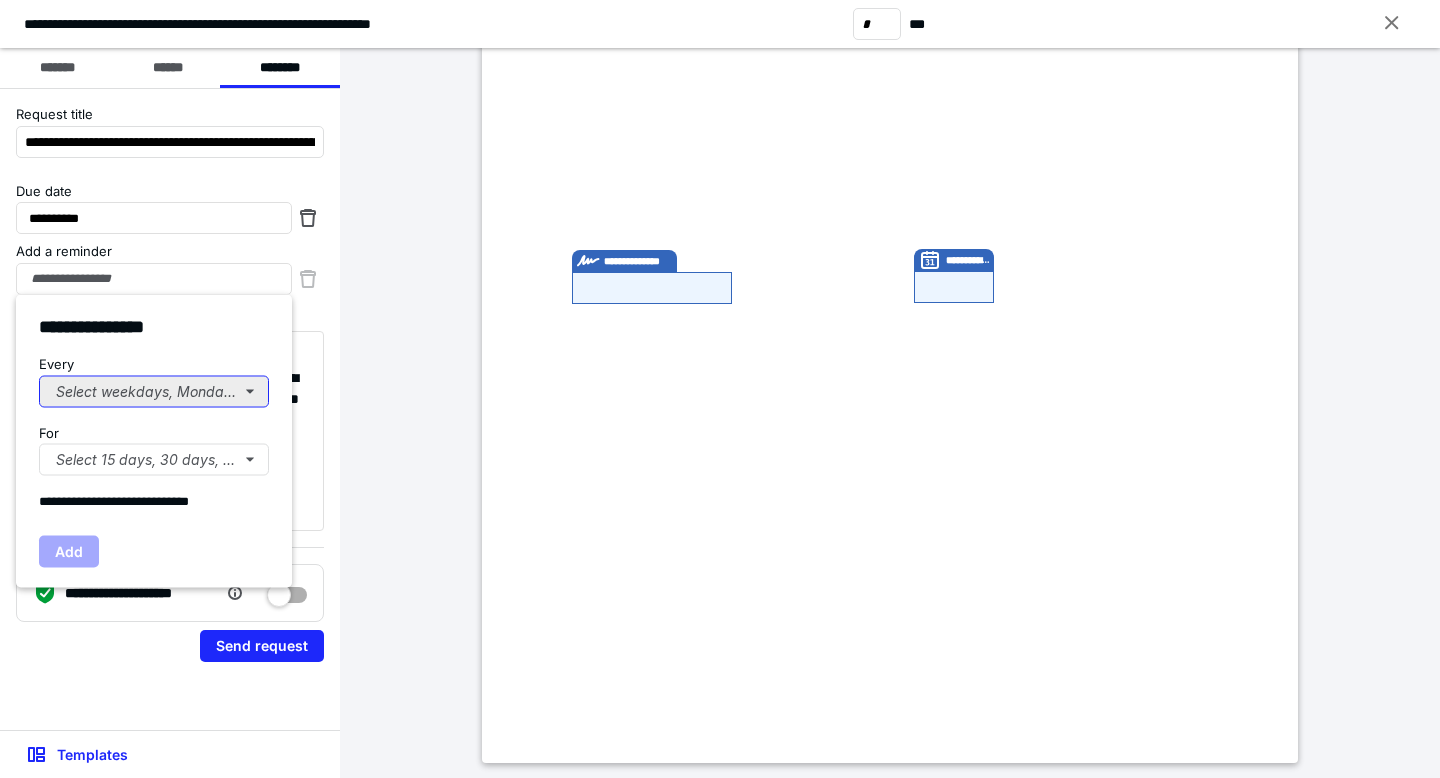 click on "Select weekdays, Mondays, or Tues..." at bounding box center (154, 391) 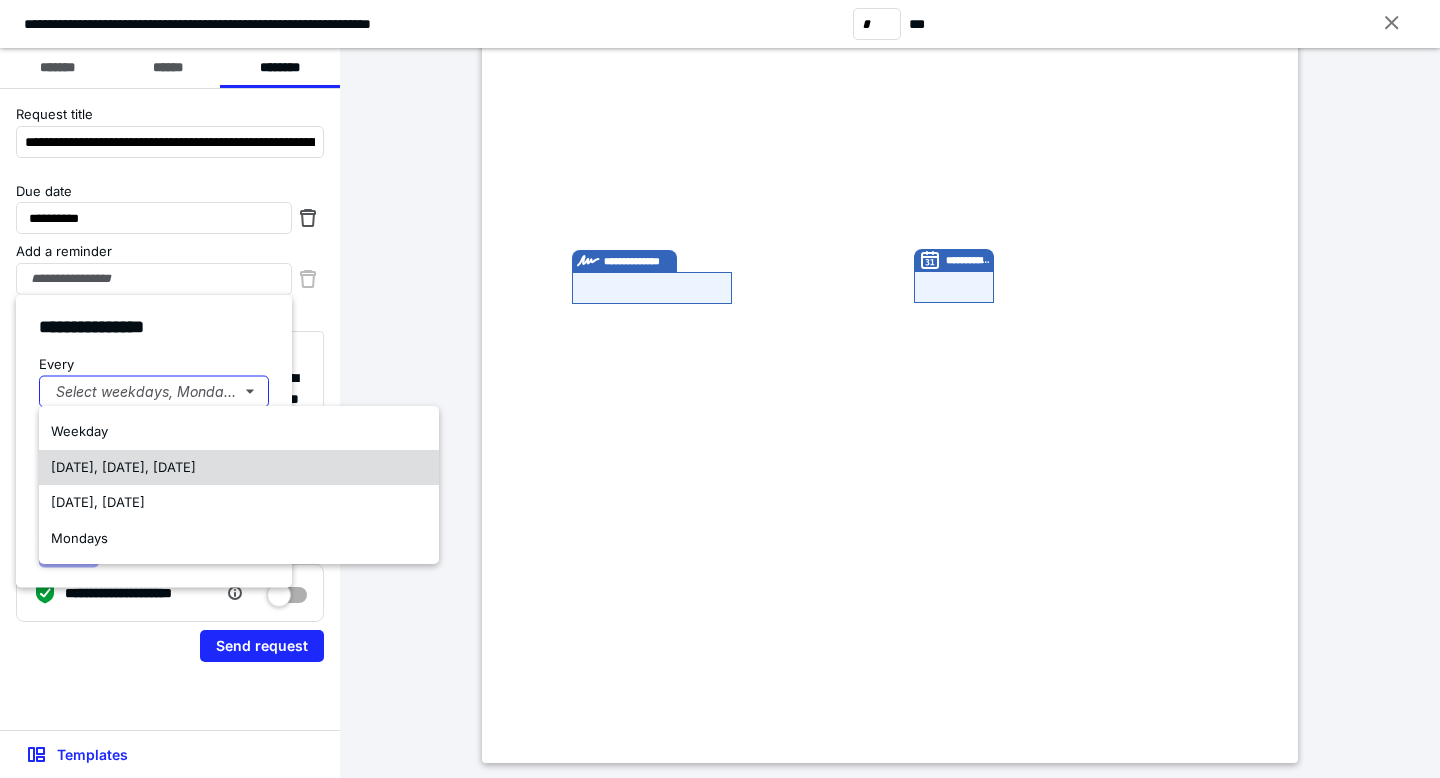 click on "Monday, Wednesday, Friday" at bounding box center (123, 467) 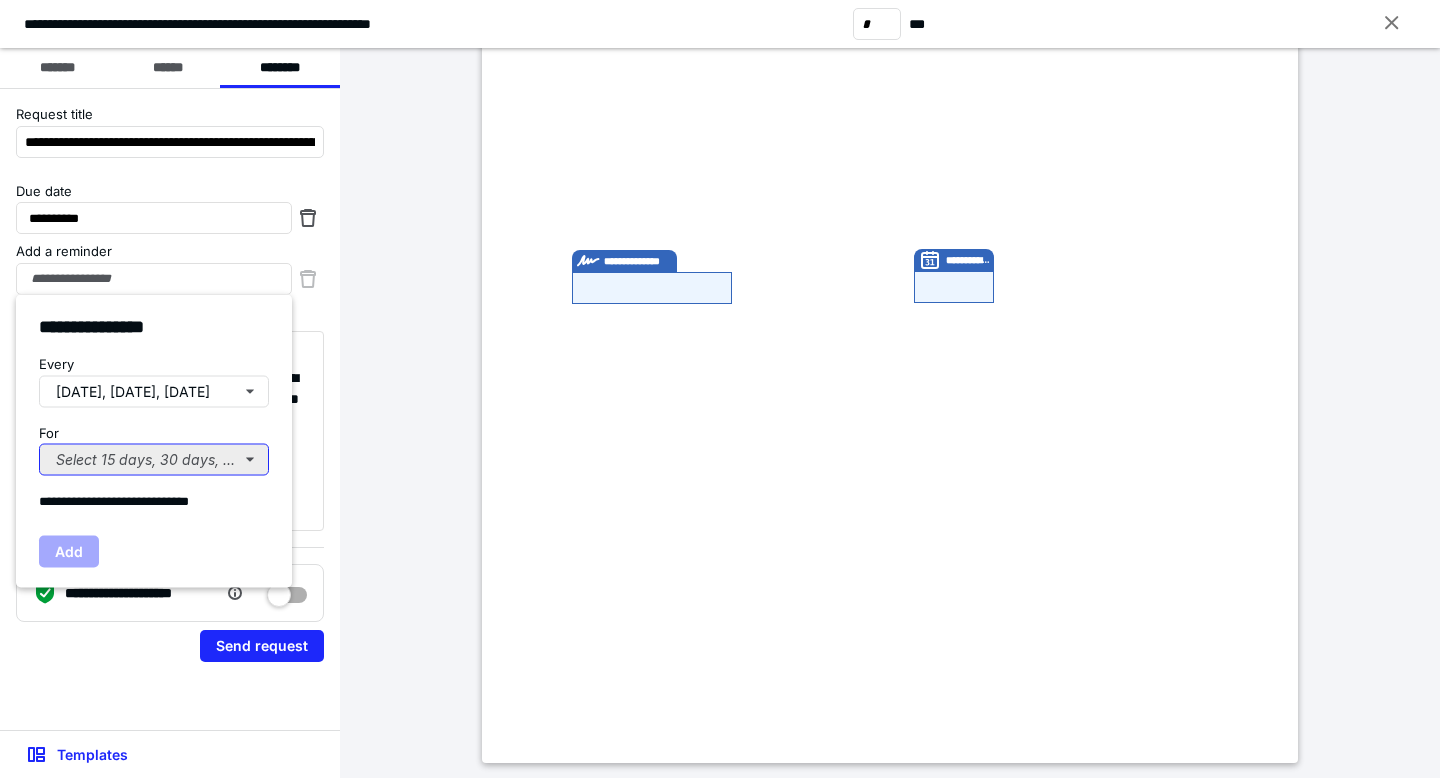 click on "Select 15 days, 30 days, or 45 days..." at bounding box center [154, 460] 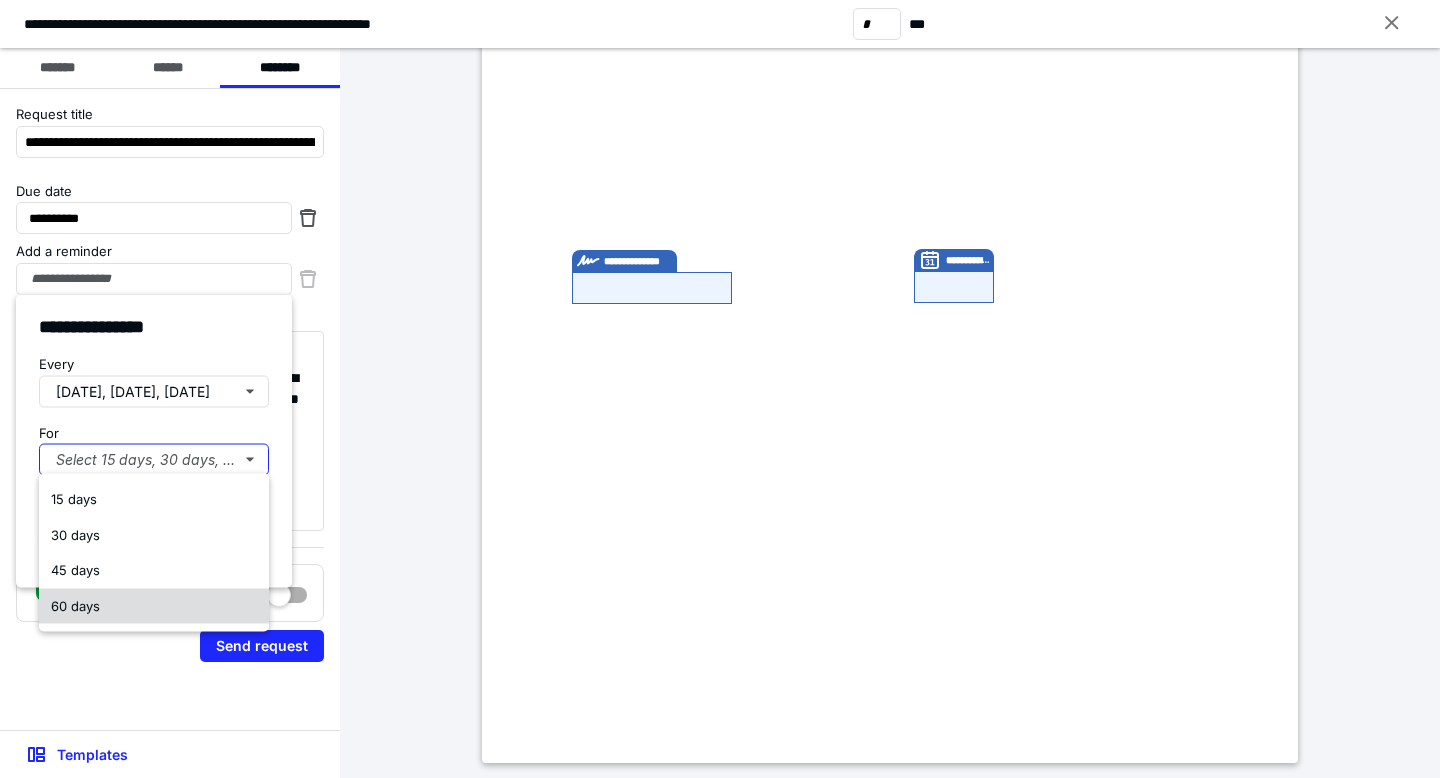 click on "60 days" at bounding box center (154, 606) 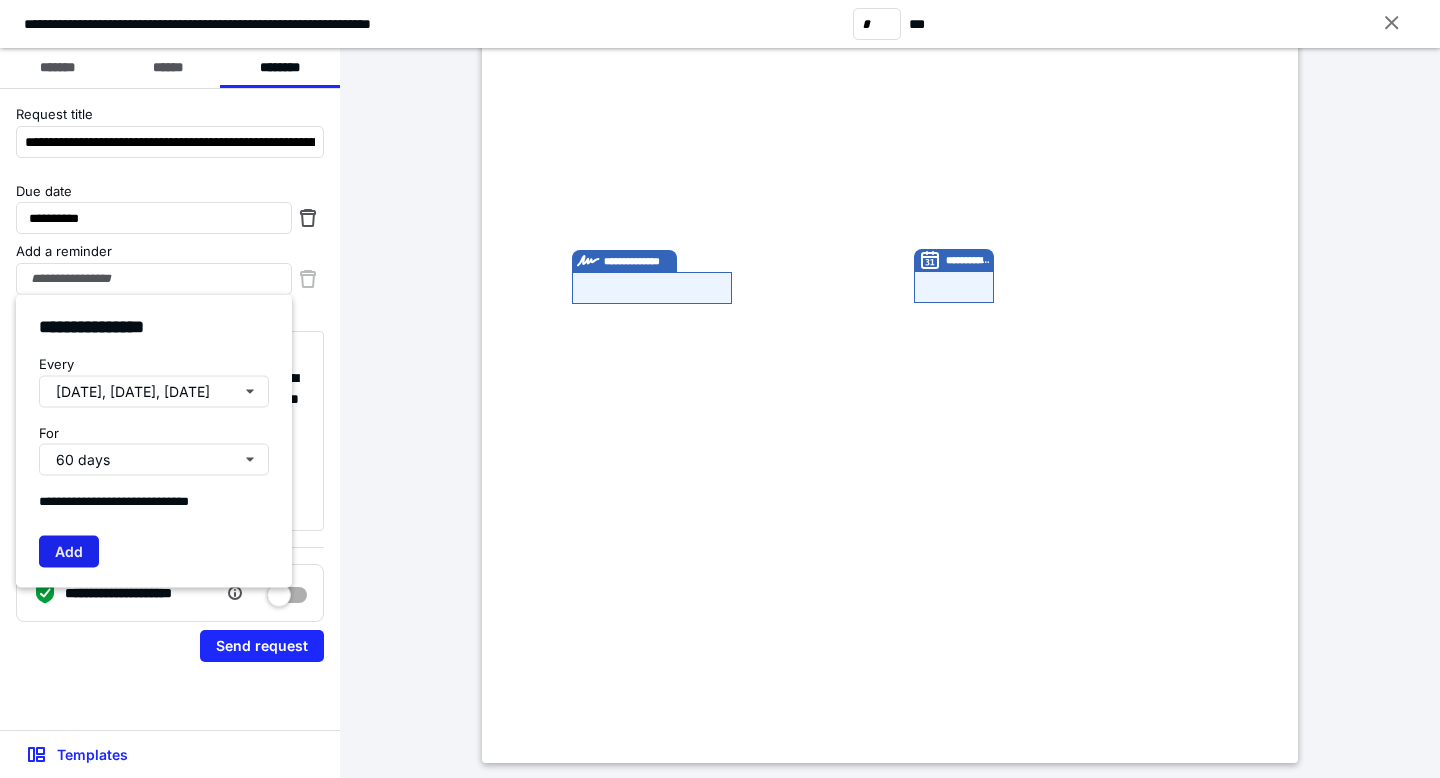 click on "Add" at bounding box center (69, 551) 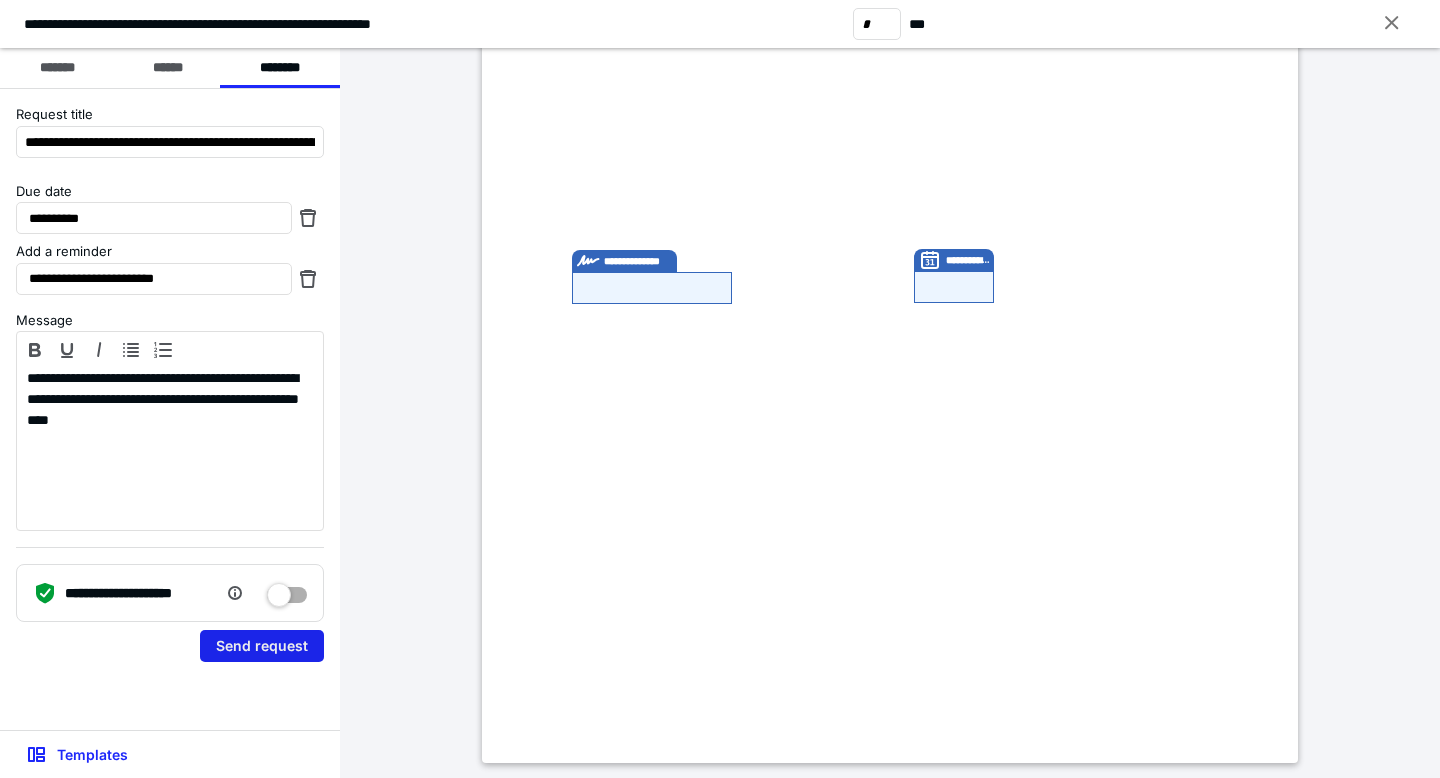 click on "Send request" at bounding box center (262, 646) 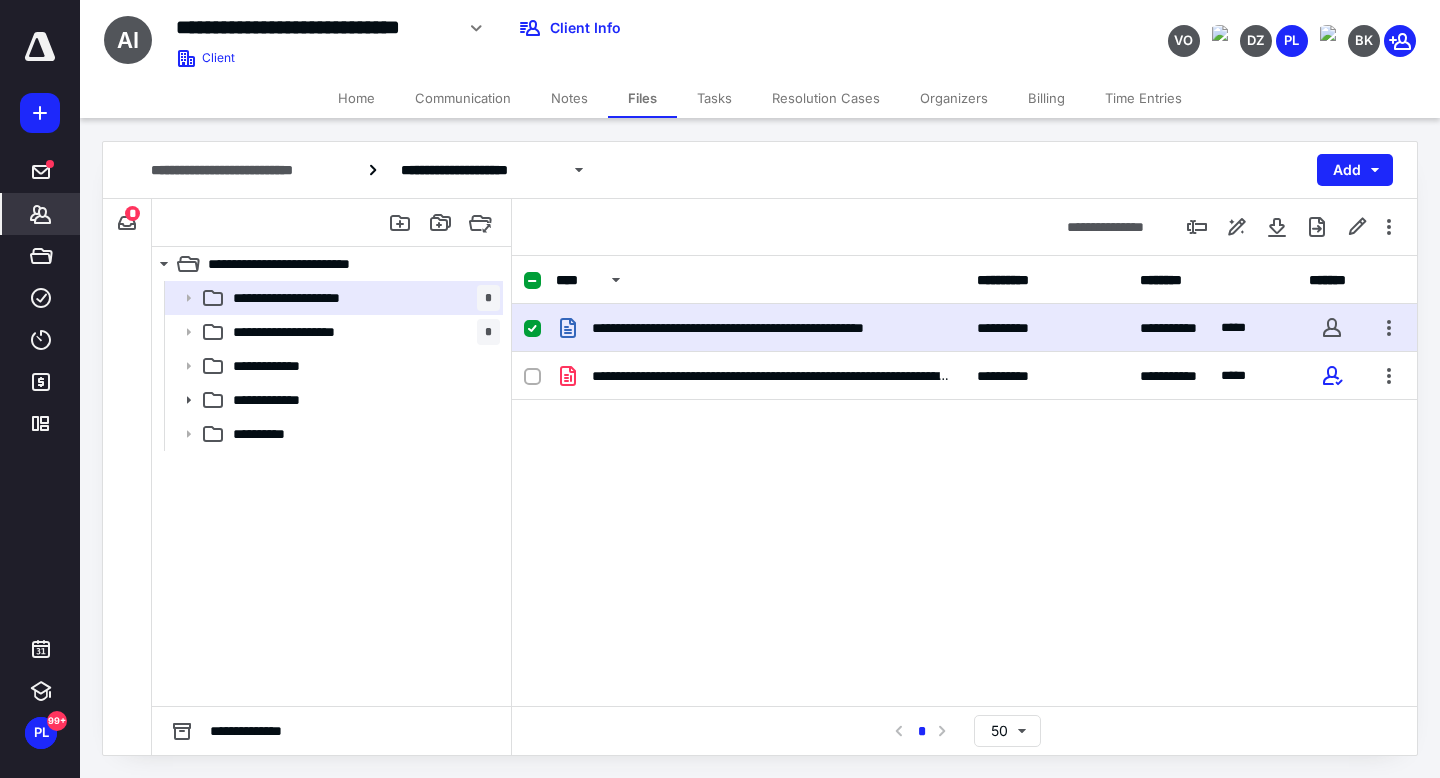 click 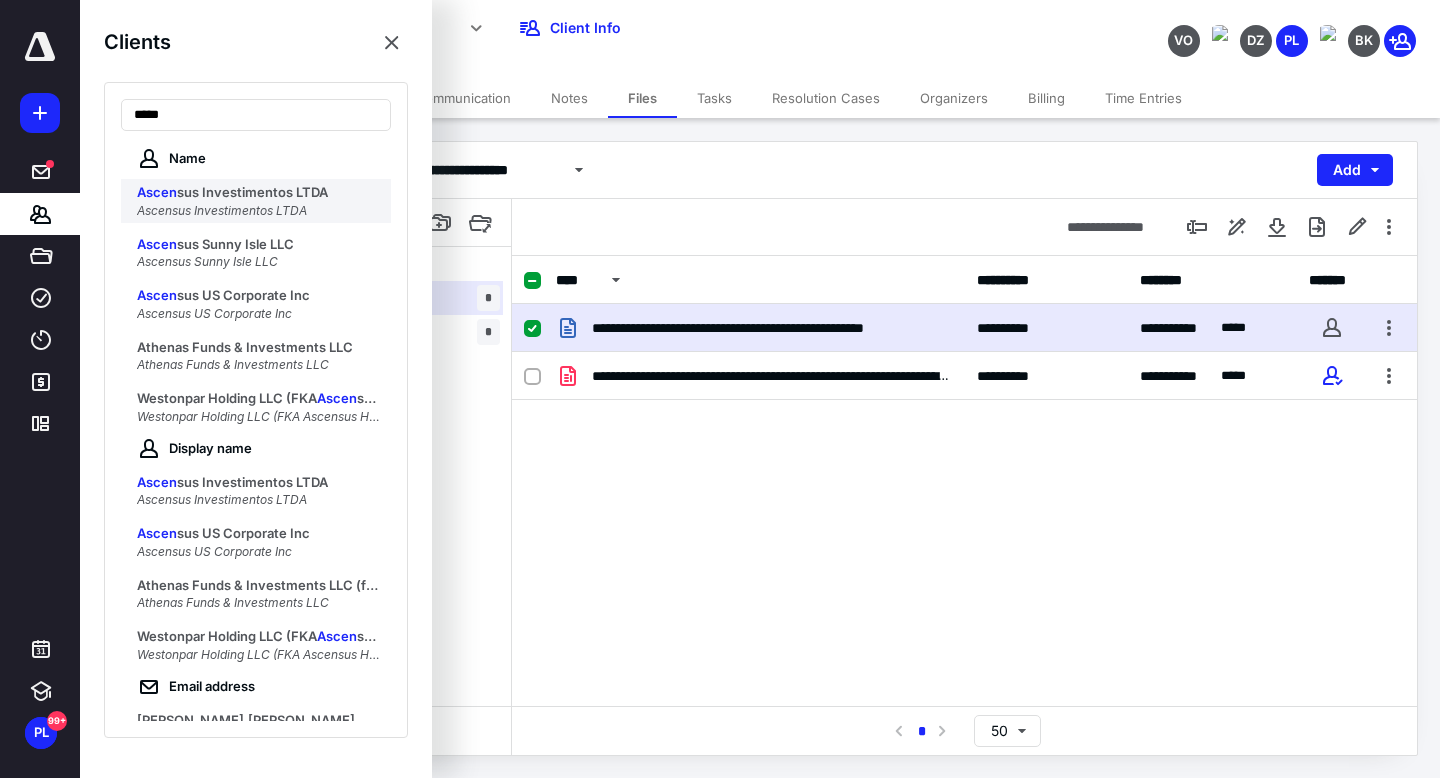 type on "*****" 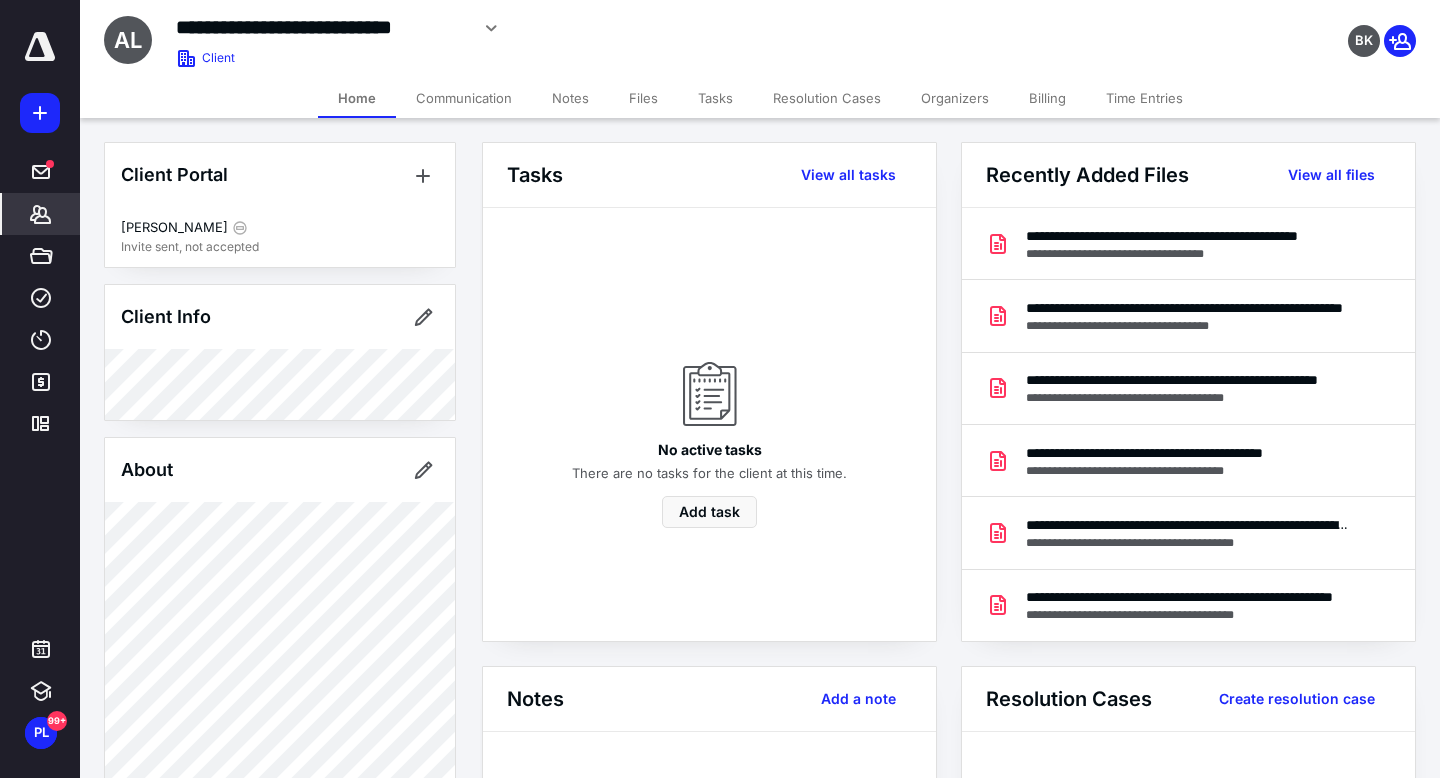 click on "Clients" at bounding box center (41, 214) 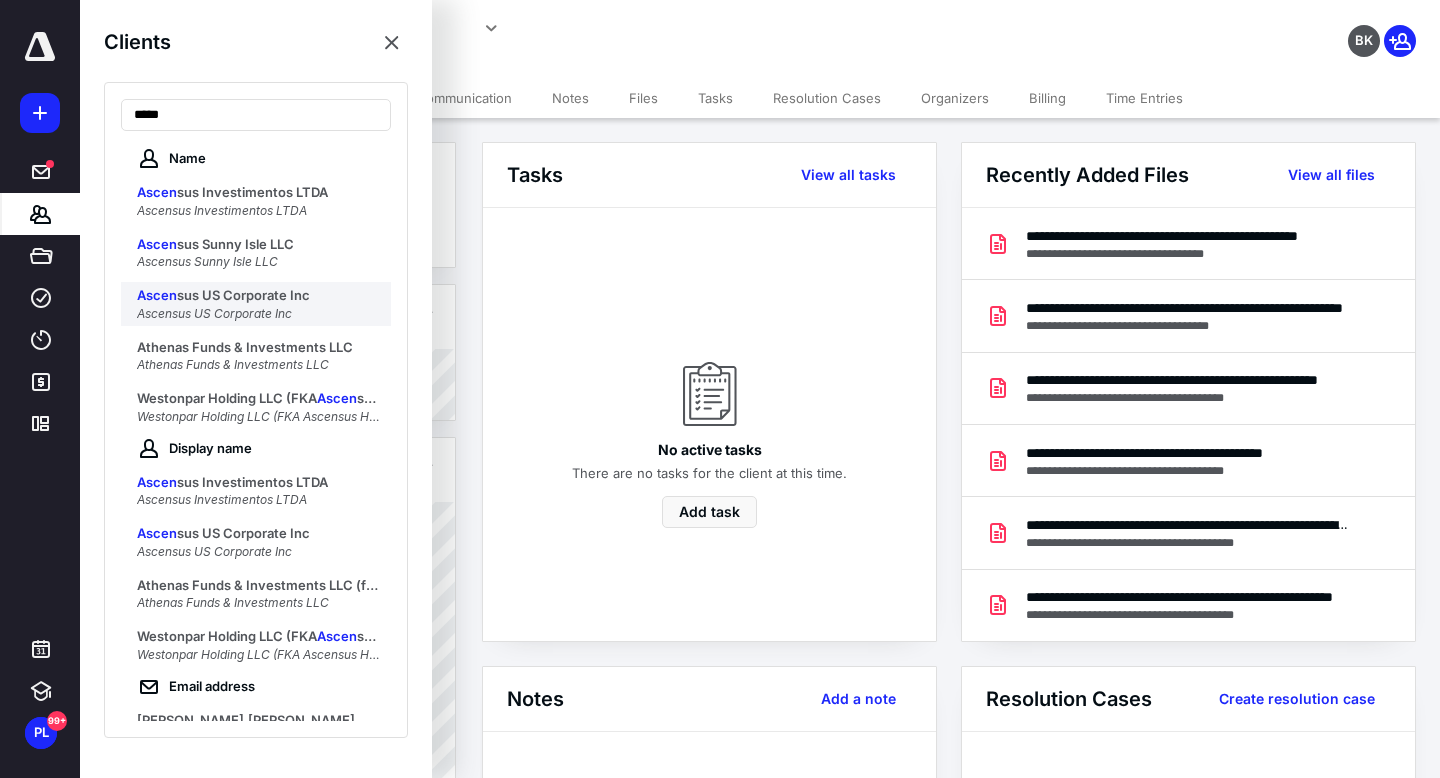 type on "*****" 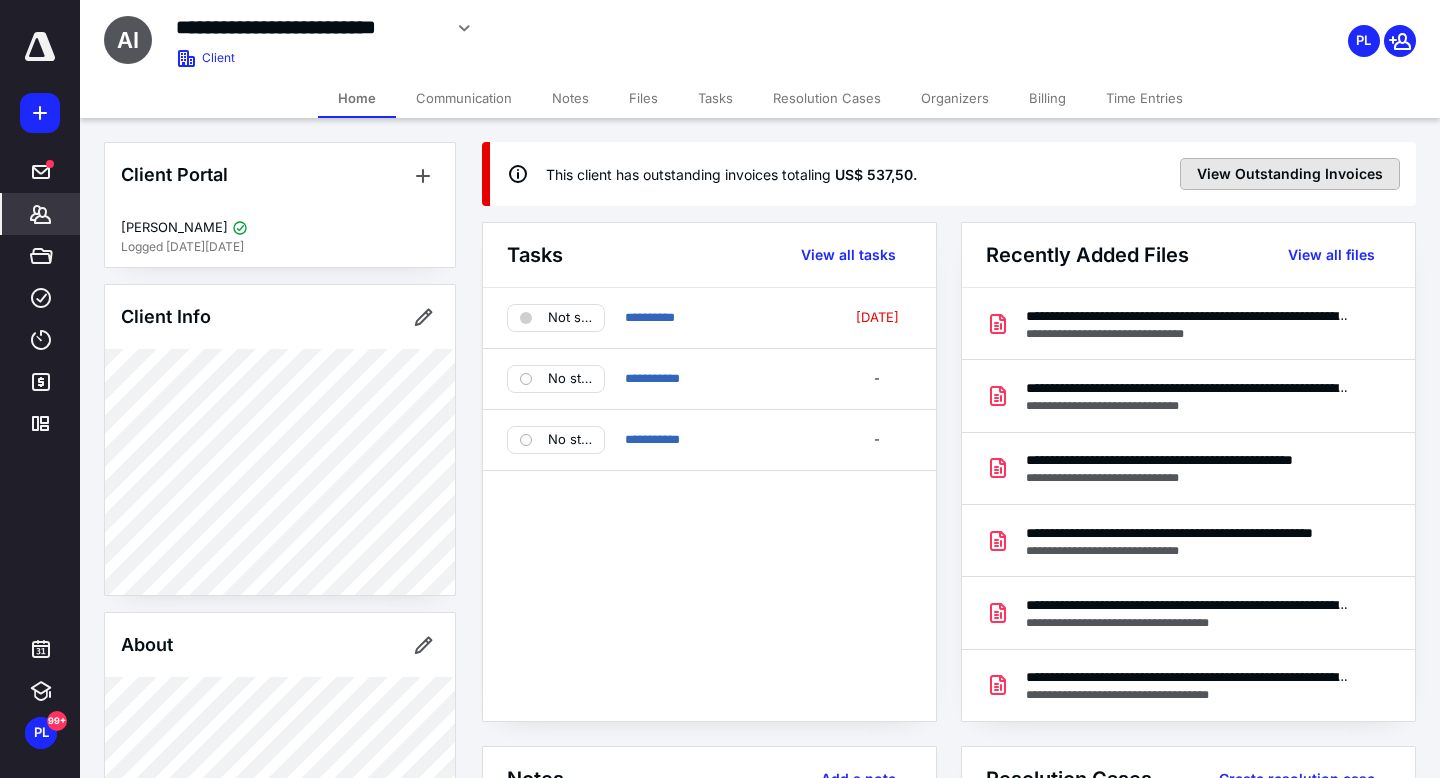 click on "View Outstanding Invoices" at bounding box center (1290, 174) 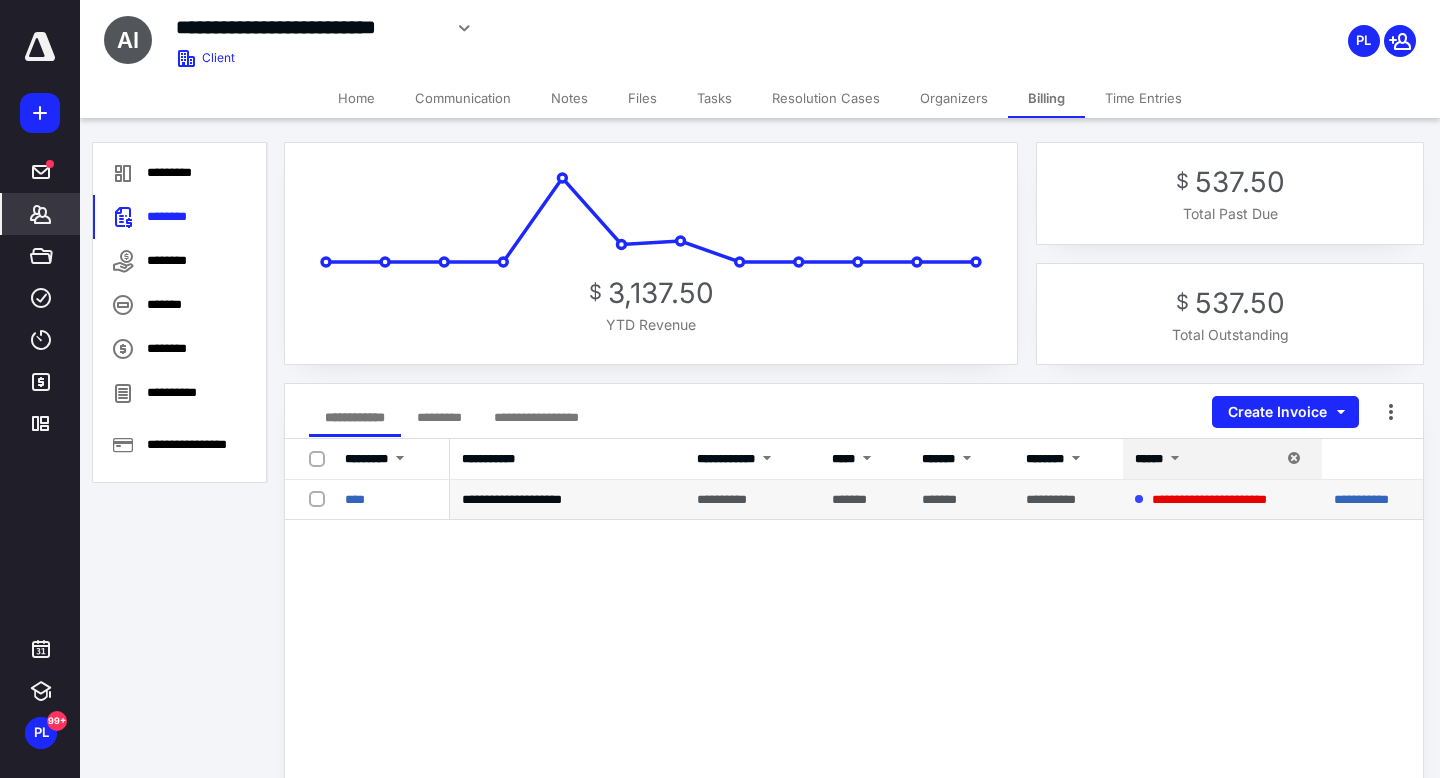 click on "**********" at bounding box center [1372, 500] 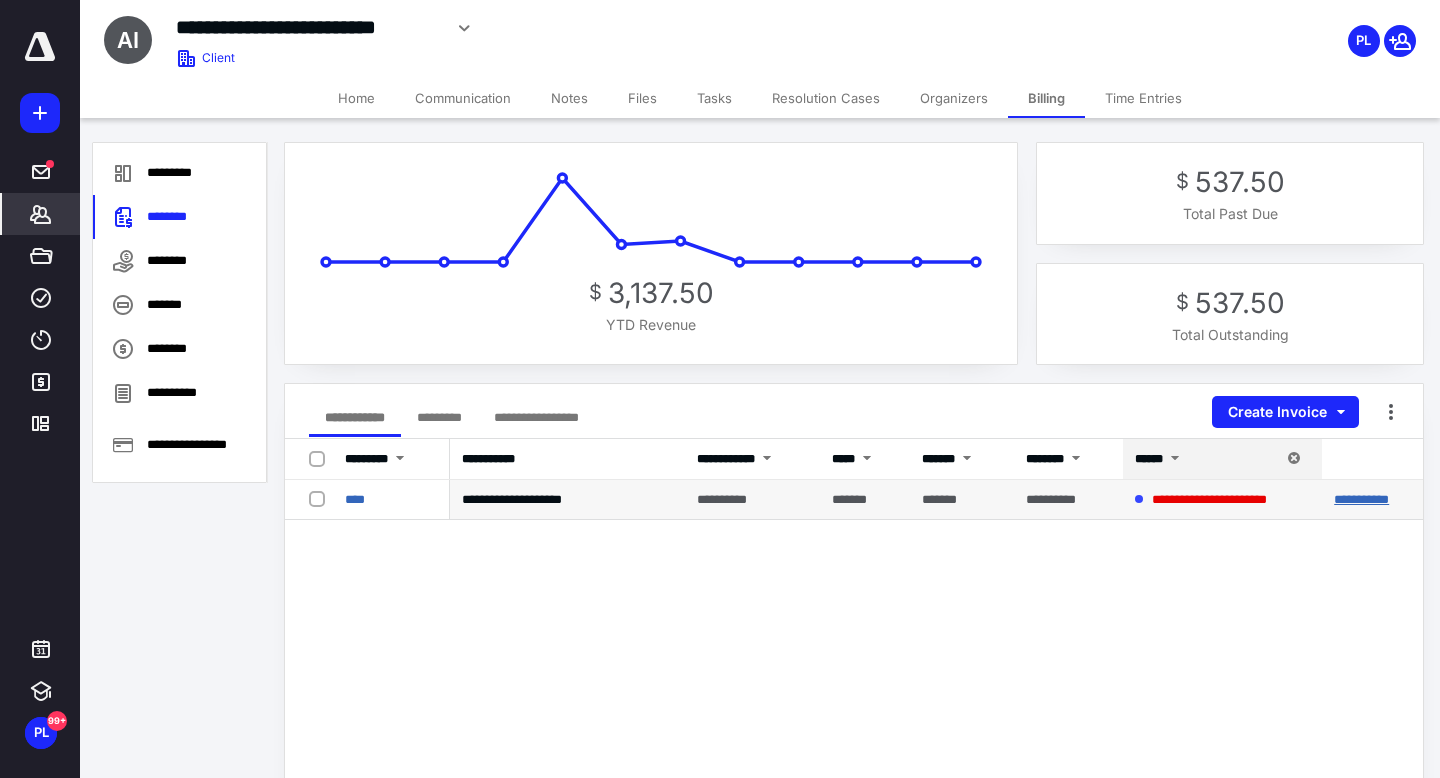 click on "**********" at bounding box center [1361, 499] 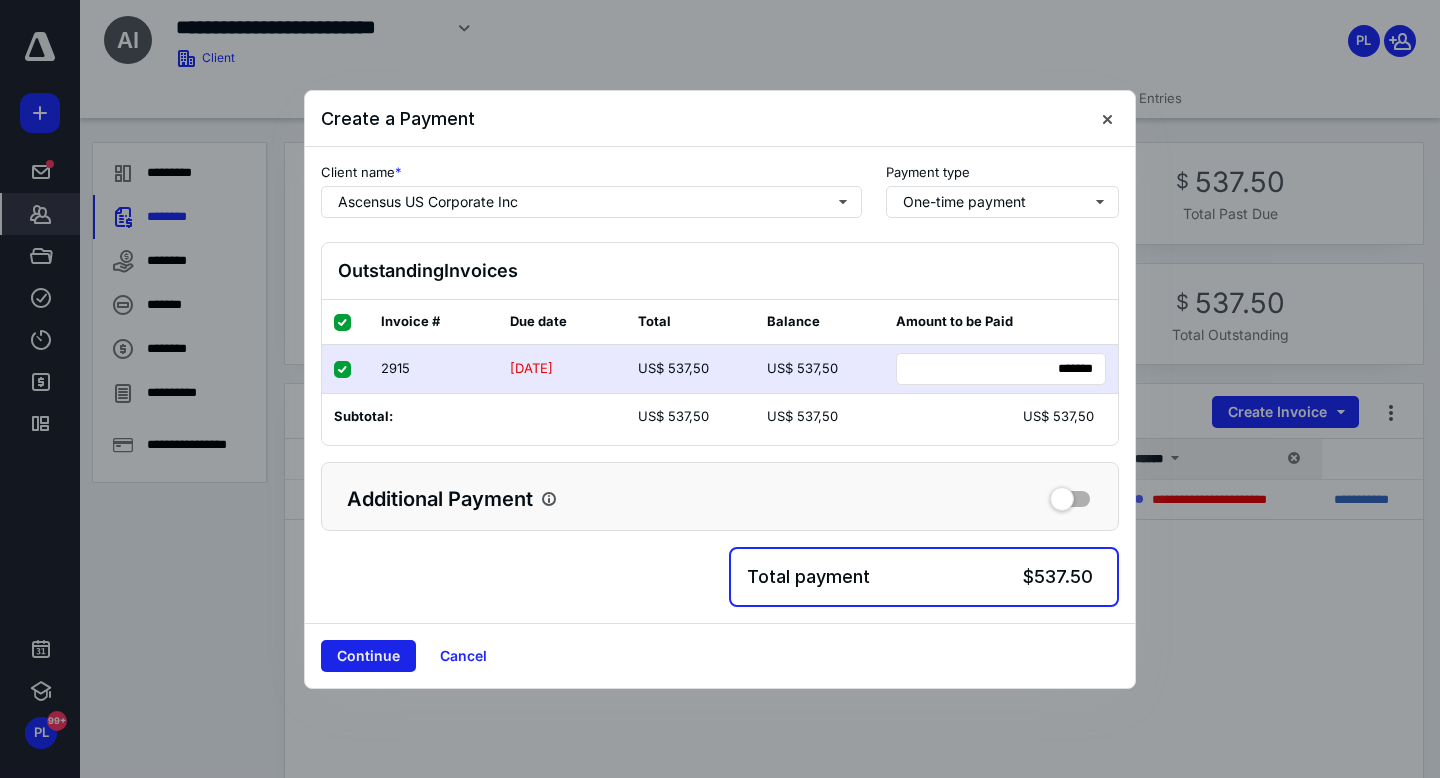 click on "Continue" at bounding box center (368, 656) 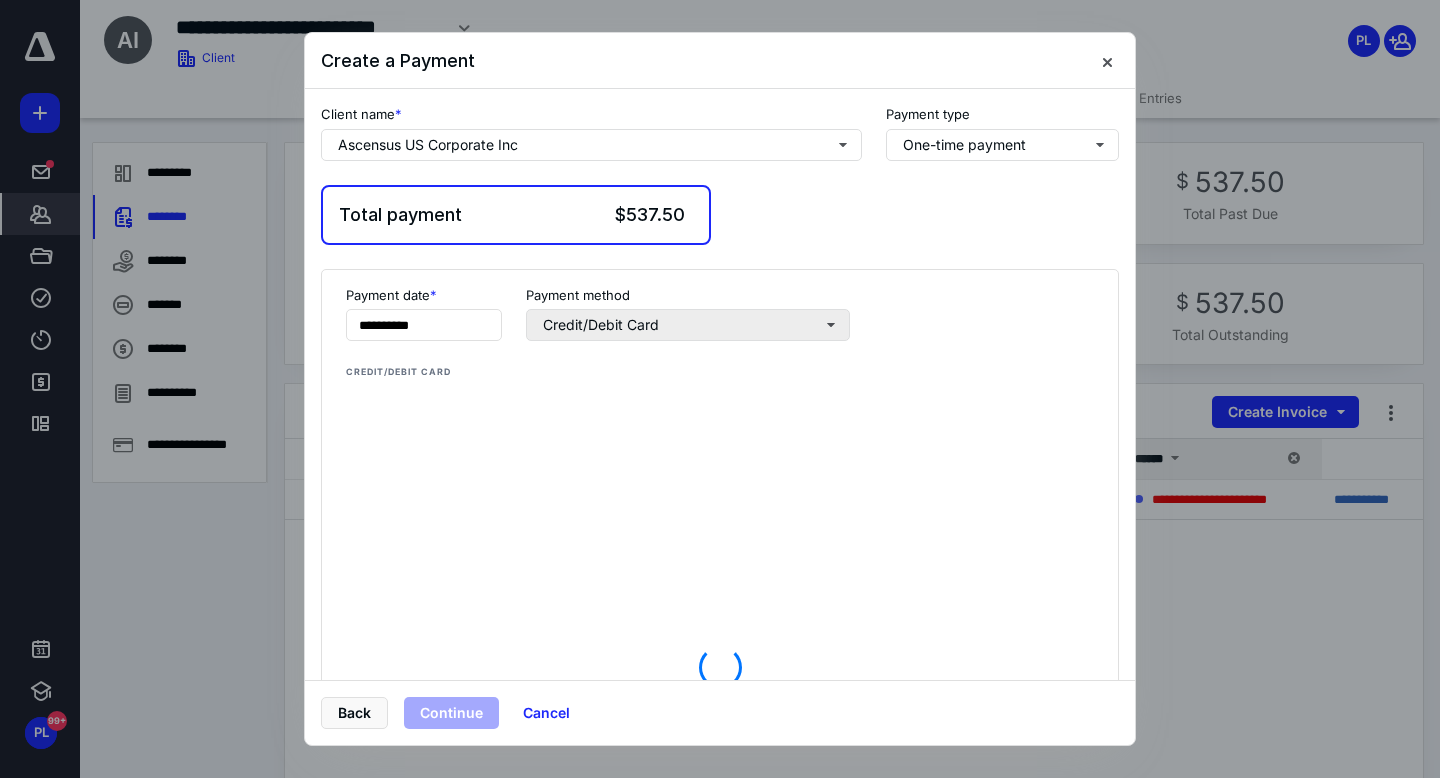 click at bounding box center [720, 667] 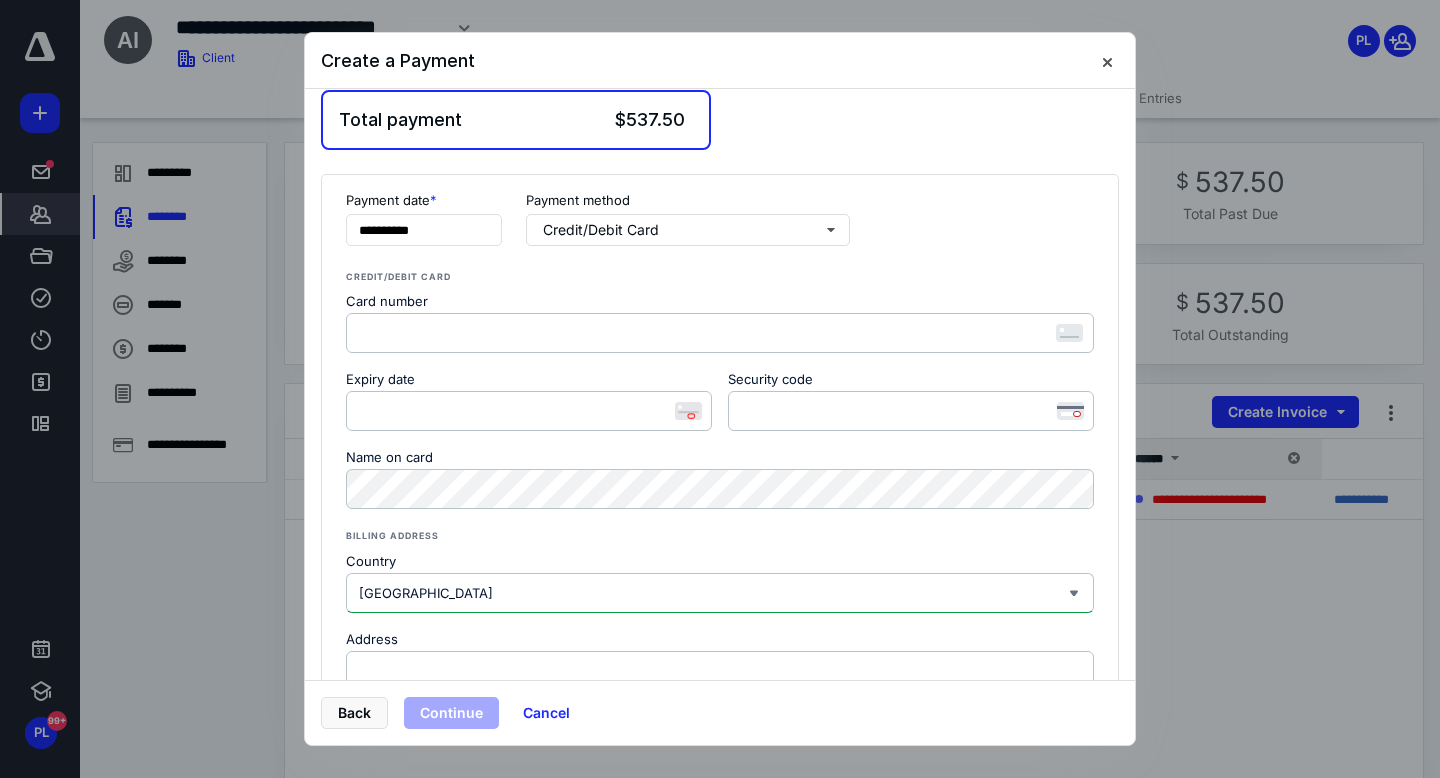 scroll, scrollTop: 103, scrollLeft: 0, axis: vertical 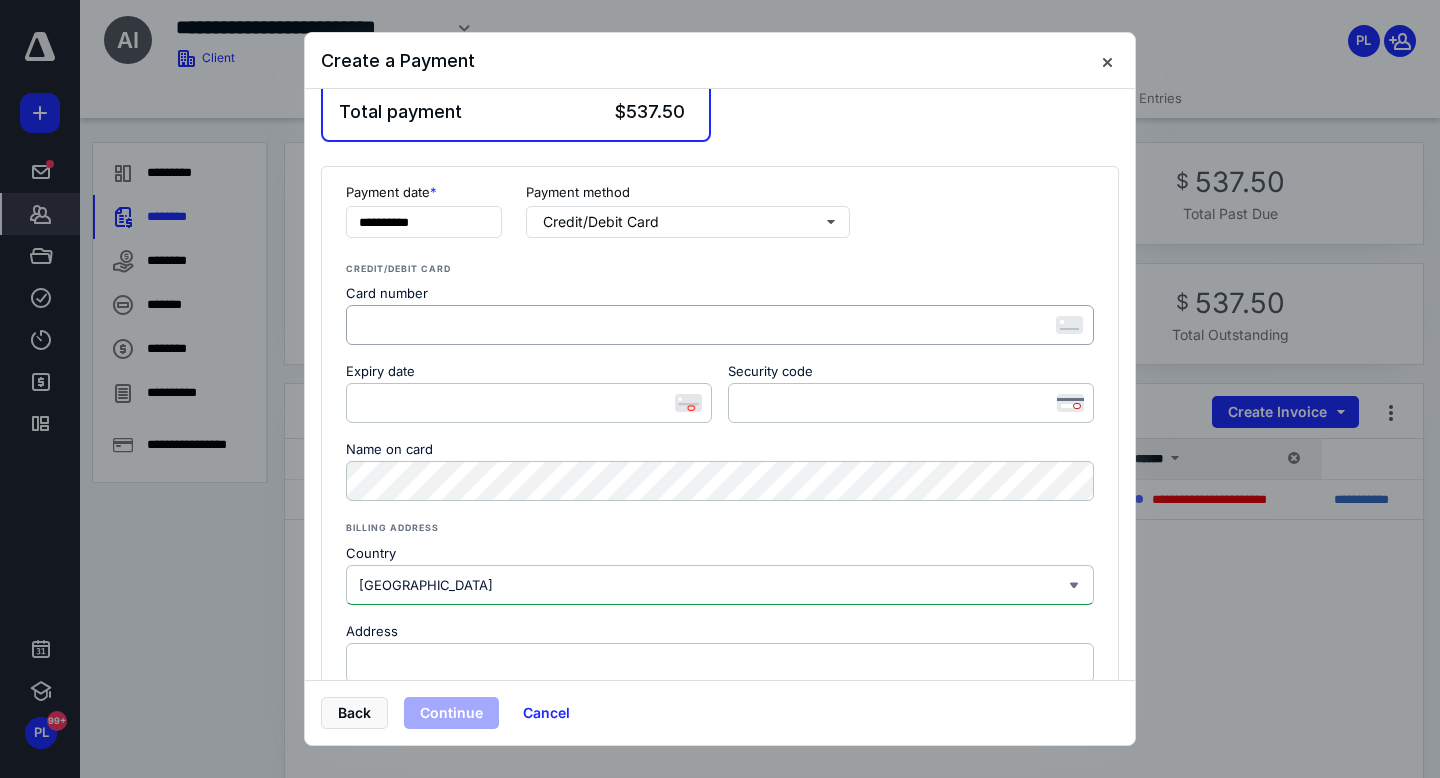 click on "<p>Your browser does not support iframes.</p>" at bounding box center (720, 325) 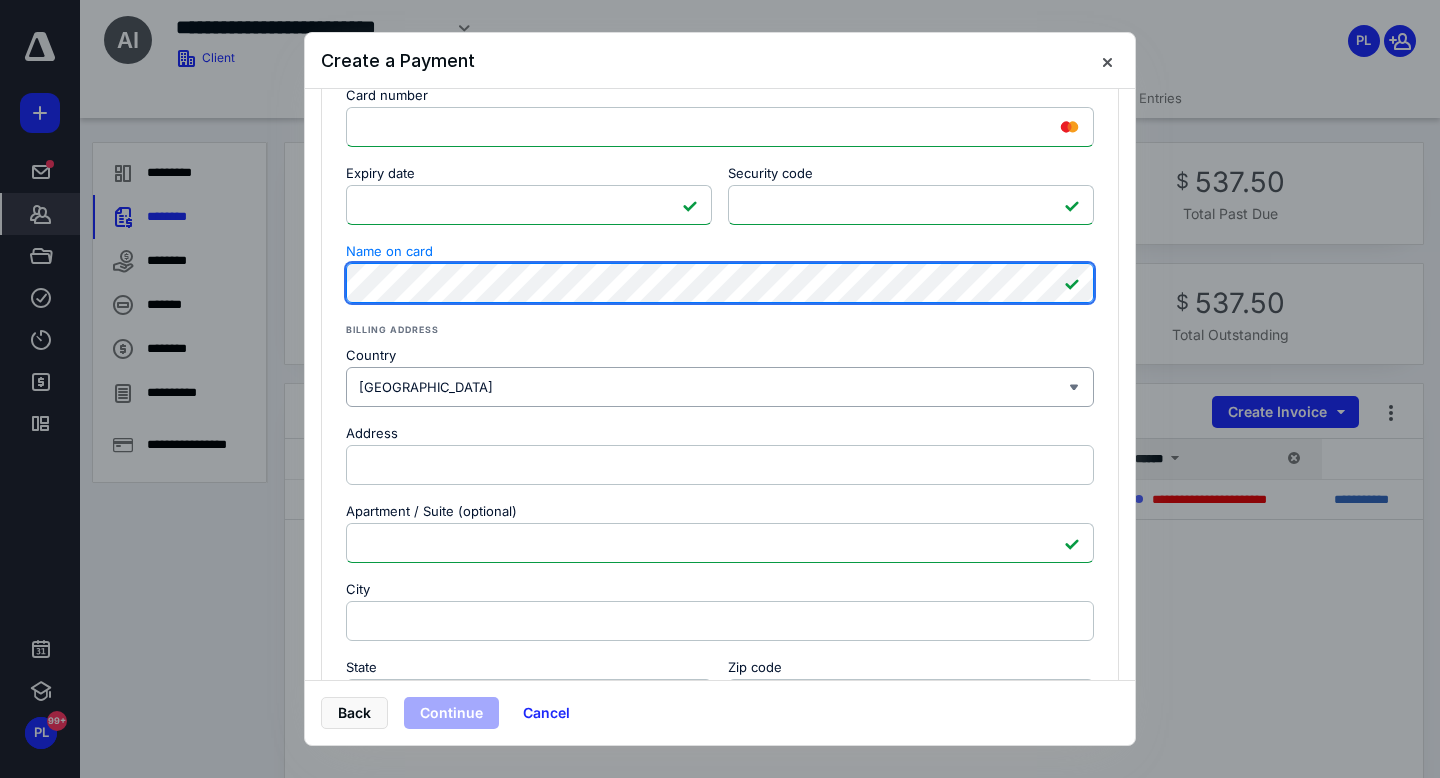 scroll, scrollTop: 378, scrollLeft: 0, axis: vertical 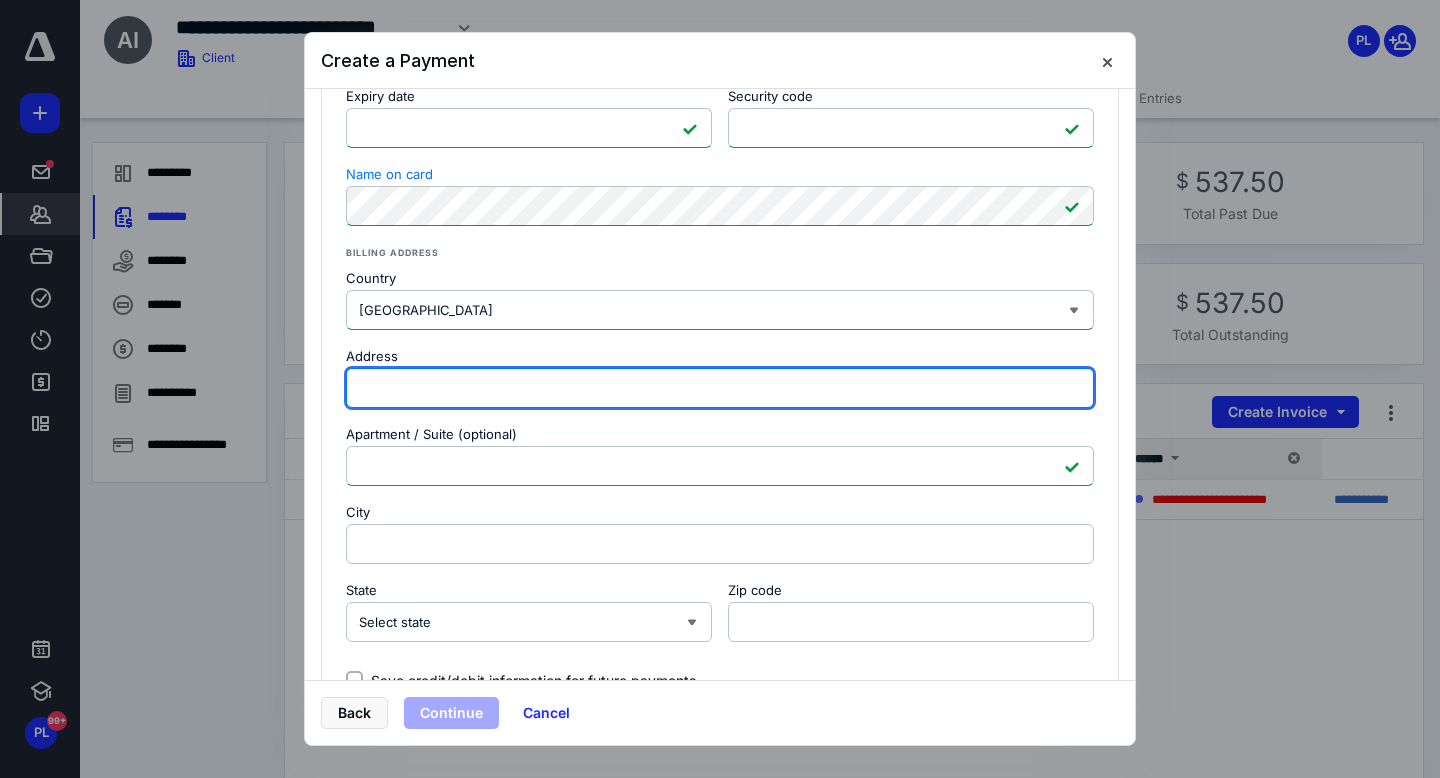 click on "Address" at bounding box center (720, 388) 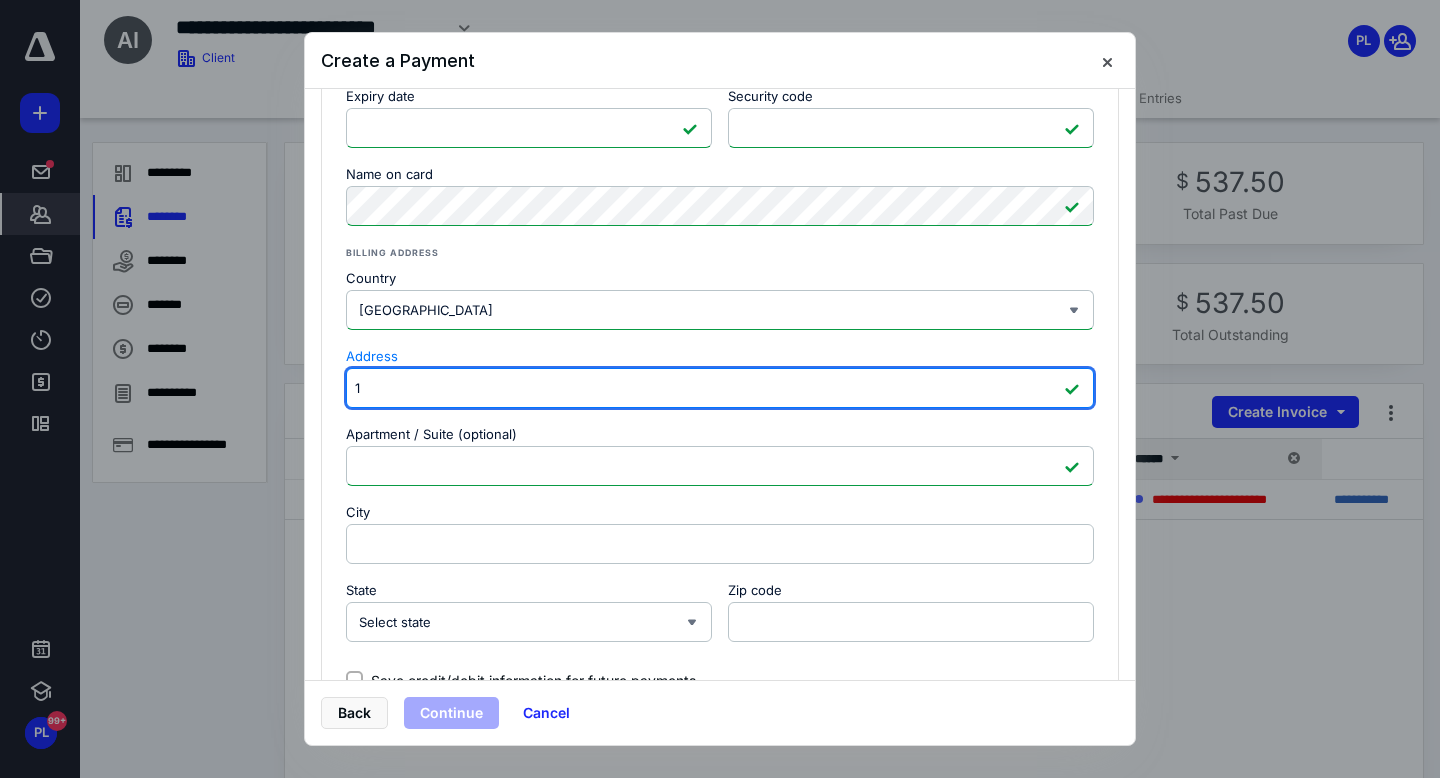 type on "1" 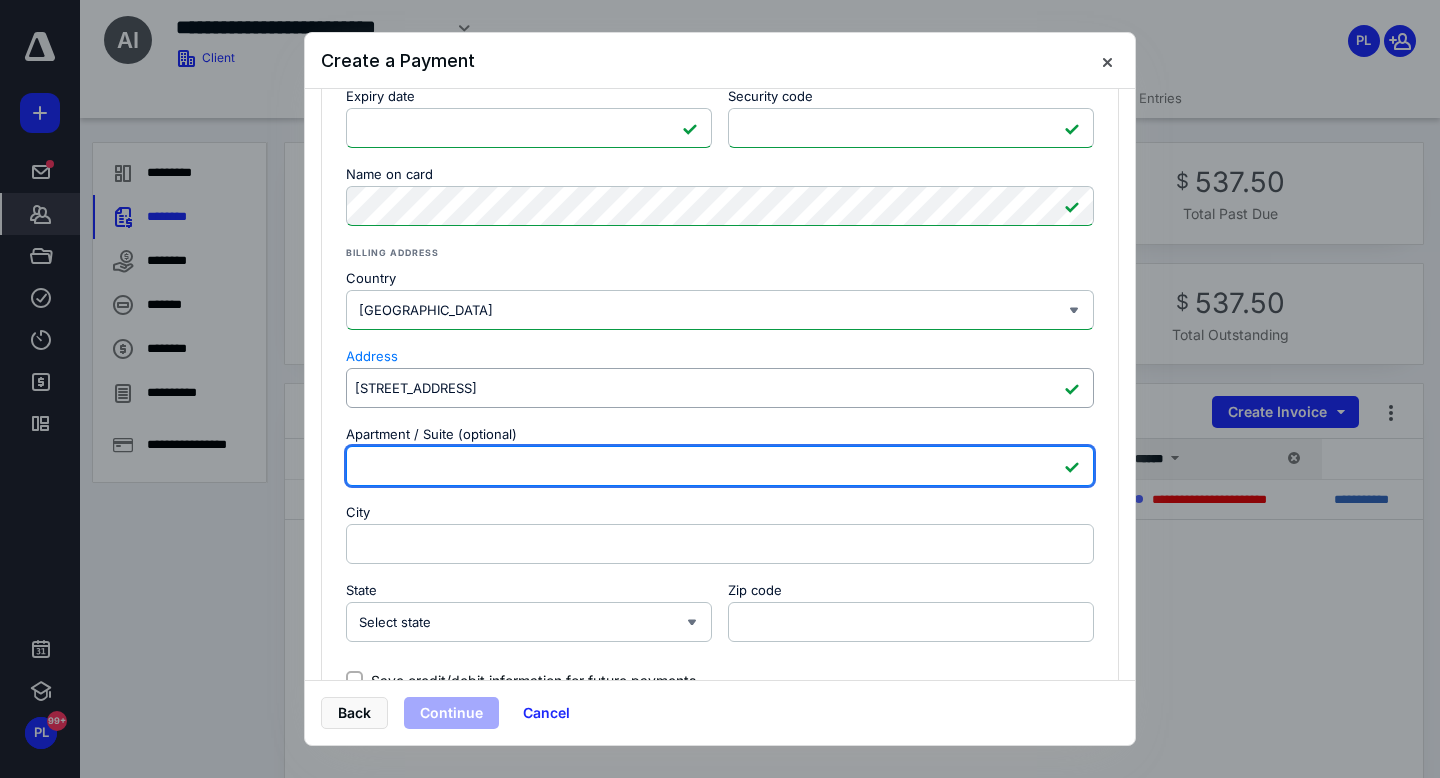 type on "11401 NW 134th" 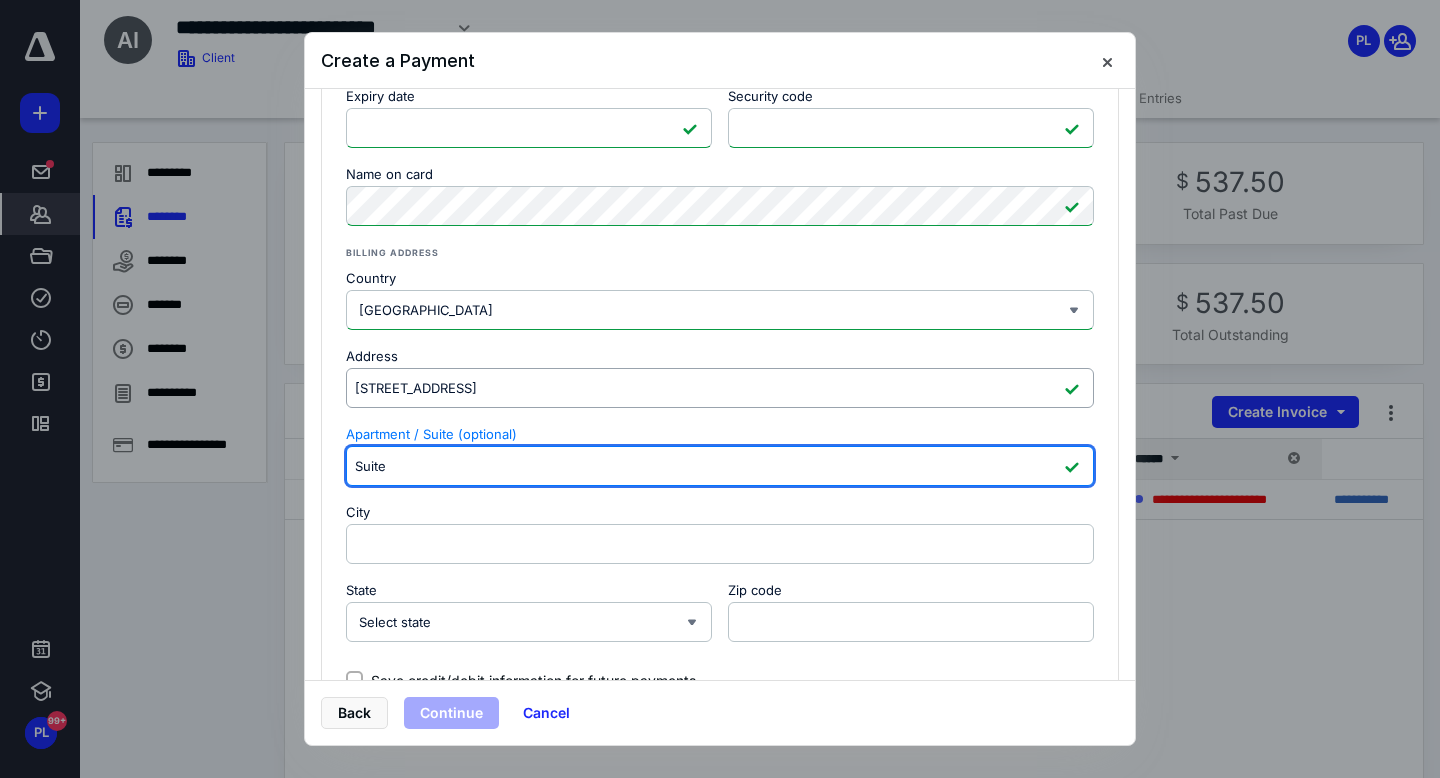 type on "Suite" 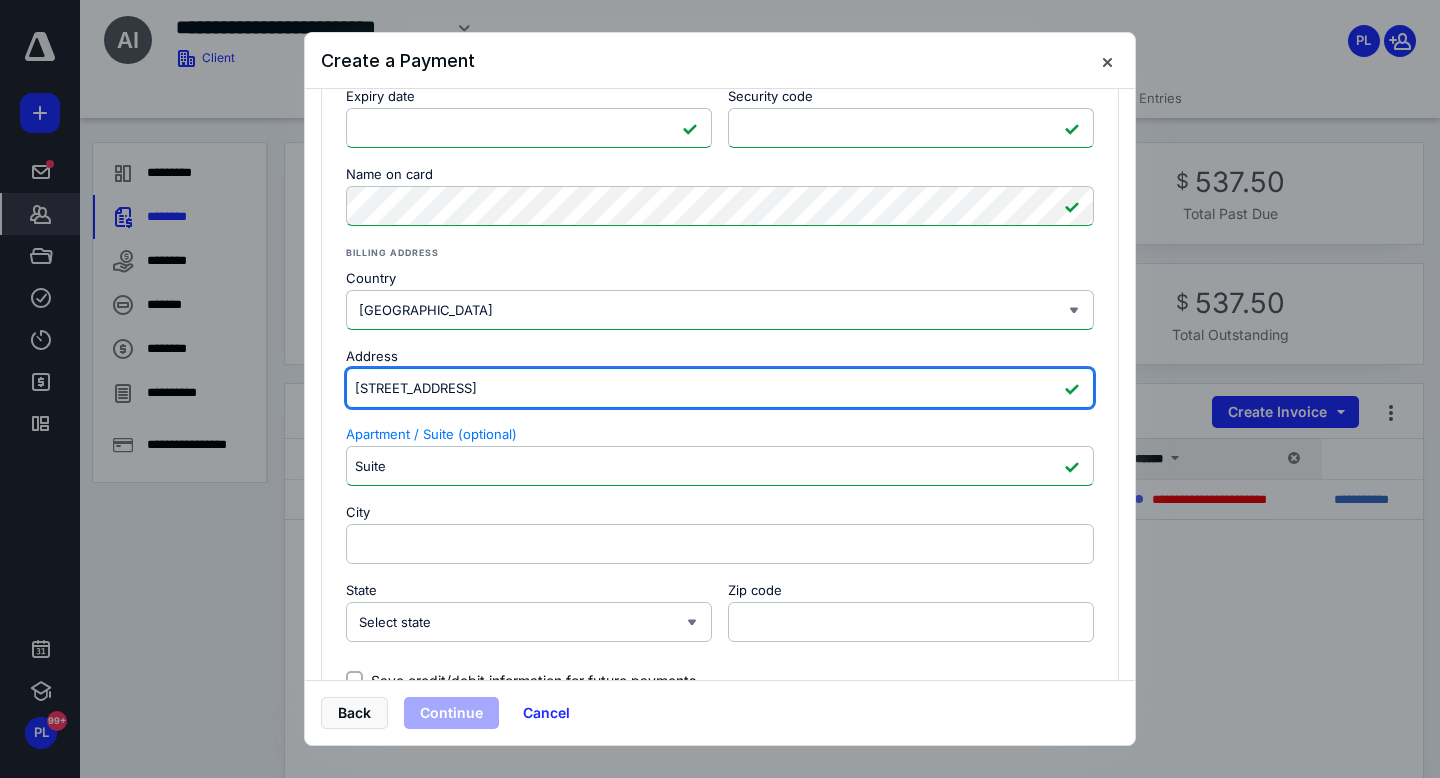 click on "11401 NW 134th" at bounding box center [720, 388] 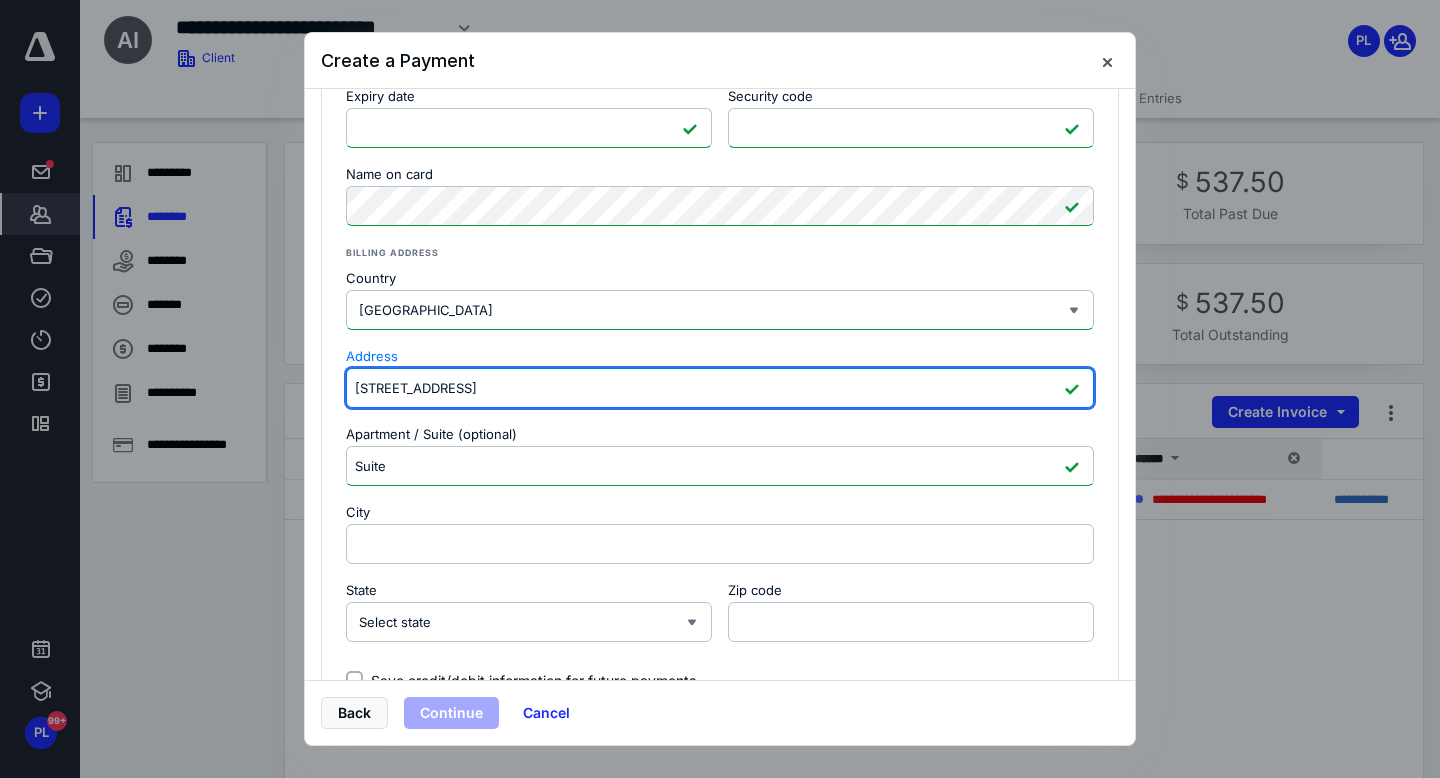 type on "11401 NW 134th St" 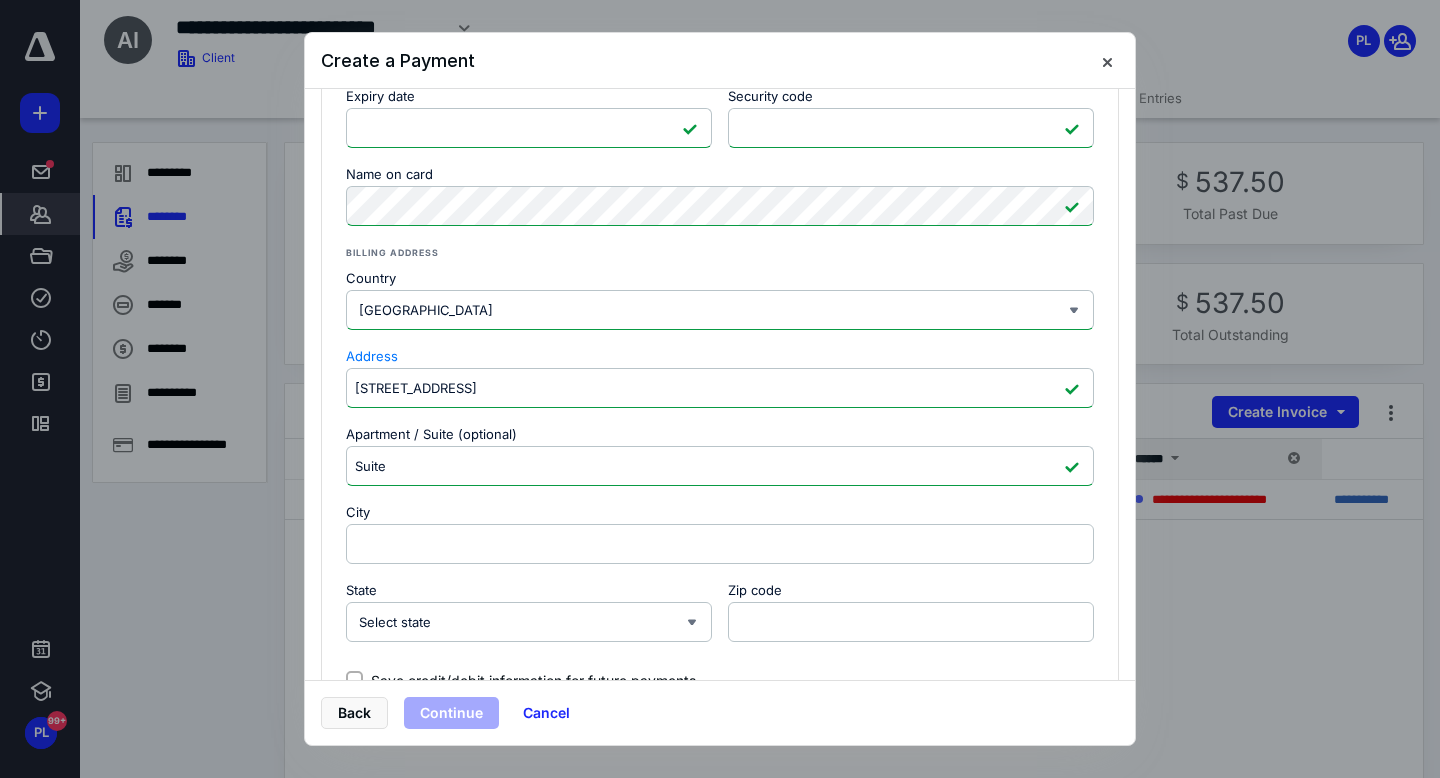 click on "Apartment / Suite (optional)" at bounding box center (720, 437) 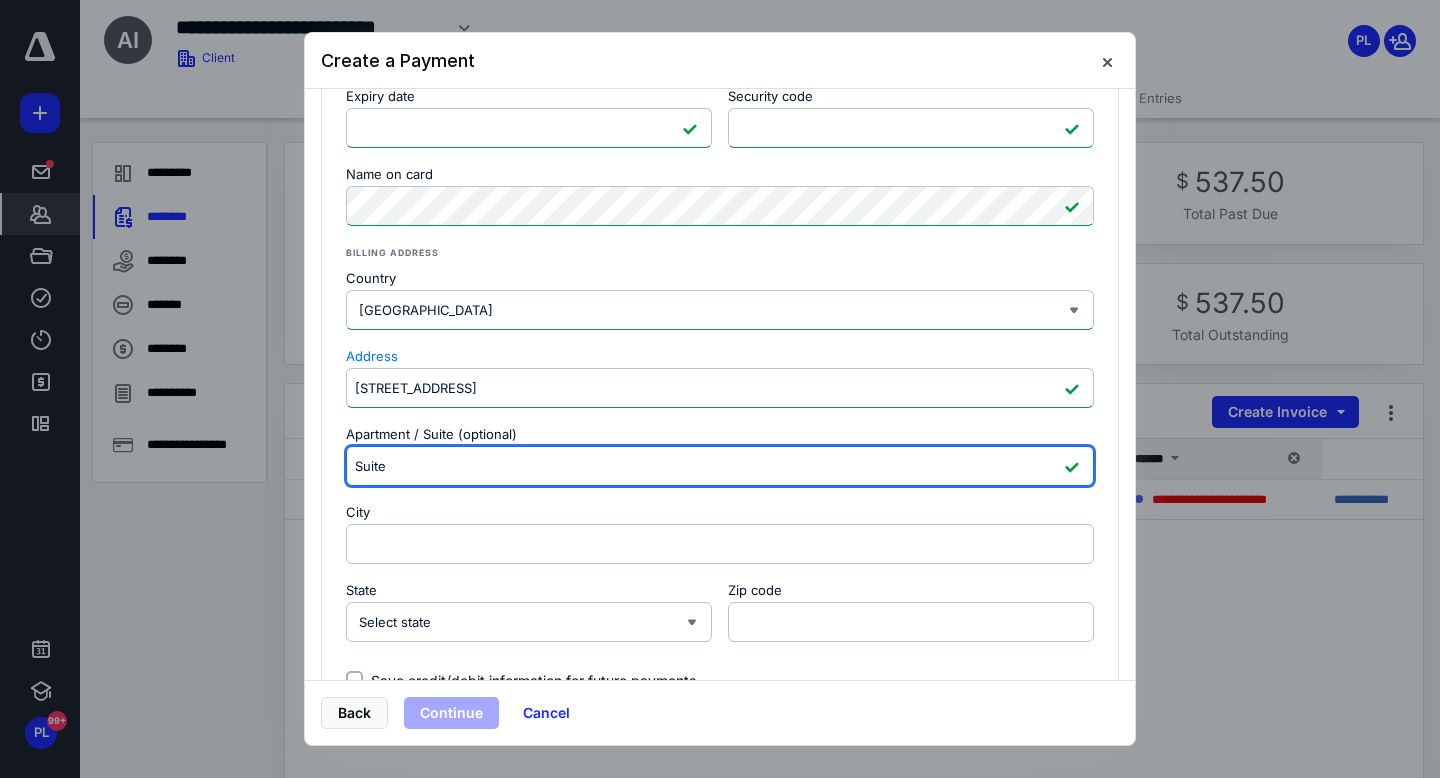 click on "Suite" at bounding box center (720, 466) 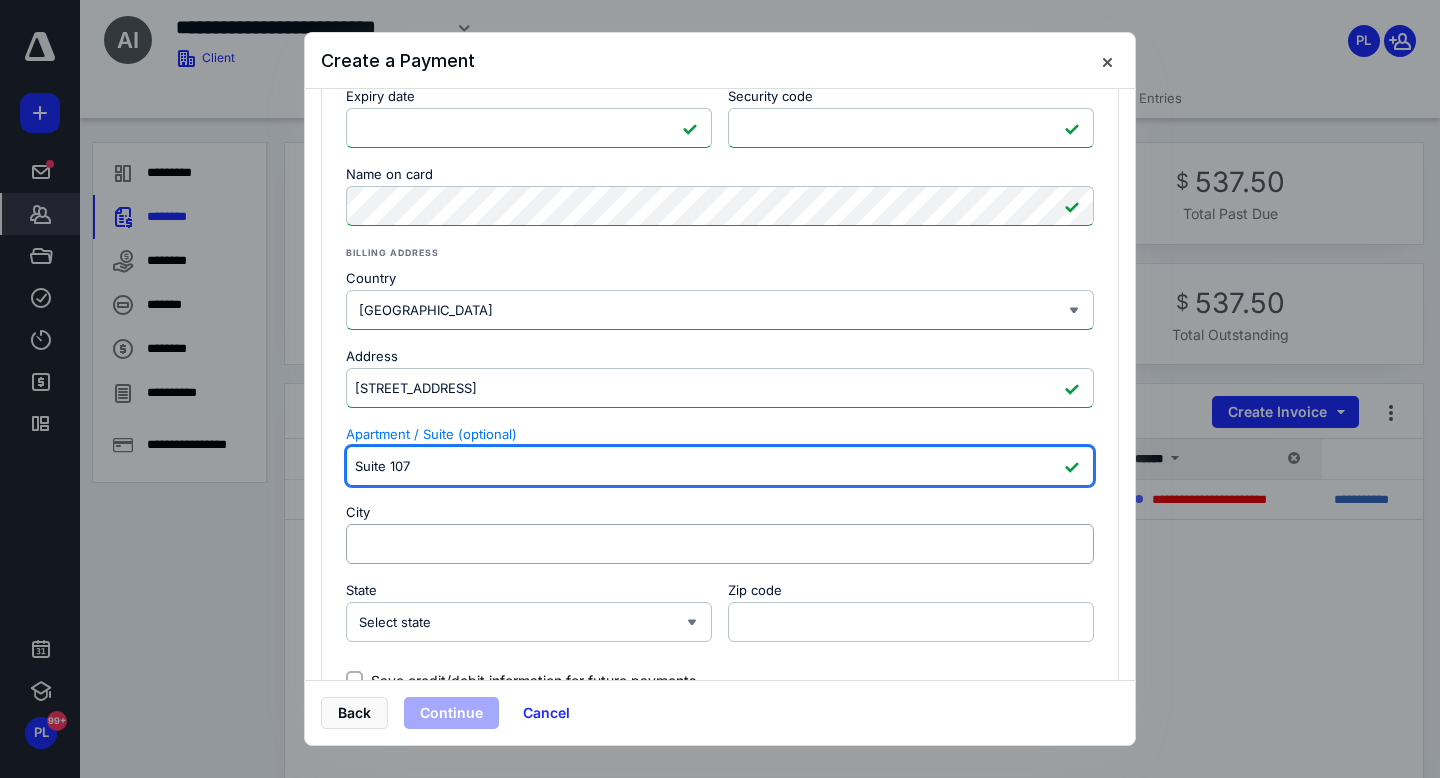 type on "Suite 107" 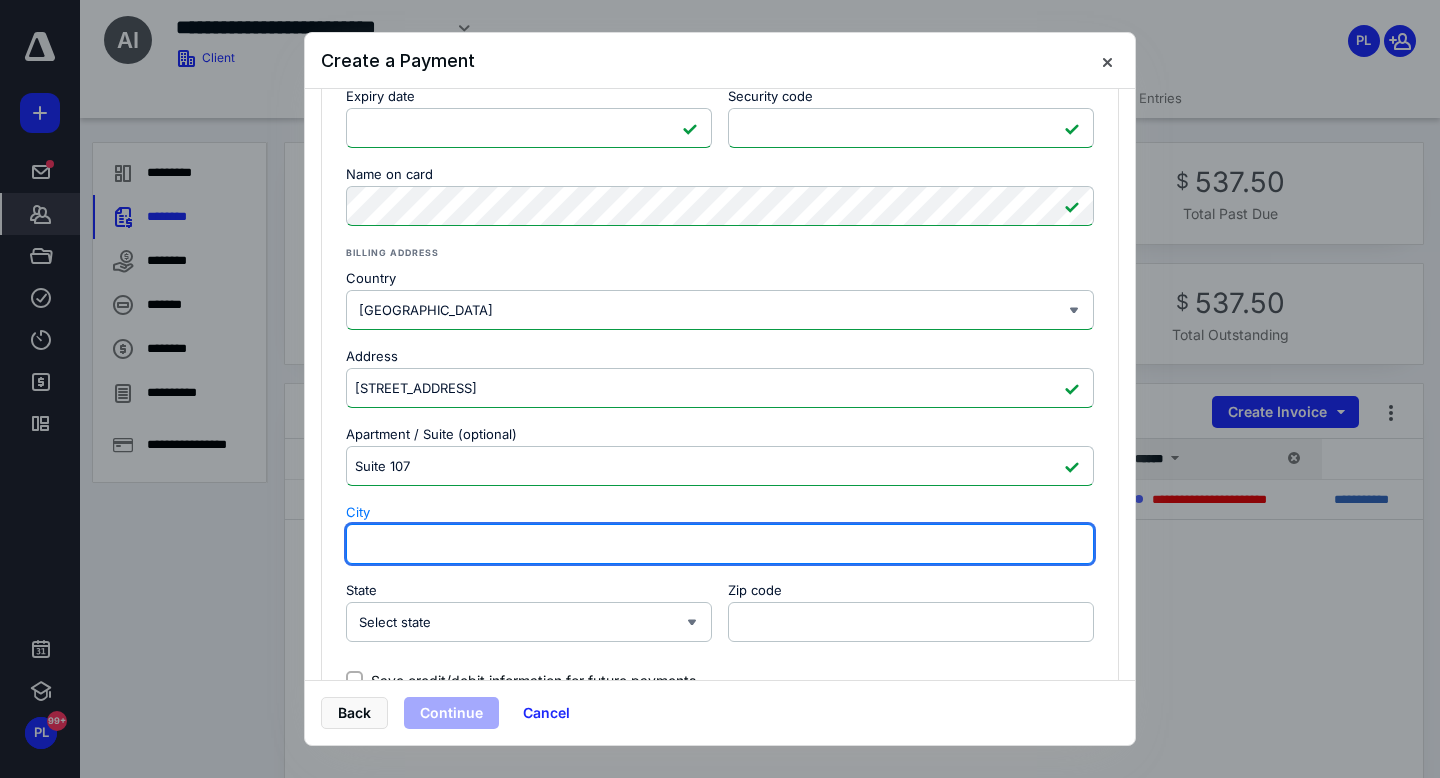 click on "City" at bounding box center (720, 544) 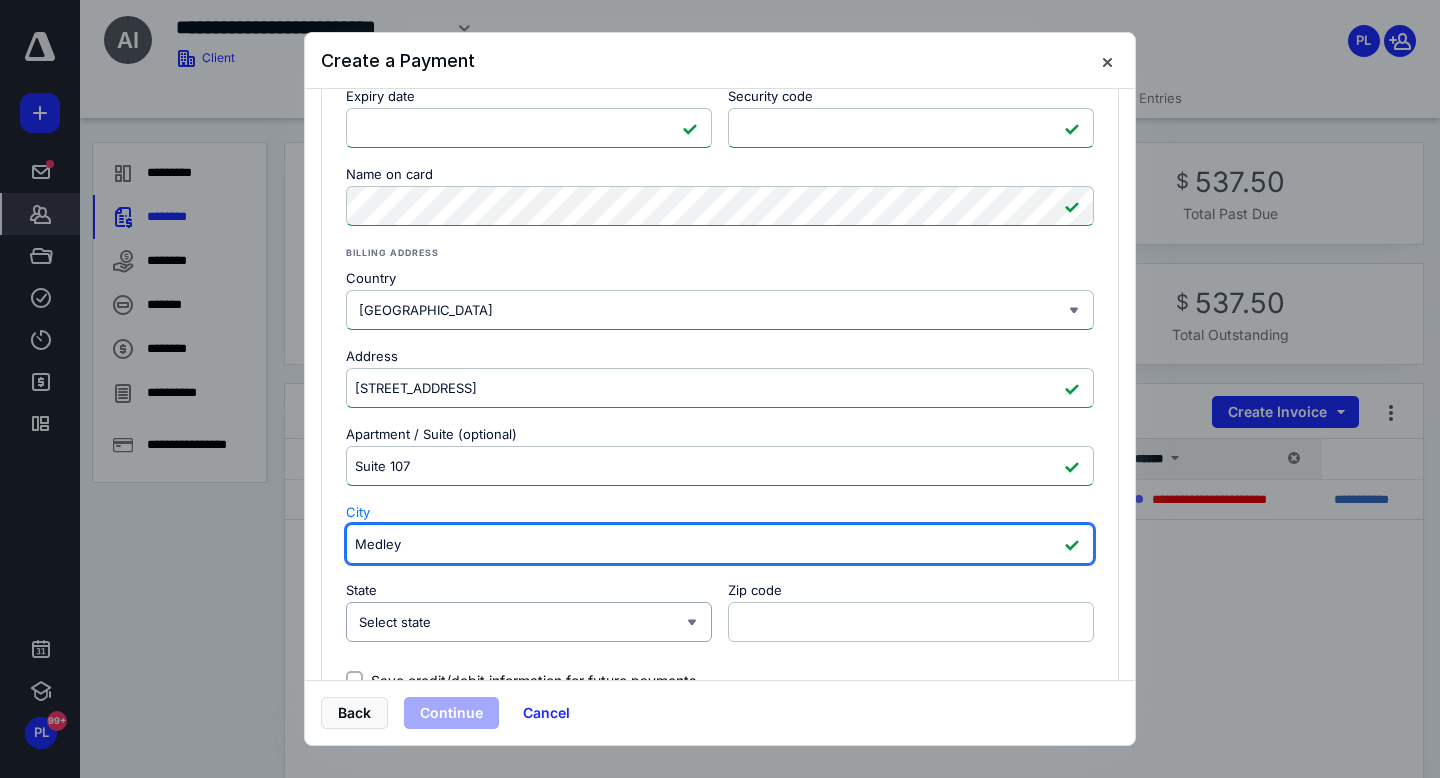 type on "Medley" 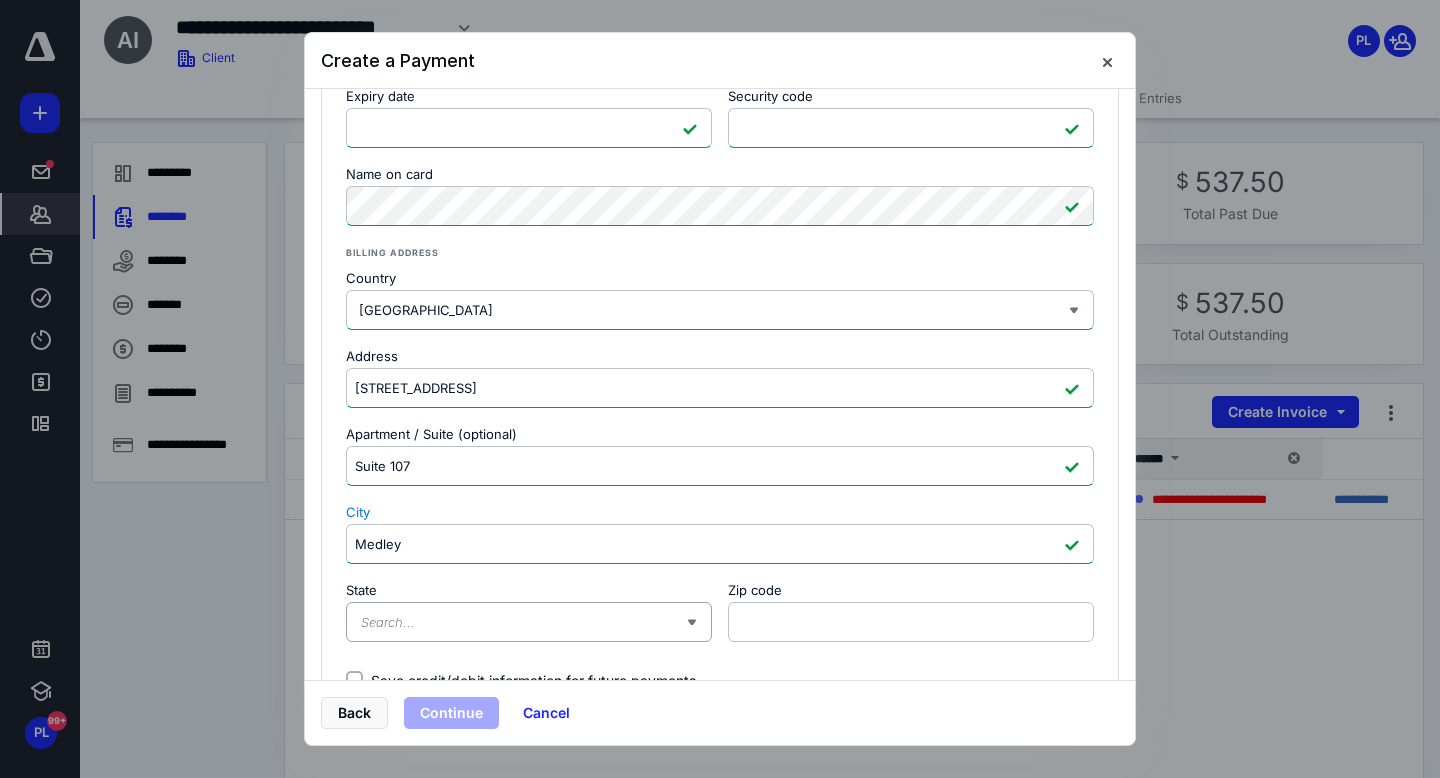 click on "State" at bounding box center [523, 622] 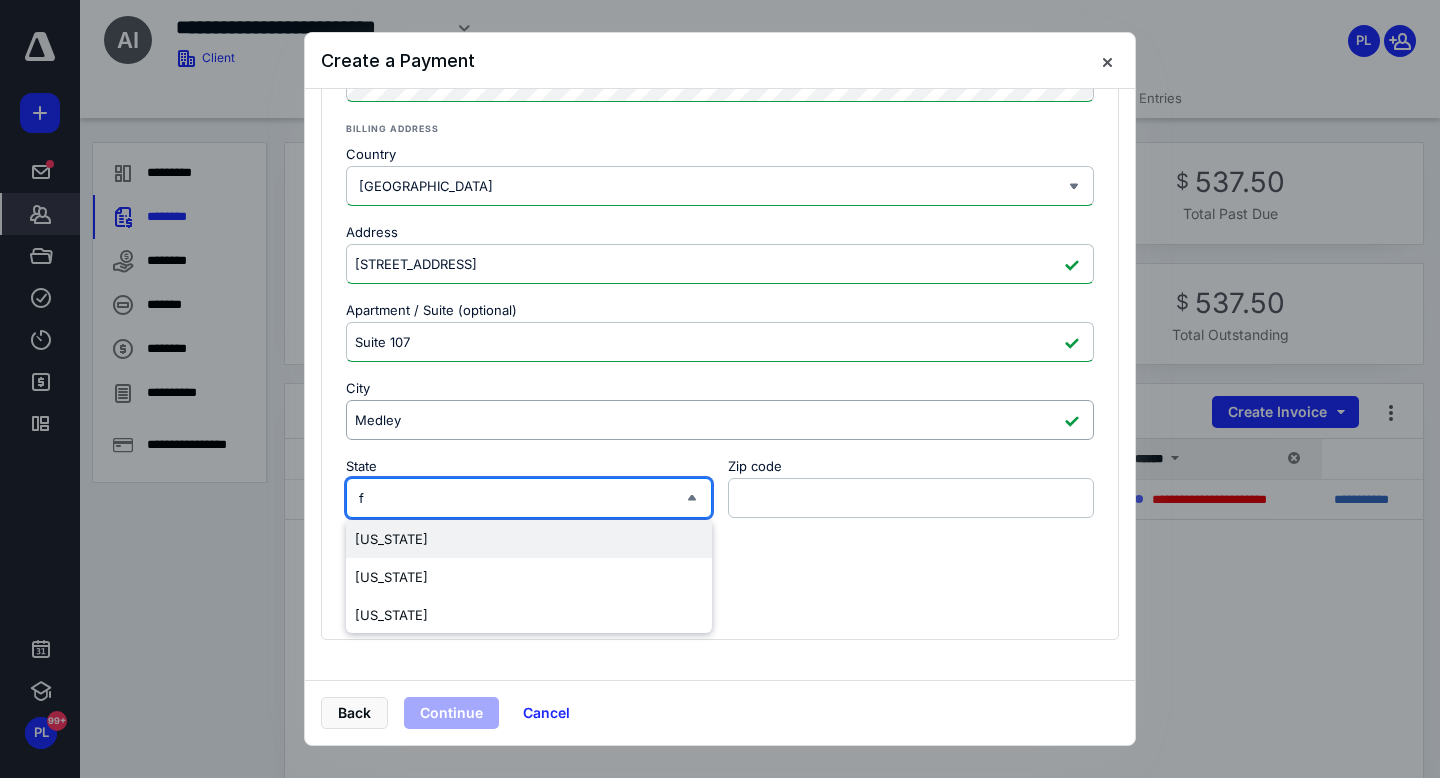 scroll, scrollTop: 501, scrollLeft: 0, axis: vertical 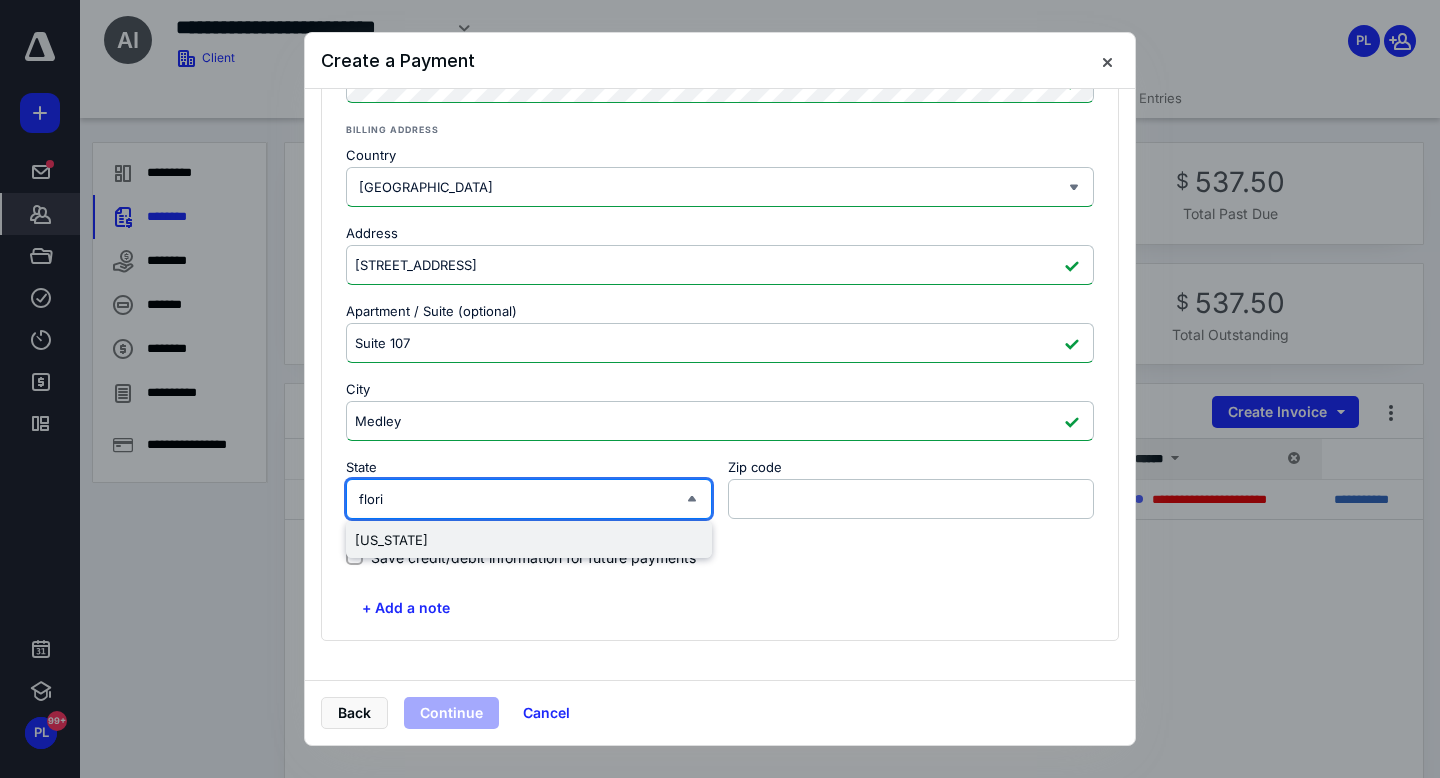 click on "Florida" at bounding box center [529, 540] 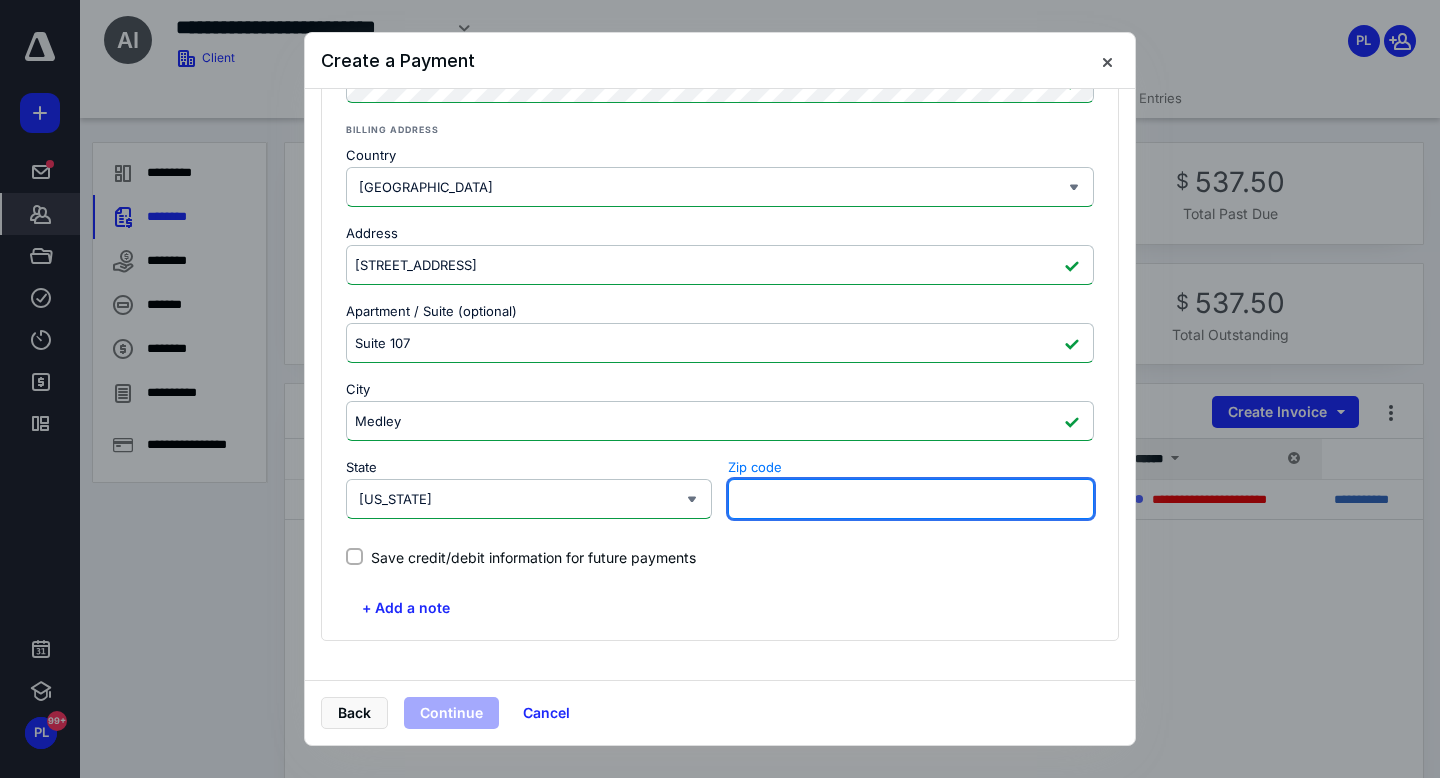 click on "Zip code" at bounding box center (911, 499) 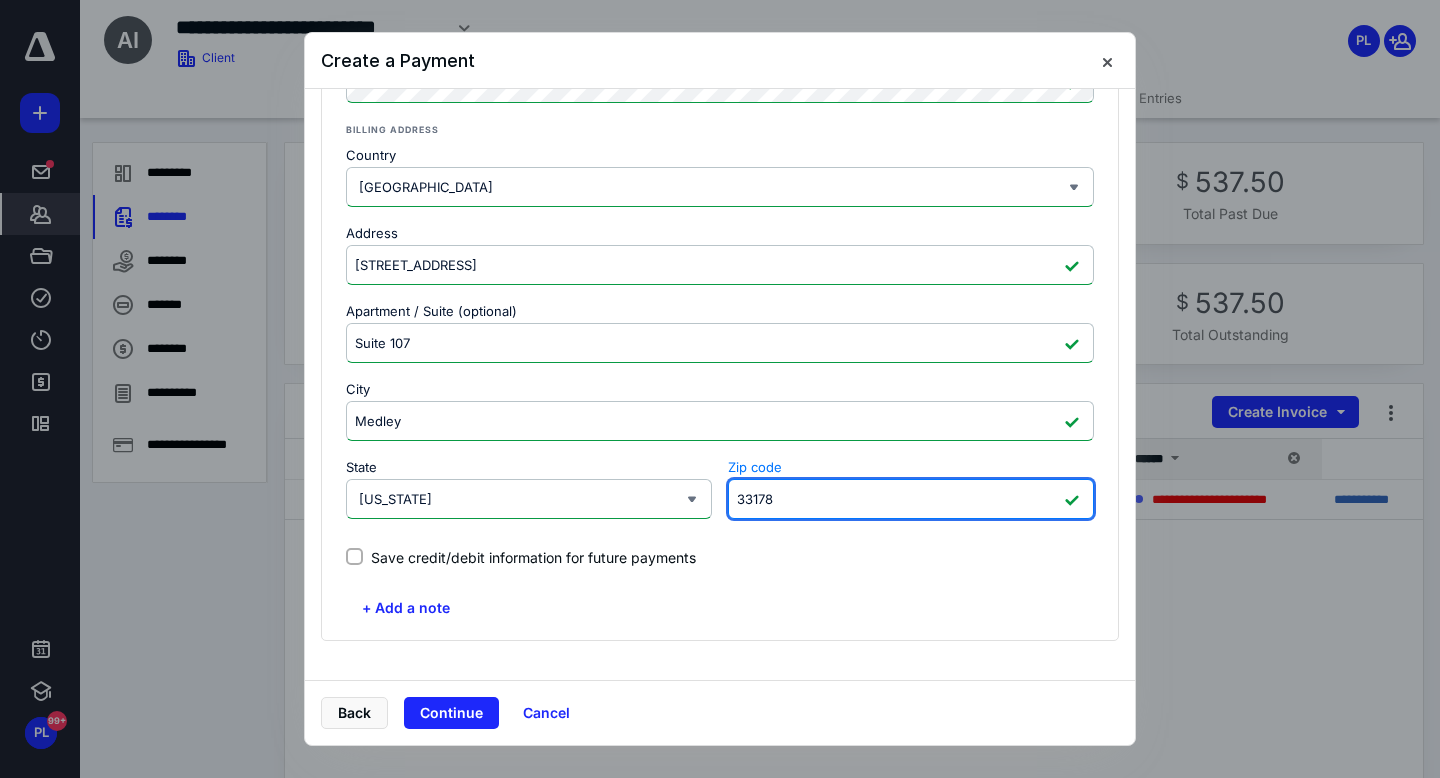 type on "33178" 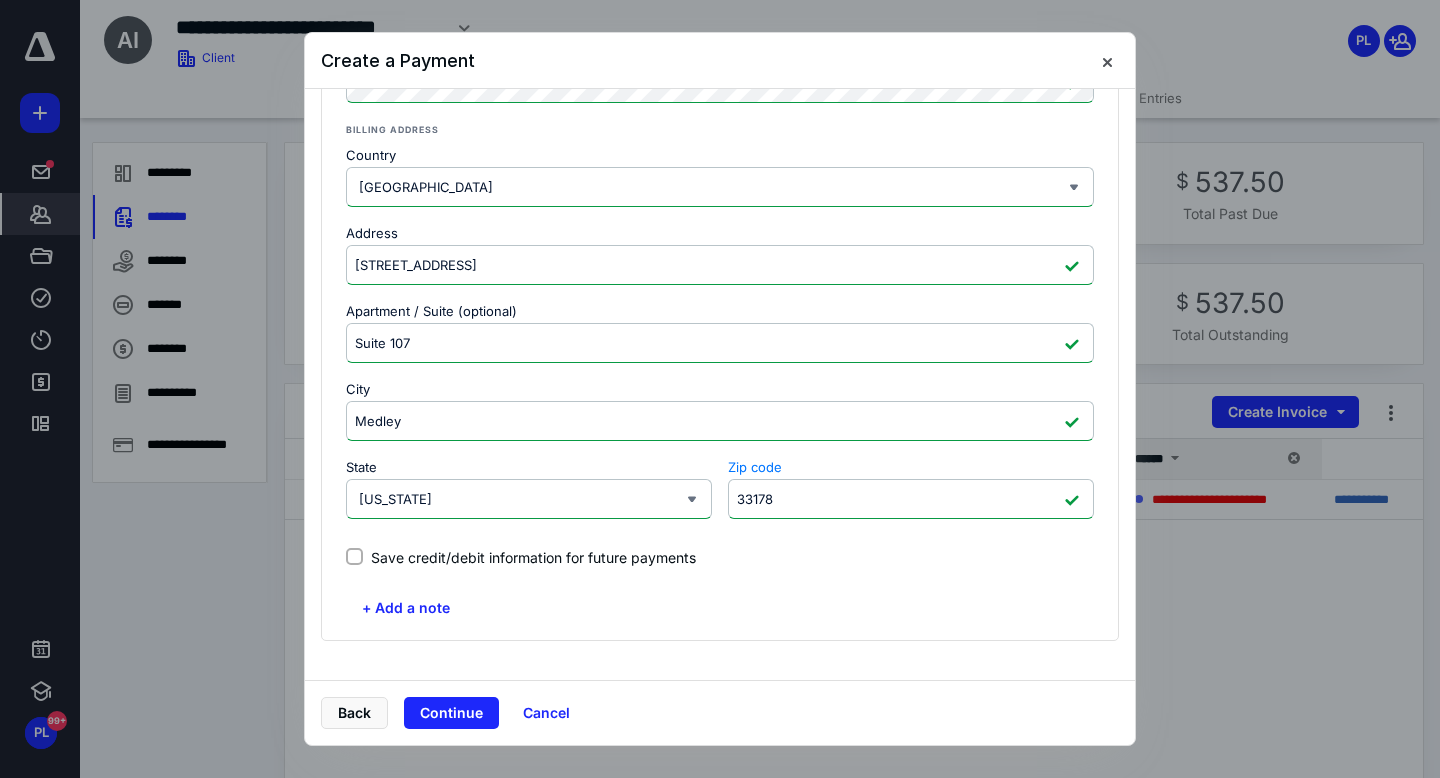 click on "Save credit/debit information for future payments" at bounding box center [533, 557] 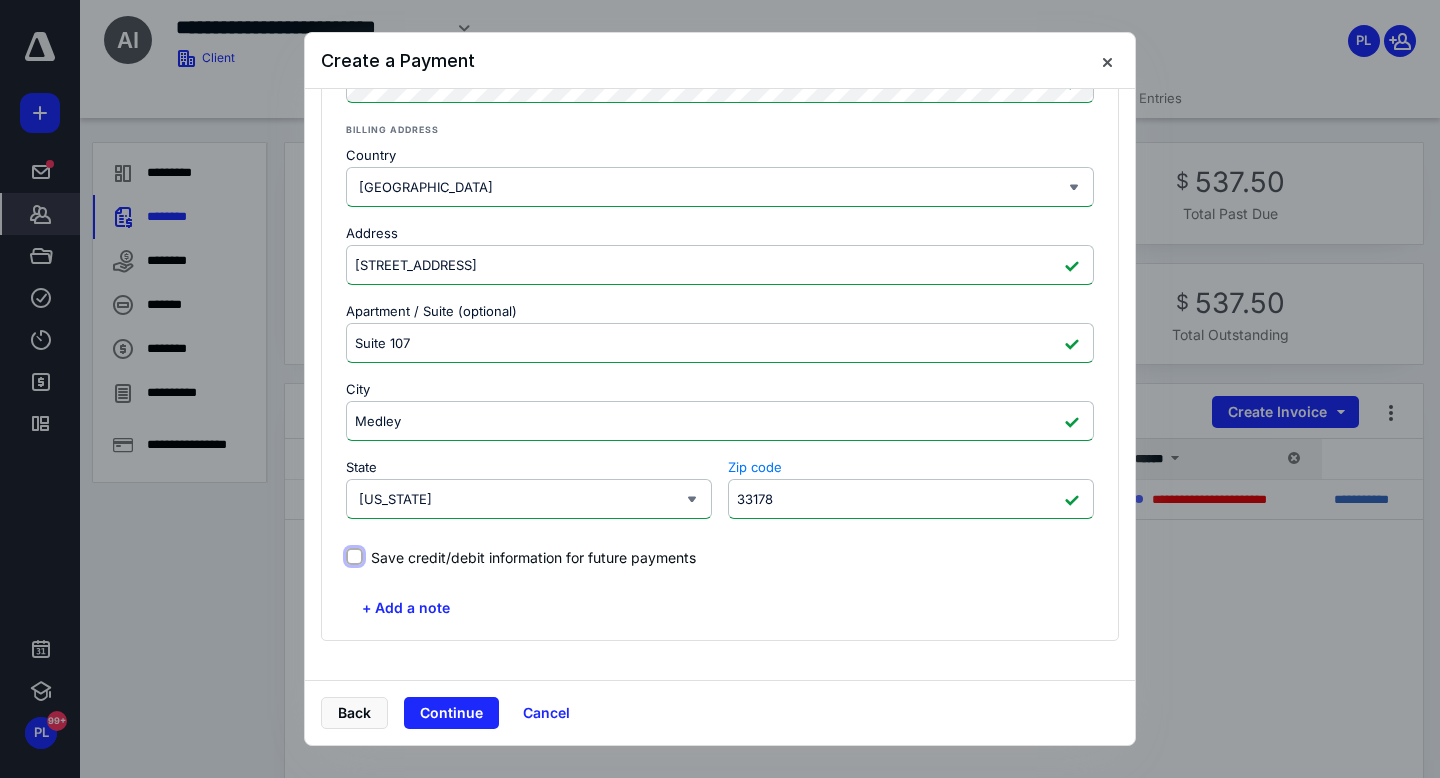 click on "Save credit/debit information for future payments" at bounding box center [354, 557] 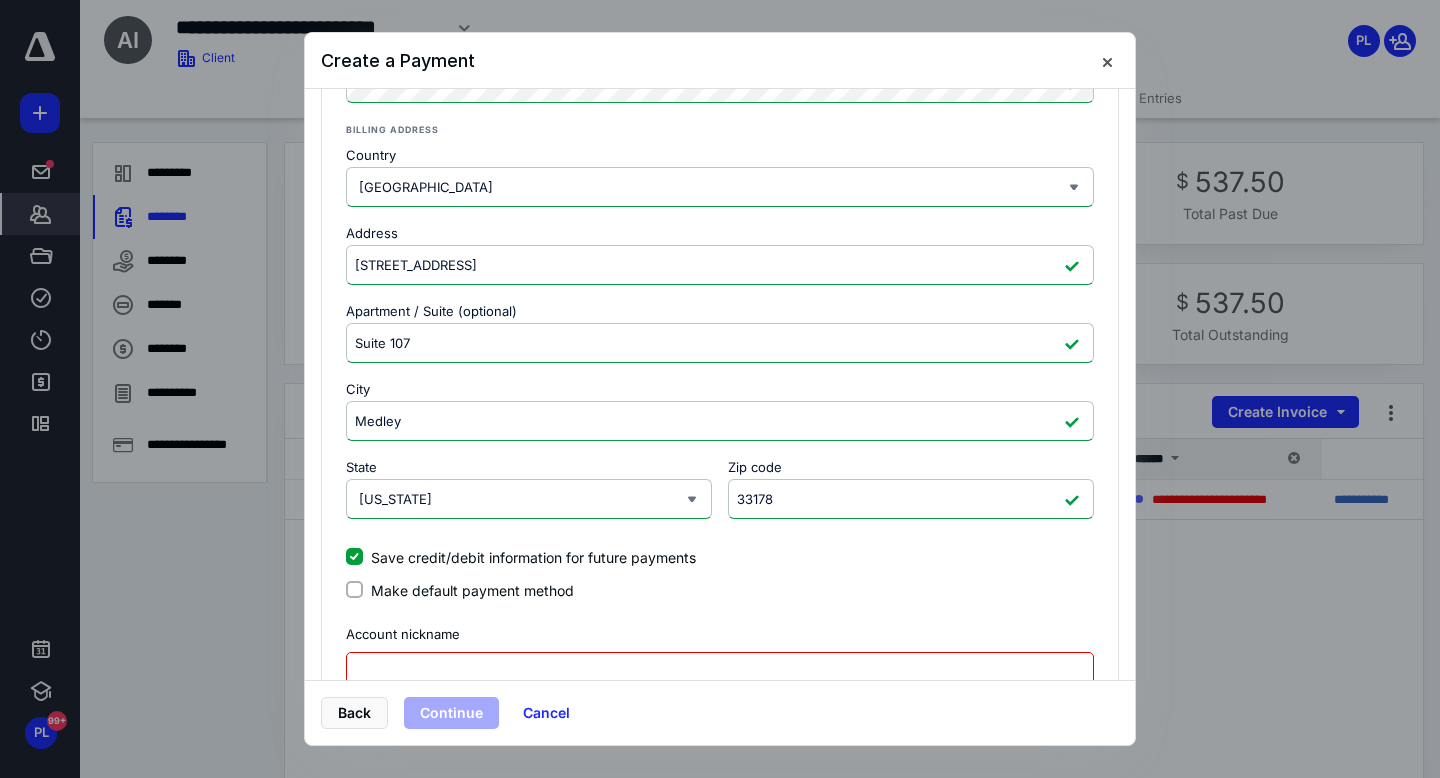 scroll, scrollTop: 565, scrollLeft: 0, axis: vertical 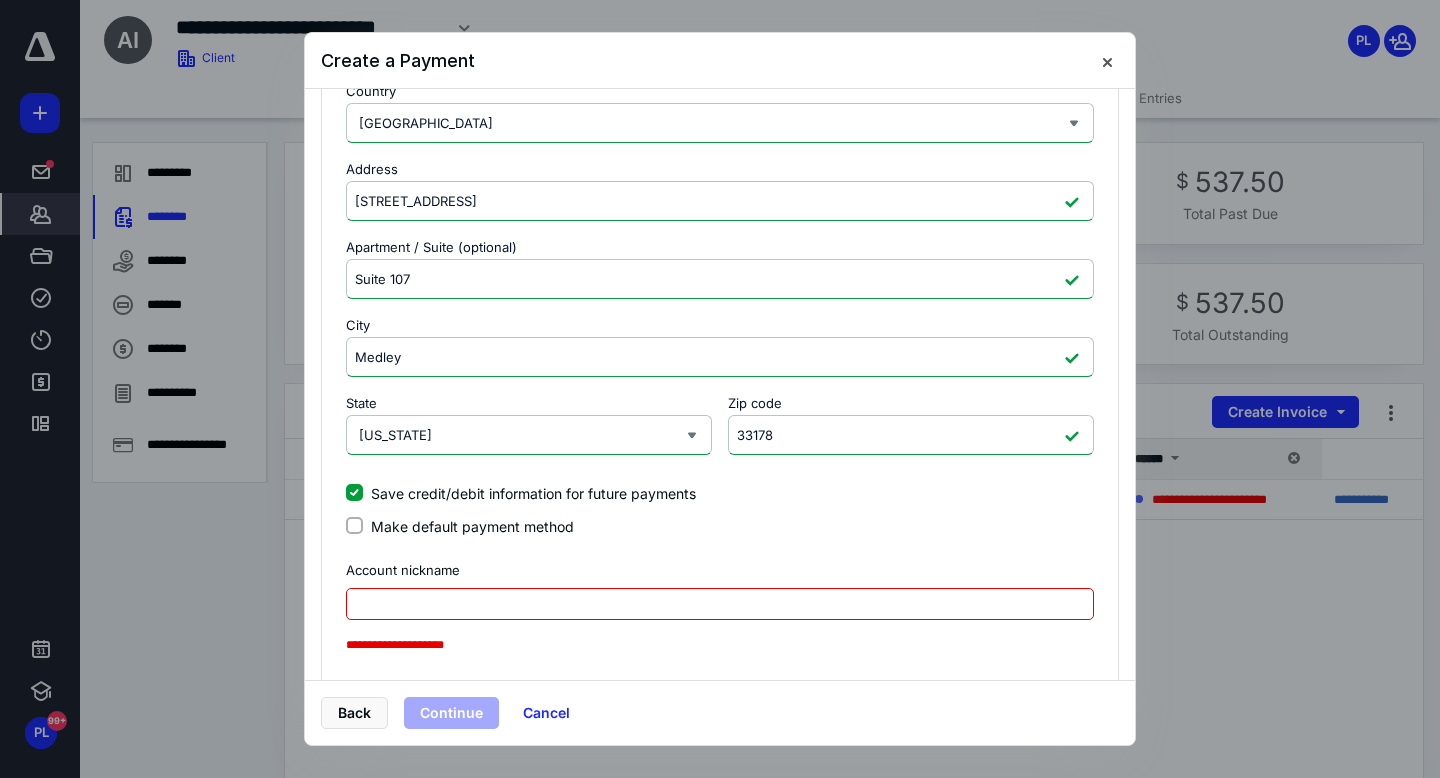click on "**********" at bounding box center (720, 621) 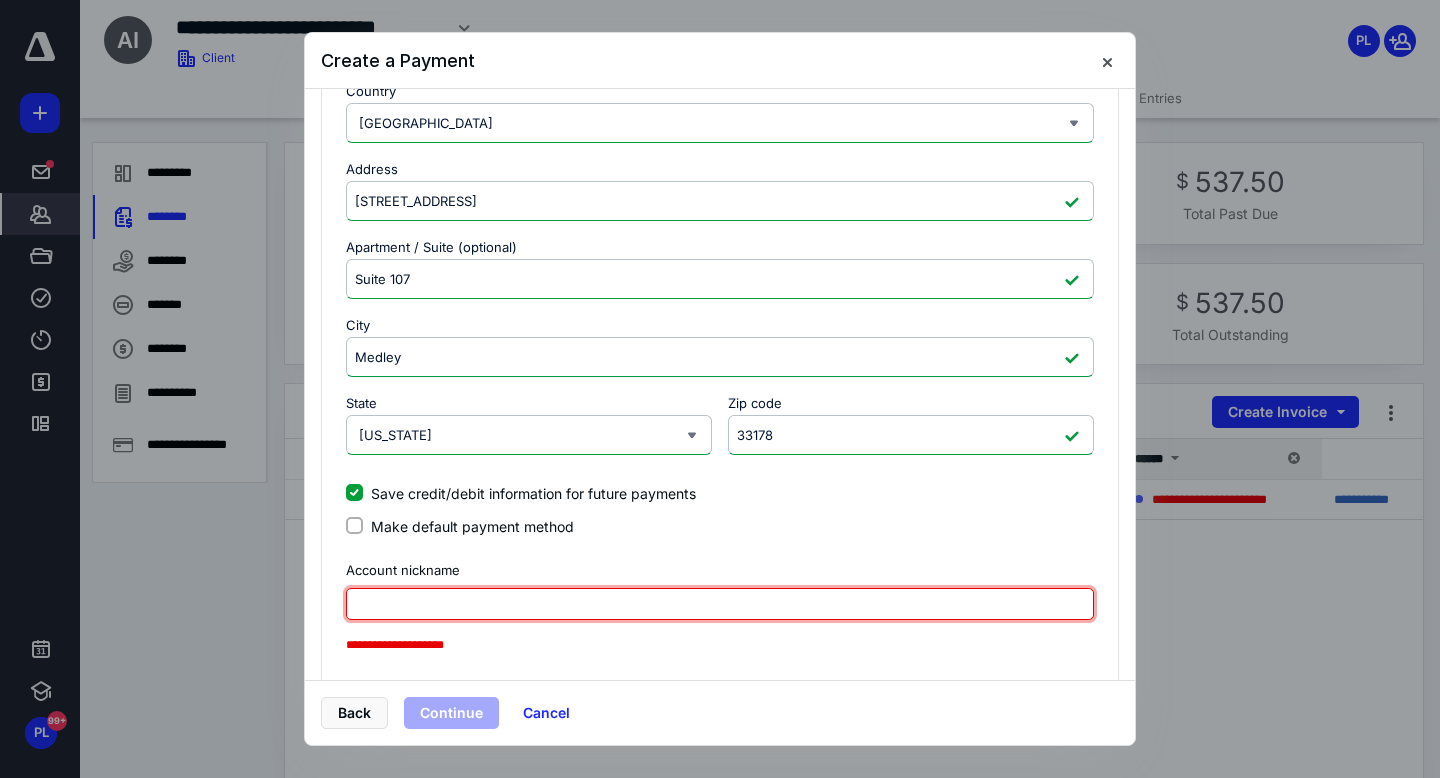 click at bounding box center [720, 604] 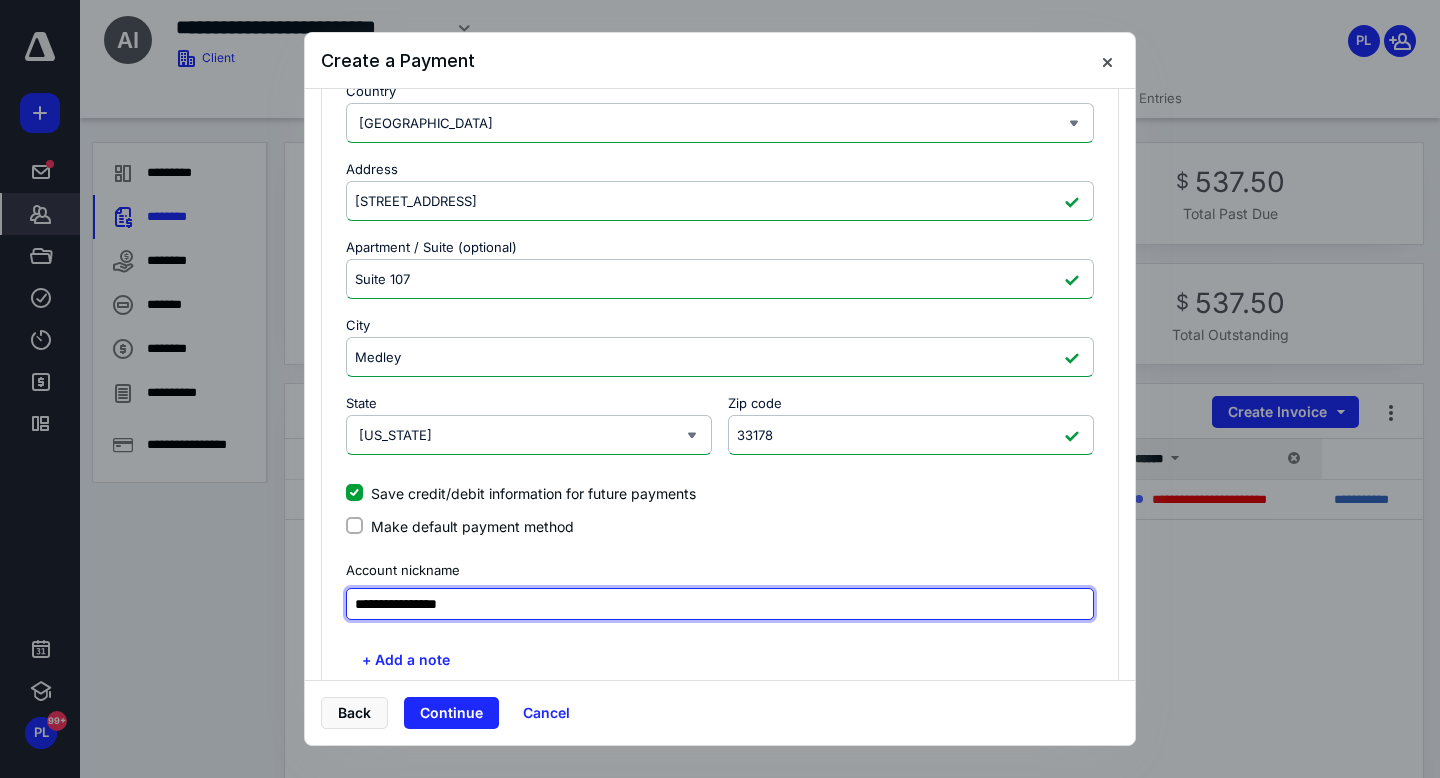 scroll, scrollTop: 618, scrollLeft: 0, axis: vertical 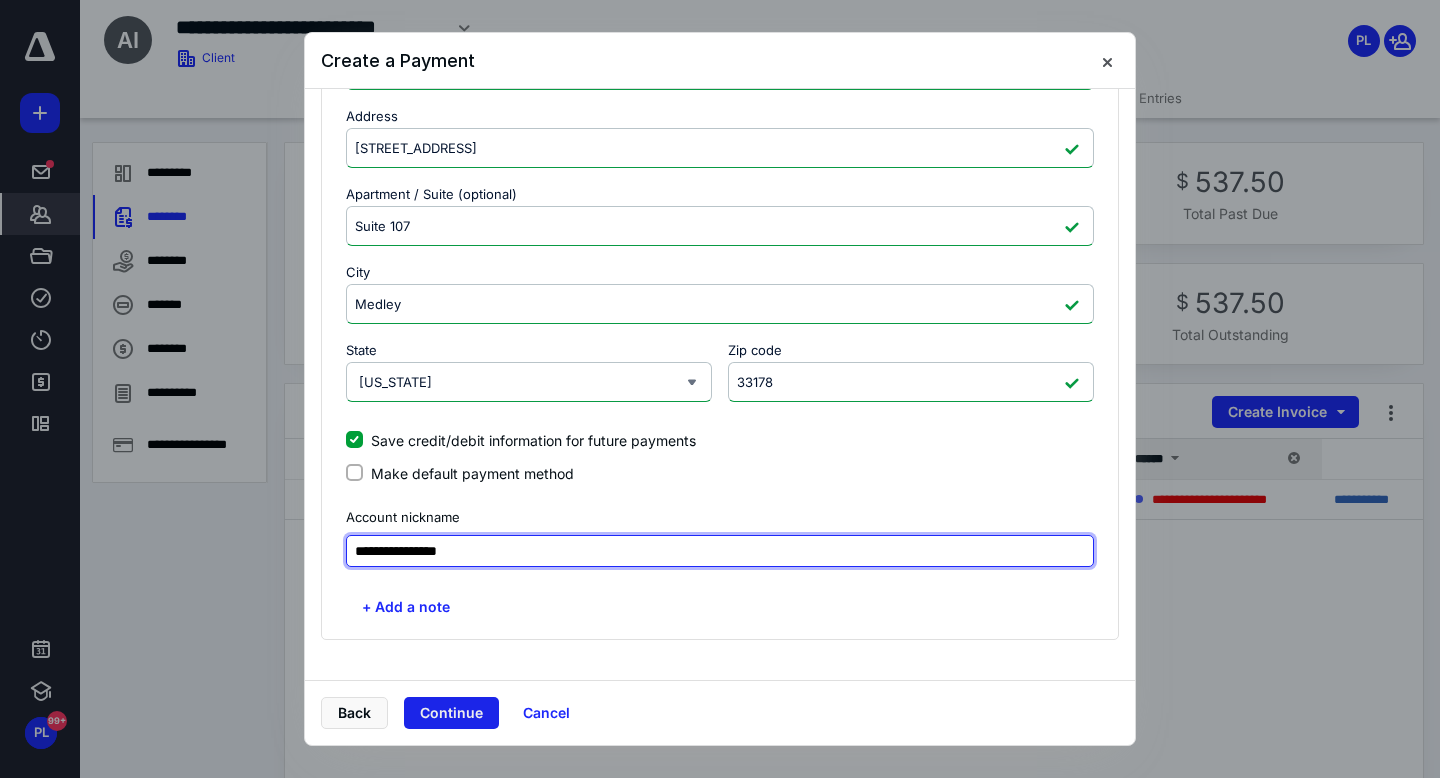 type on "**********" 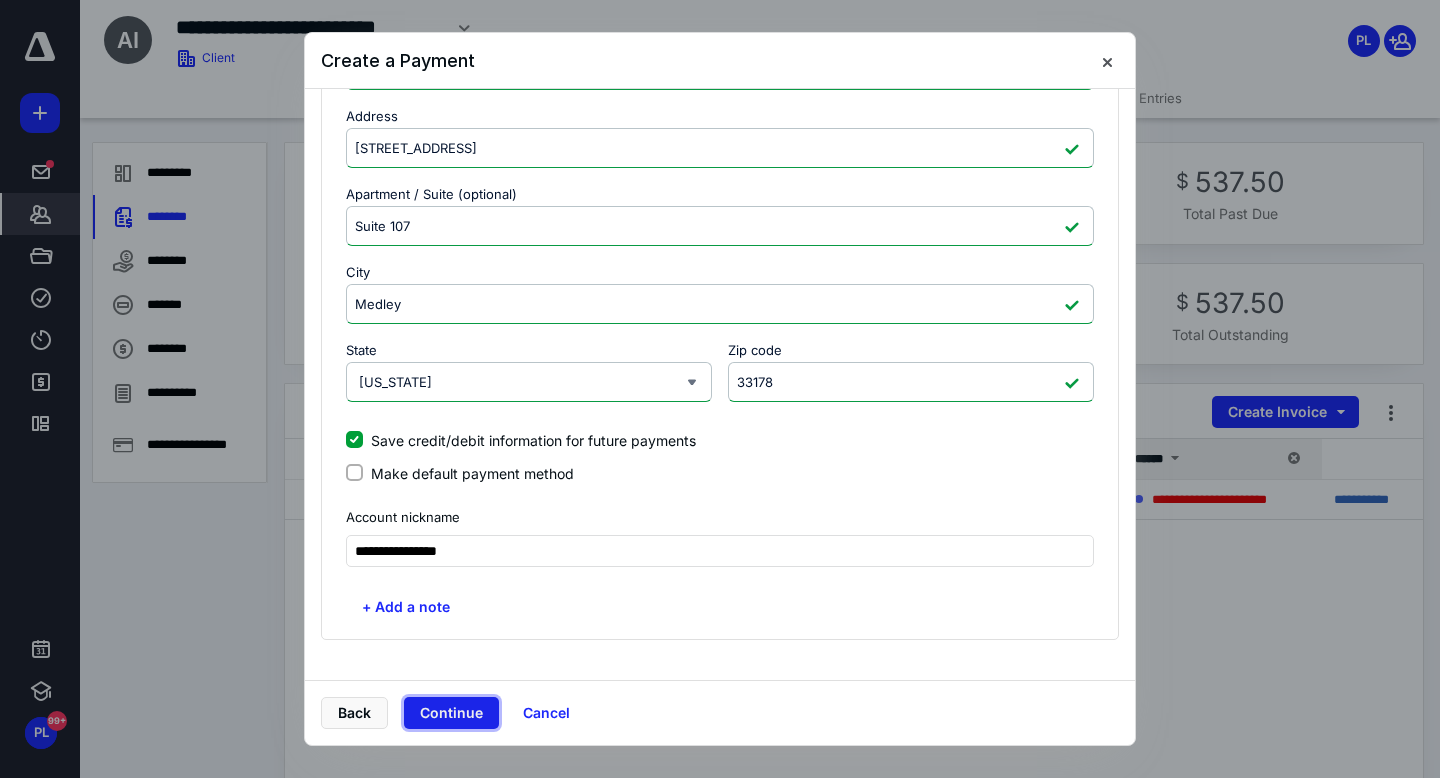 click on "Continue" at bounding box center (451, 713) 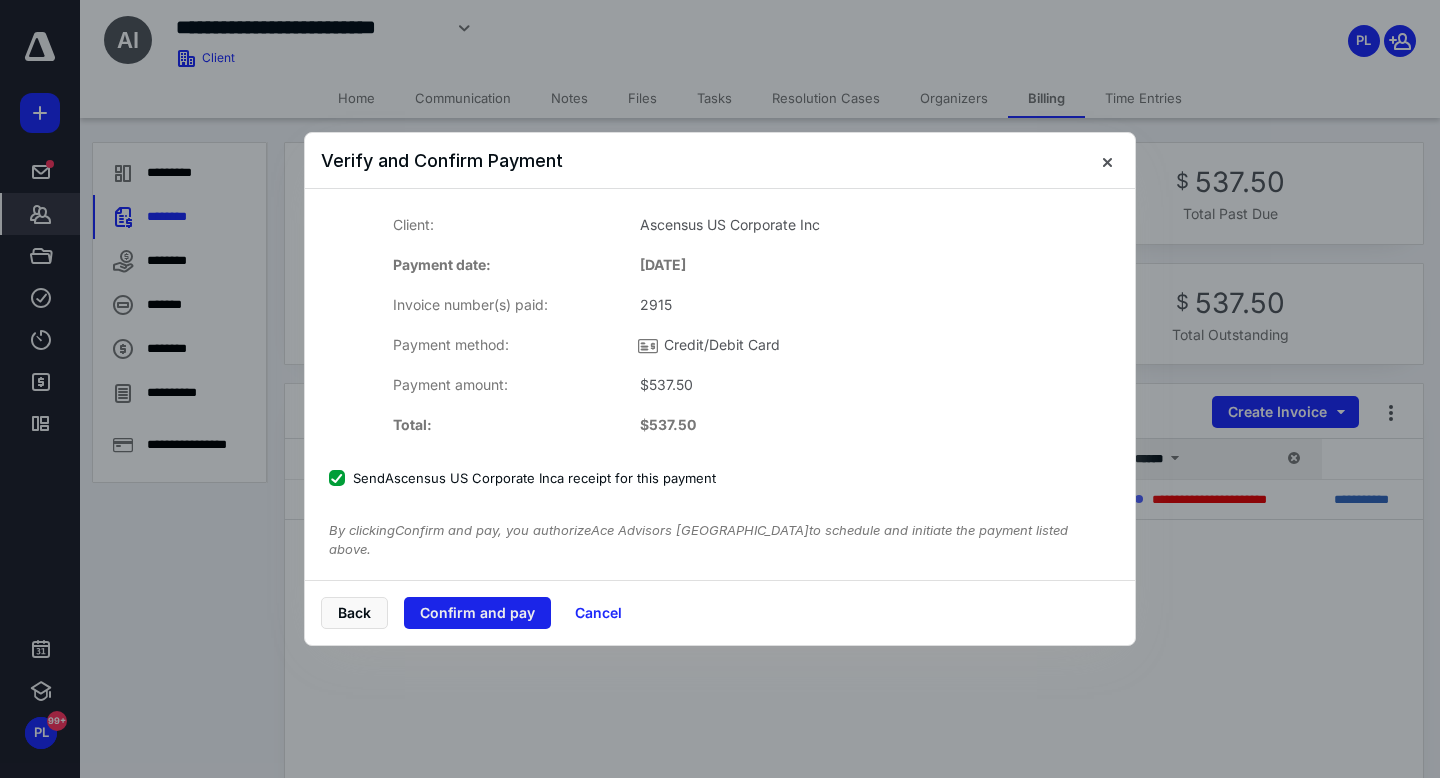click on "Confirm and pay" at bounding box center (477, 613) 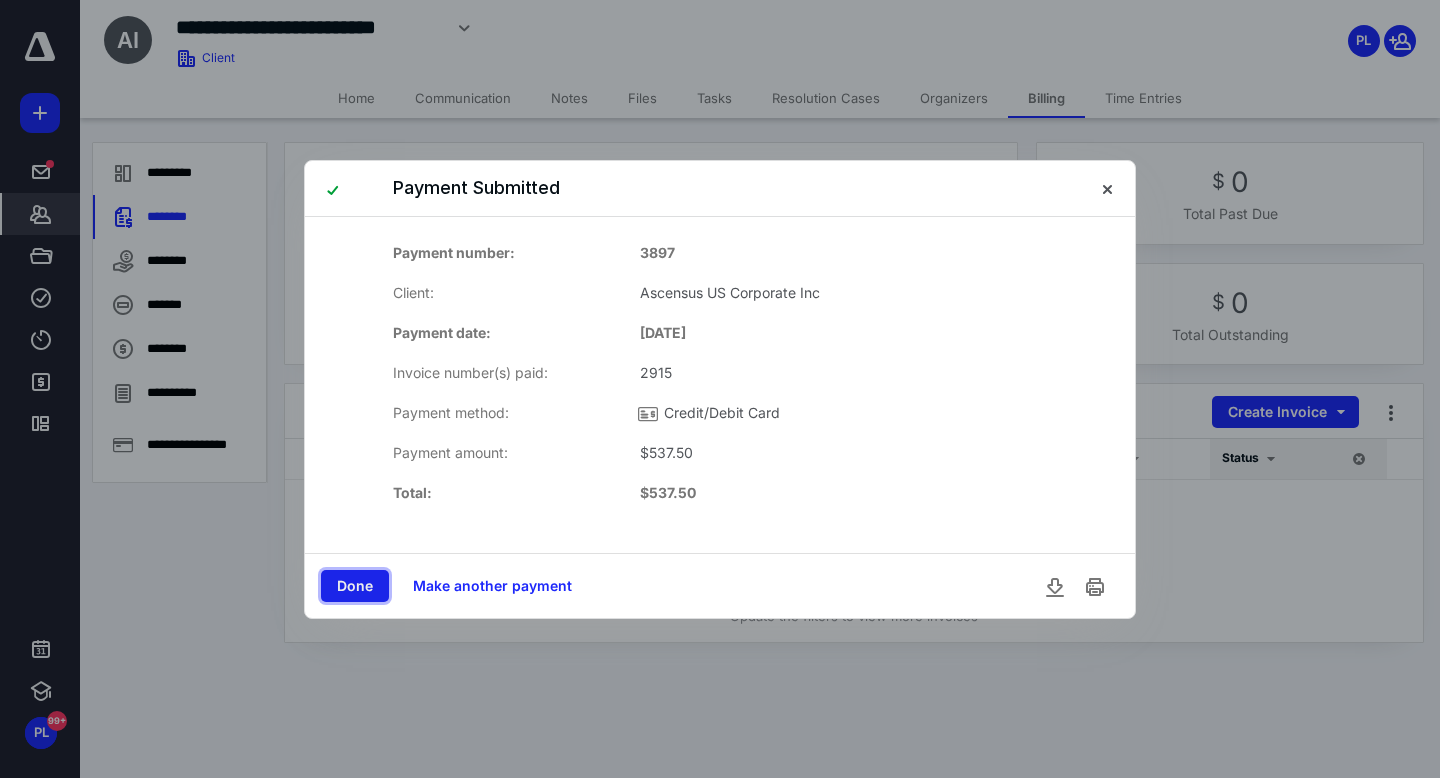 click on "Done" at bounding box center (355, 586) 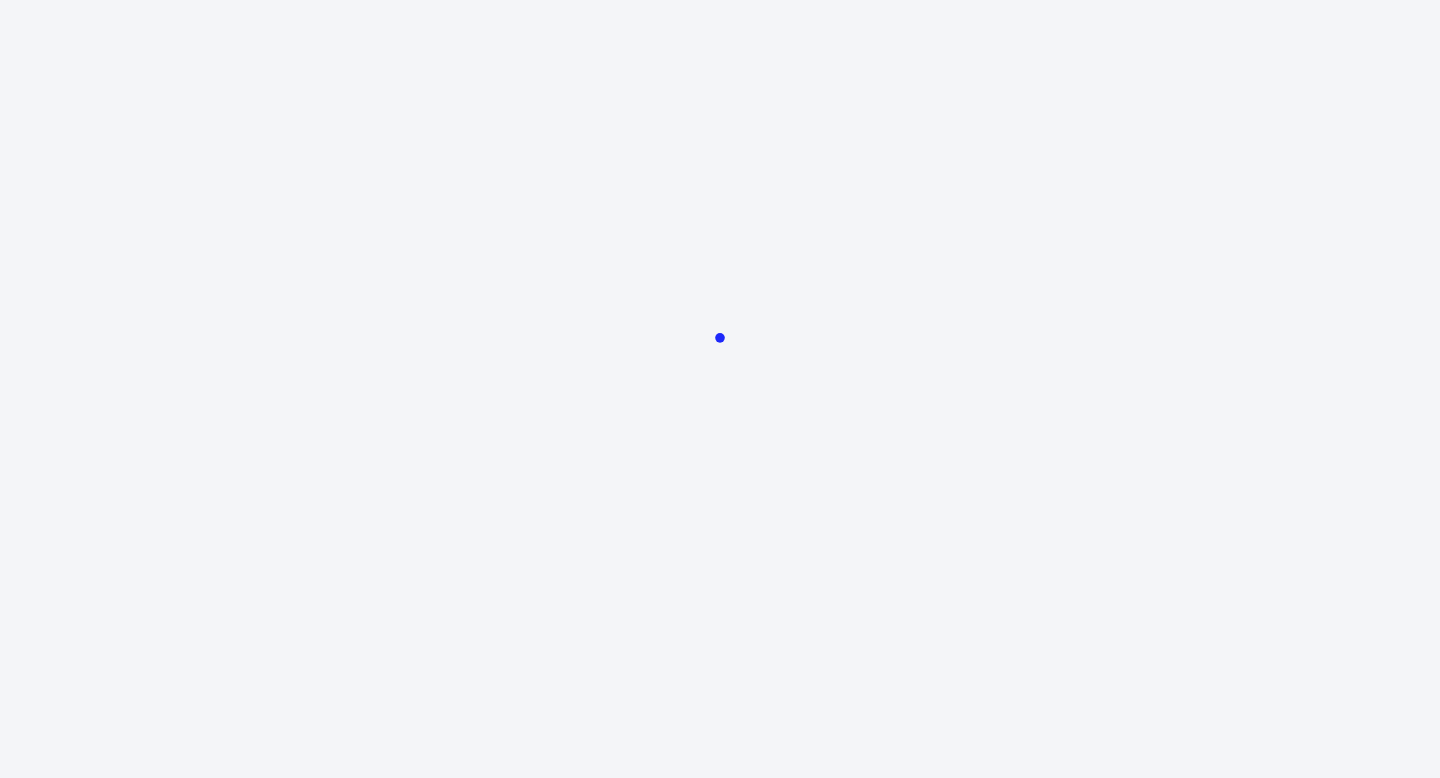 scroll, scrollTop: 0, scrollLeft: 0, axis: both 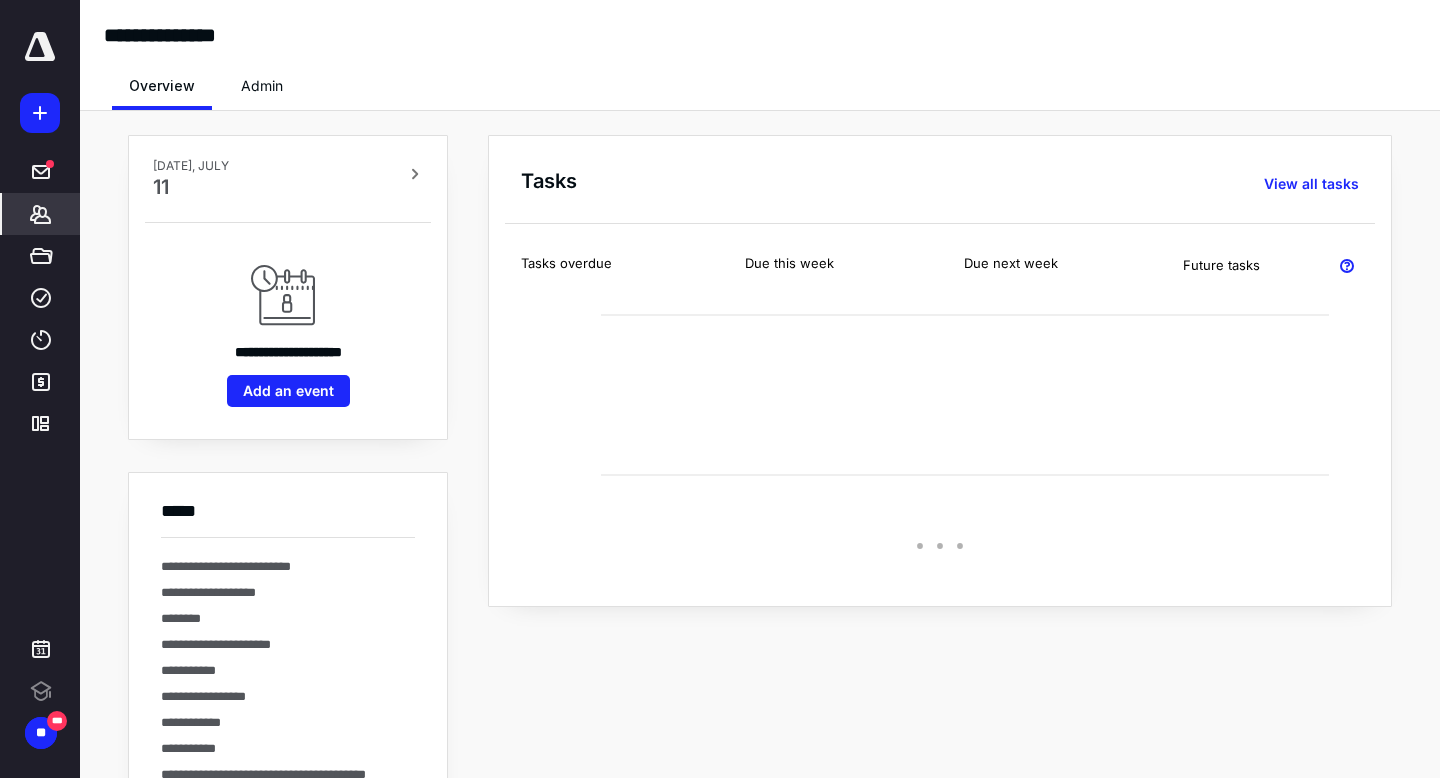 click 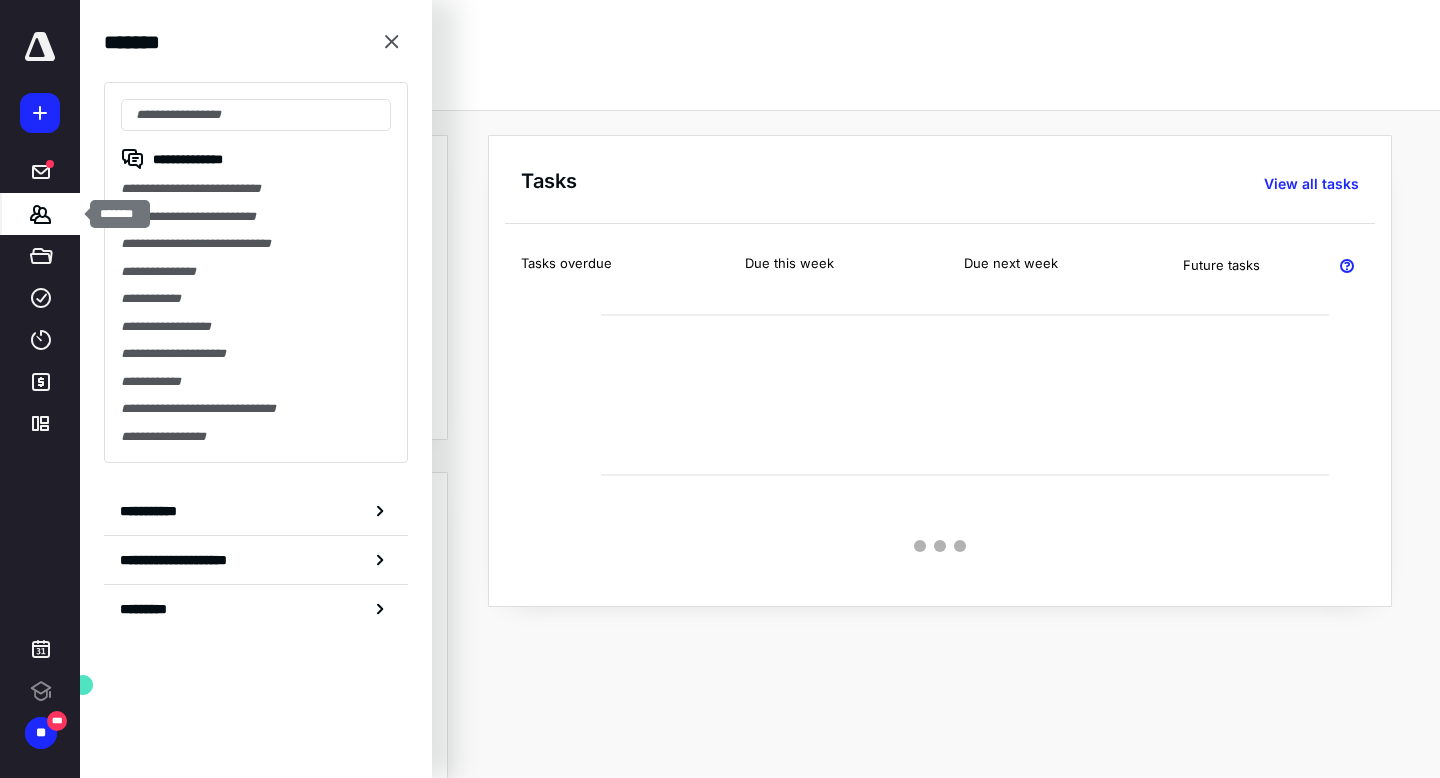 scroll, scrollTop: 0, scrollLeft: 0, axis: both 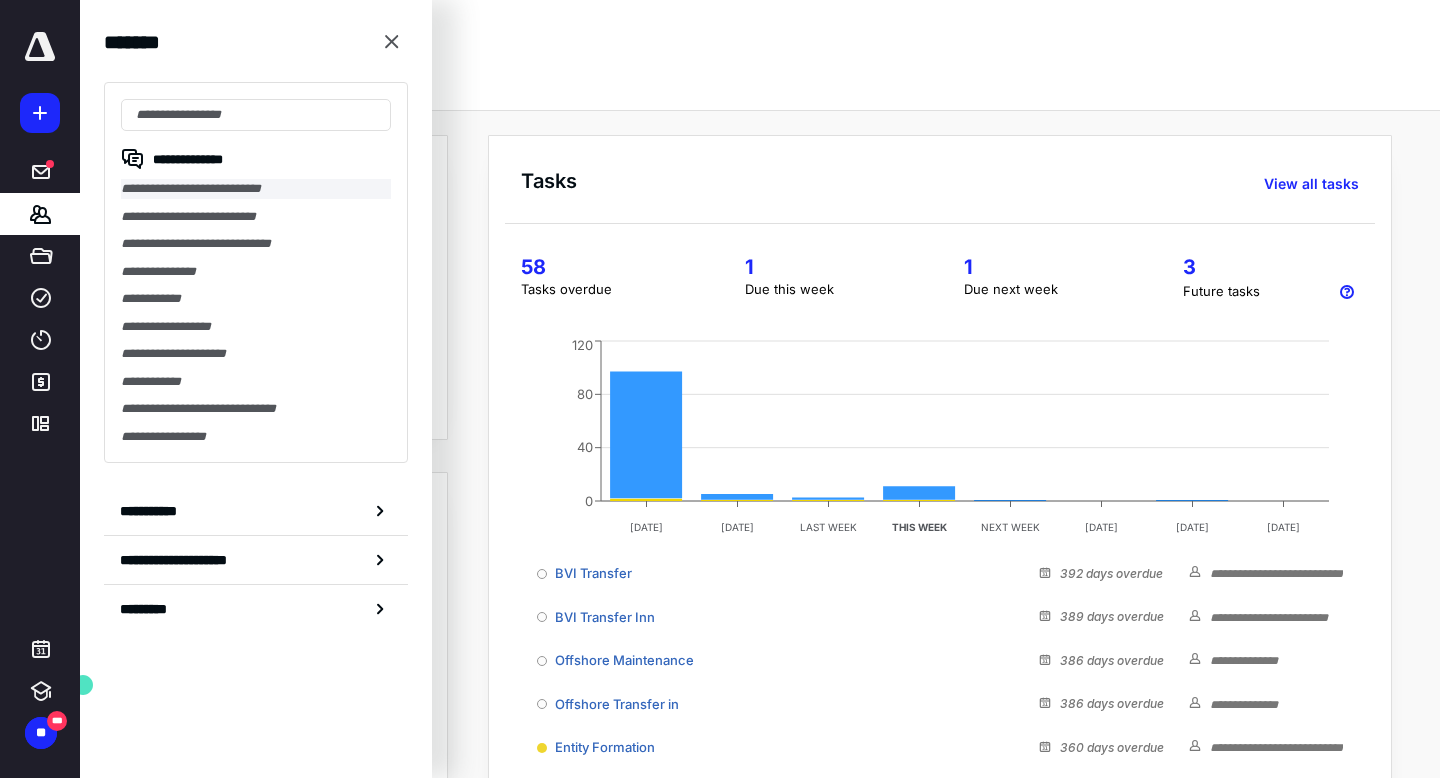 click on "**********" at bounding box center [256, 189] 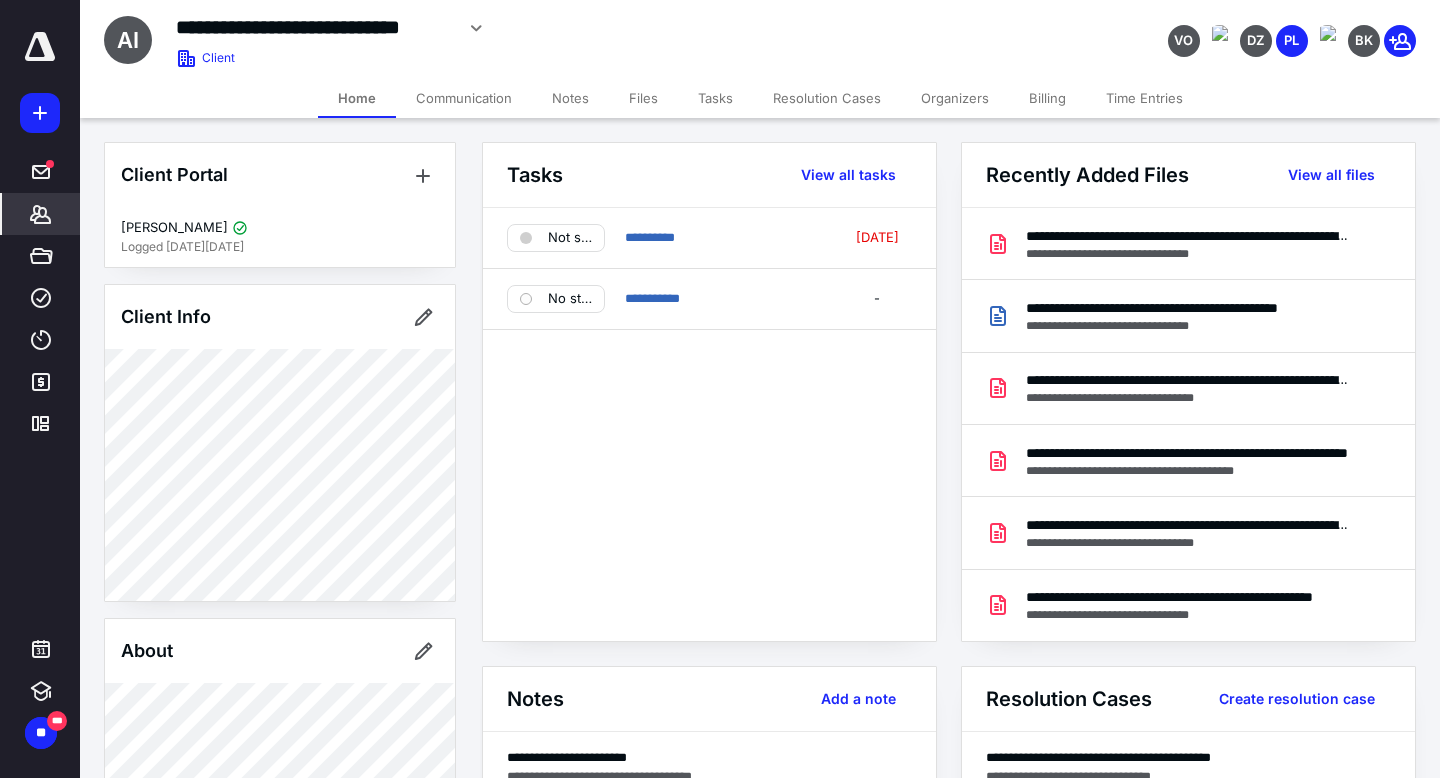 click on "Resolution Cases" at bounding box center [827, 98] 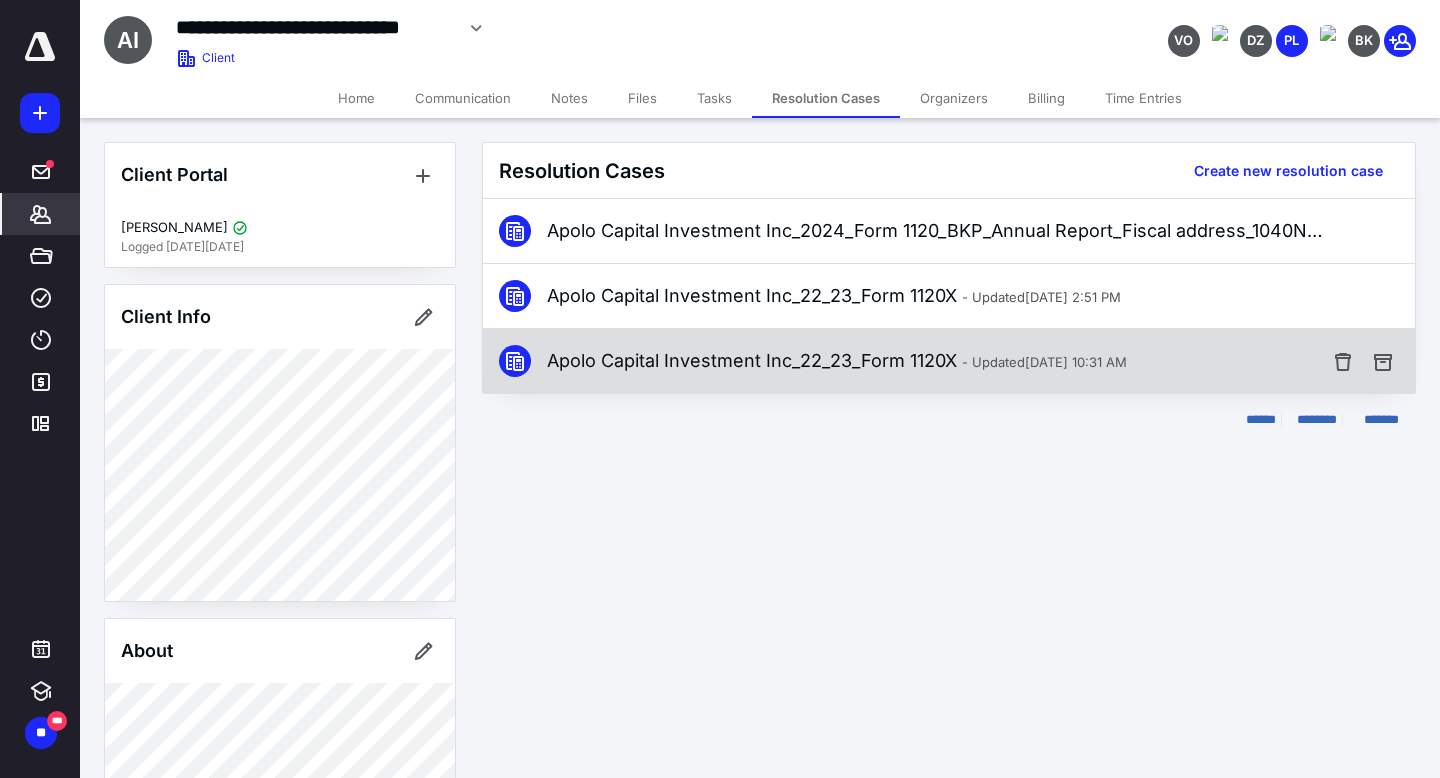 click on "Apolo Capital Investment Inc_22_23_Form 1120X   - Updated  Jul 11, 2025 10:31 AM" at bounding box center [949, 361] 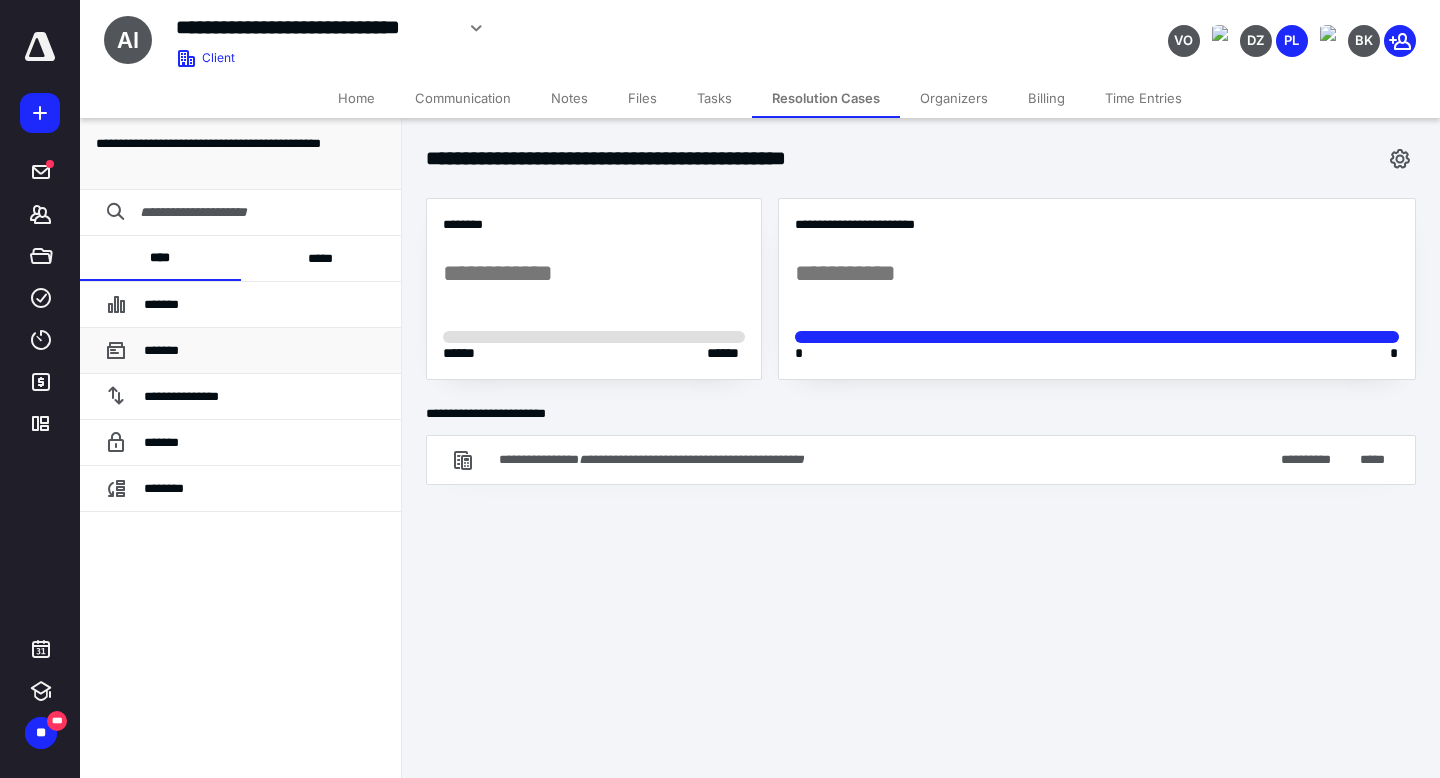click on "*******" at bounding box center [264, 351] 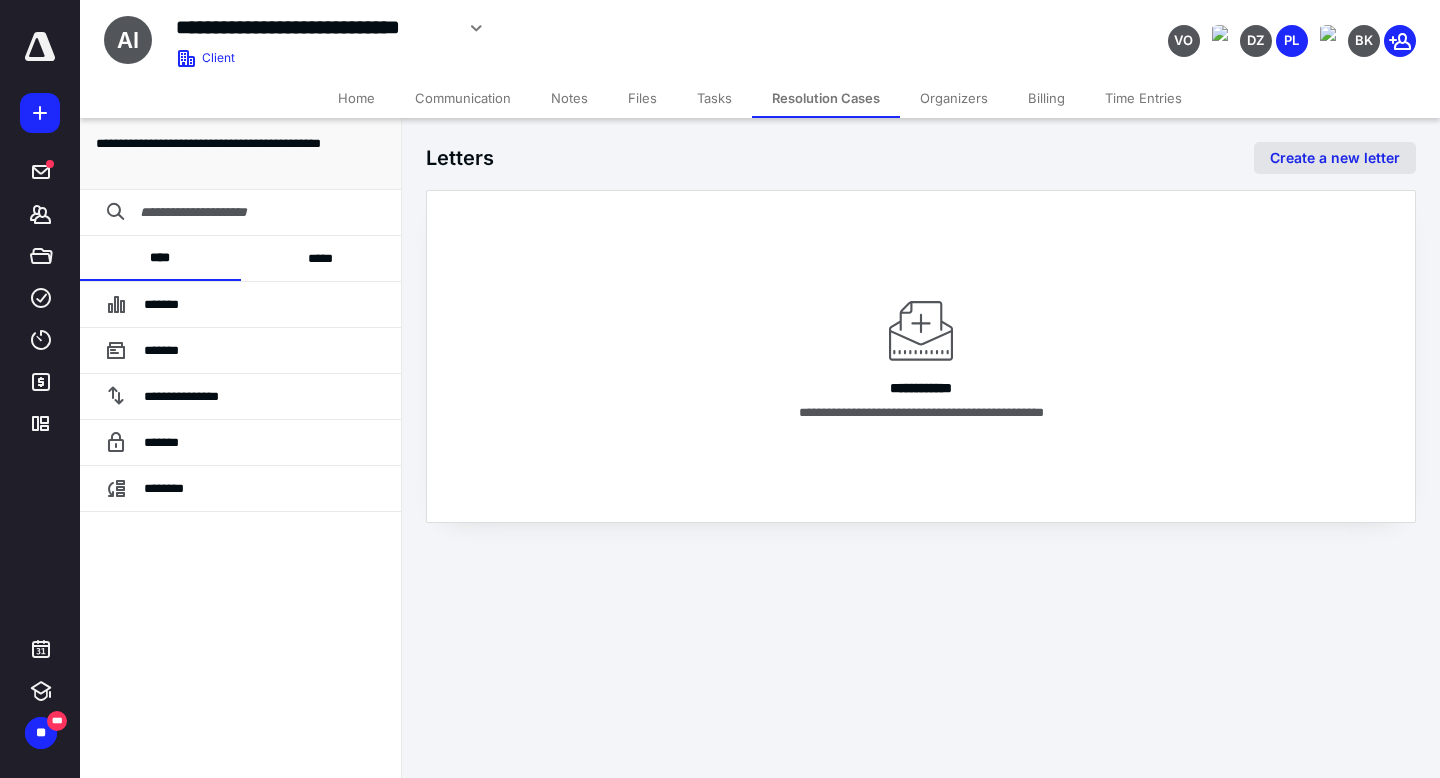 click on "Create a new letter" at bounding box center [1335, 158] 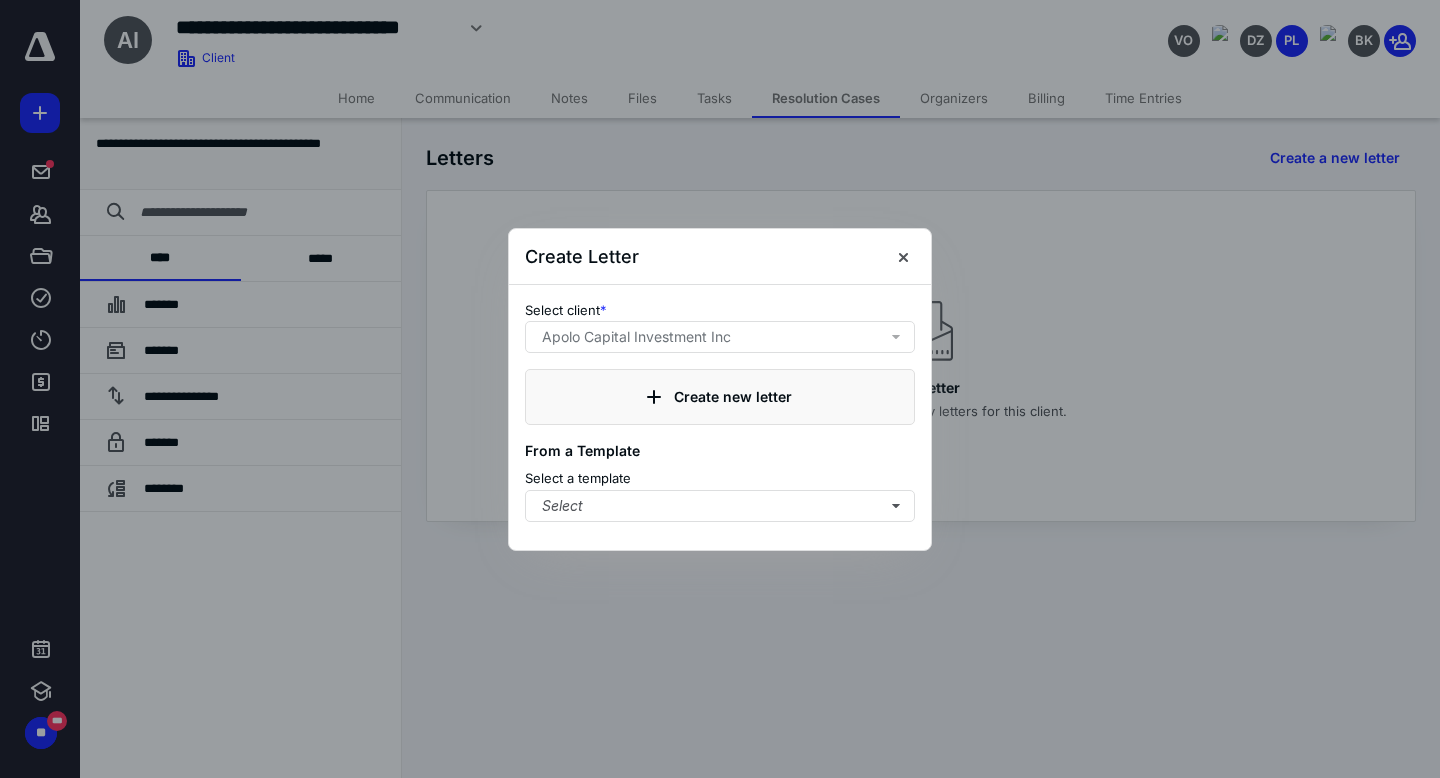 click on "Select a template" at bounding box center [720, 479] 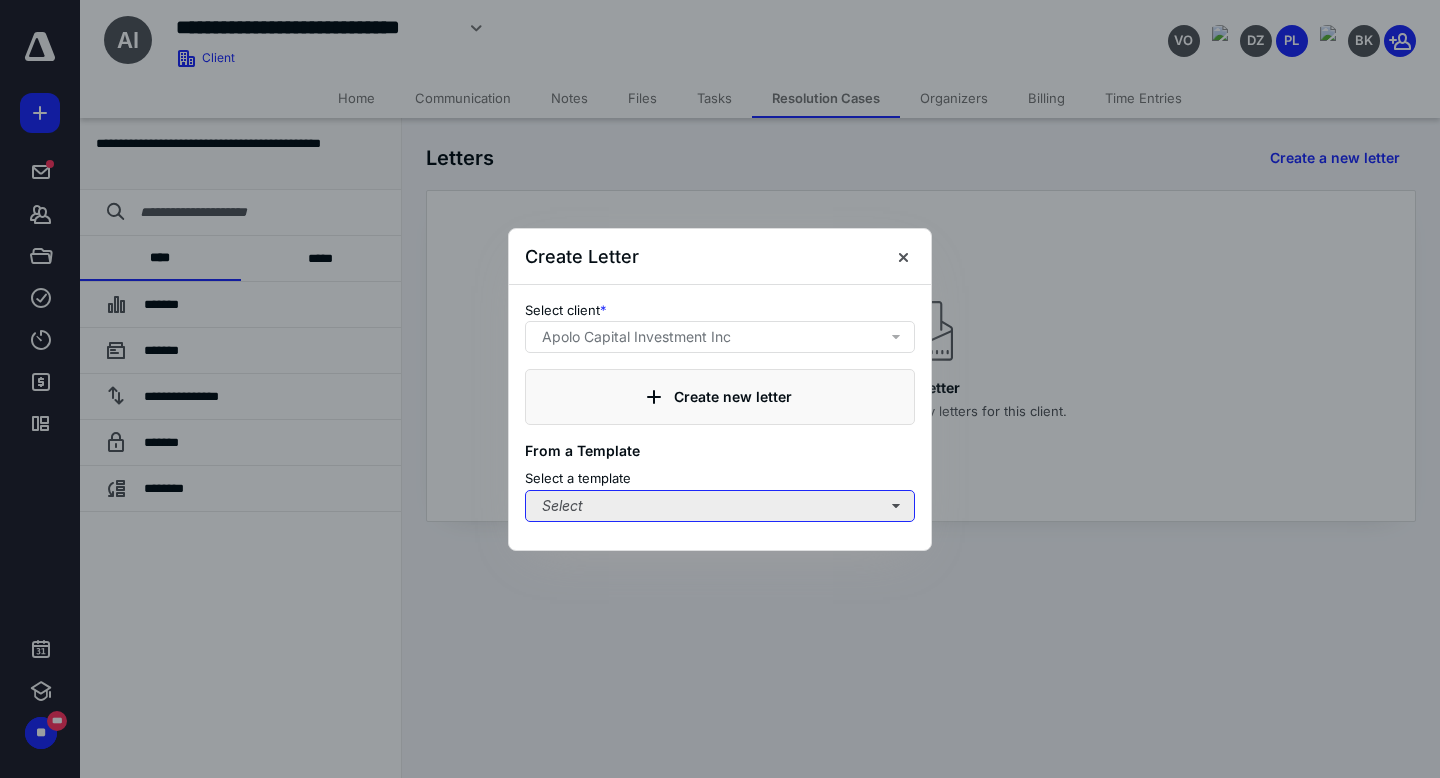 click on "Select" at bounding box center (720, 506) 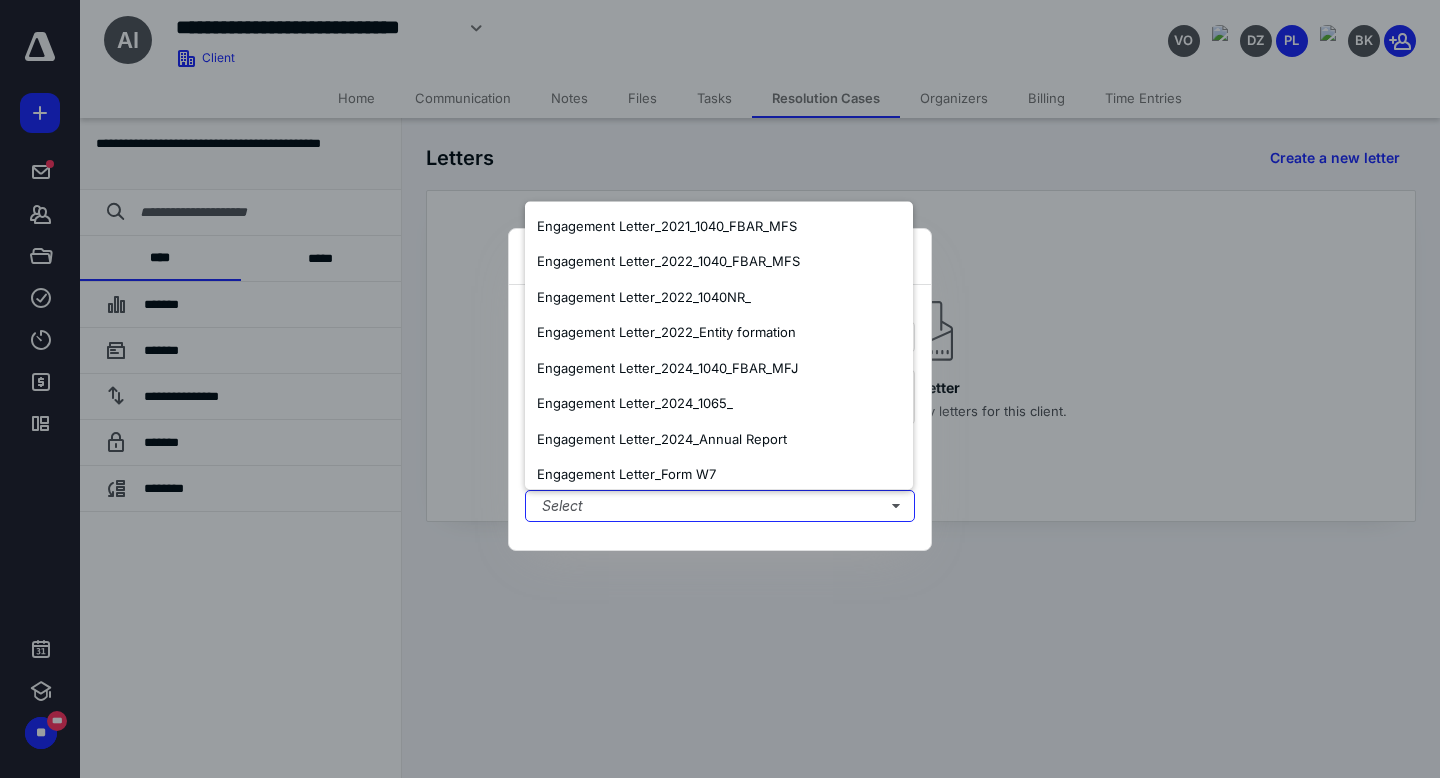 scroll, scrollTop: 304, scrollLeft: 0, axis: vertical 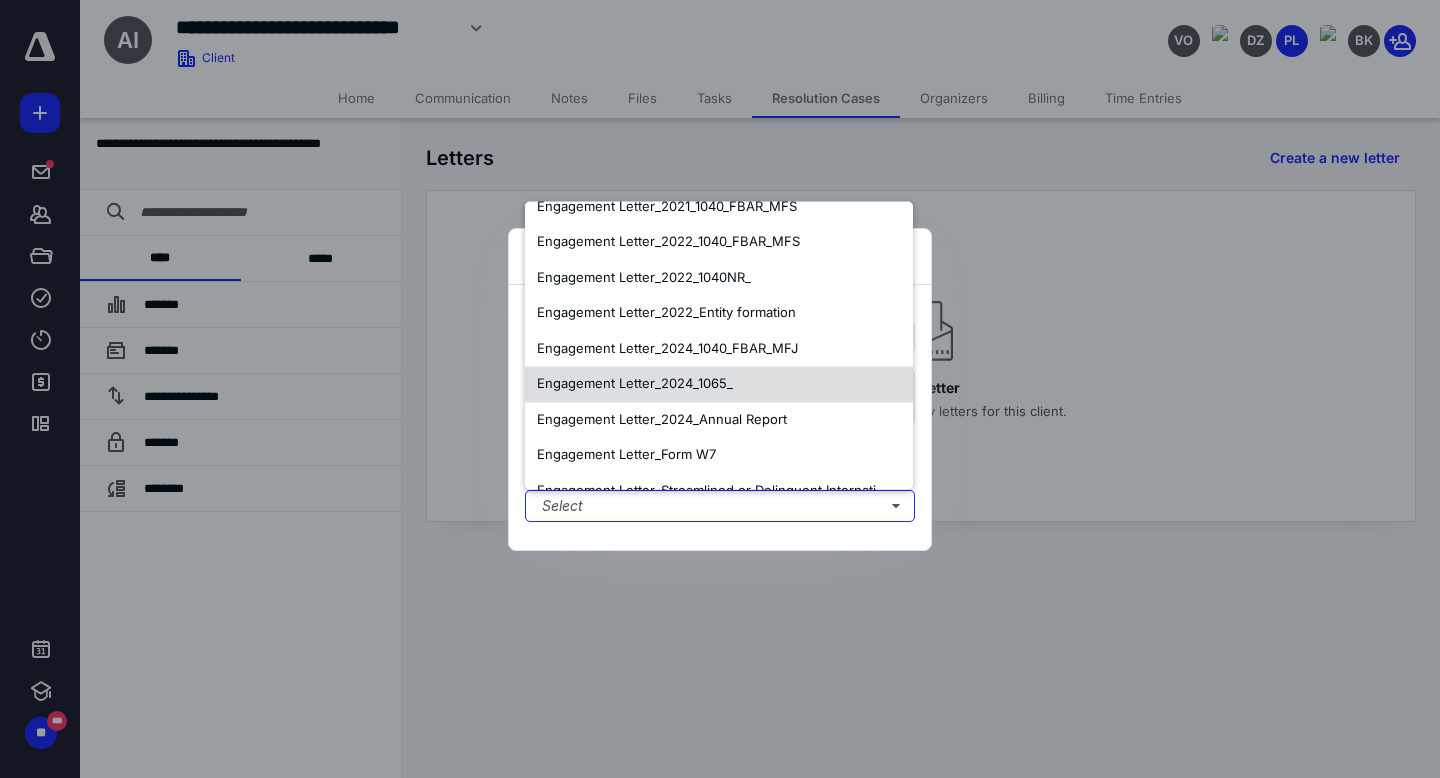 click on "Engagement Letter_2024_1065_" at bounding box center (719, 385) 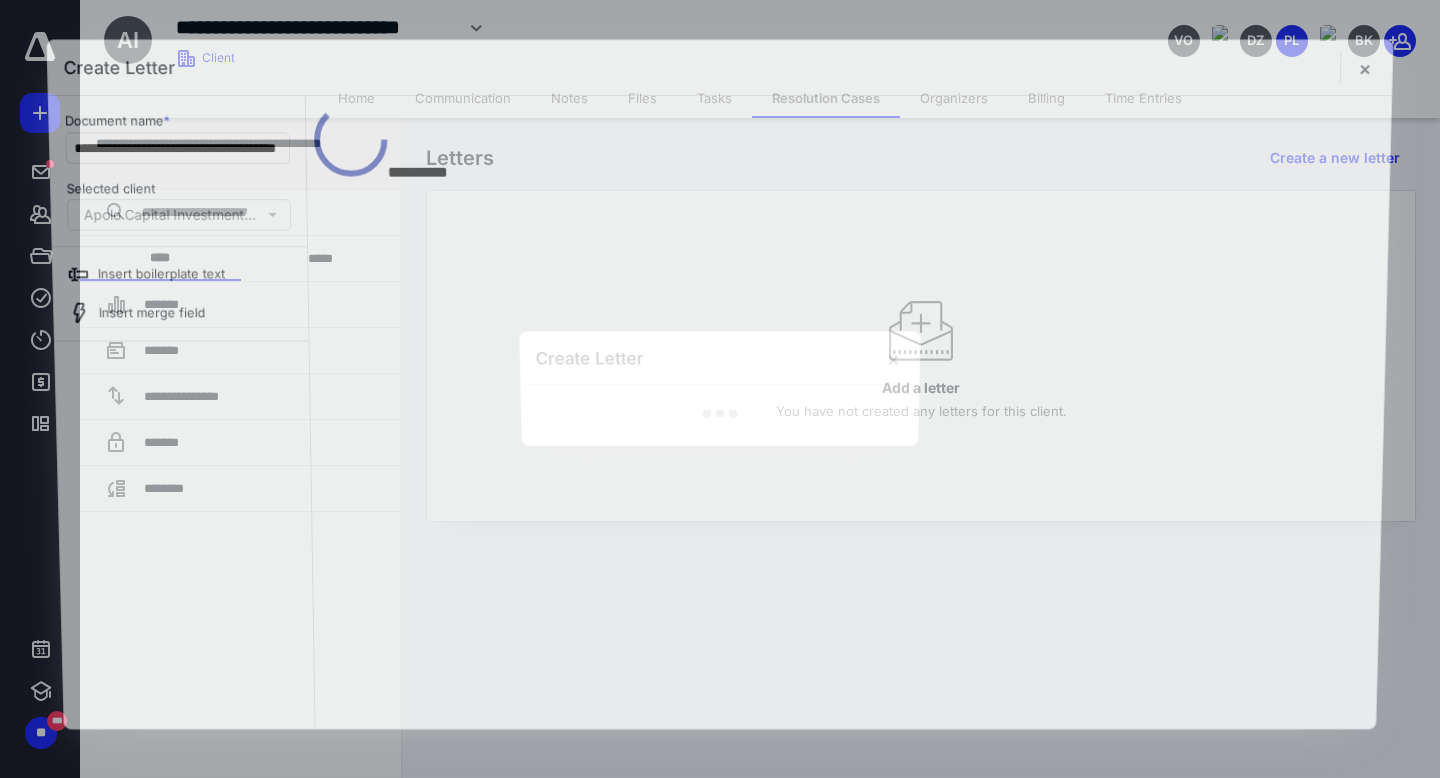 scroll, scrollTop: 0, scrollLeft: 0, axis: both 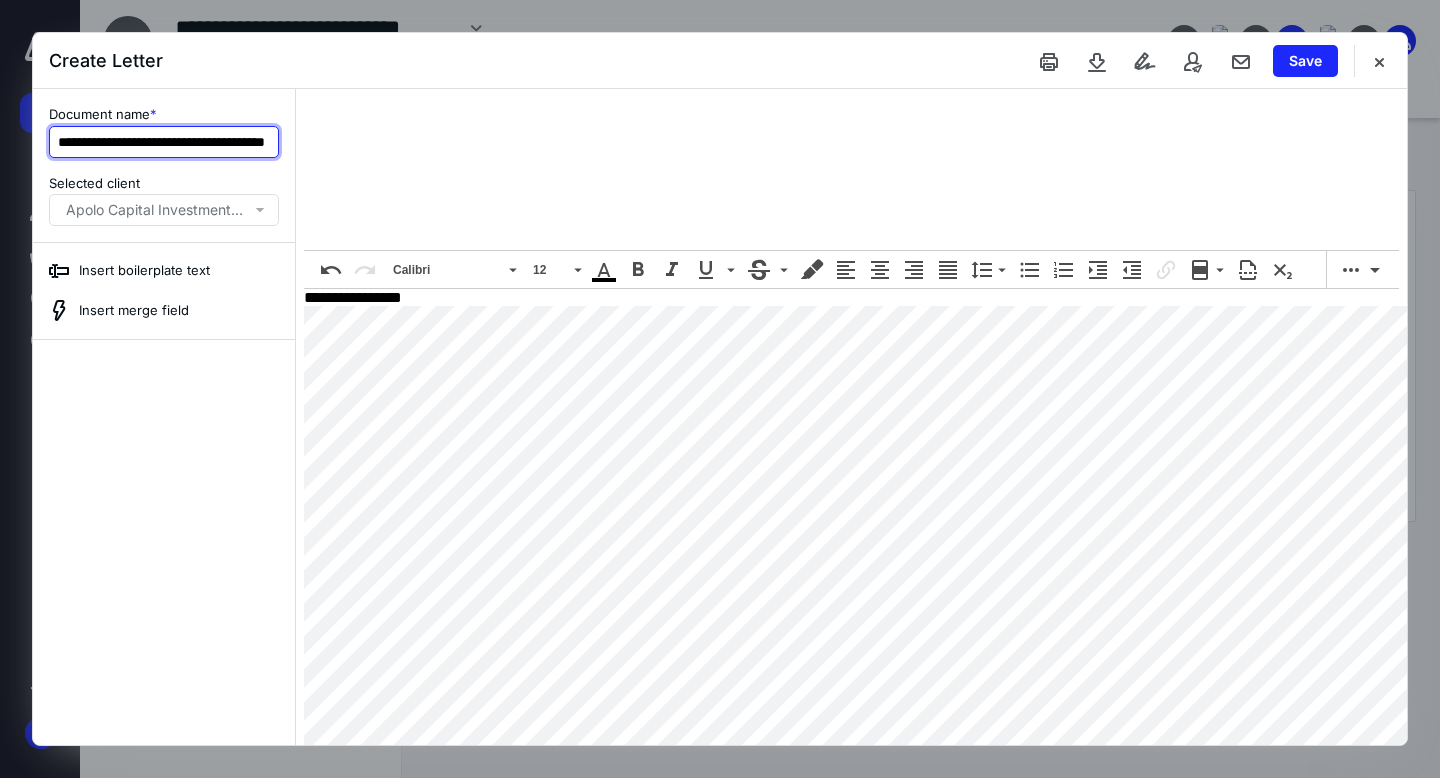 drag, startPoint x: 183, startPoint y: 140, endPoint x: 0, endPoint y: 150, distance: 183.27303 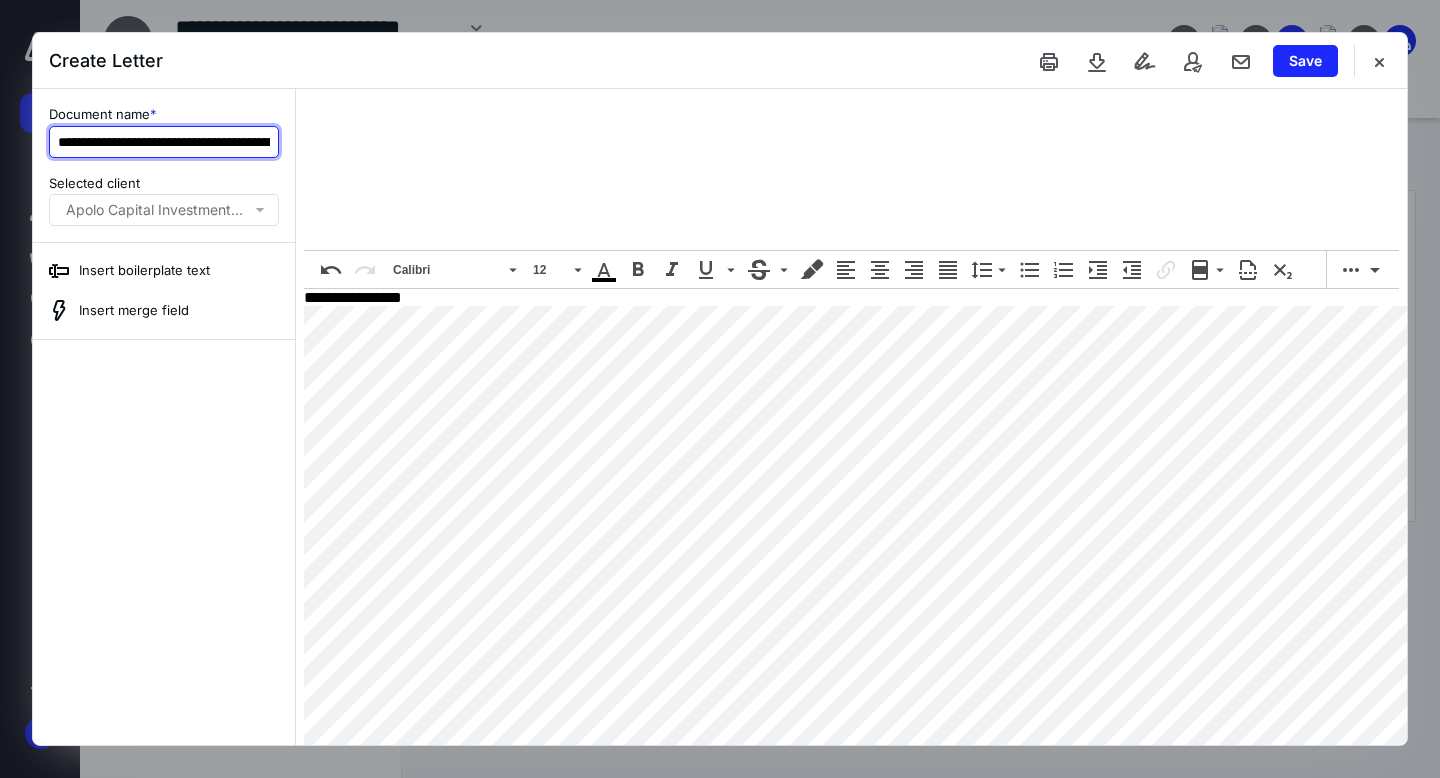 scroll, scrollTop: 0, scrollLeft: 76, axis: horizontal 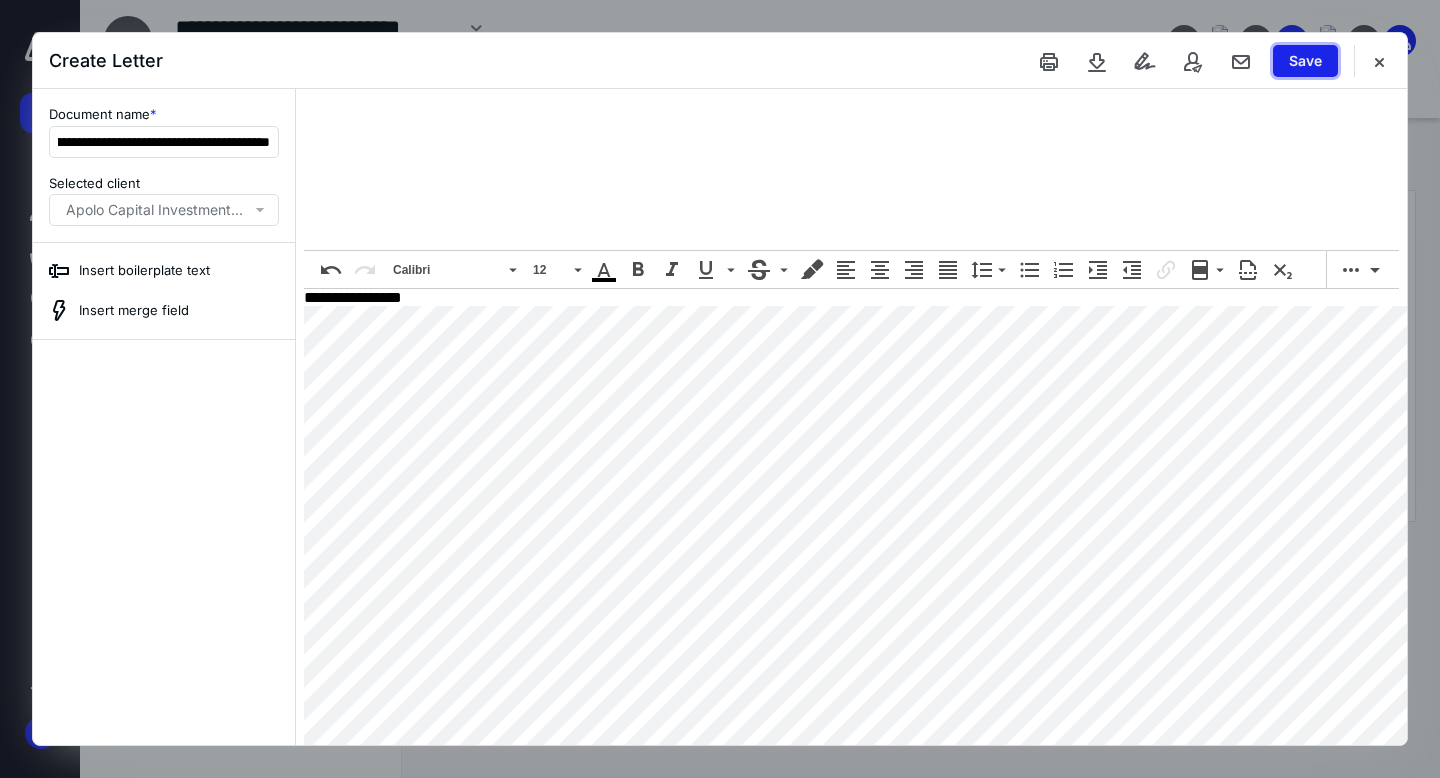 click on "Save" at bounding box center (1305, 61) 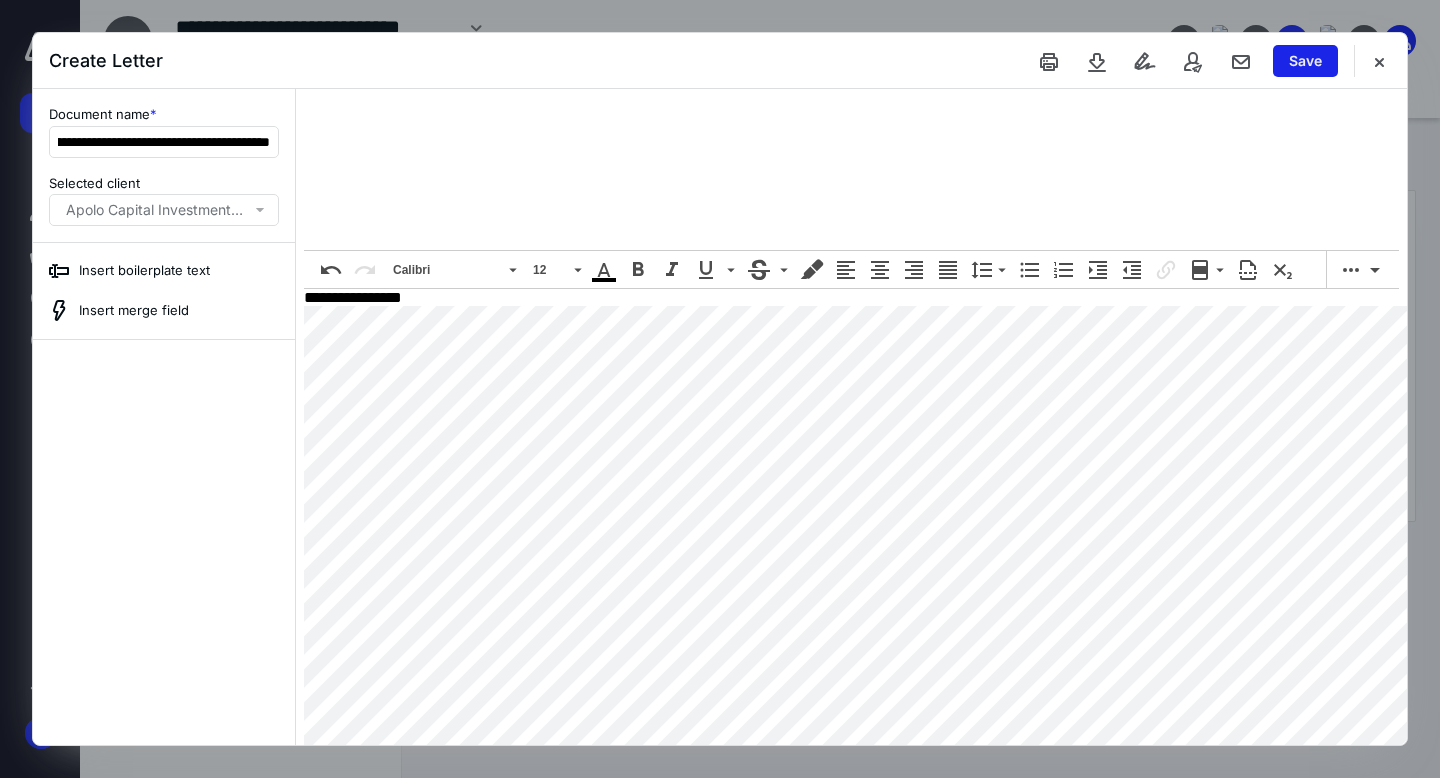 scroll, scrollTop: 0, scrollLeft: 0, axis: both 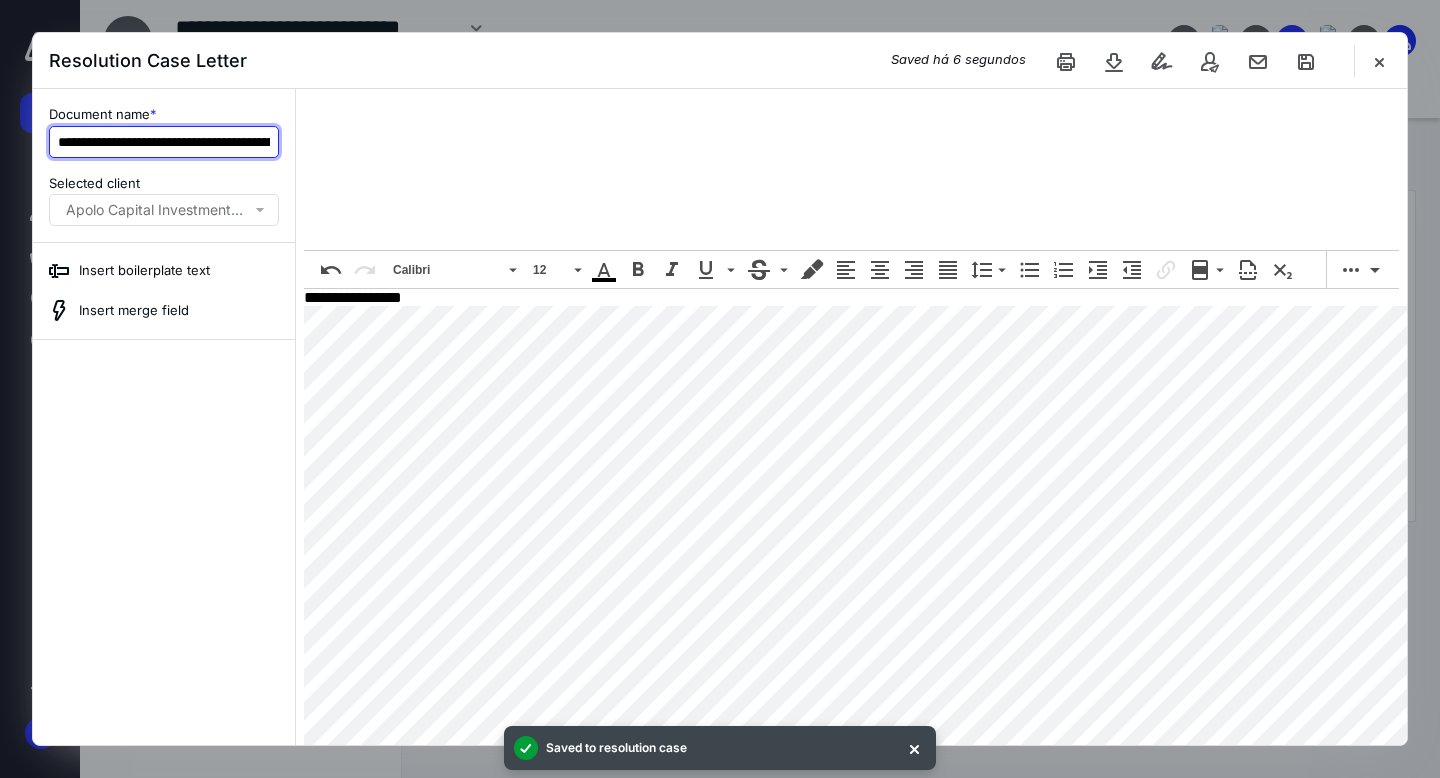 click on "**********" at bounding box center (164, 142) 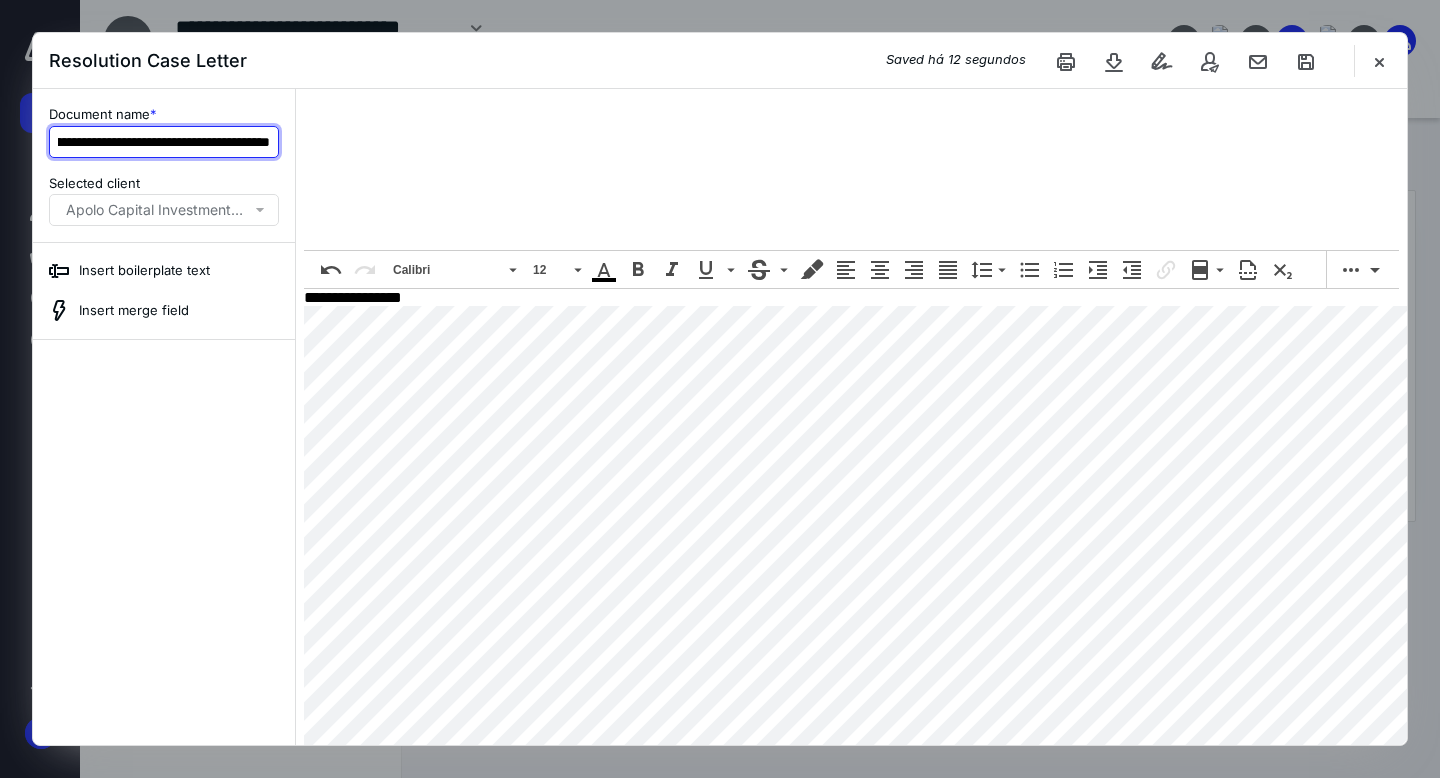 scroll, scrollTop: 0, scrollLeft: 106, axis: horizontal 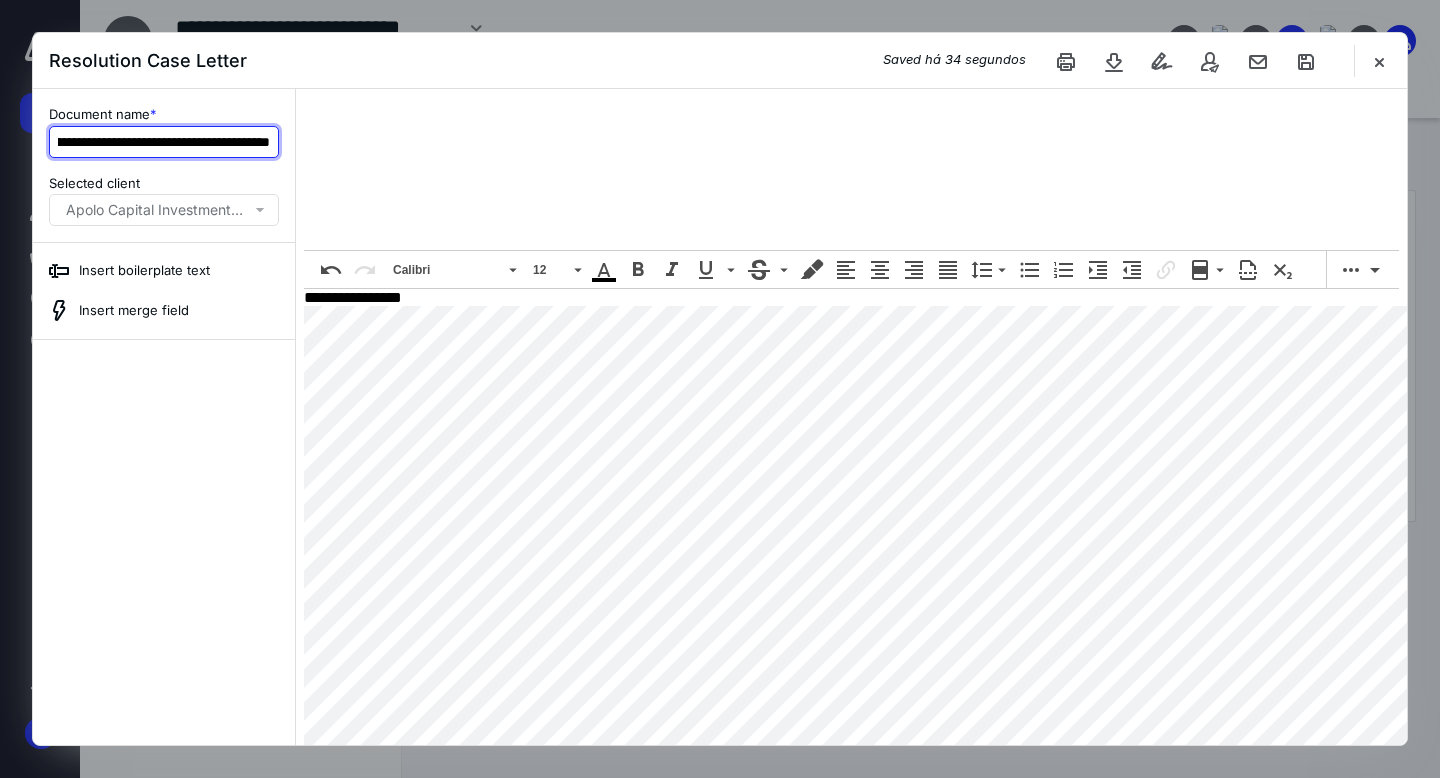 type on "**********" 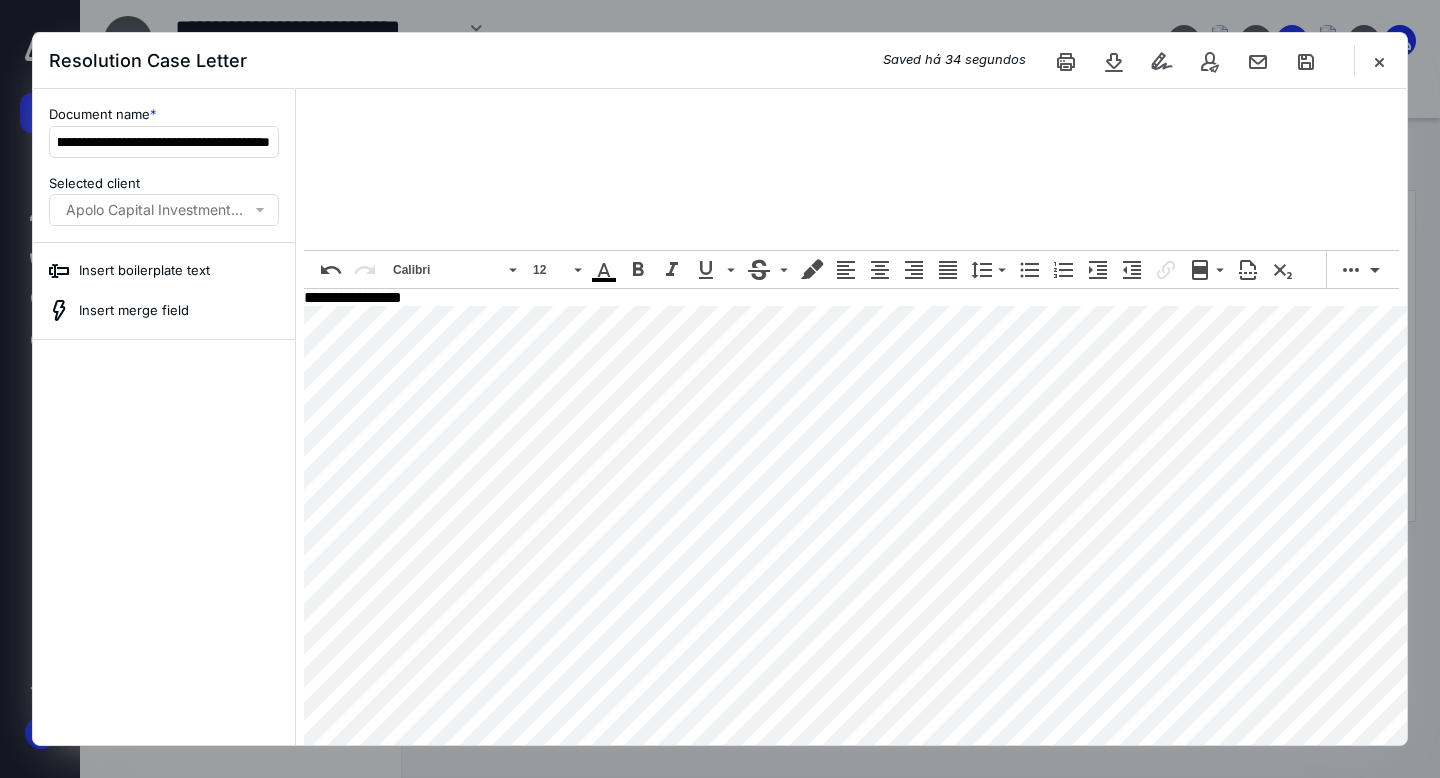 scroll, scrollTop: 0, scrollLeft: 0, axis: both 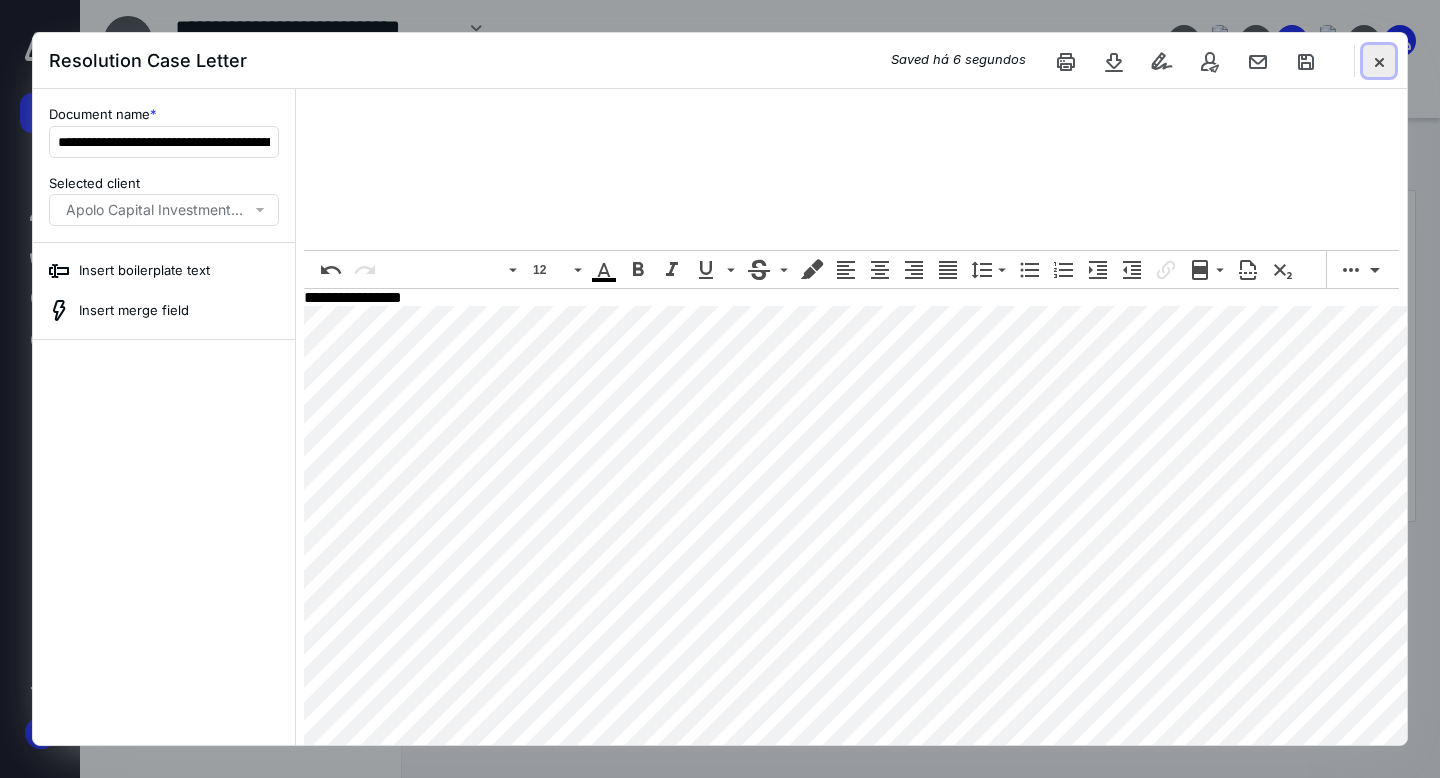 click at bounding box center [1379, 61] 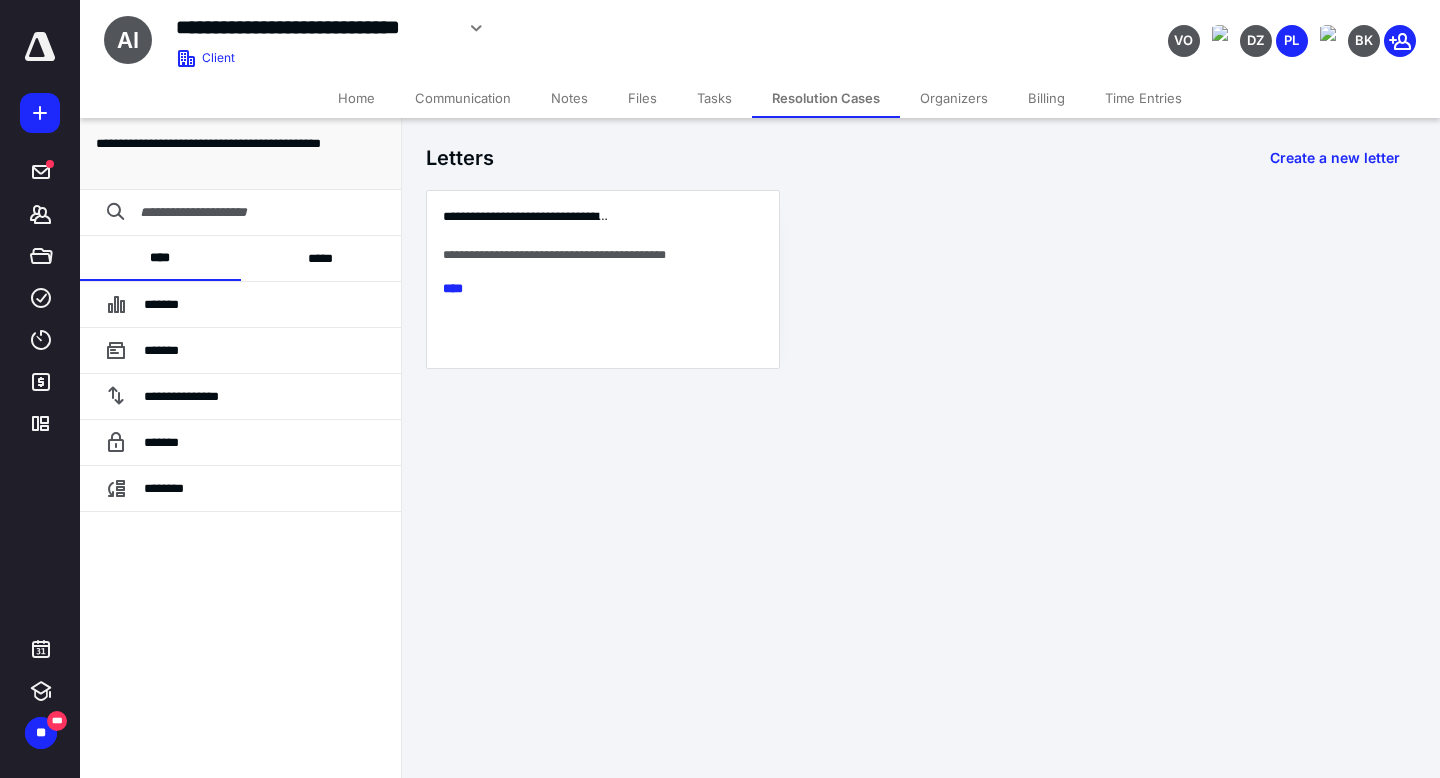 click on "Resolution Cases" at bounding box center [826, 98] 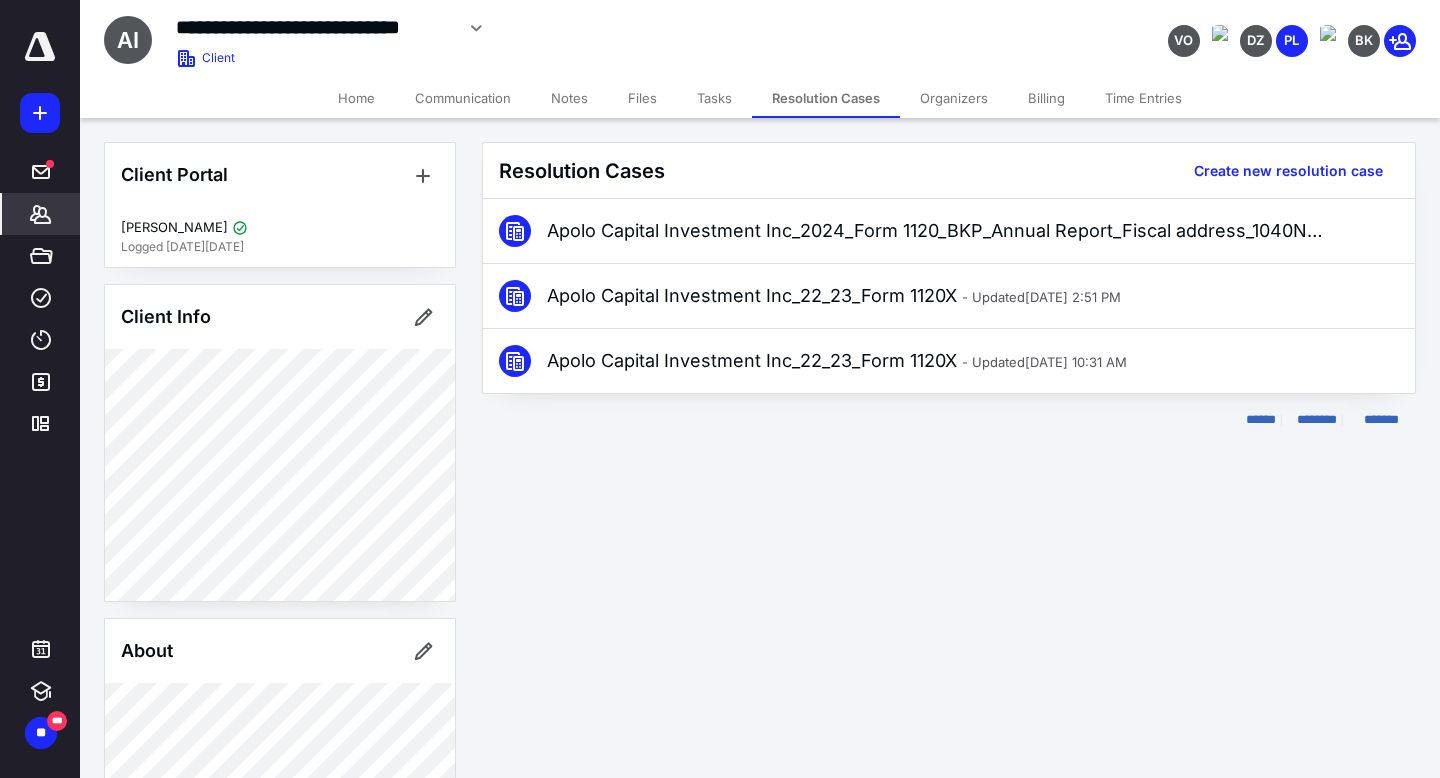 click on "Files" at bounding box center [642, 98] 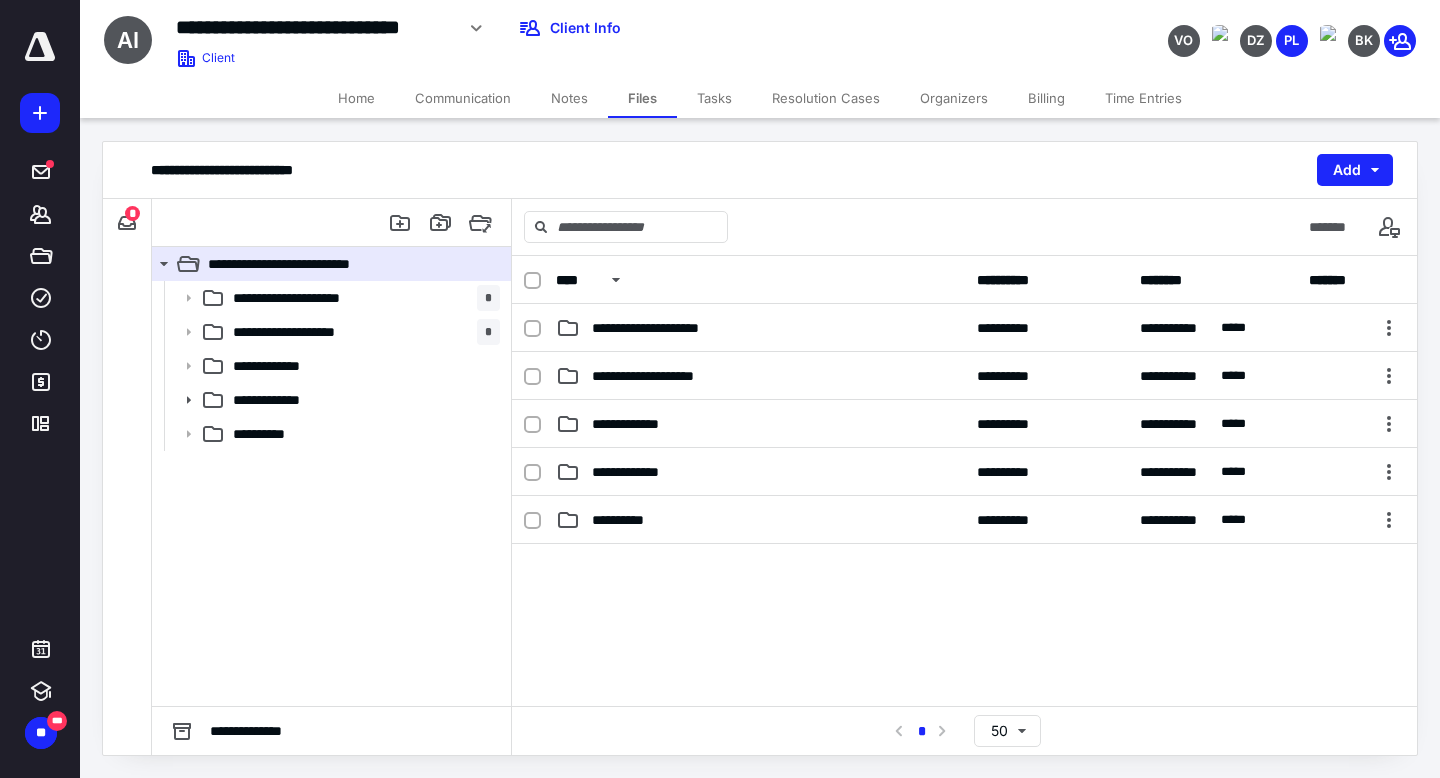 click on "**********" at bounding box center [760, 328] 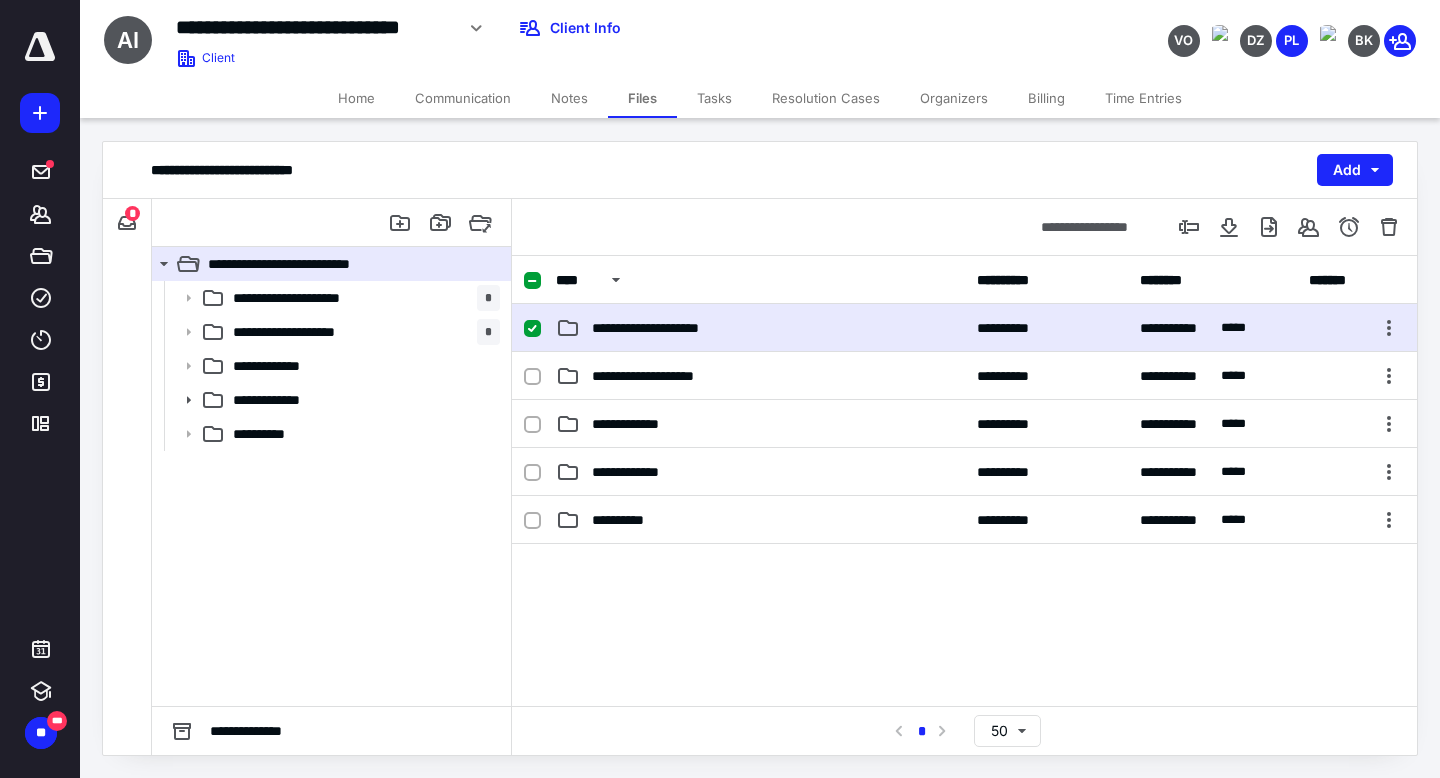 click on "**********" at bounding box center [760, 328] 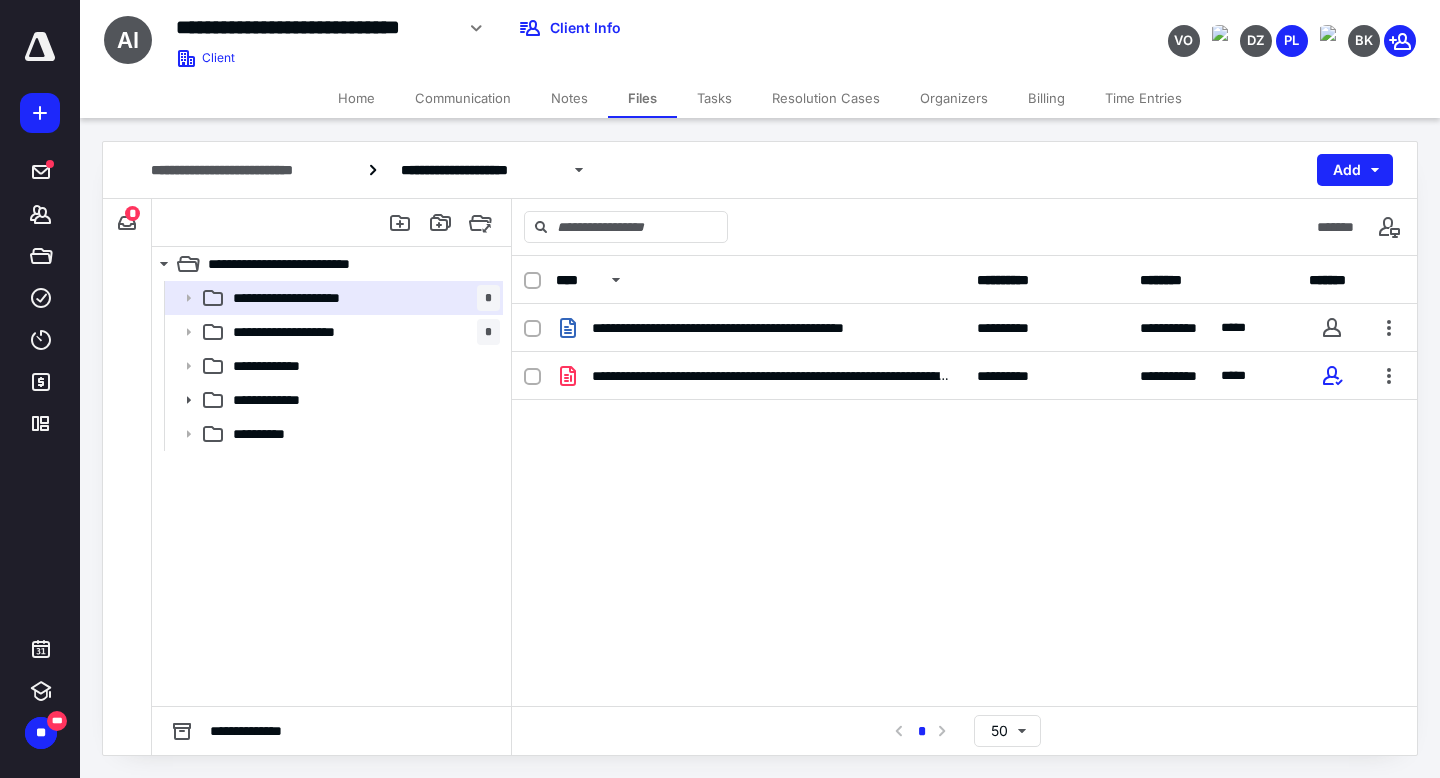 click on "Tasks" at bounding box center [714, 98] 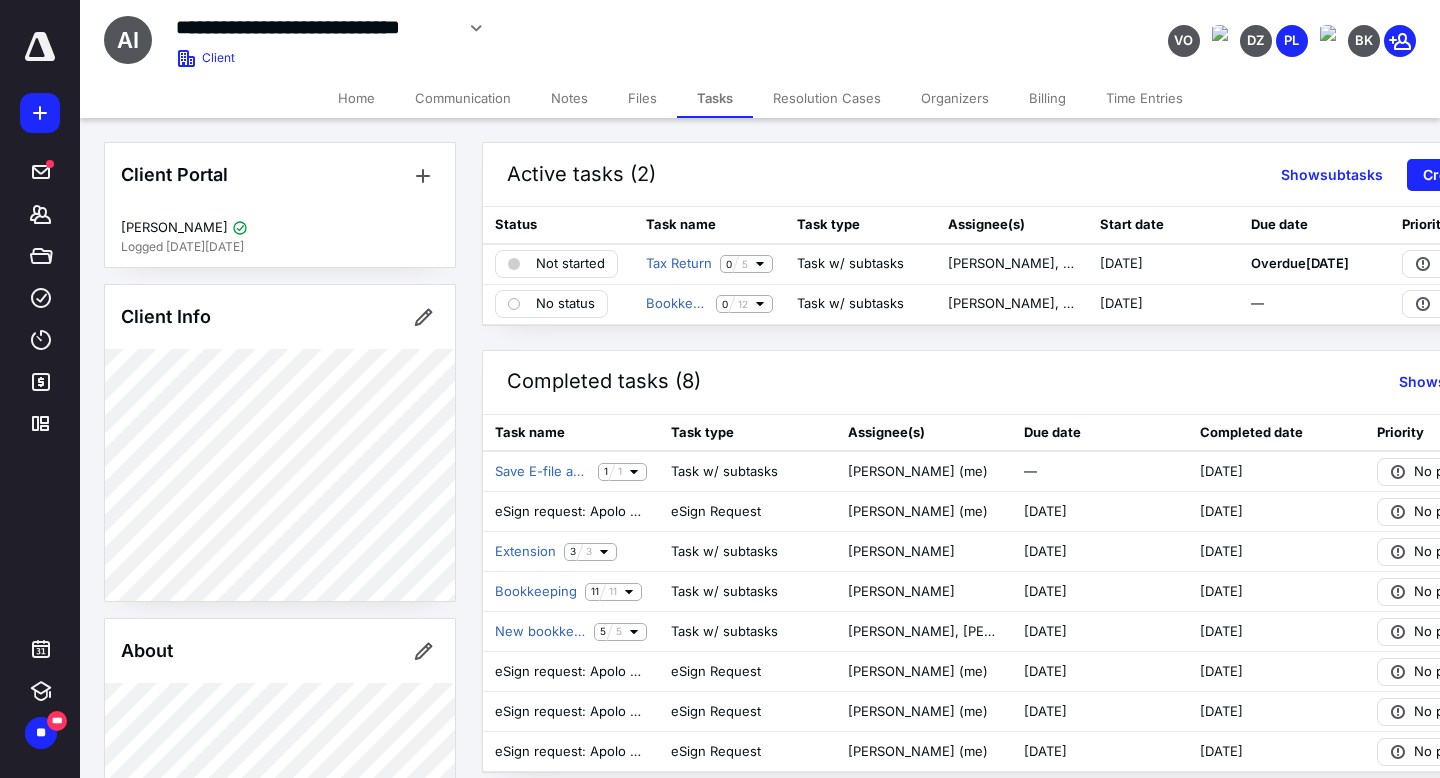 click on "Resolution Cases" at bounding box center [827, 98] 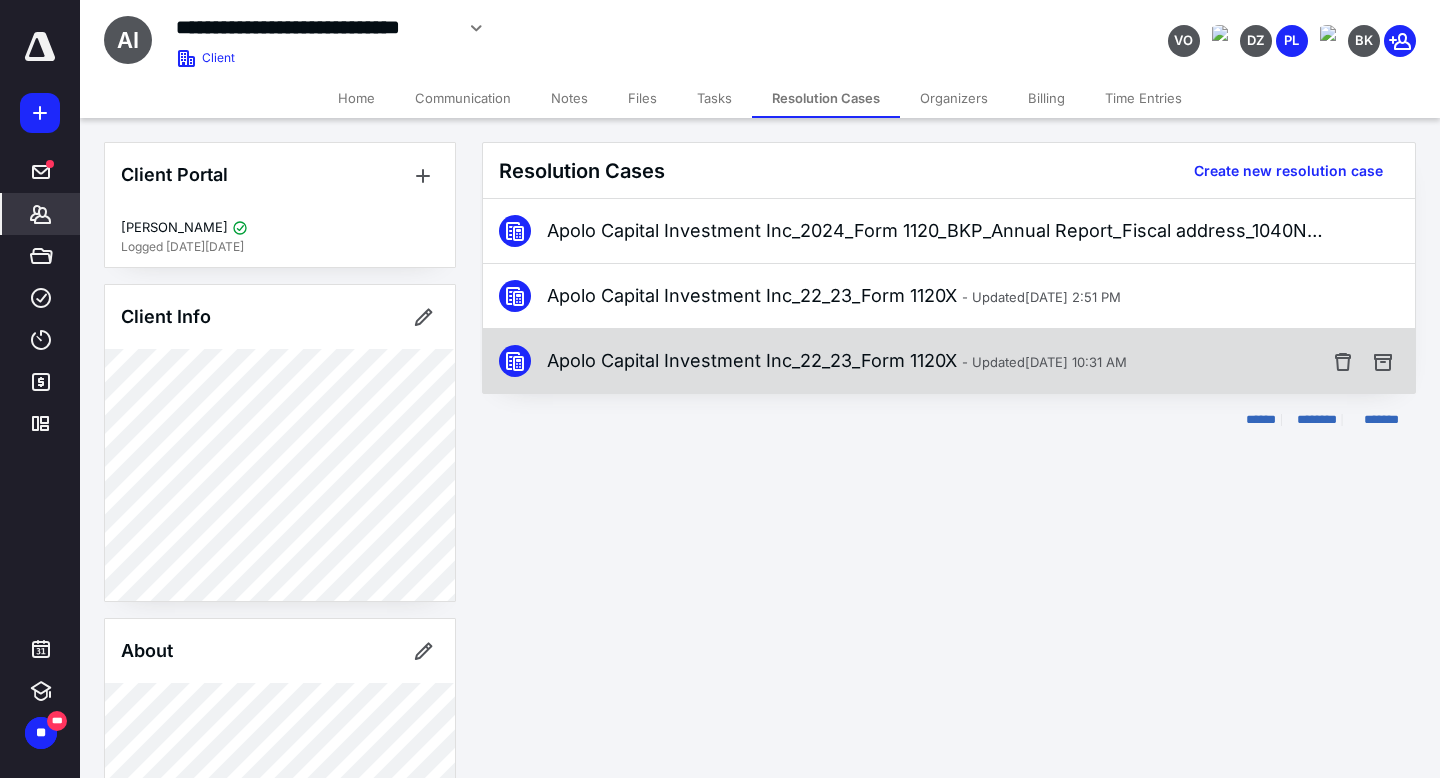 click on "Apolo Capital Investment Inc_22_23_Form 1120X   - Updated  Jul 11, 2025 10:31 AM" at bounding box center [837, 361] 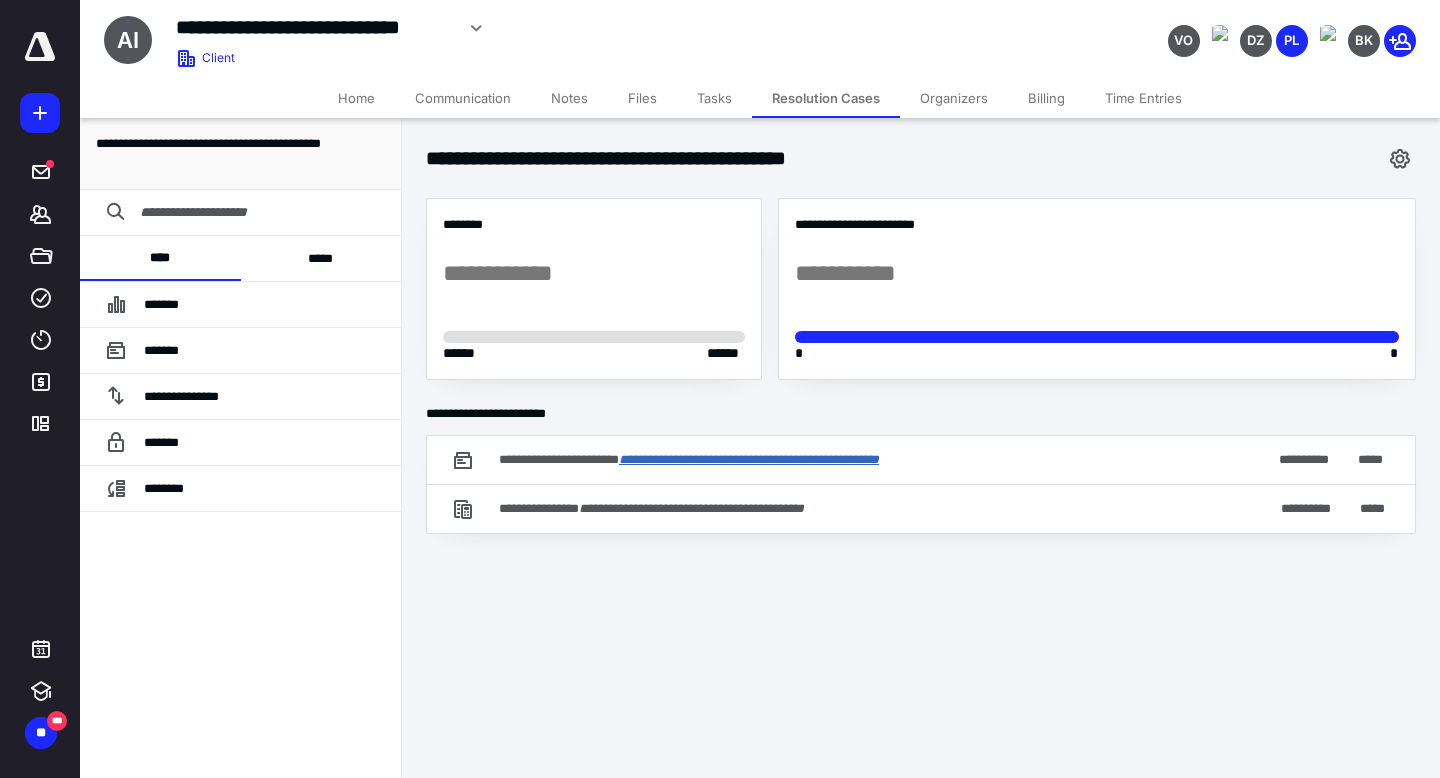 click on "**********" at bounding box center (749, 459) 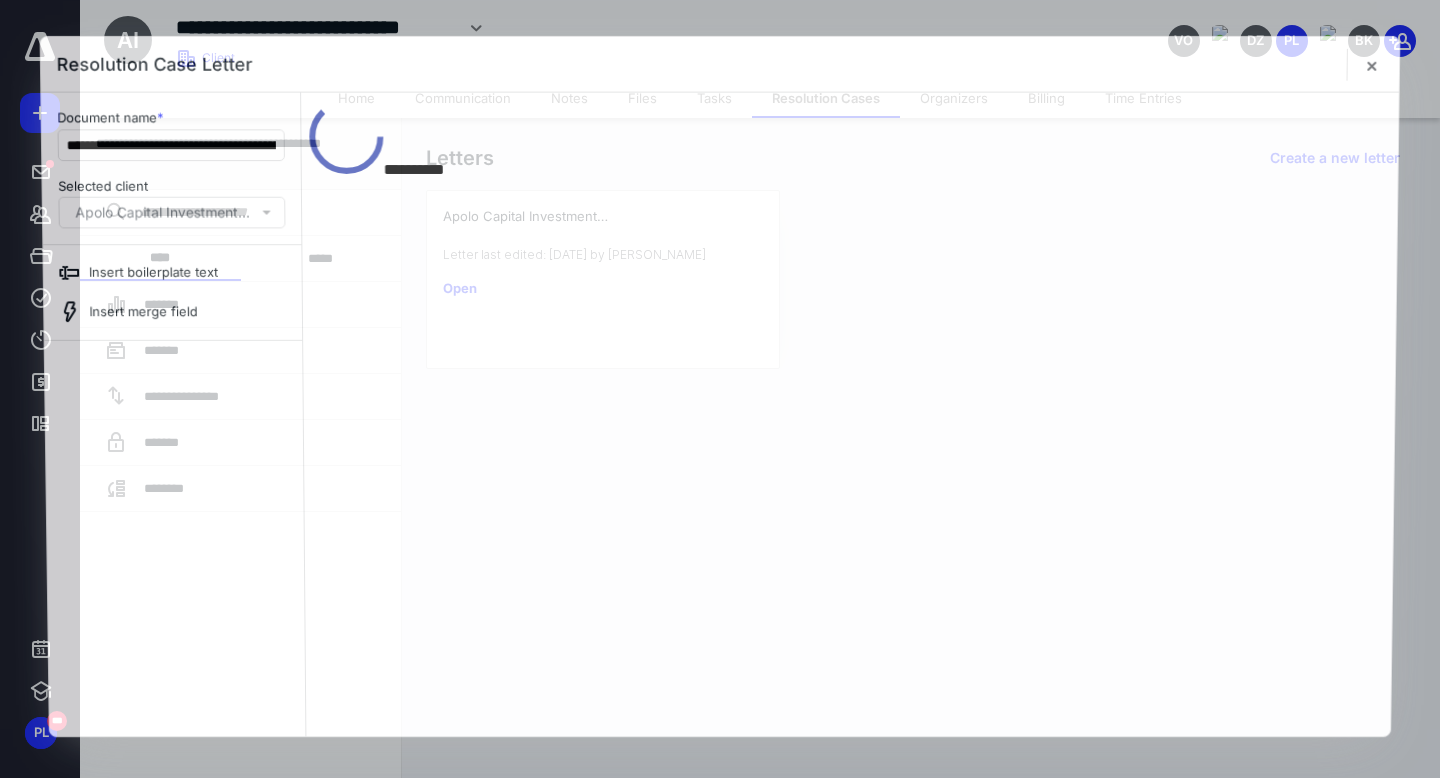 scroll, scrollTop: 0, scrollLeft: 0, axis: both 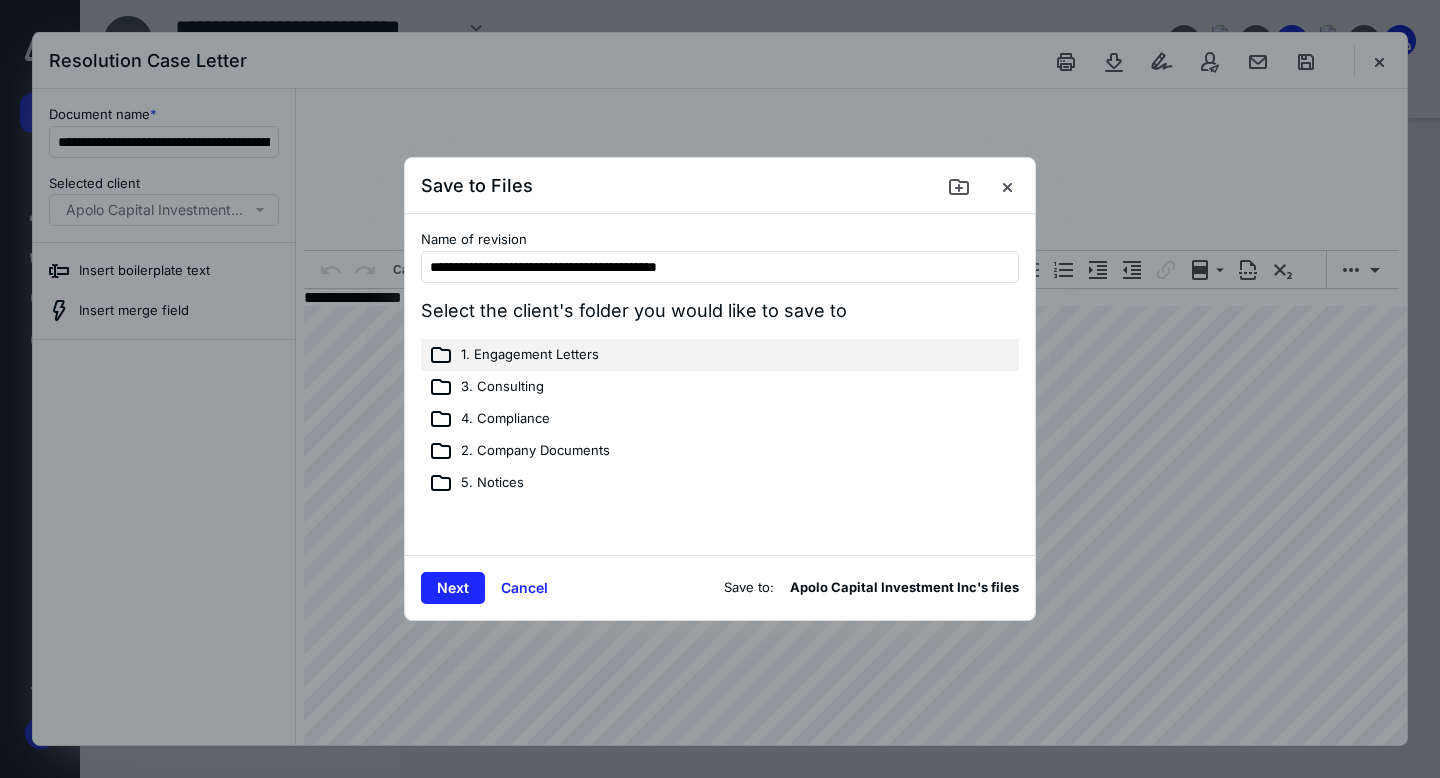 click on "1. Engagement Letters" at bounding box center [530, 355] 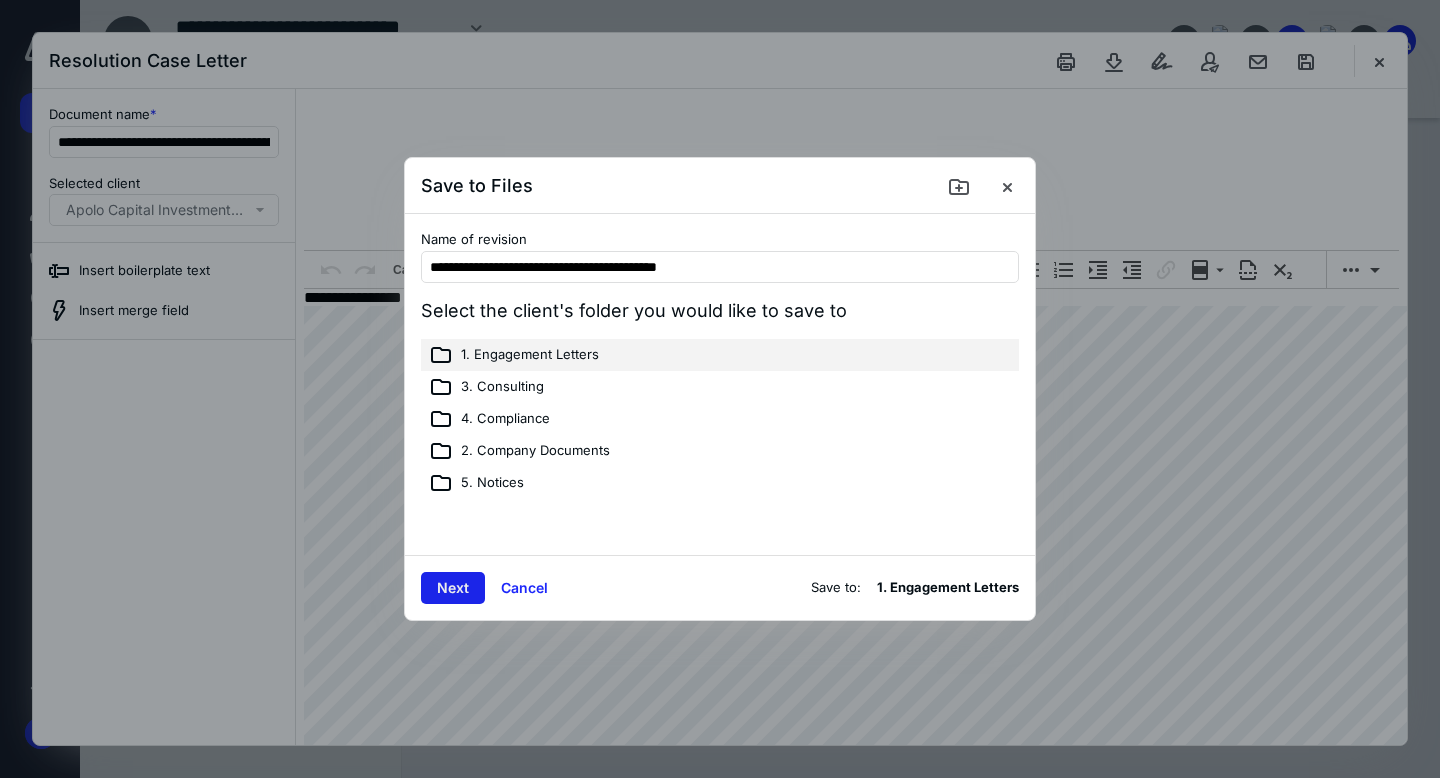 click on "Next" at bounding box center (453, 588) 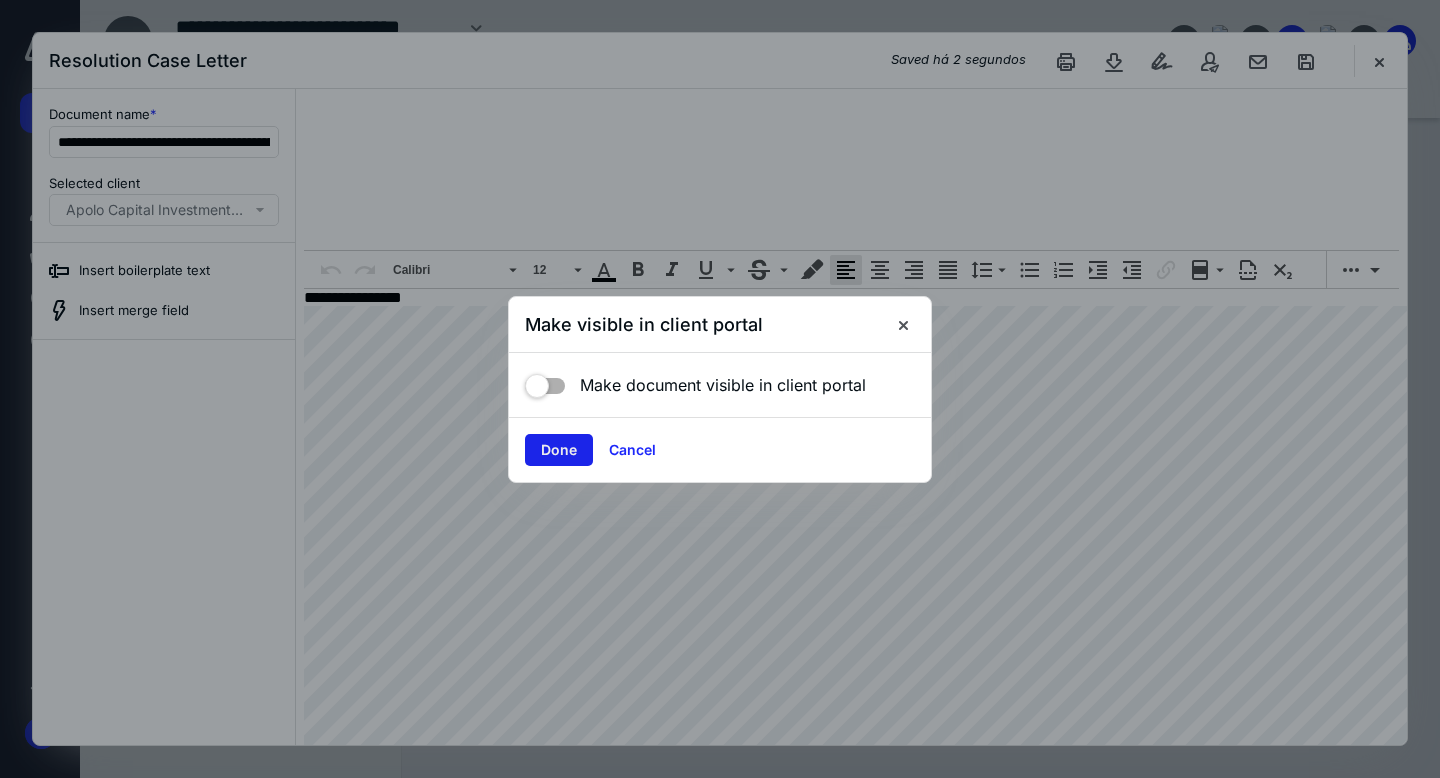 click on "Done" at bounding box center (559, 450) 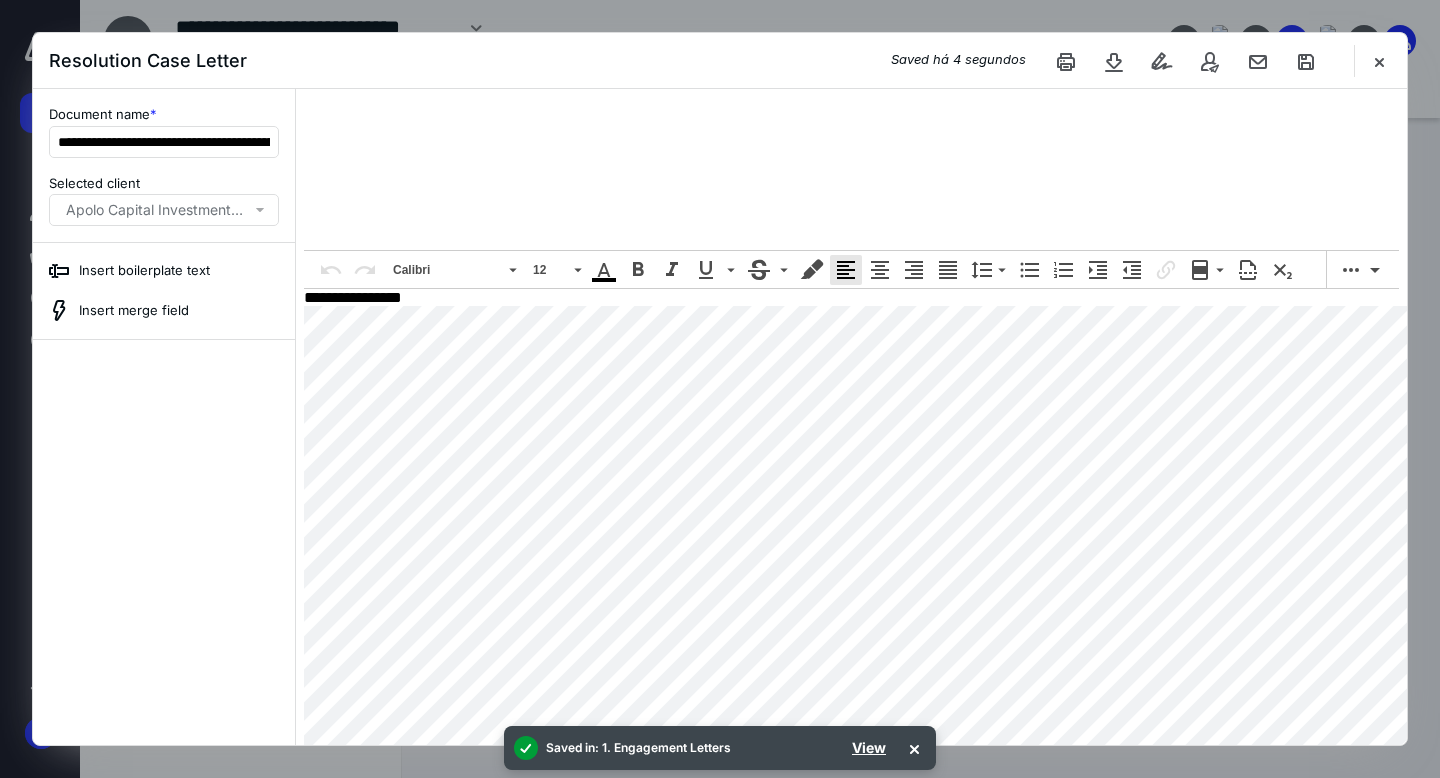 click at bounding box center [1354, 61] 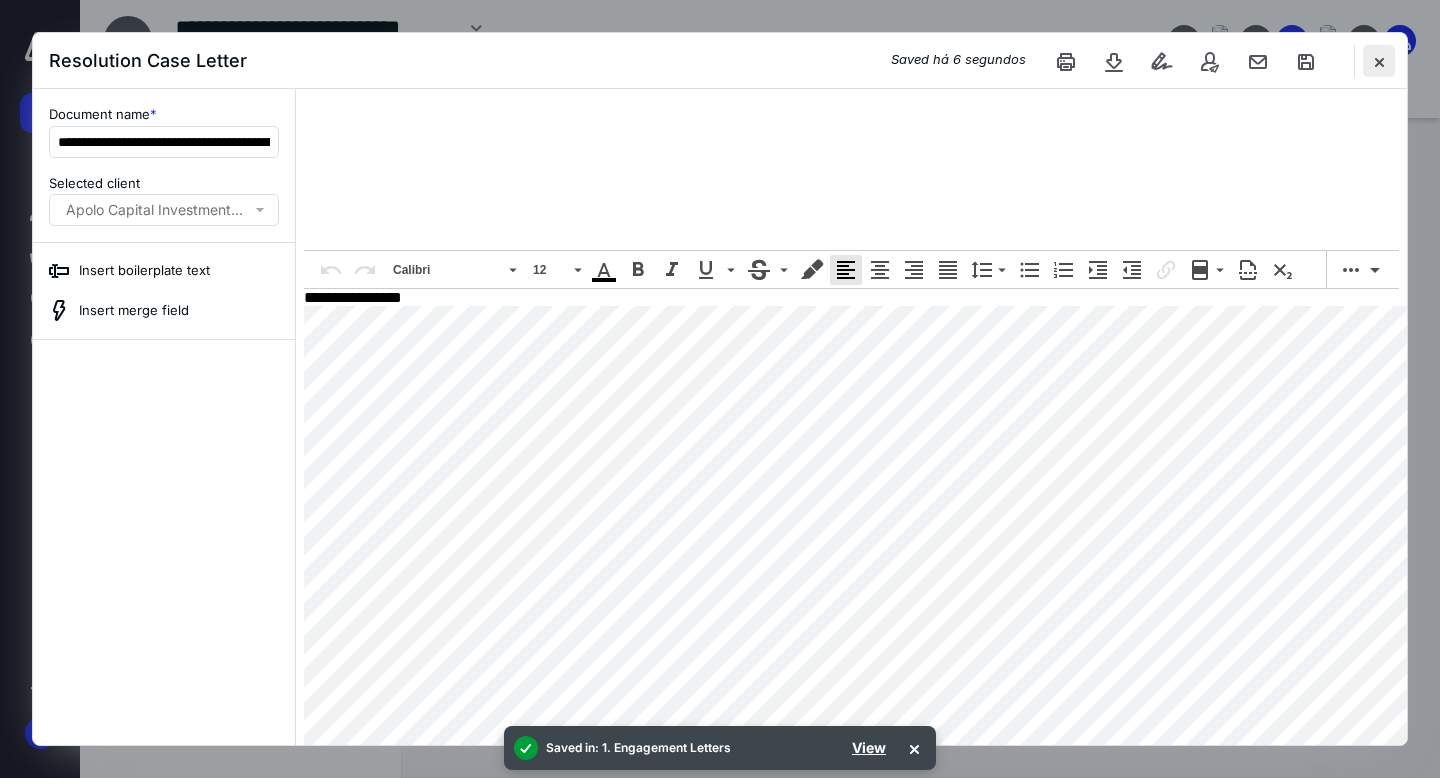 click at bounding box center [1379, 61] 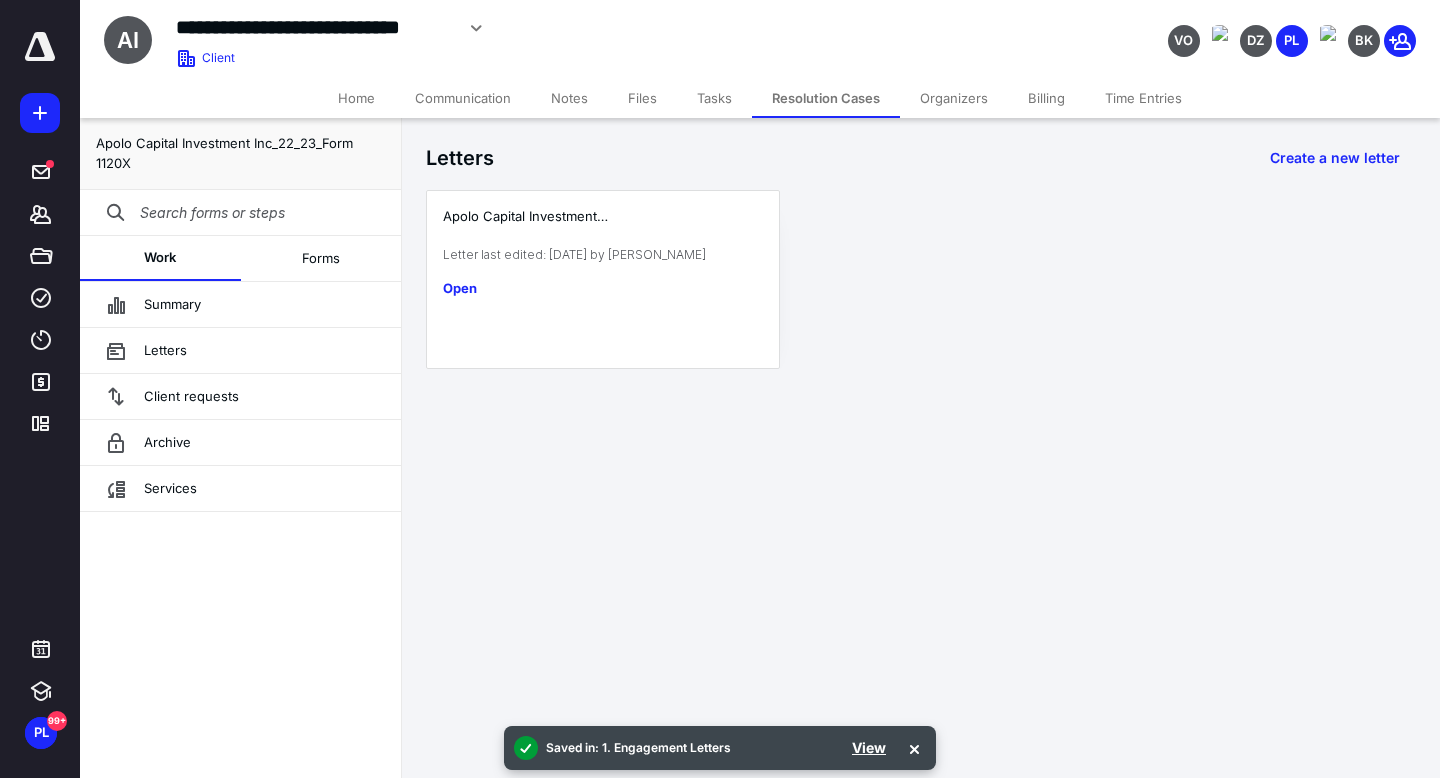 click on "Resolution Cases" at bounding box center [826, 98] 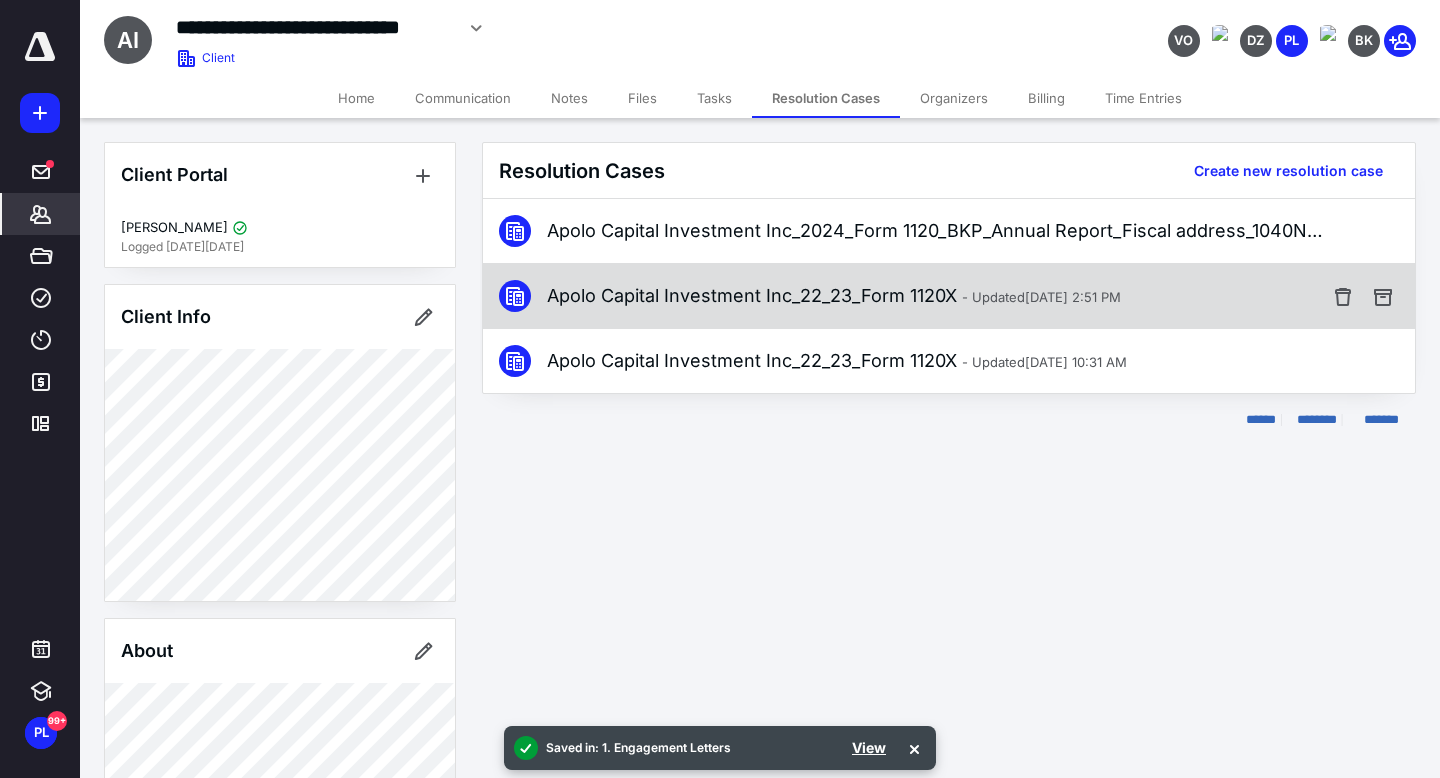click on "Apolo Capital Investment Inc_22_23_Form 1120X   - Updated  [DATE] 2:51 PM" at bounding box center [834, 296] 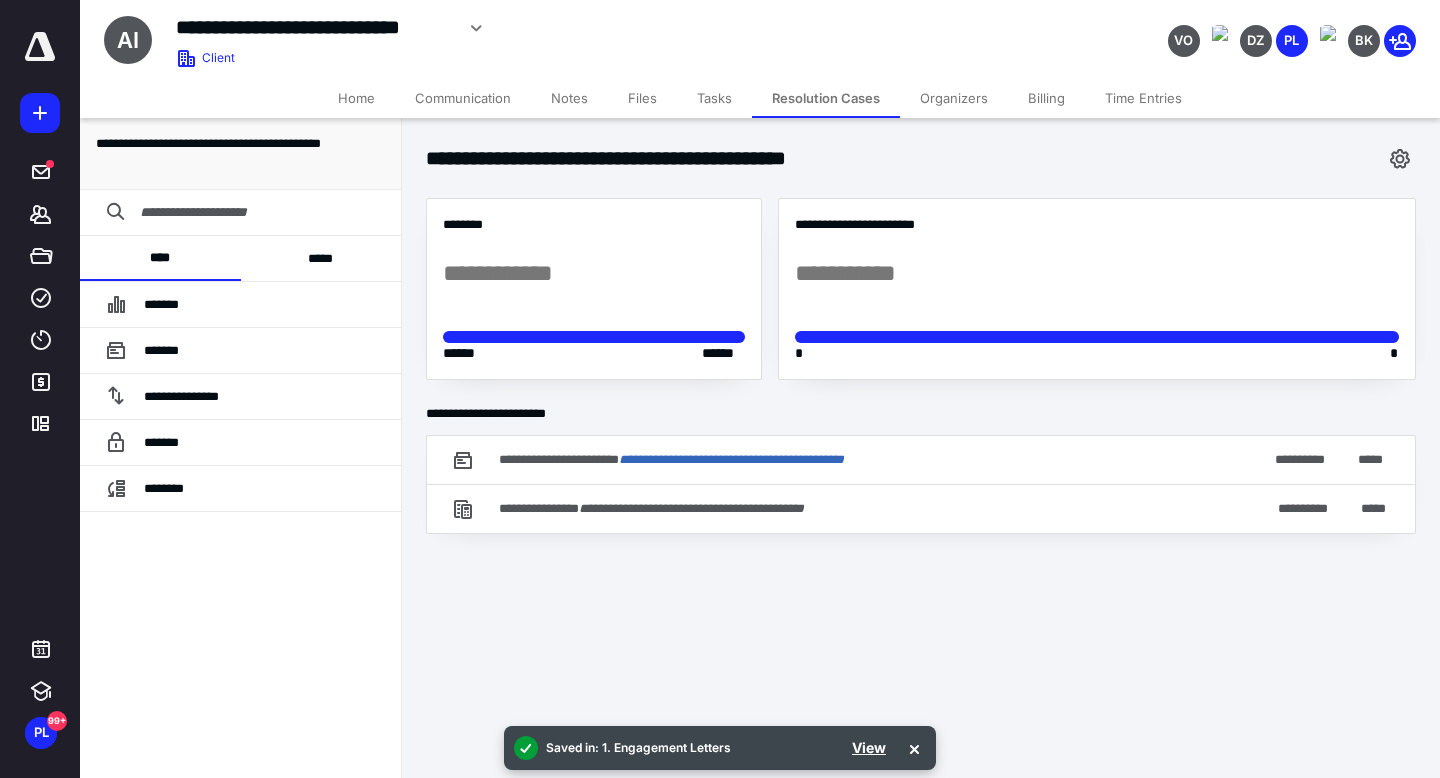 click on "**********" at bounding box center [855, 460] 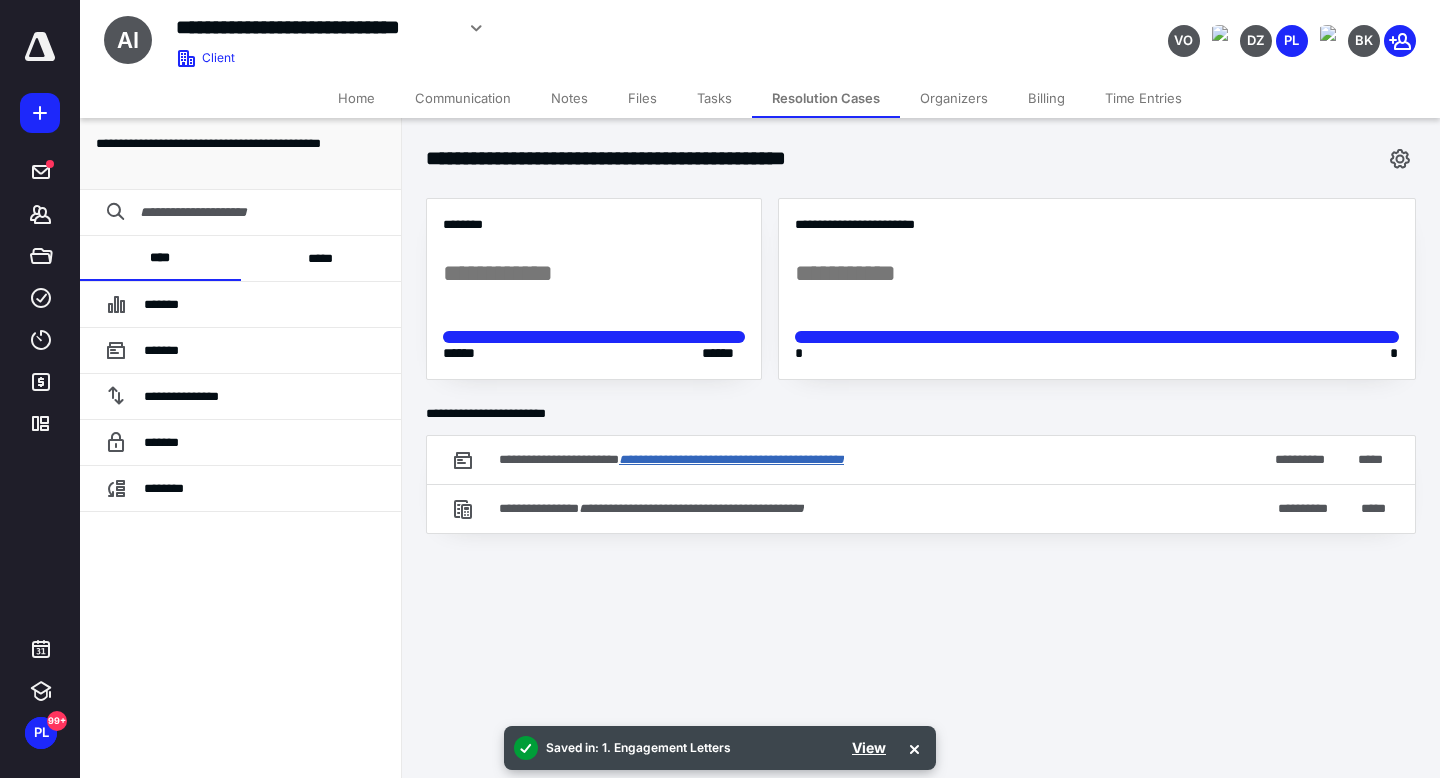 click on "**********" at bounding box center [731, 459] 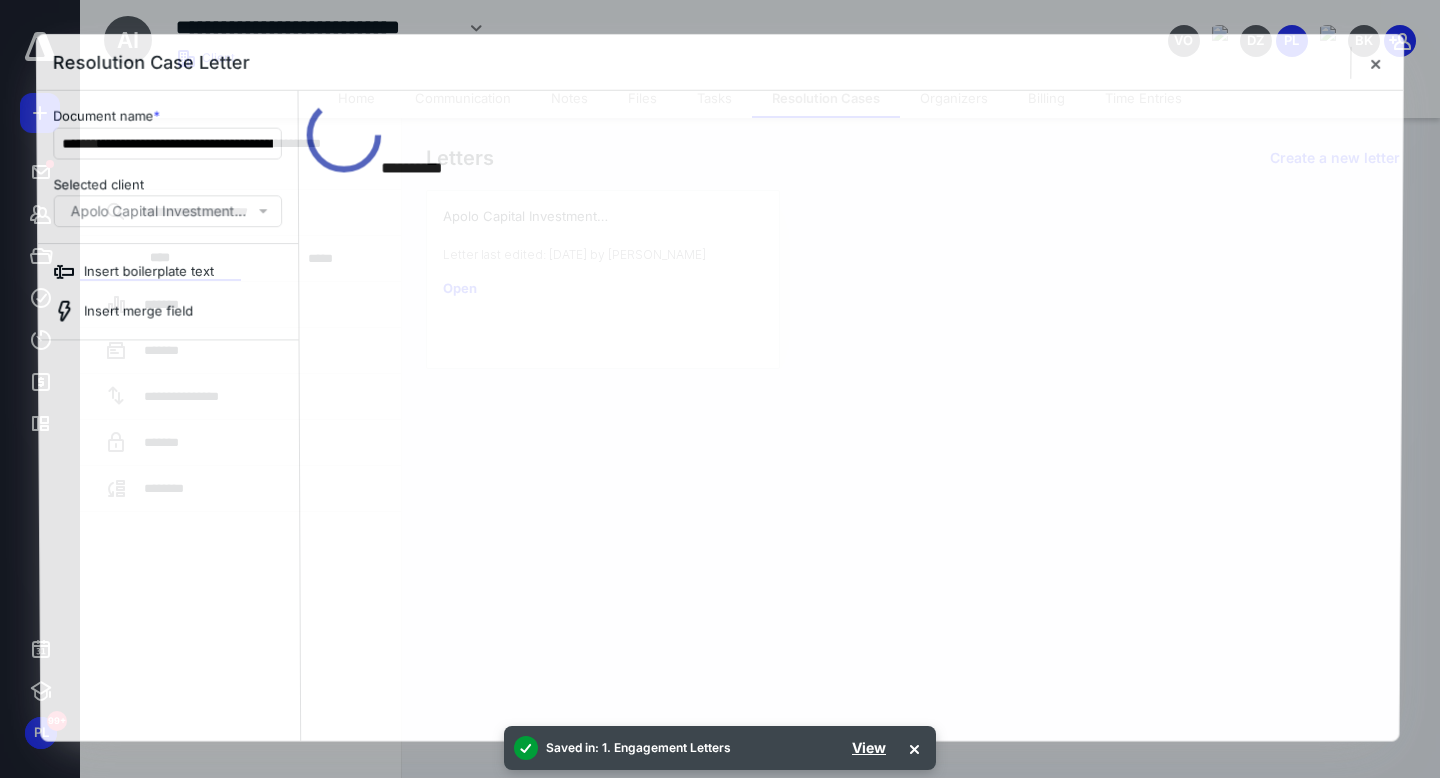 scroll, scrollTop: 0, scrollLeft: 0, axis: both 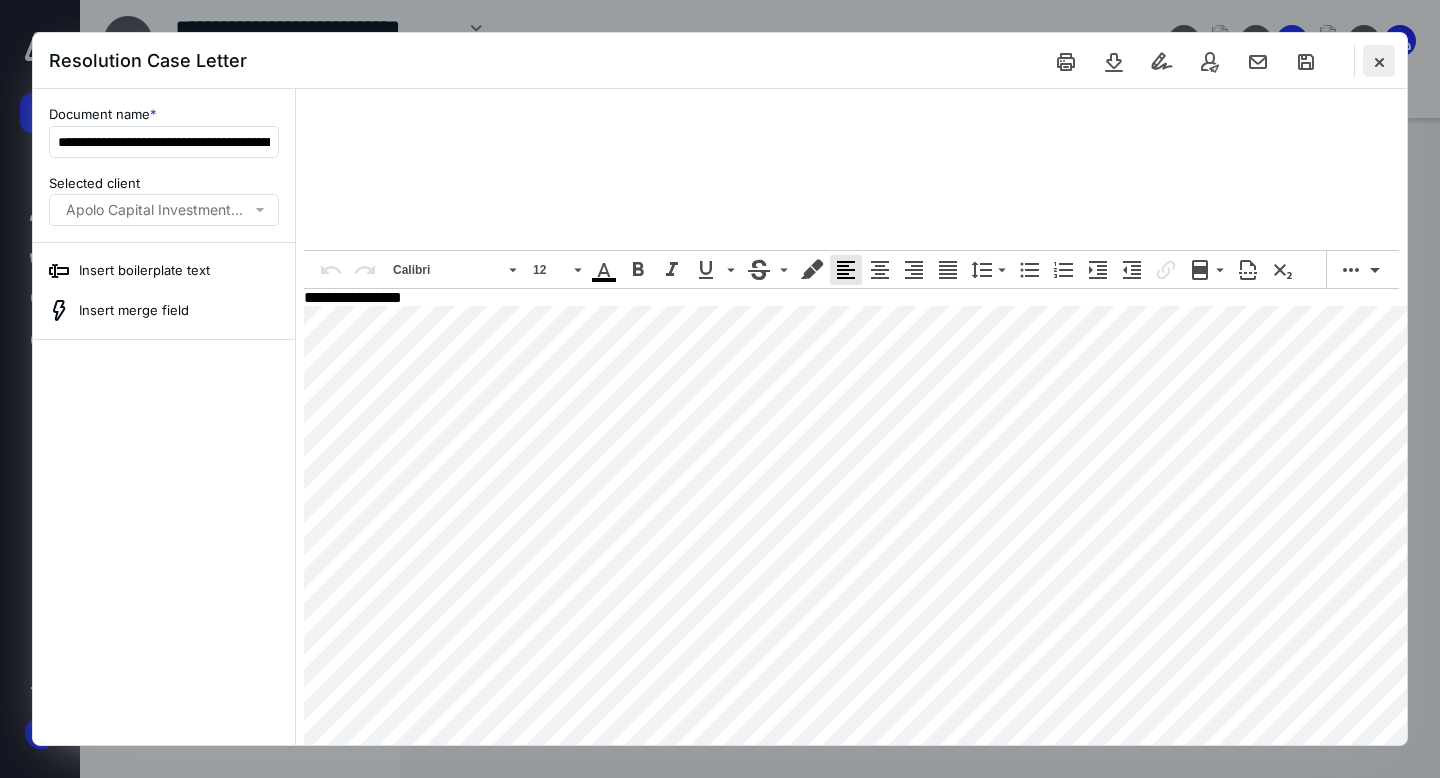 click at bounding box center (1379, 61) 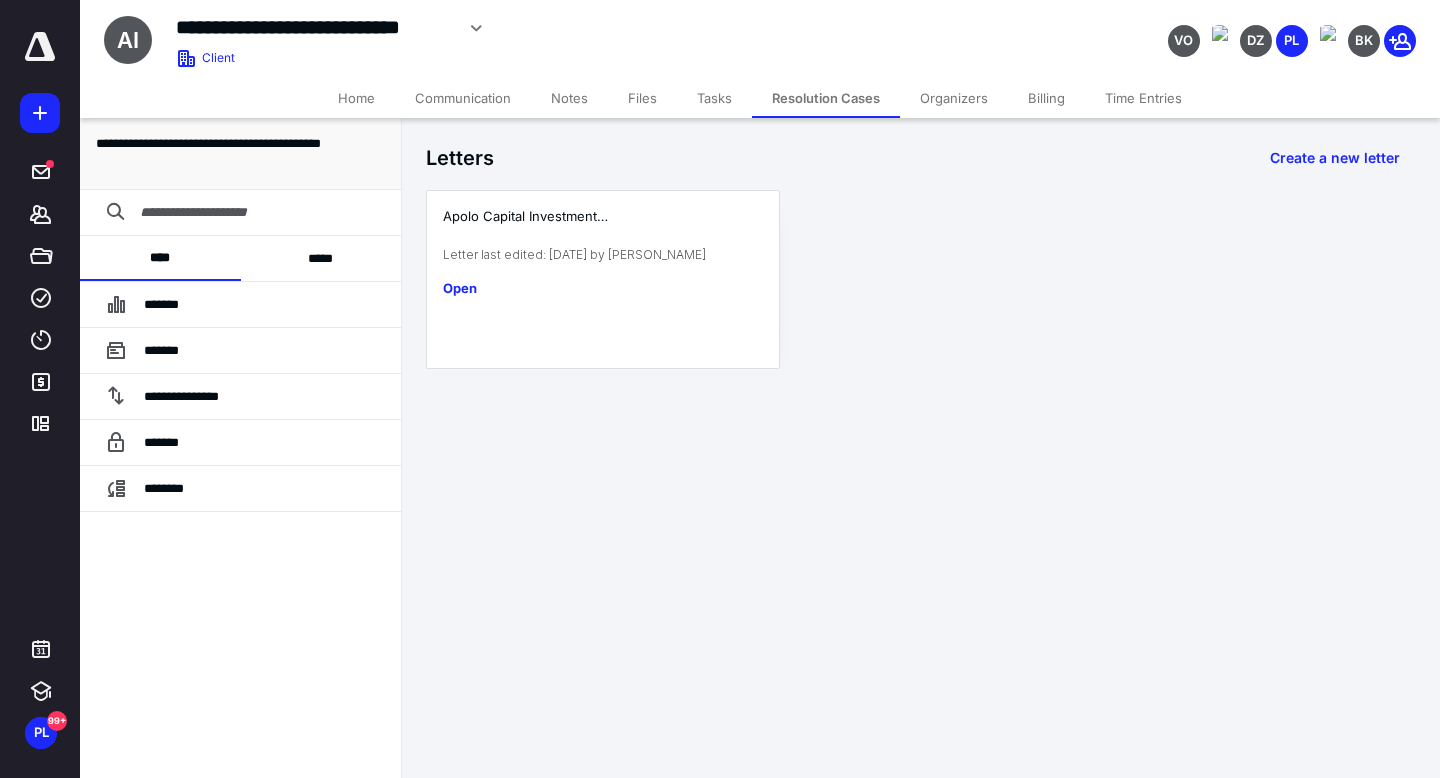 click on "Resolution Cases" at bounding box center [826, 98] 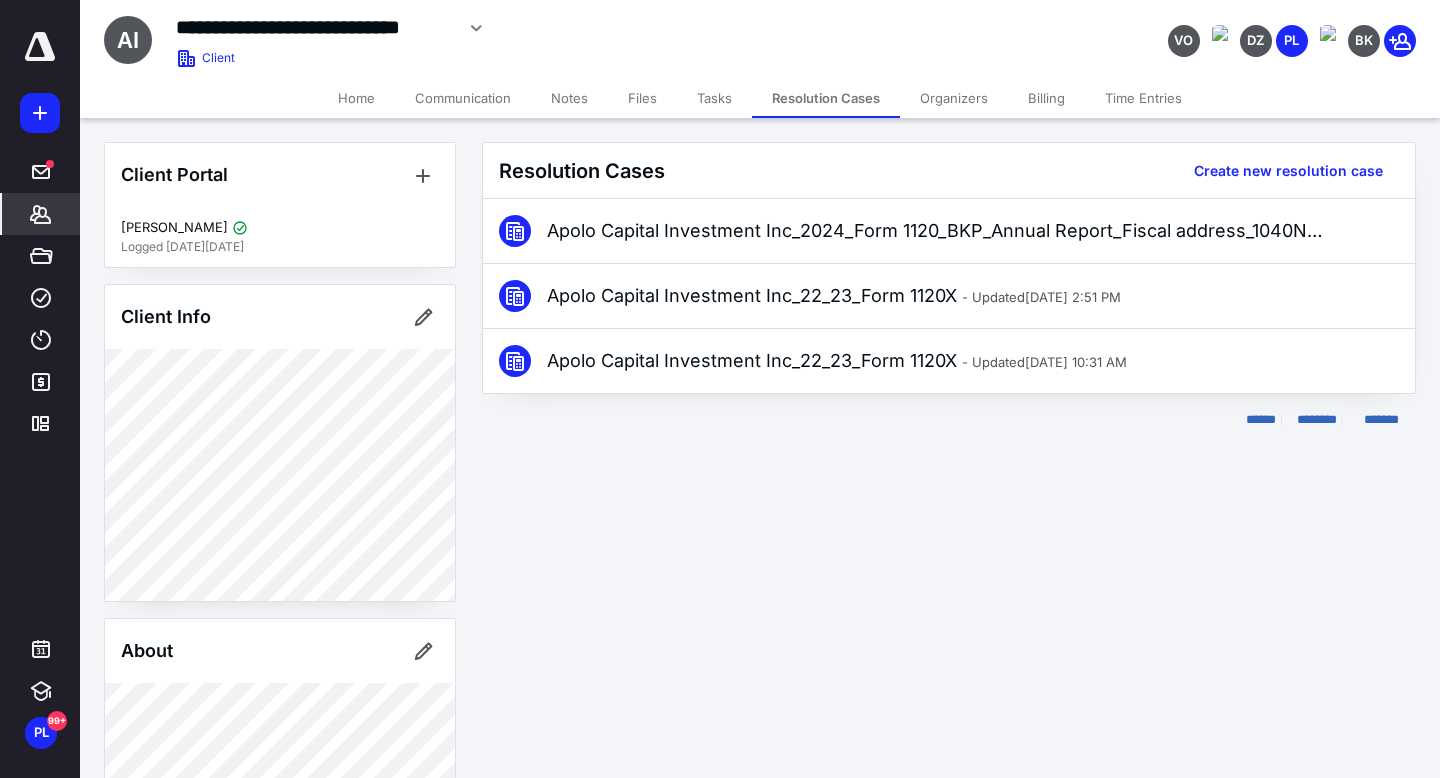 click on "Files" at bounding box center (642, 98) 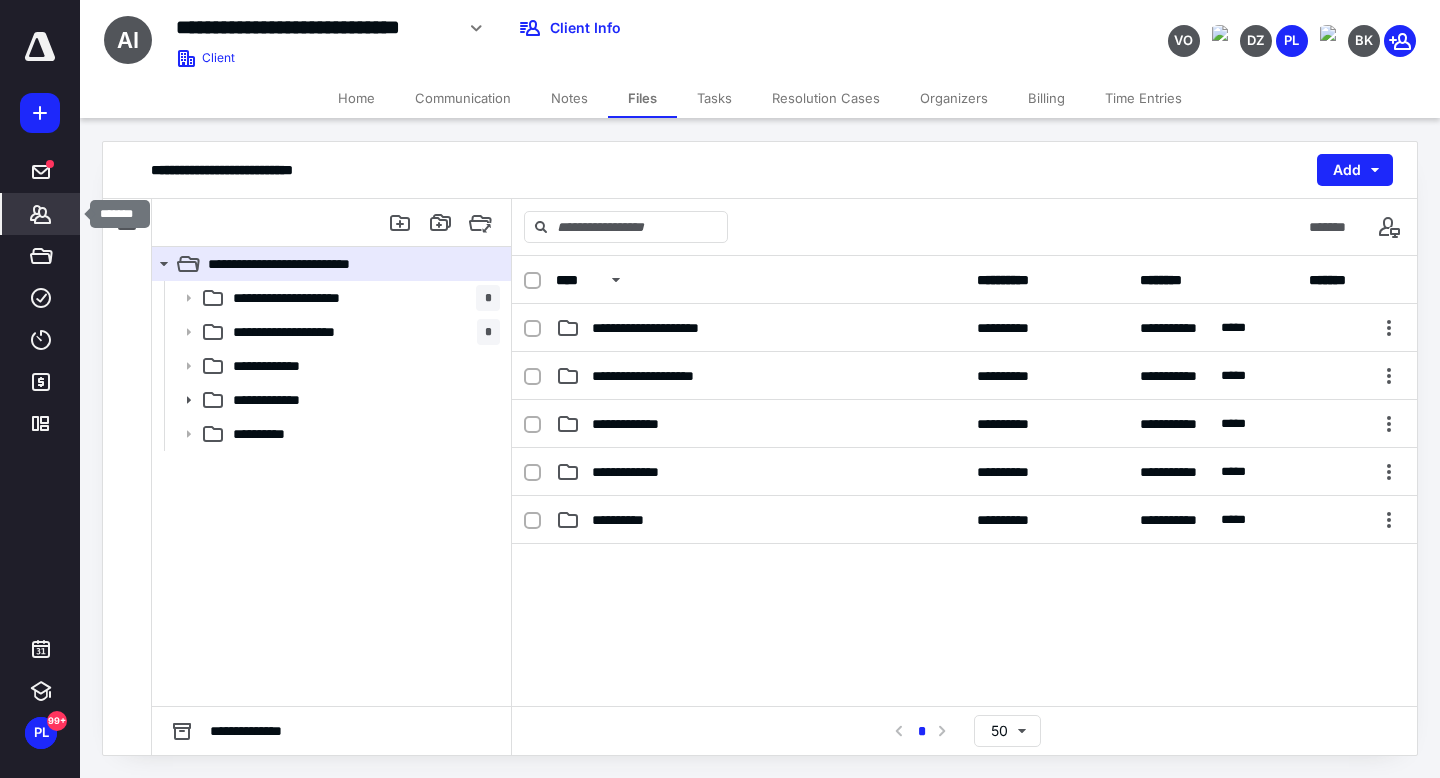 click on "Clients" at bounding box center (41, 214) 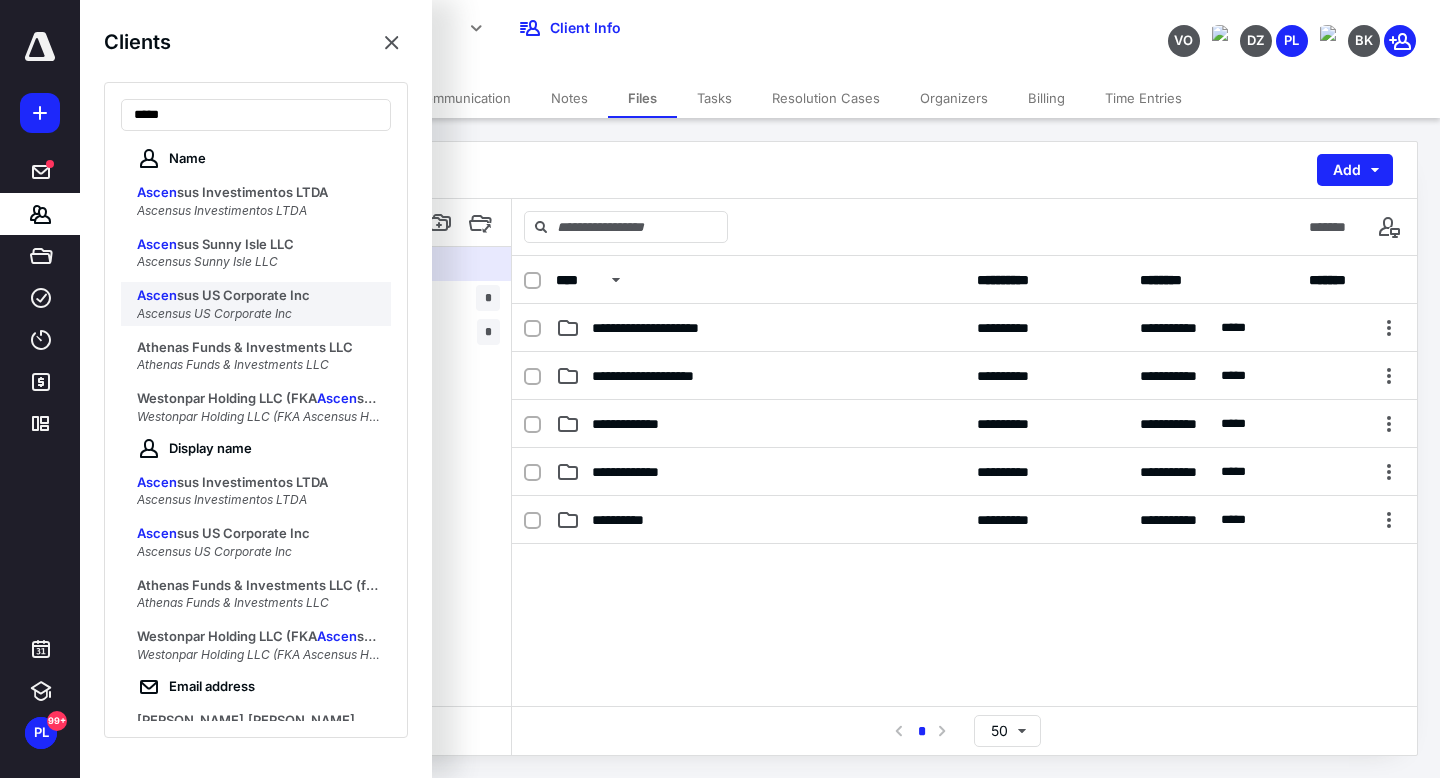 type on "*****" 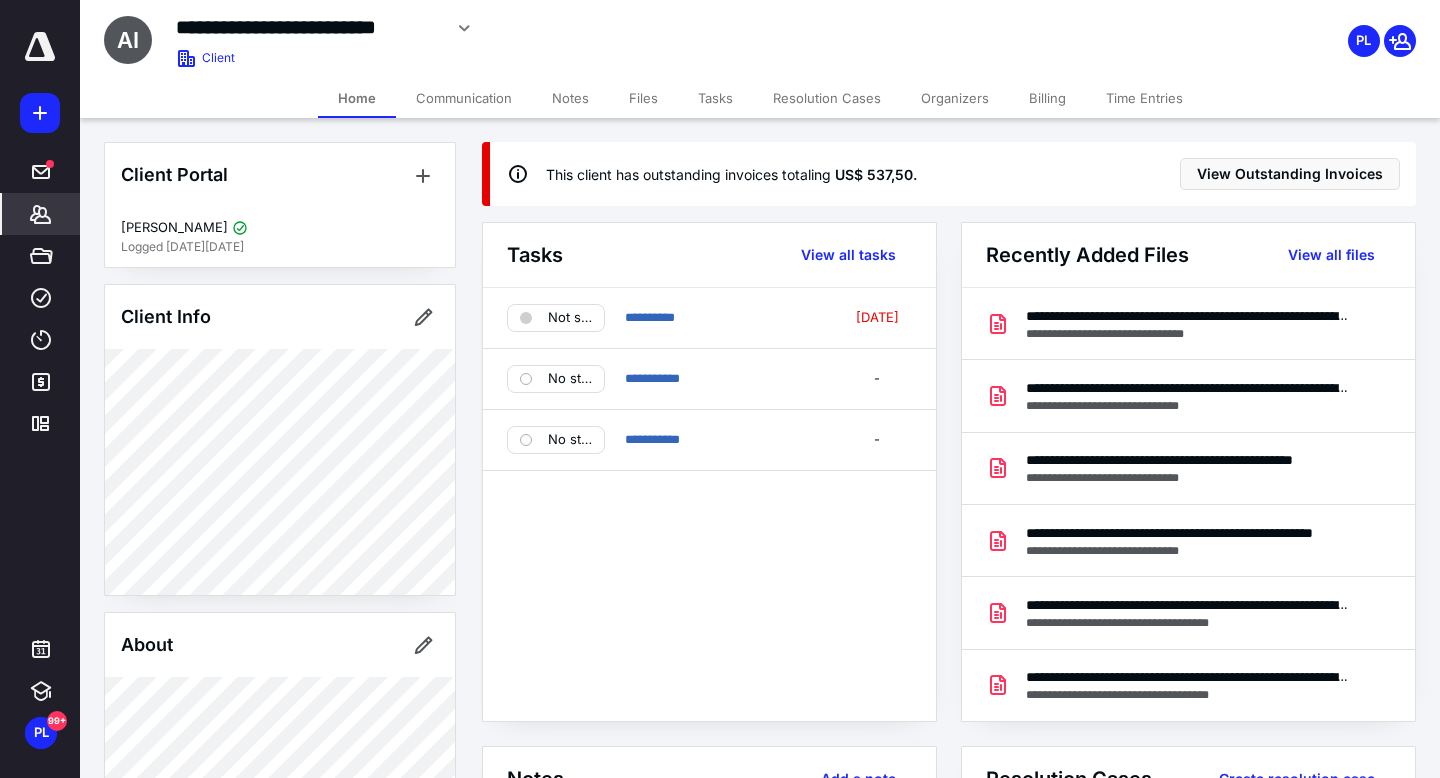 click on "Clients" at bounding box center [41, 214] 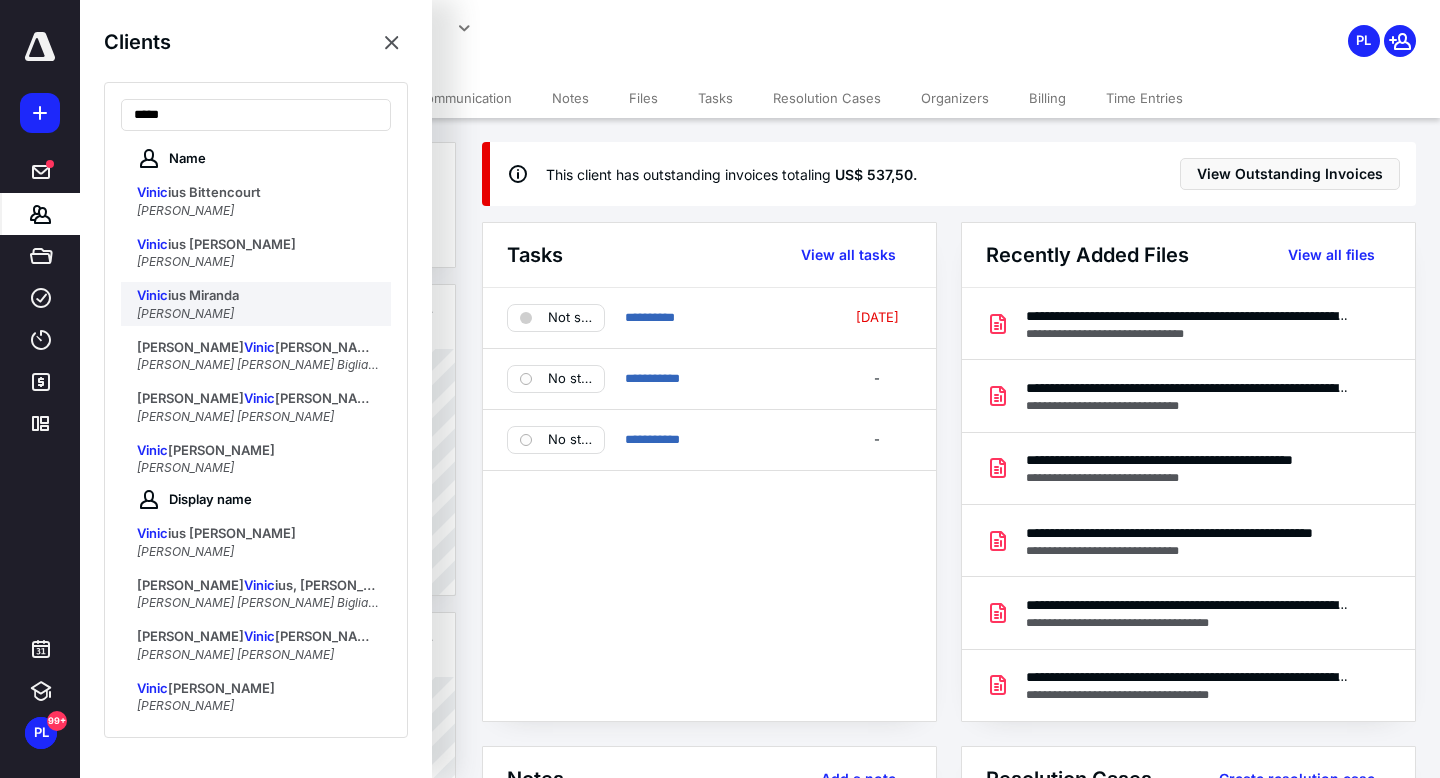 type on "*****" 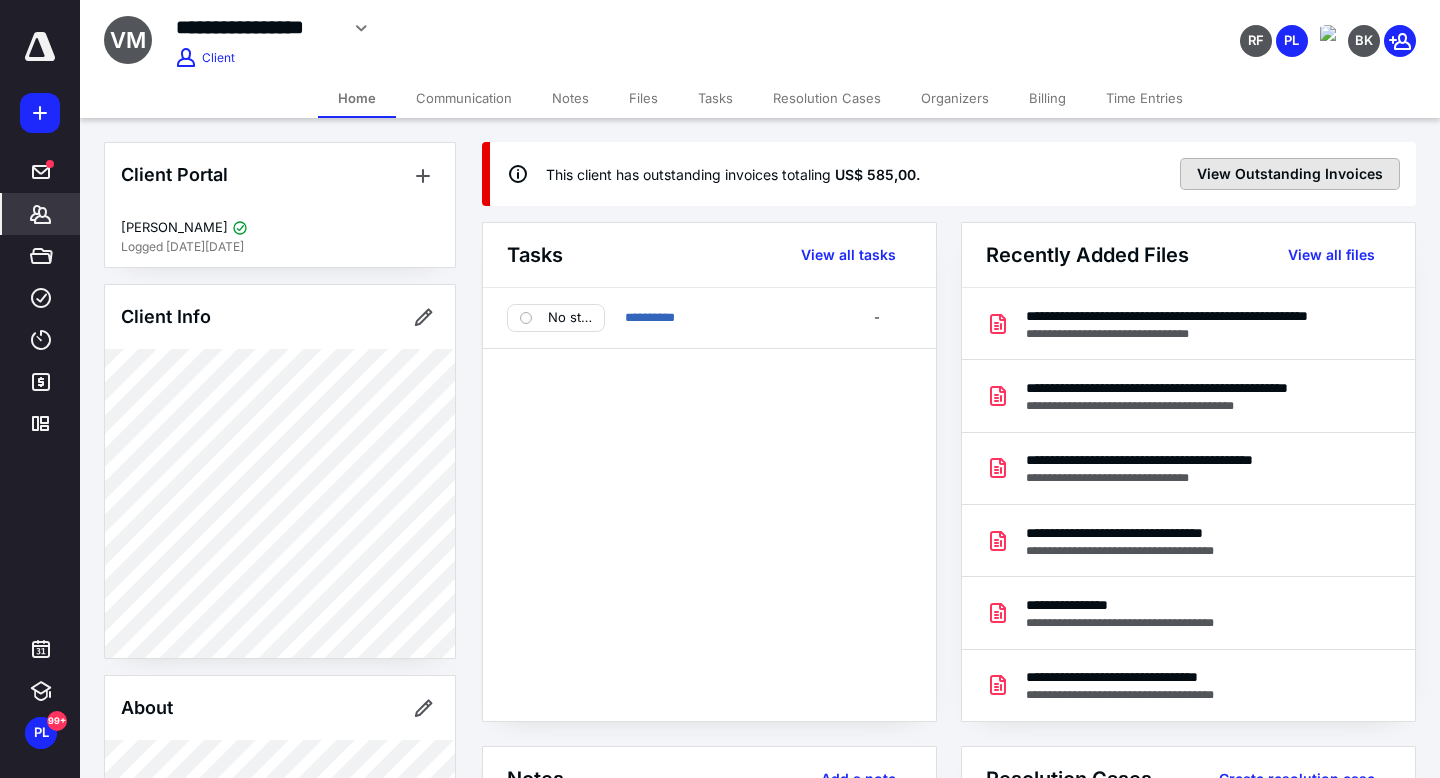click on "View Outstanding Invoices" at bounding box center (1290, 174) 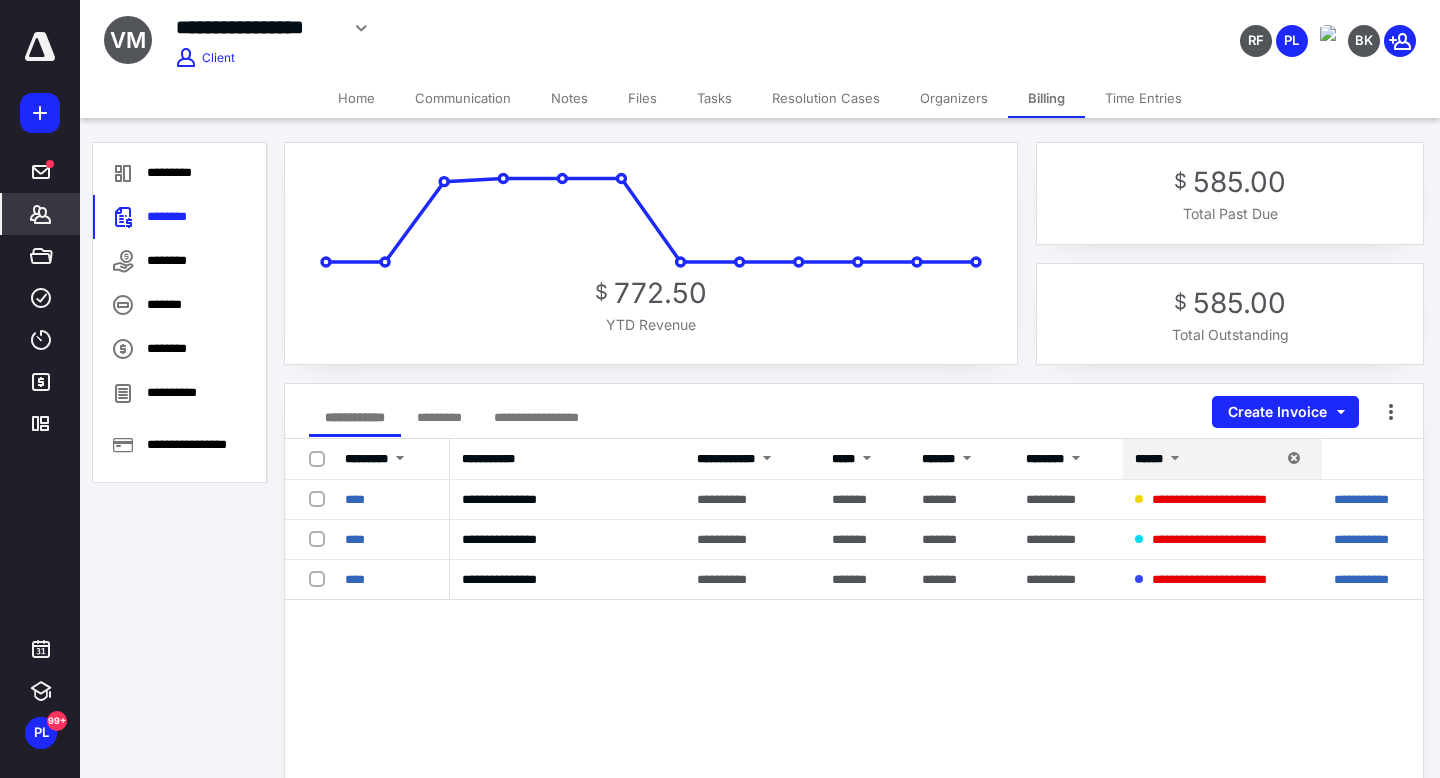 click on "Home" at bounding box center [356, 98] 